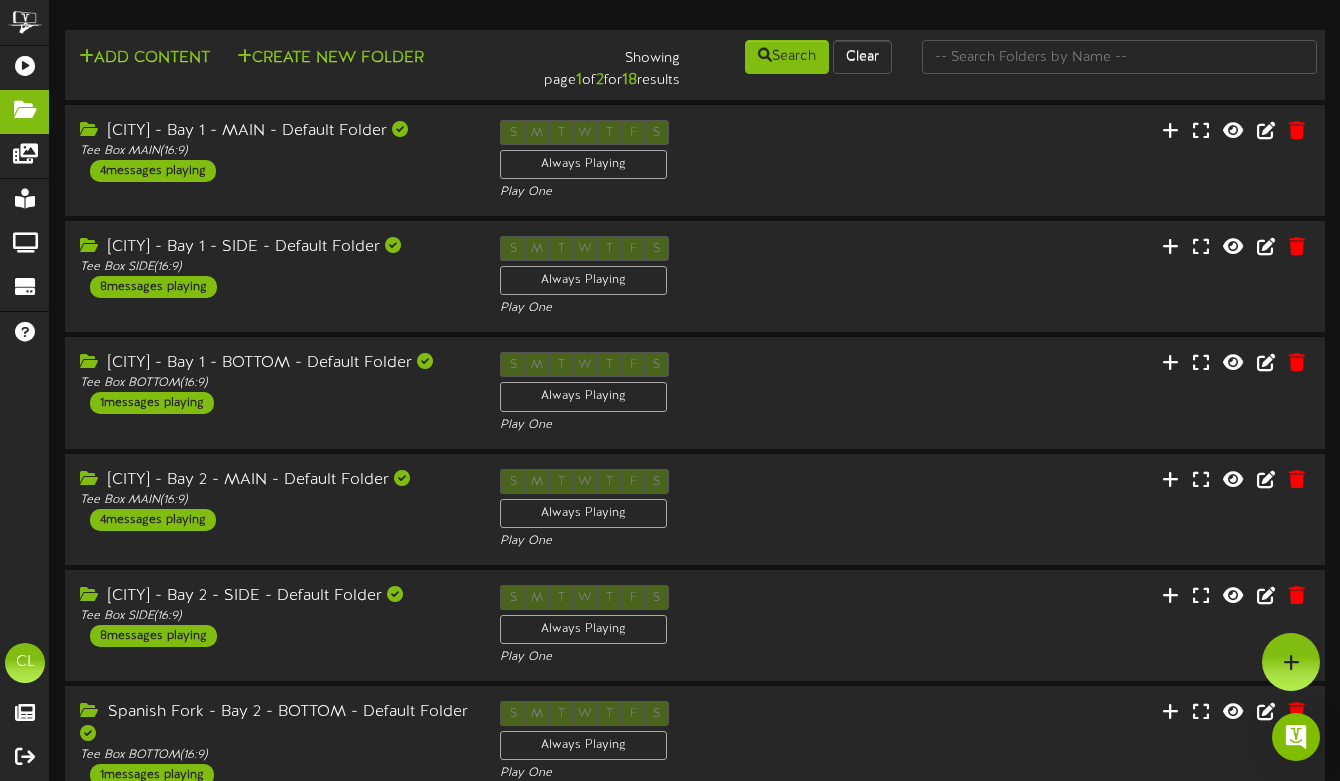 scroll, scrollTop: 0, scrollLeft: 0, axis: both 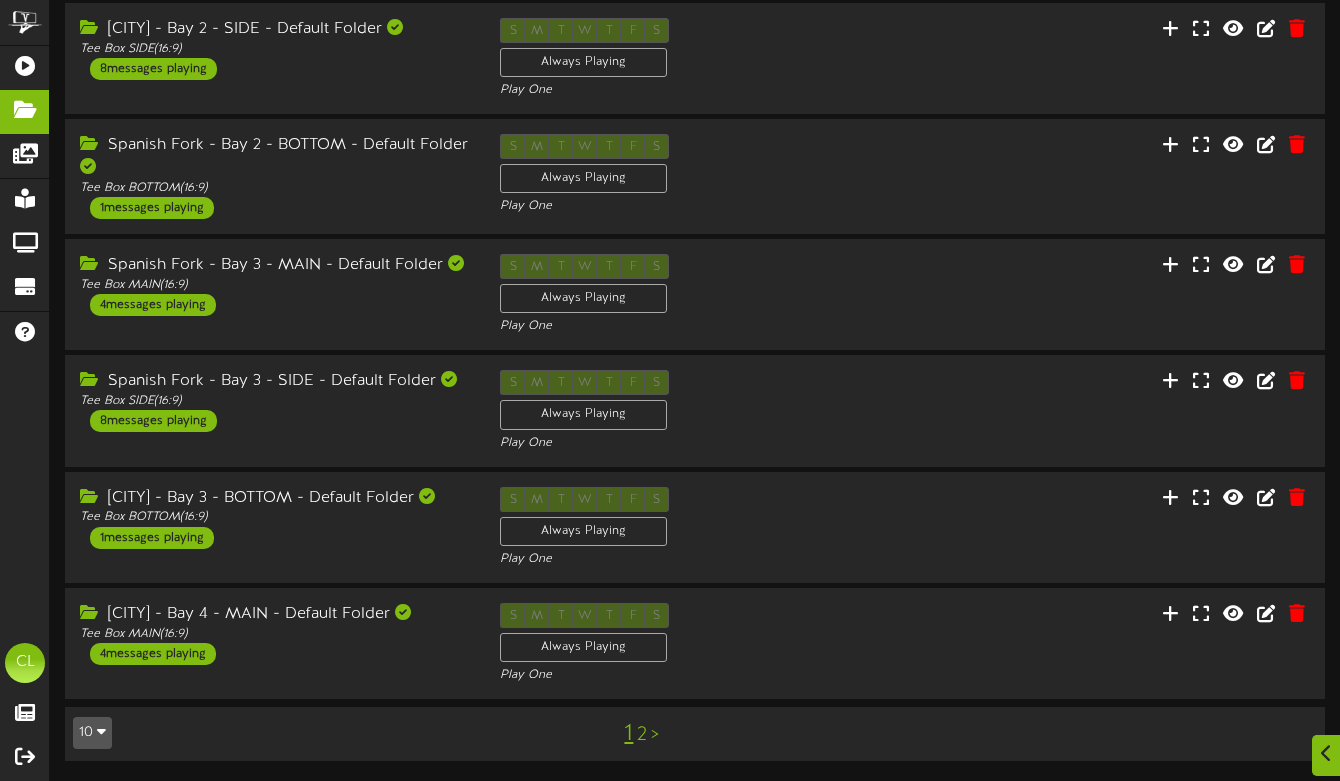 click on "2" at bounding box center [642, 735] 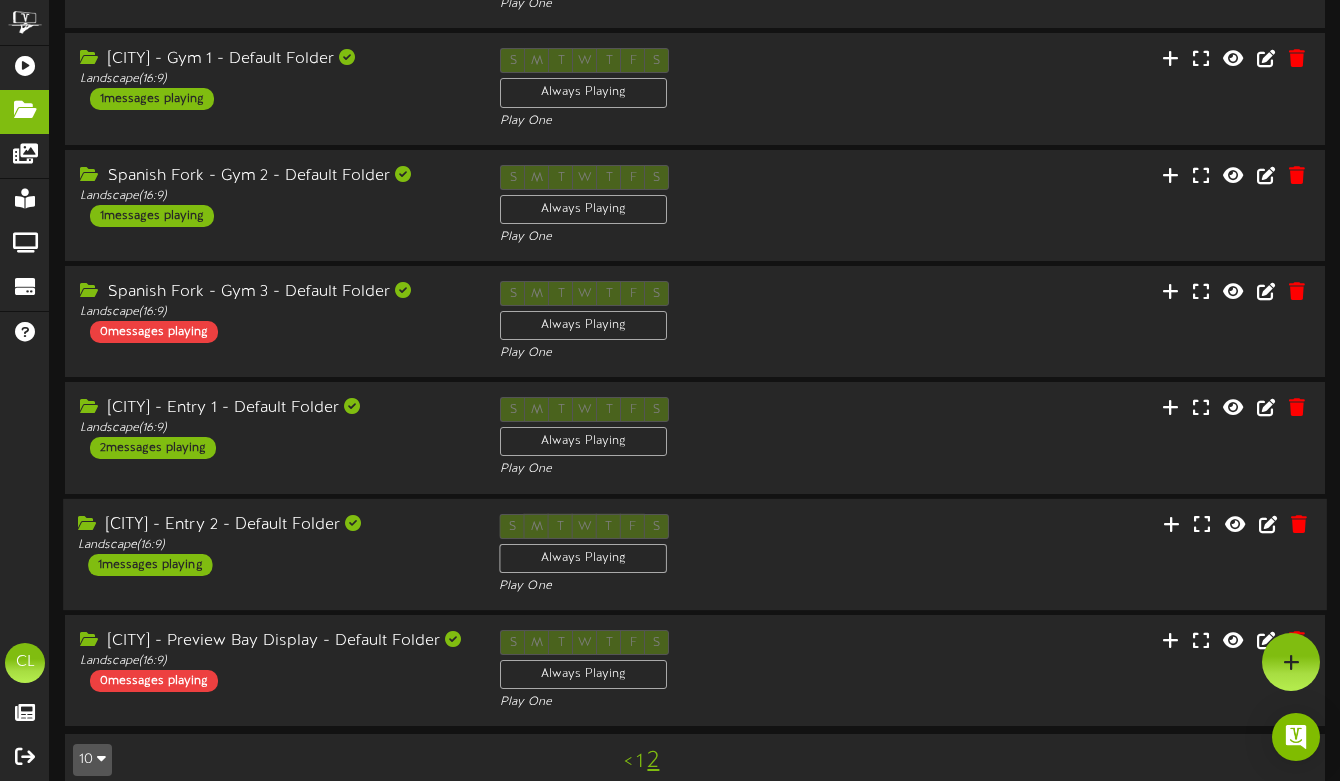 scroll, scrollTop: 303, scrollLeft: 0, axis: vertical 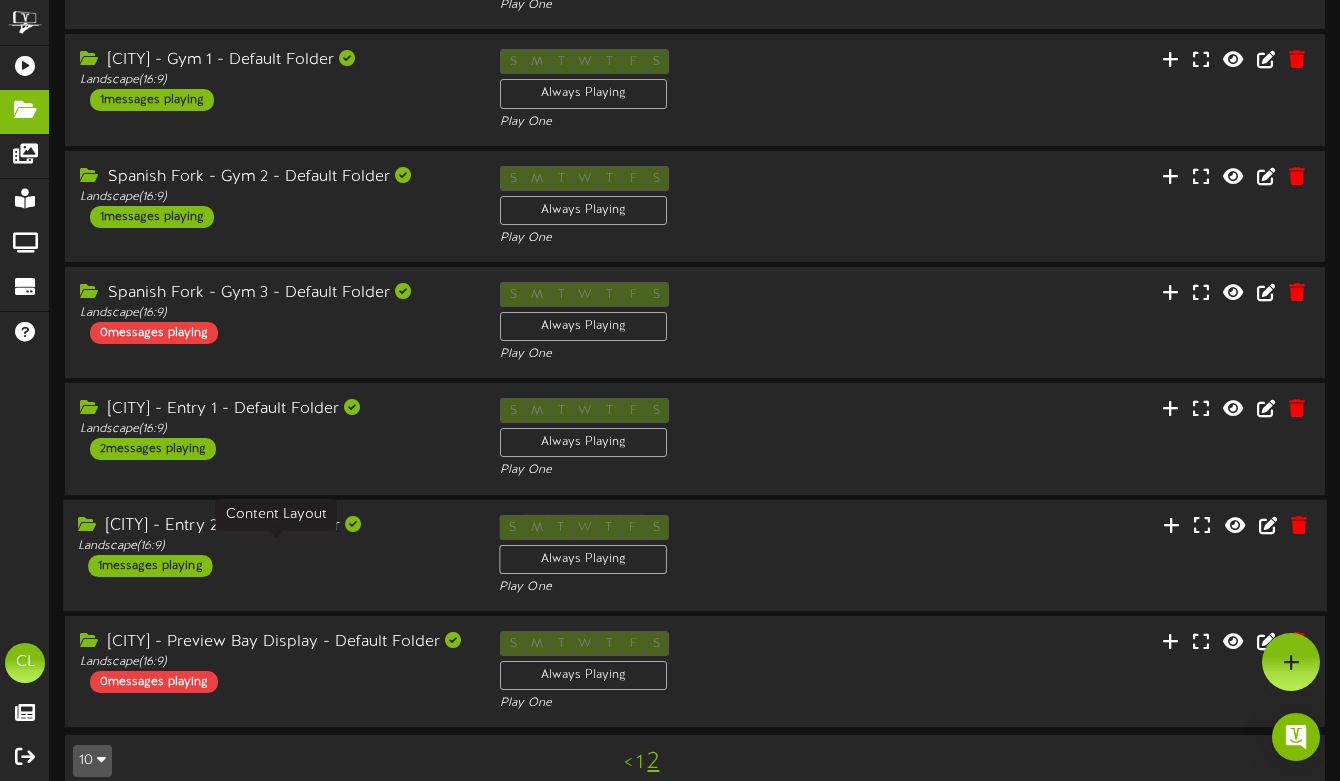 click on "[CITY] - Entry 2 - Default Folder
Landscape  ( 16:9 )
1  messages playing" at bounding box center [273, 545] 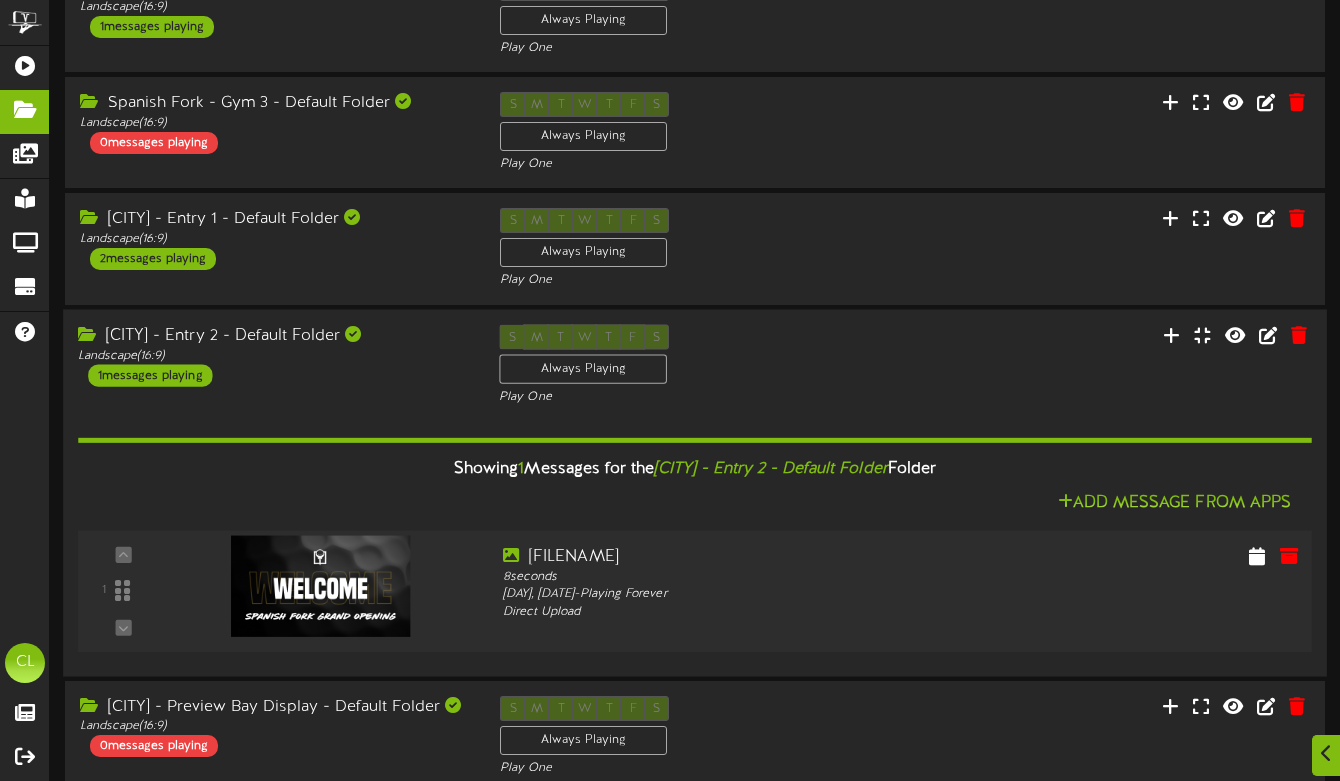 scroll, scrollTop: 593, scrollLeft: 0, axis: vertical 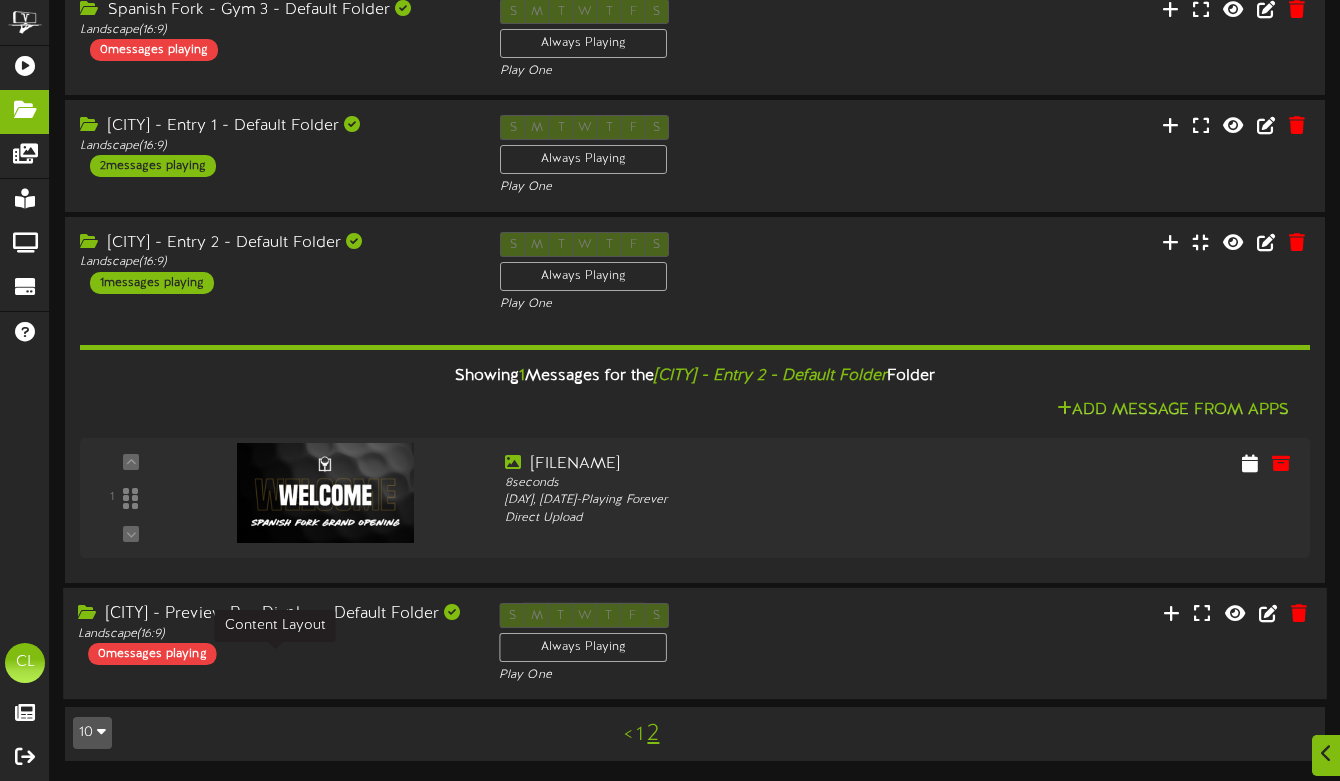 click on "Landscape  ( 16:9 )" at bounding box center (273, 633) 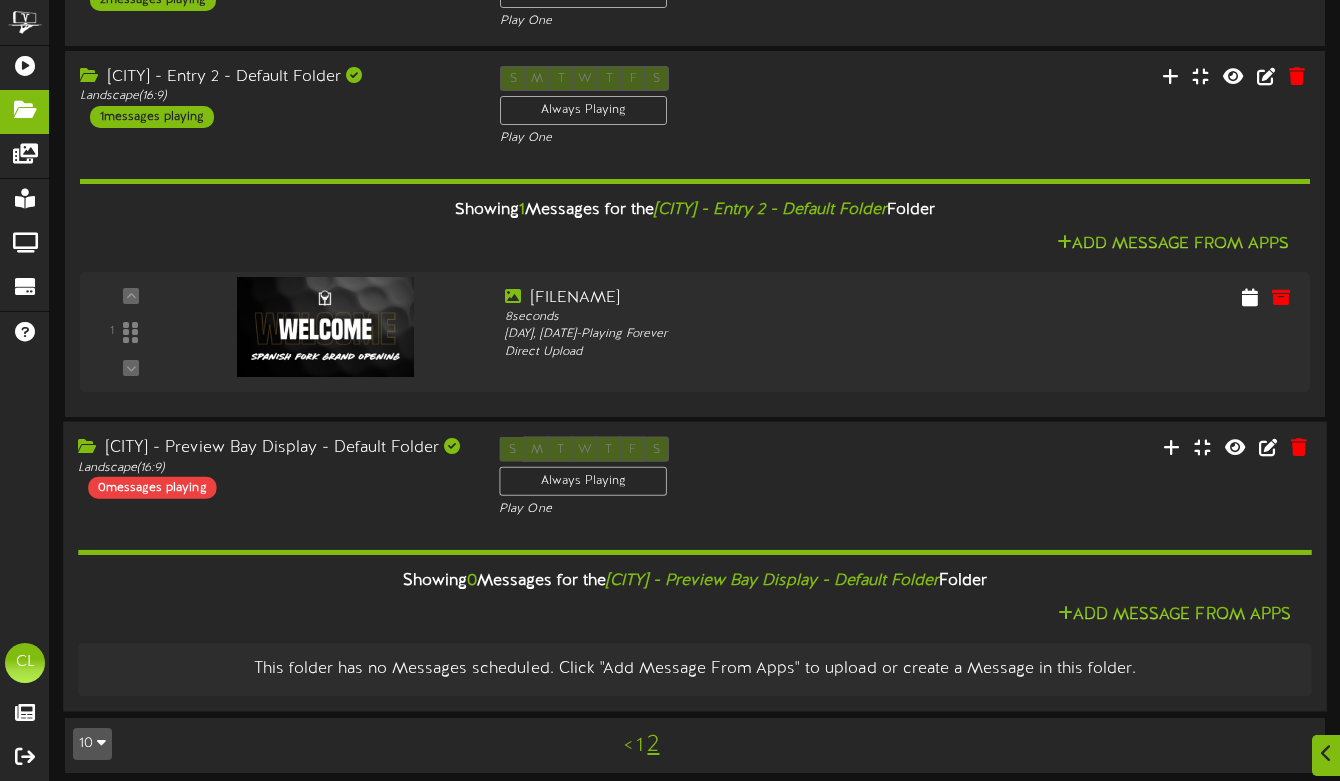 scroll, scrollTop: 771, scrollLeft: 0, axis: vertical 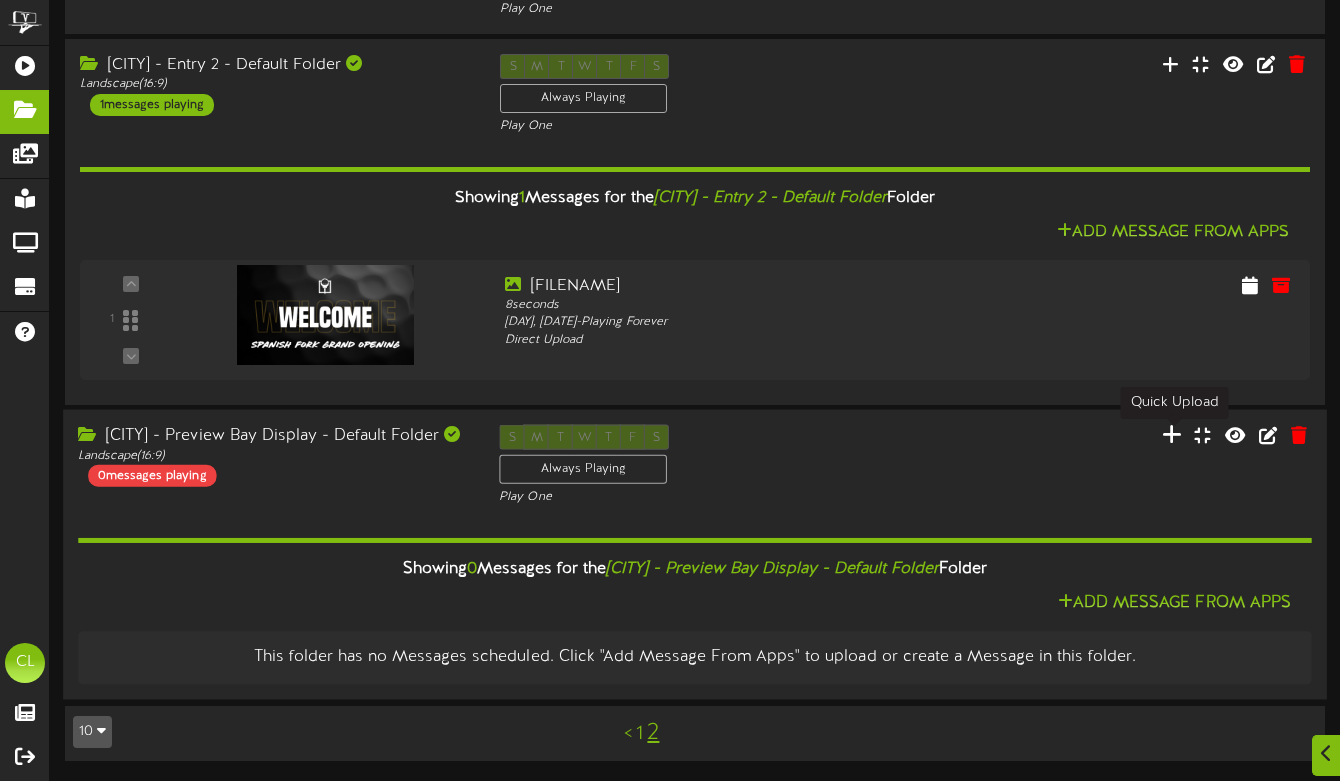 click at bounding box center (1172, 434) 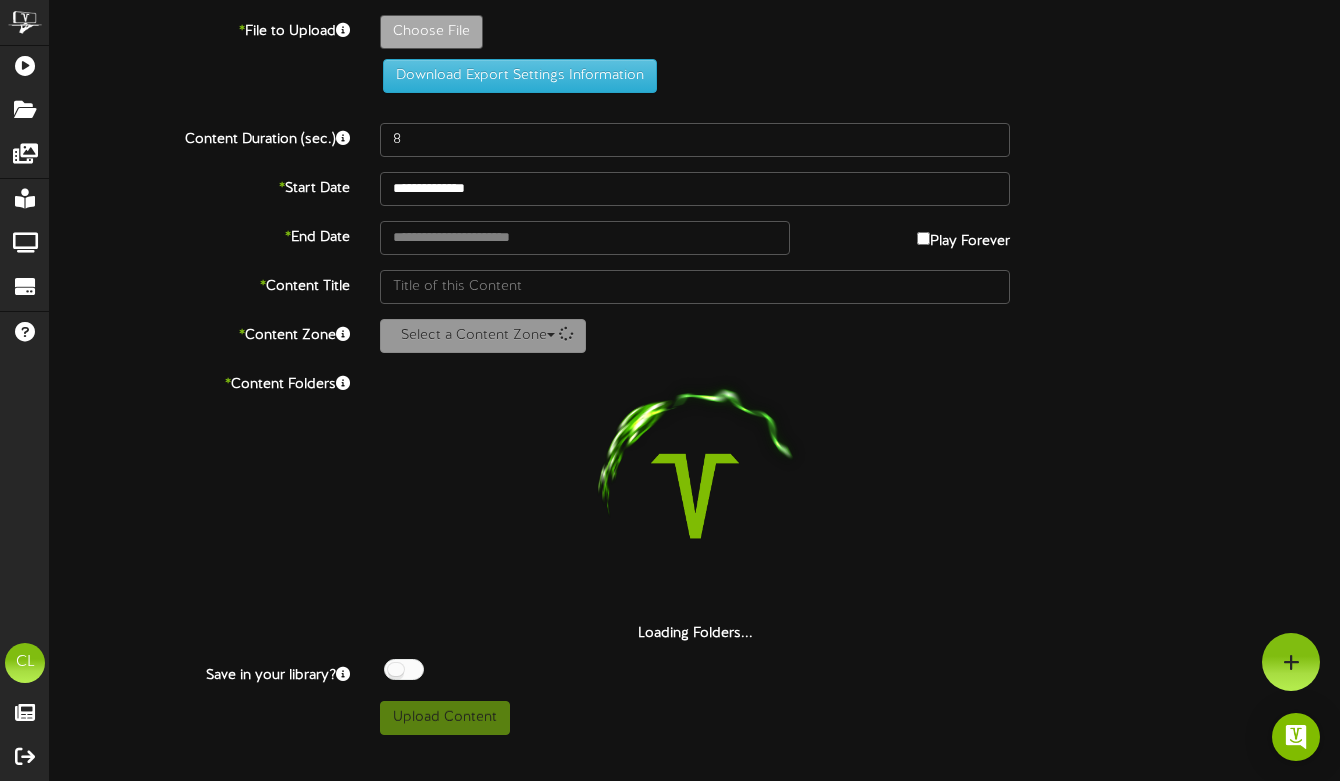 scroll, scrollTop: 0, scrollLeft: 0, axis: both 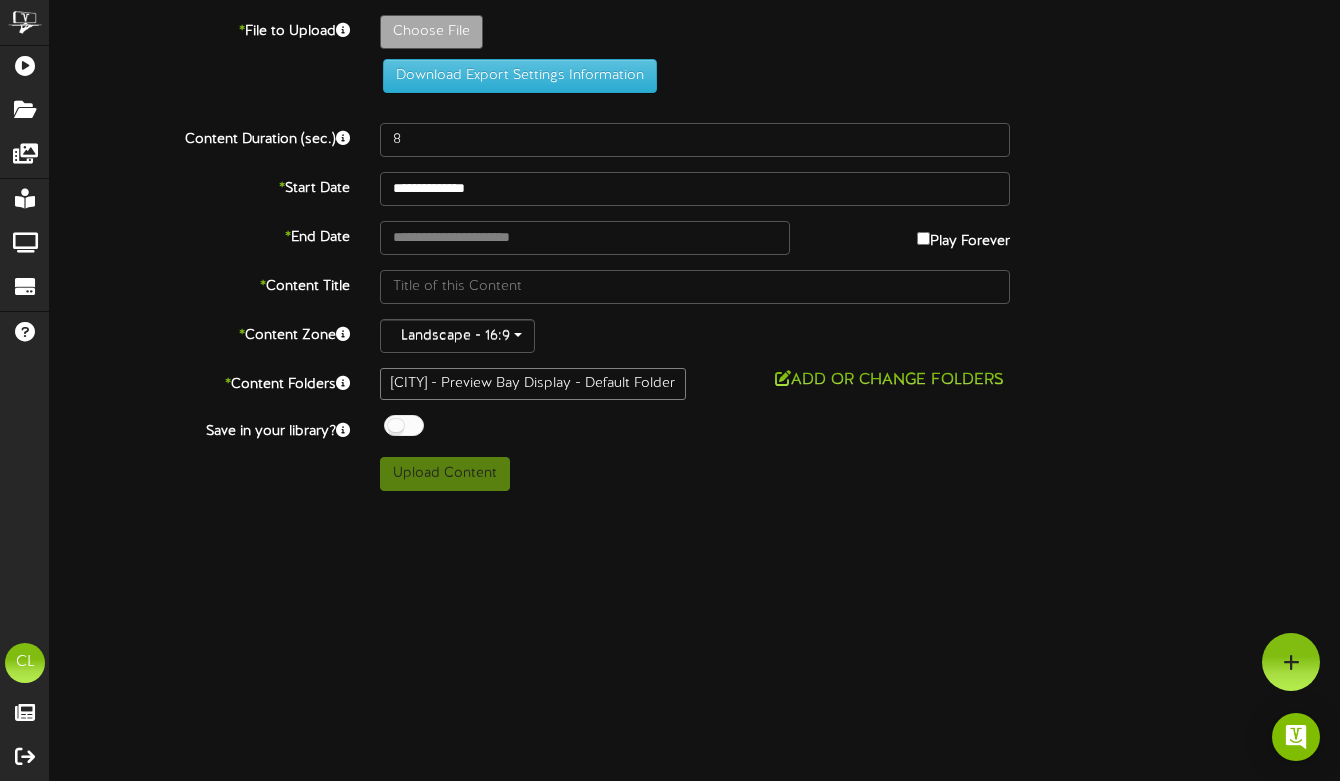 type on "**********" 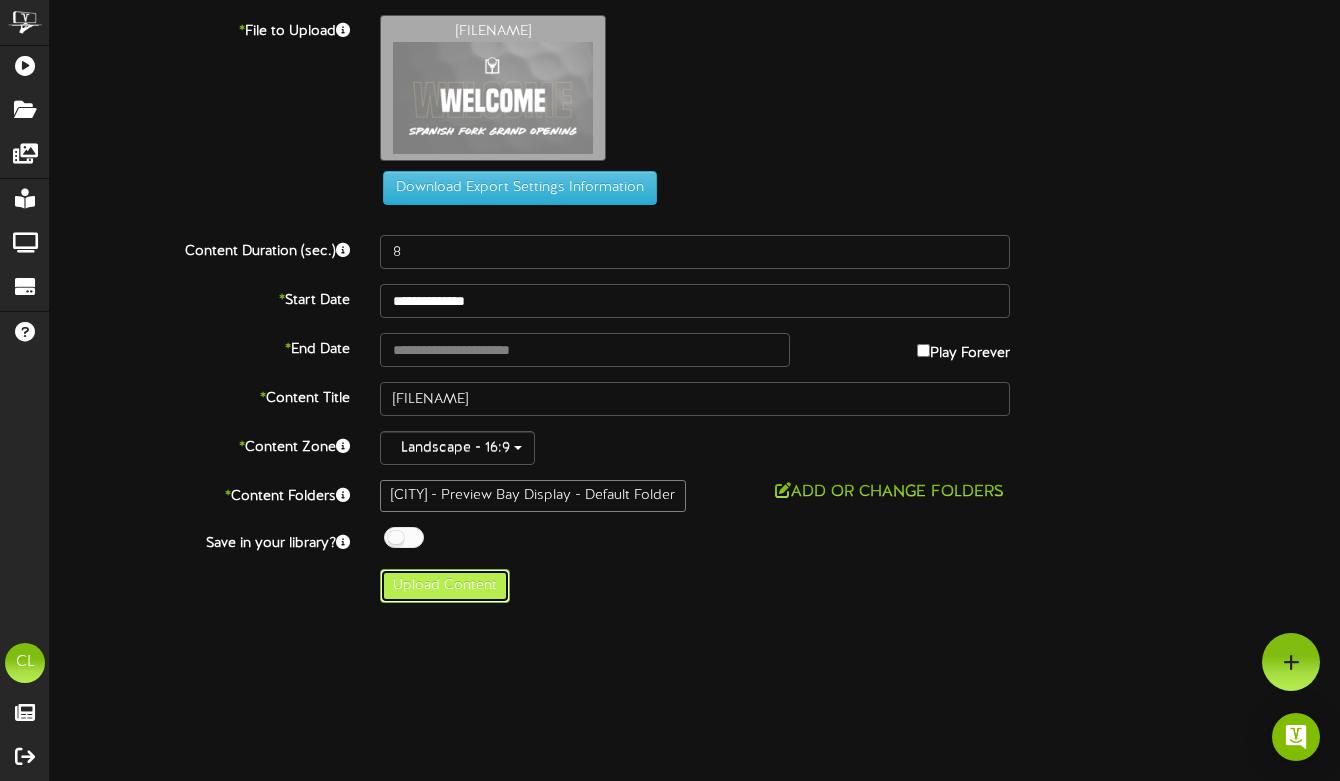 click on "Upload Content" at bounding box center [445, 586] 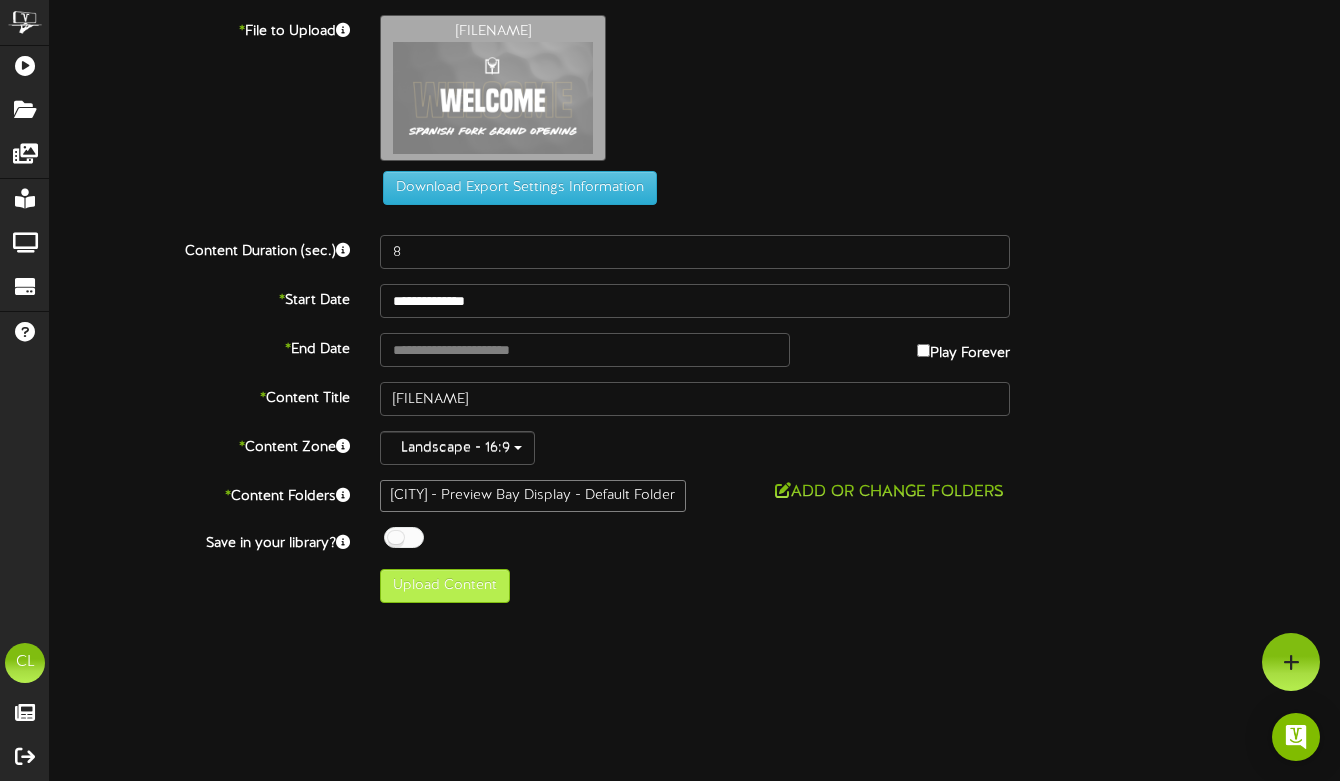 type on "**********" 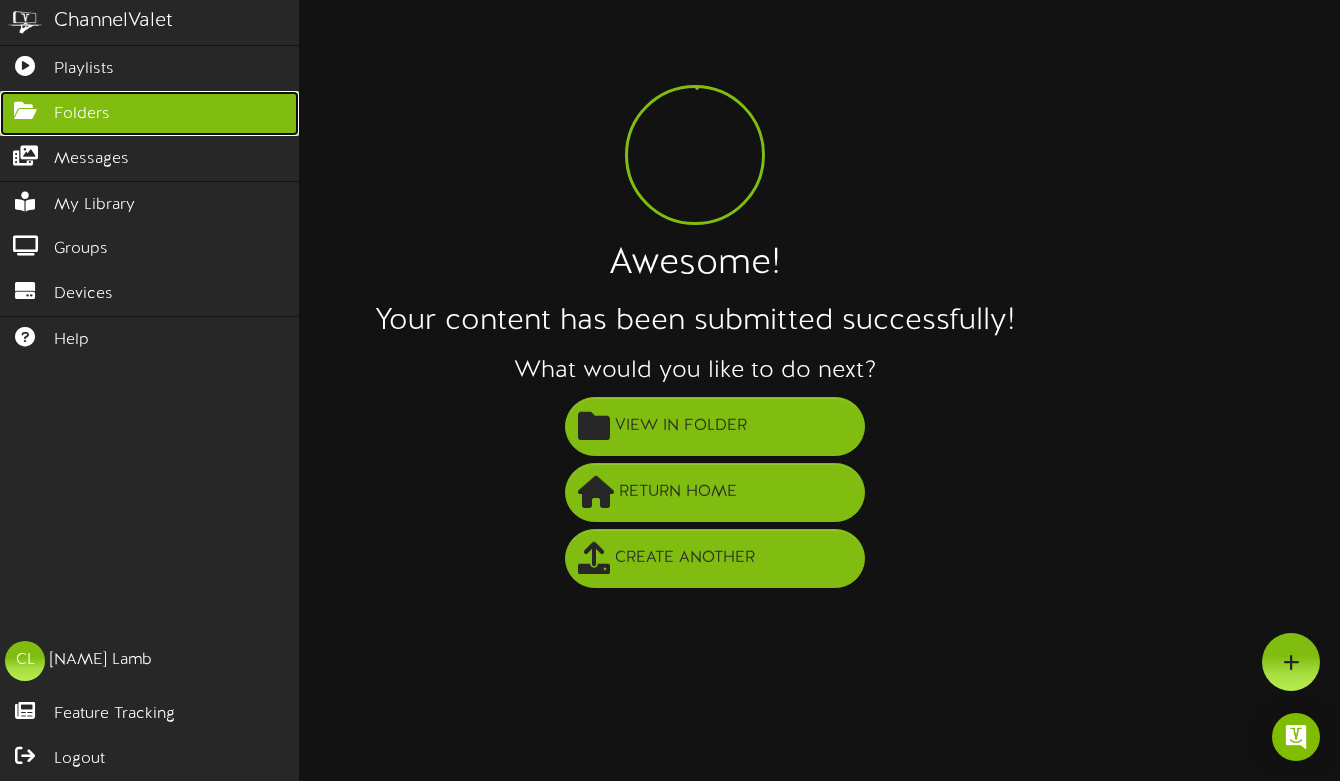 click at bounding box center (25, 108) 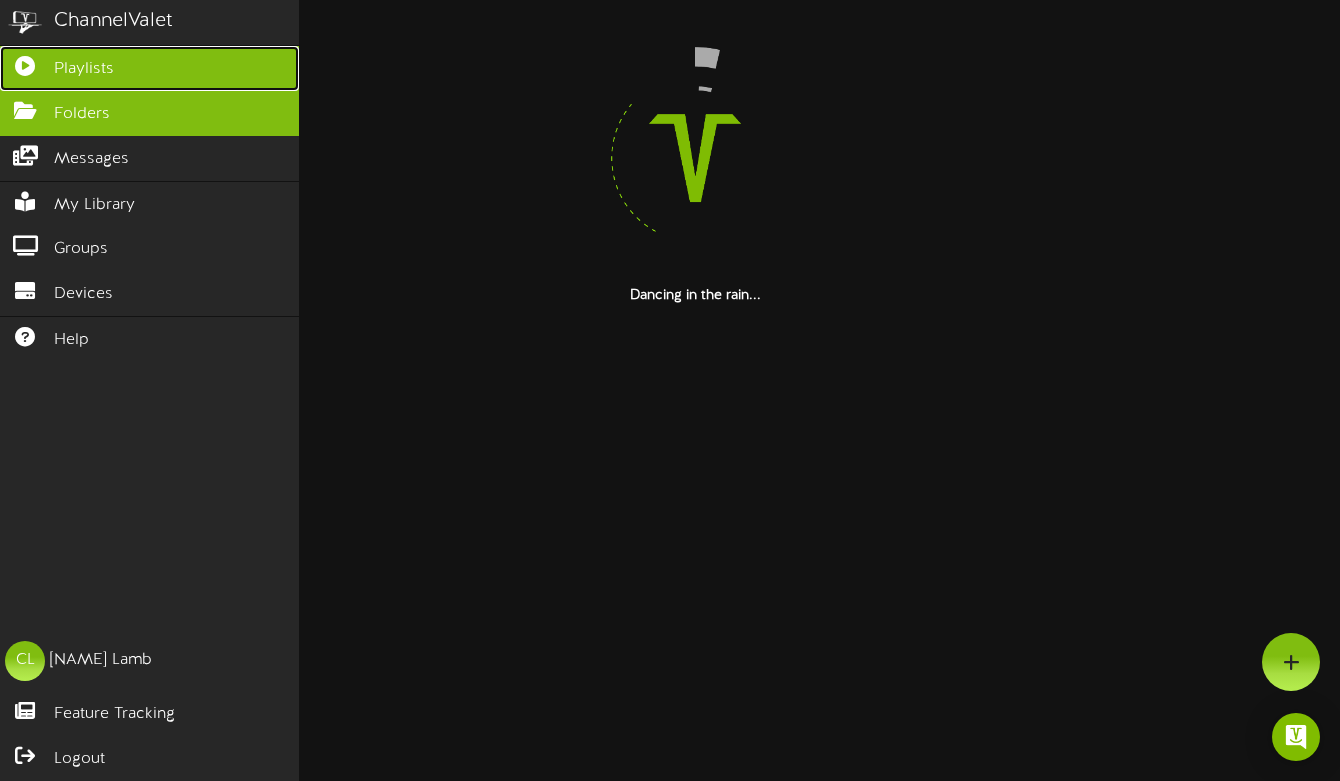 click on "Playlists" at bounding box center (149, 68) 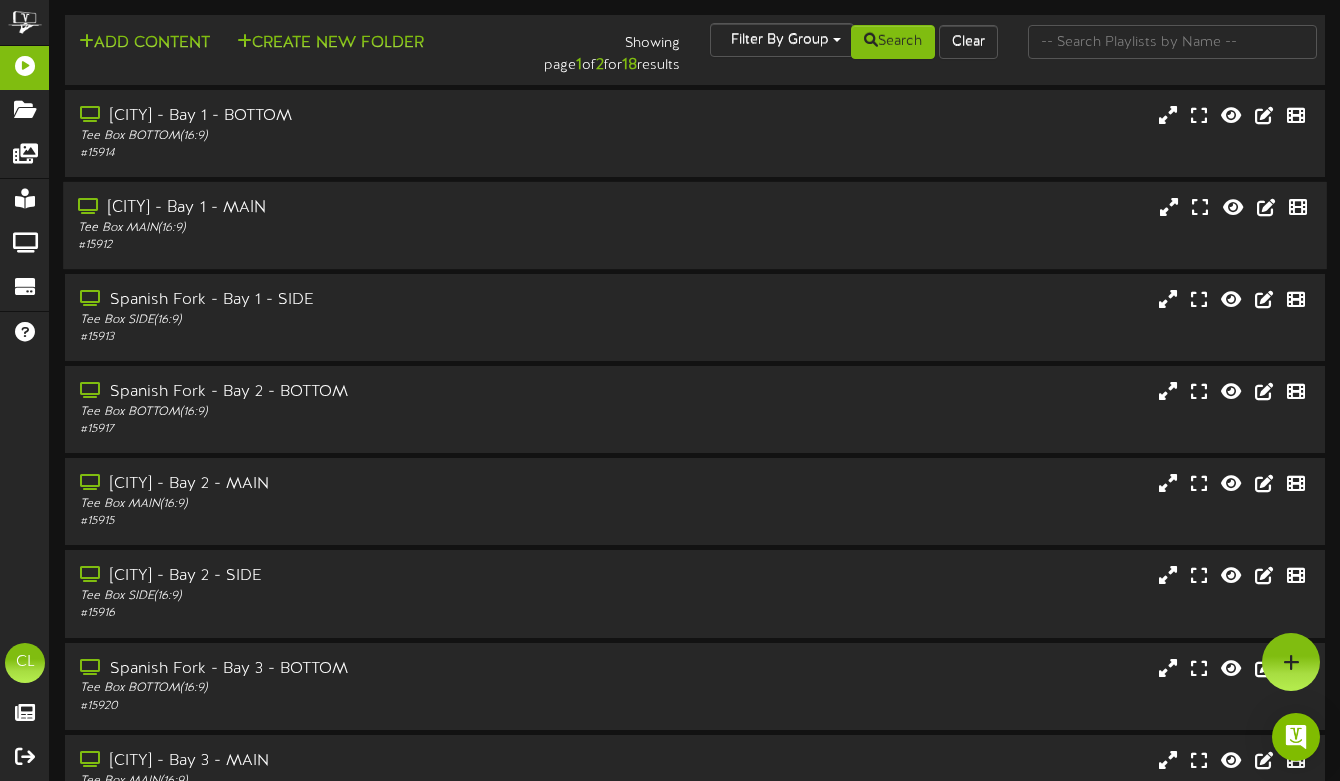 click on "# 15912" at bounding box center (326, 245) 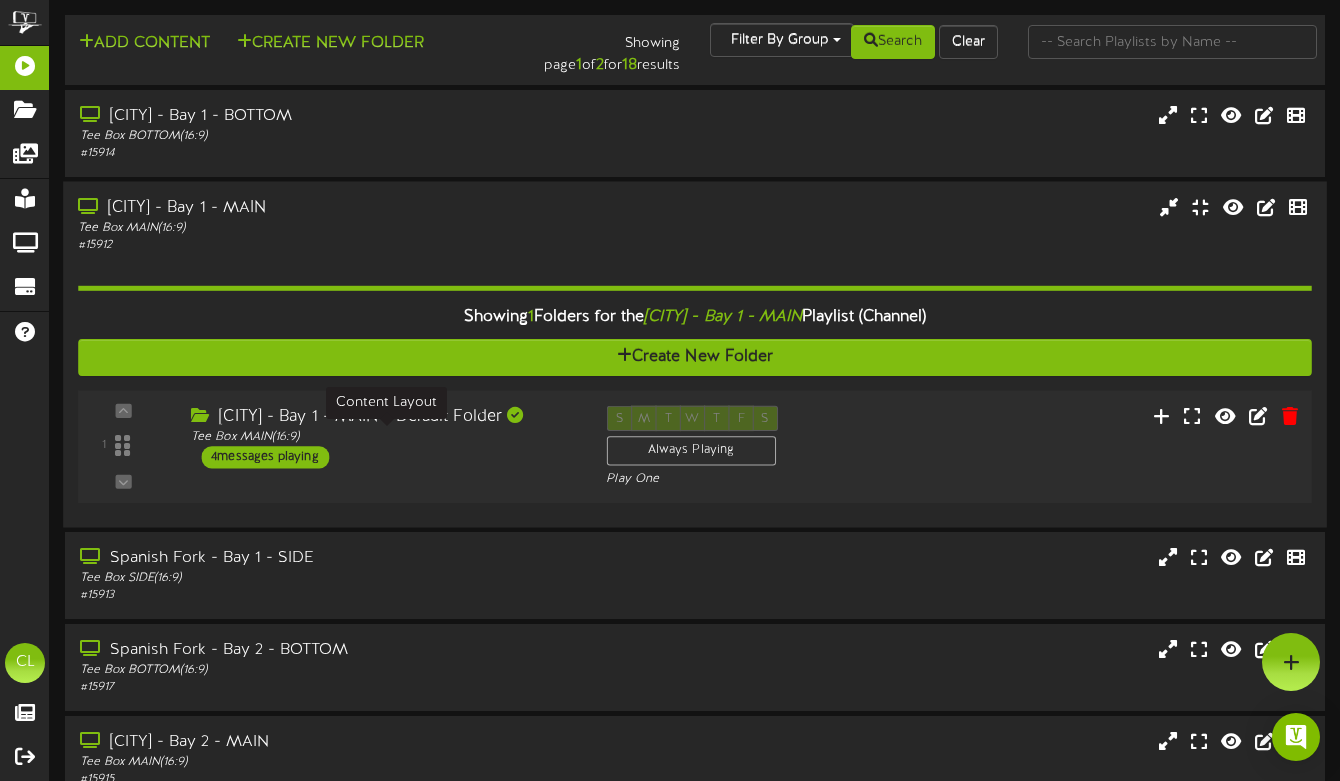 click on "Tee Box MAIN  ( 16:9 )" at bounding box center [383, 437] 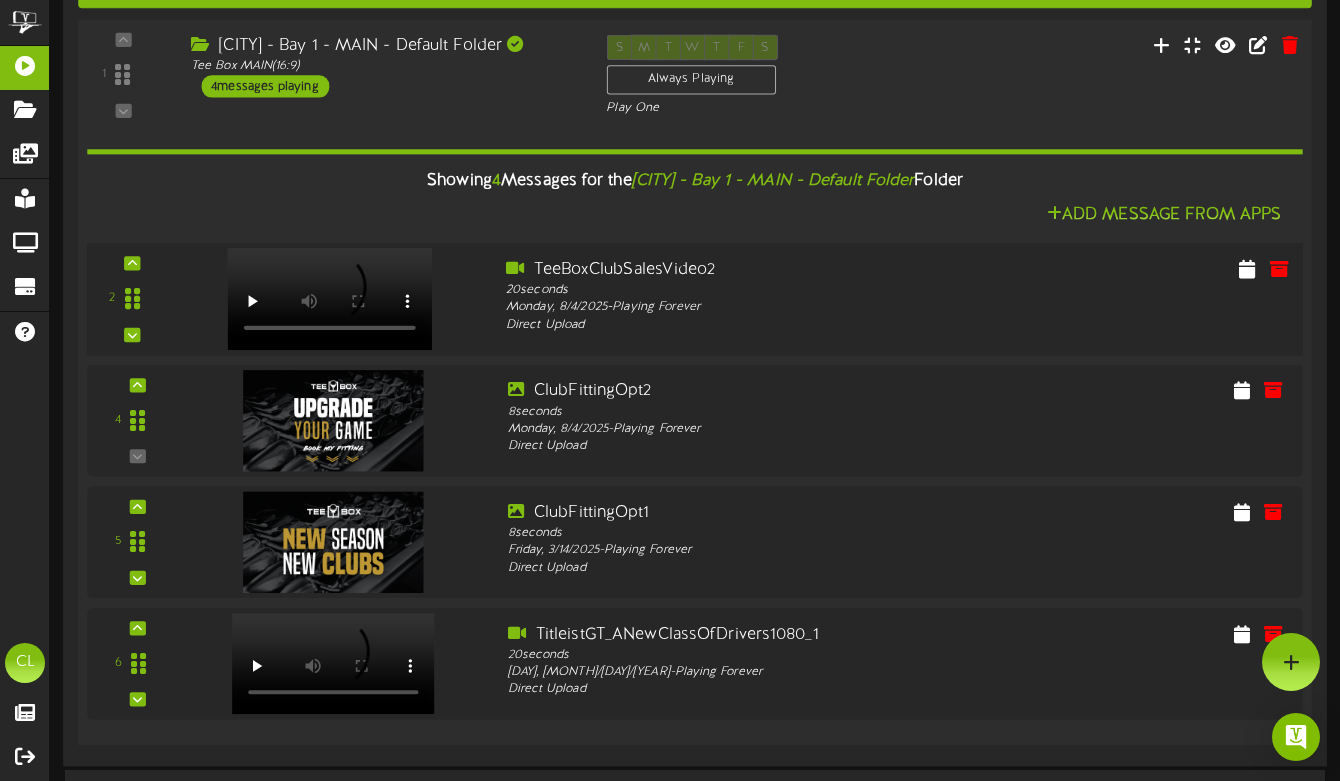 scroll, scrollTop: 365, scrollLeft: 0, axis: vertical 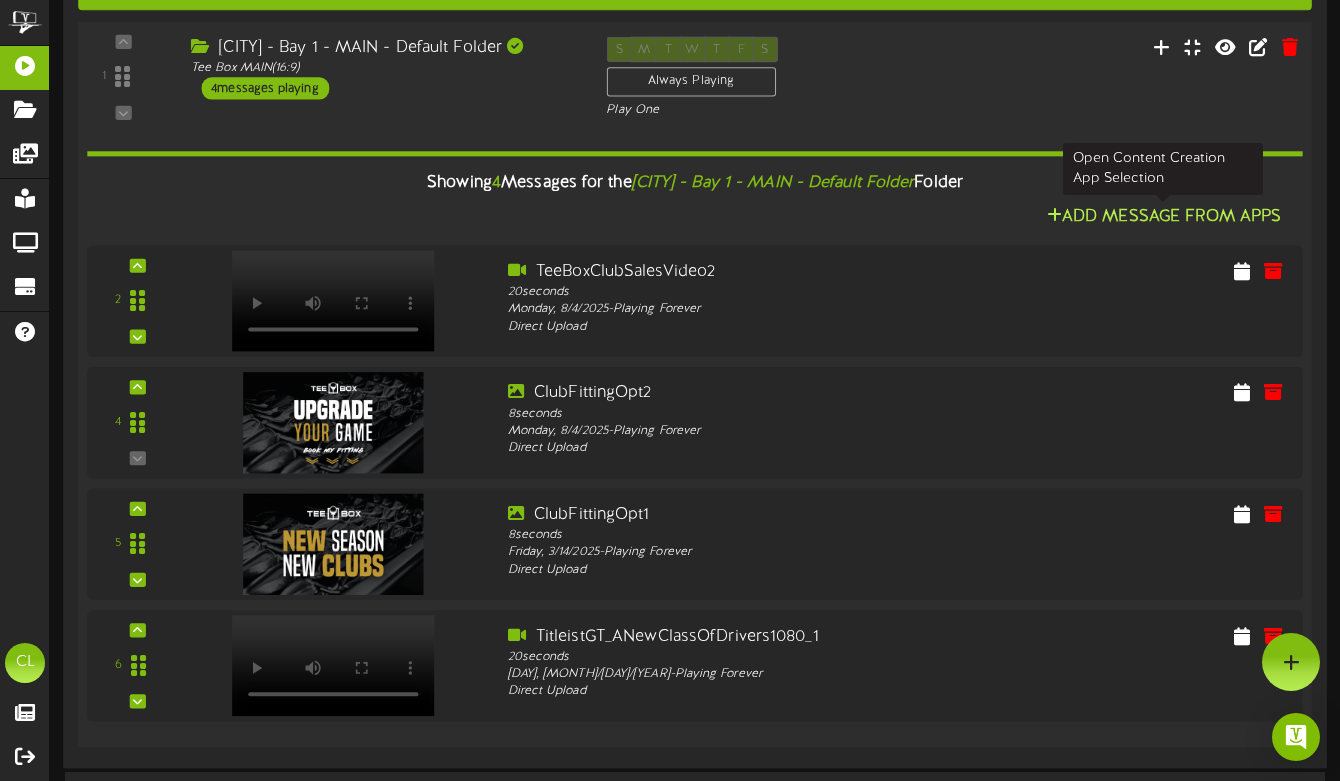 click on "Add Message From Apps" at bounding box center (1163, 217) 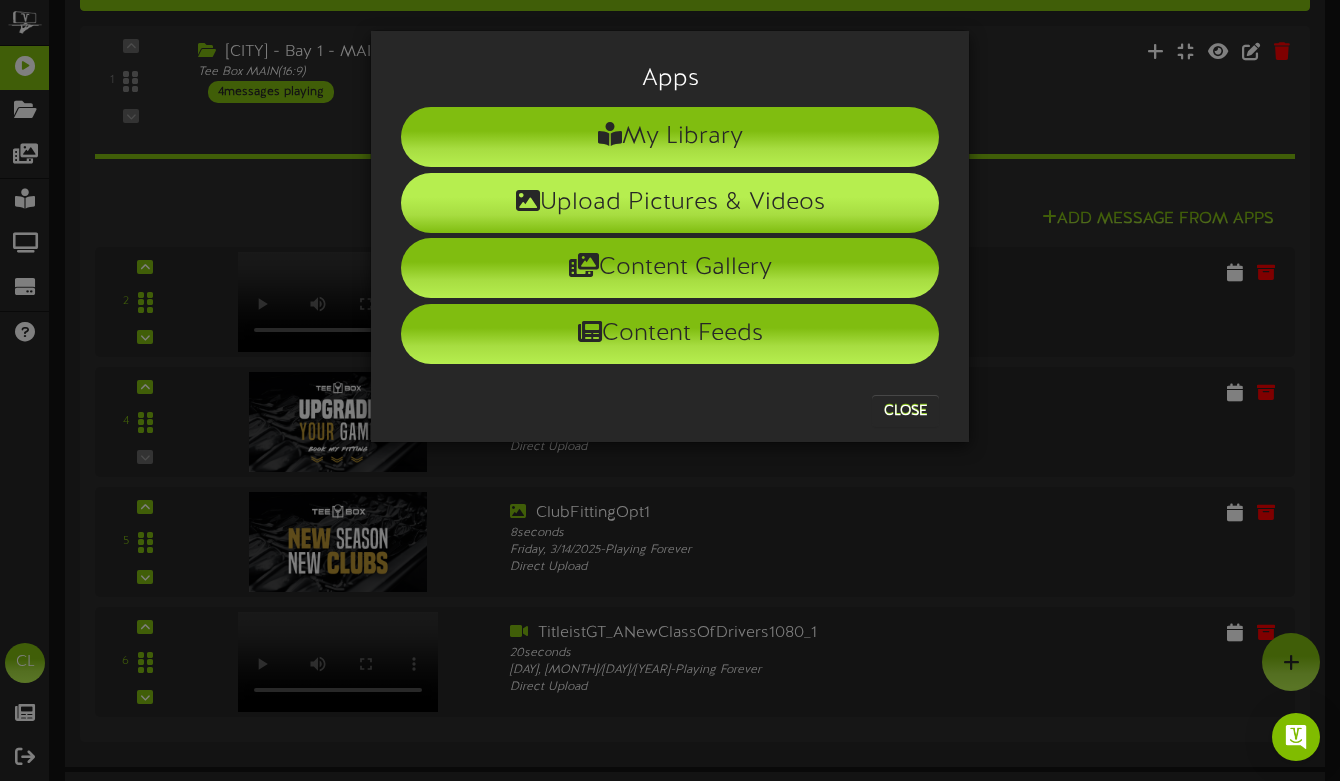 click on "Upload Pictures & Videos" at bounding box center (670, 203) 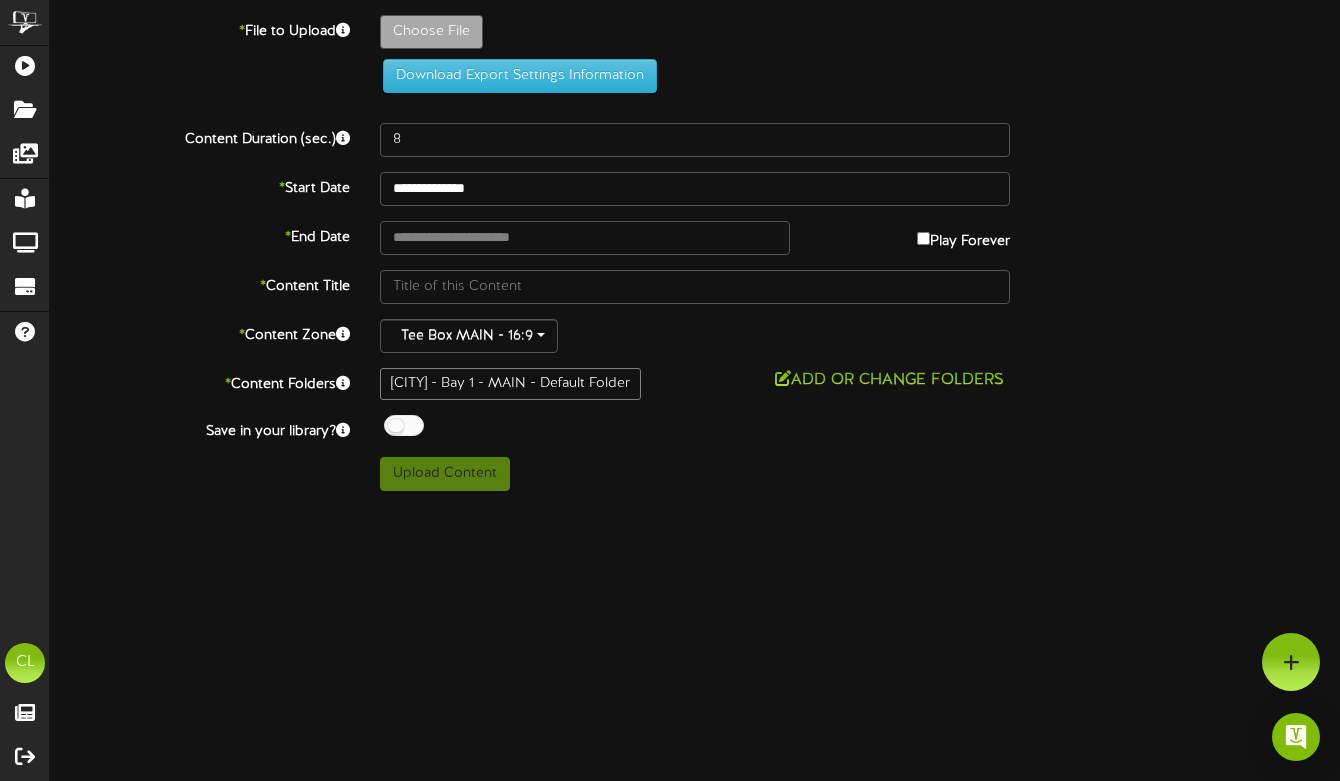 type on "**********" 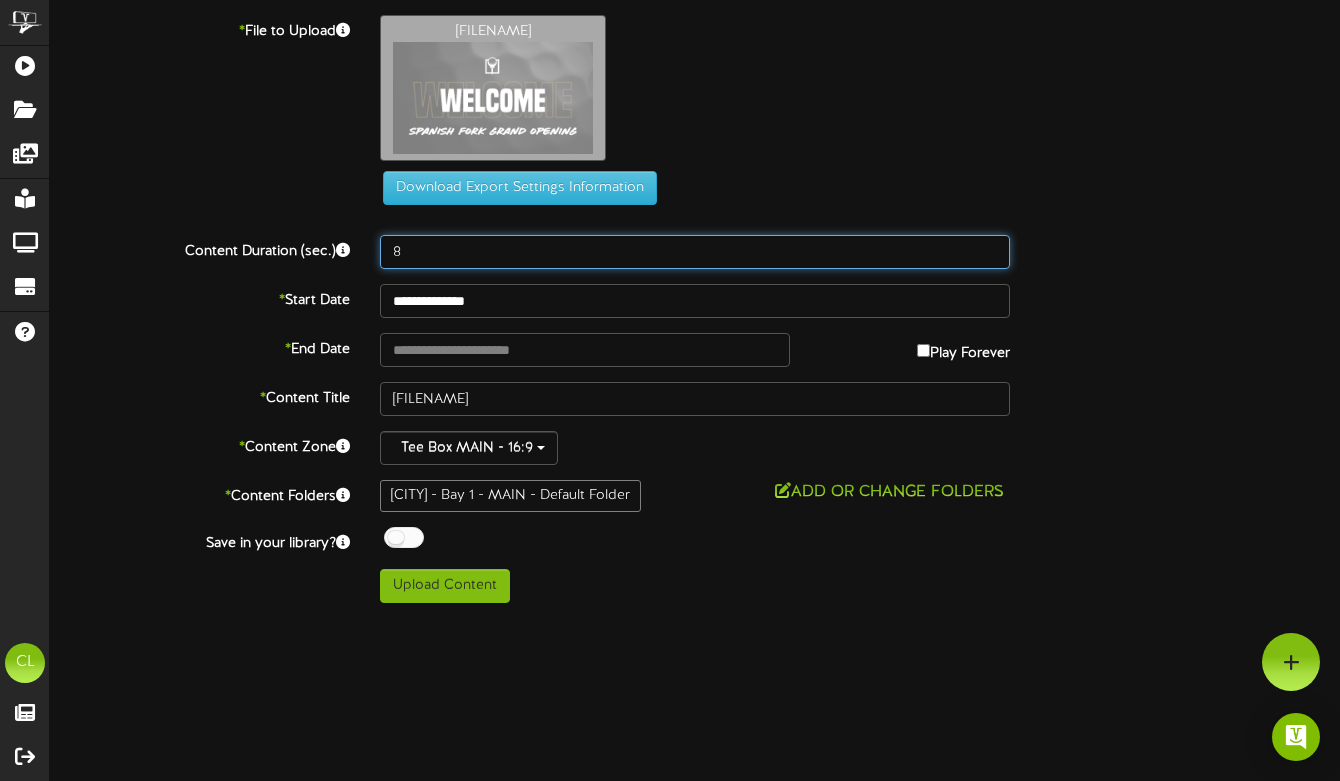 drag, startPoint x: 420, startPoint y: 250, endPoint x: 379, endPoint y: 250, distance: 41 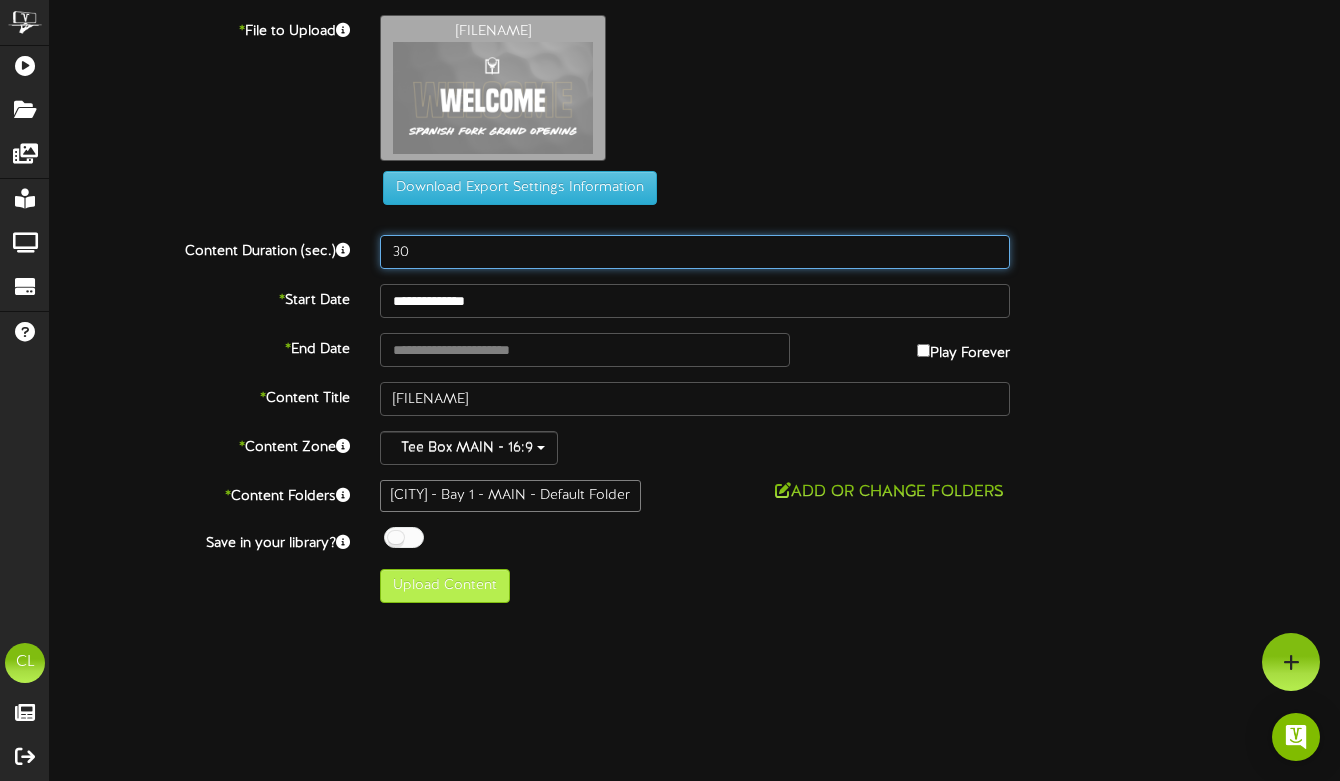 type on "30" 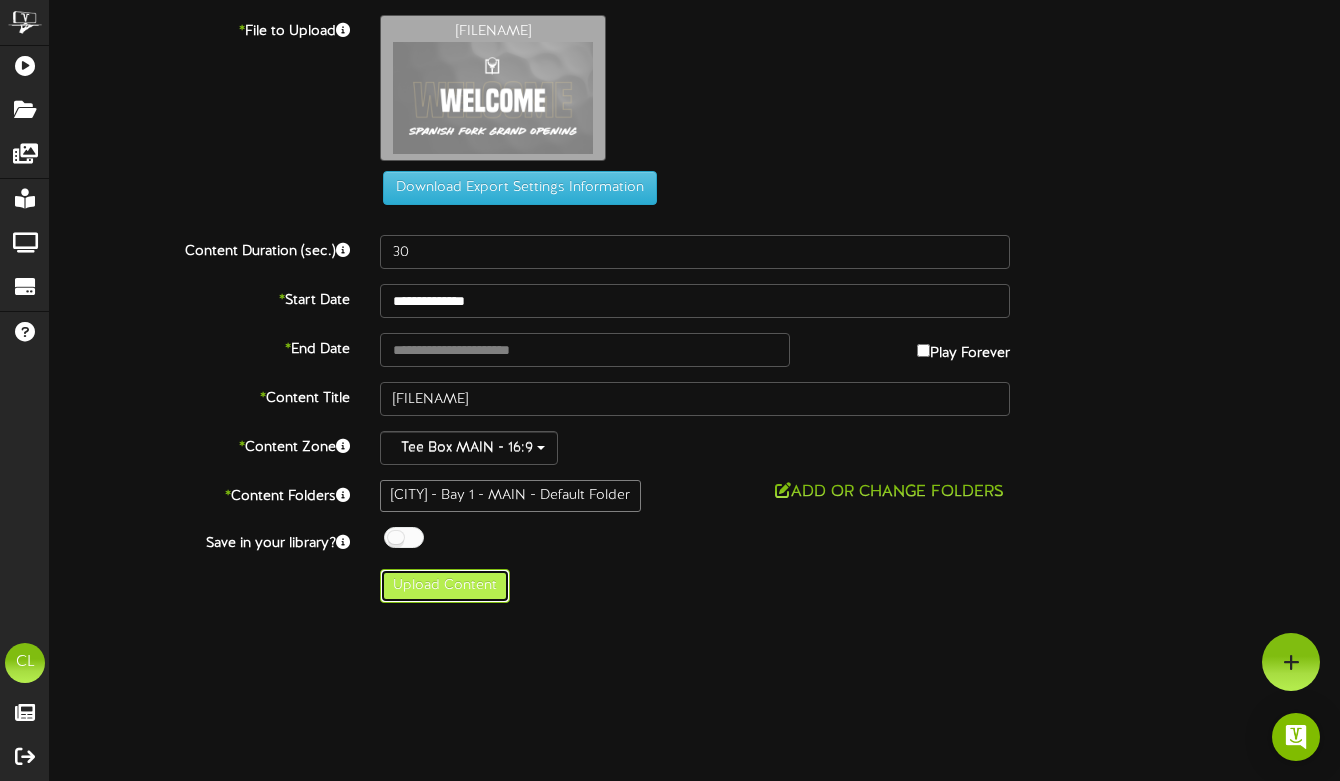 click on "Upload Content" at bounding box center (445, 586) 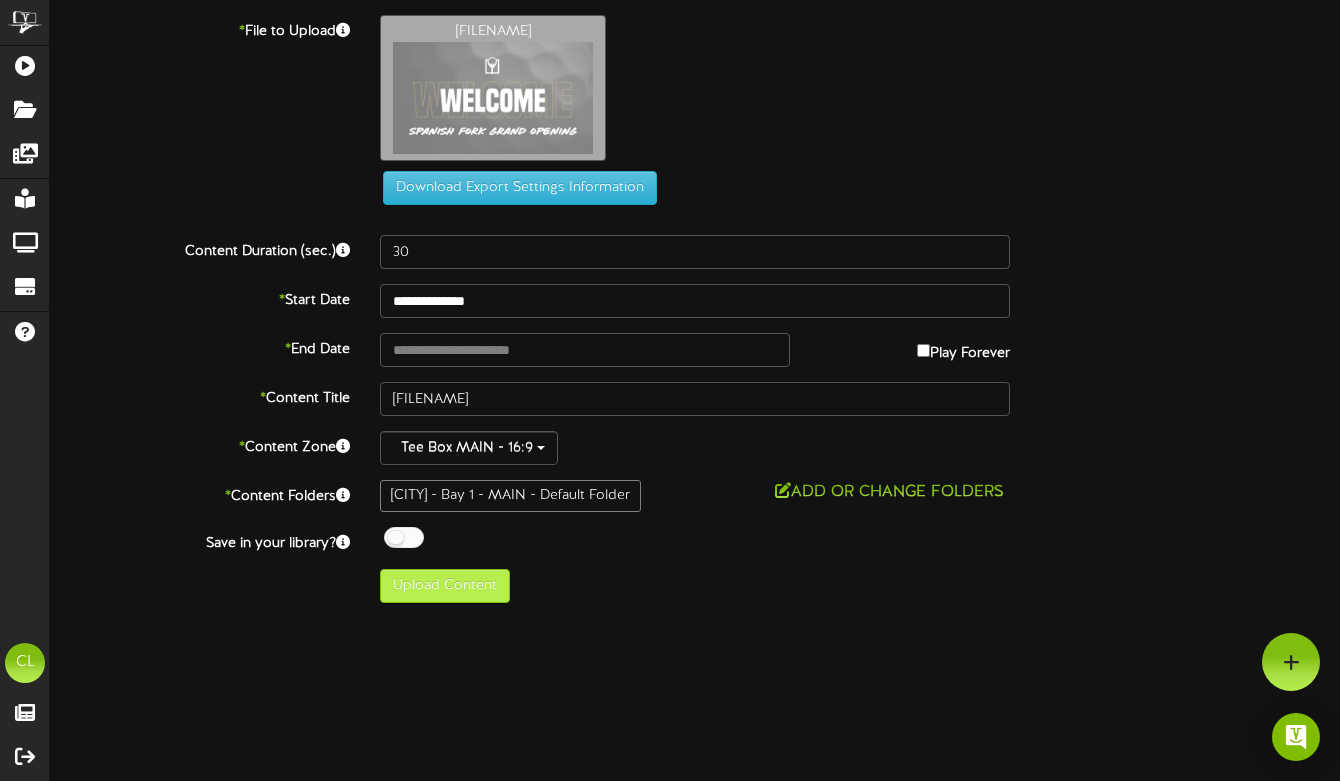 type on "**********" 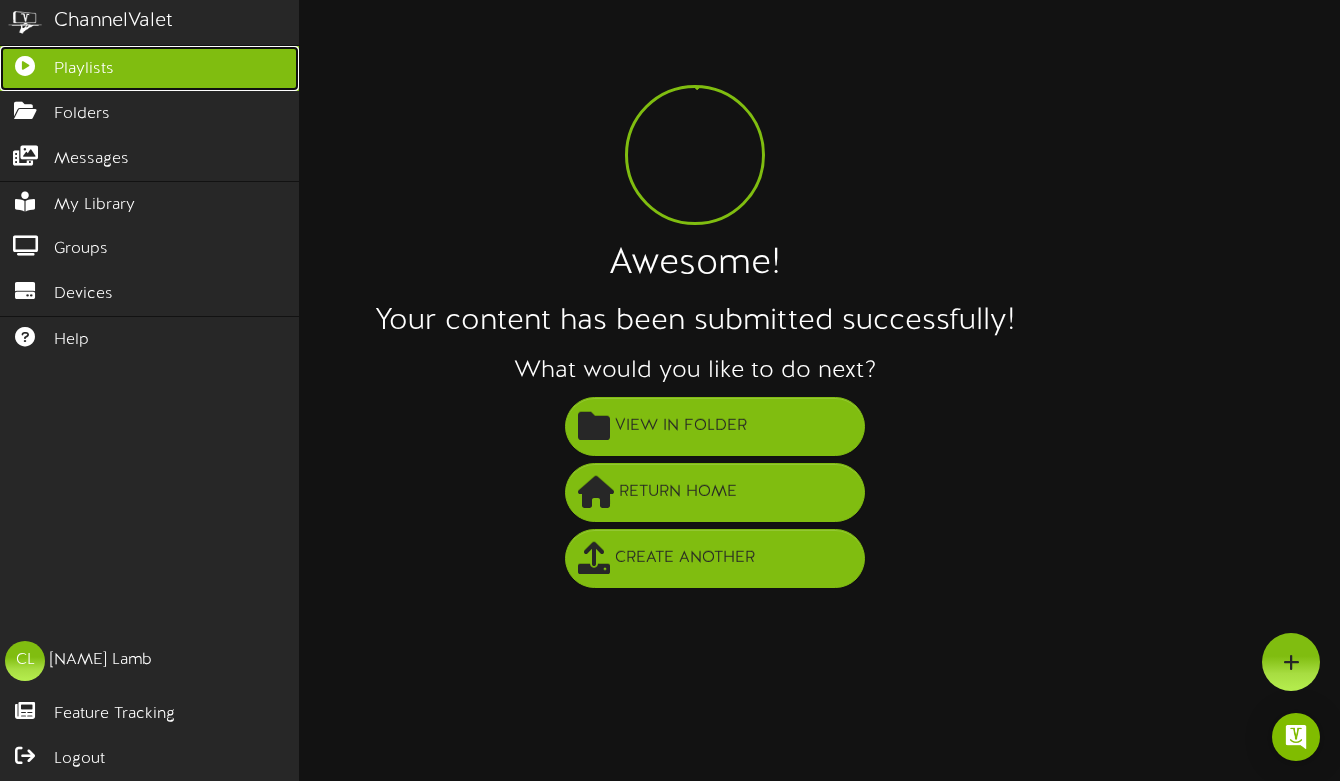 click on "Playlists" at bounding box center [84, 69] 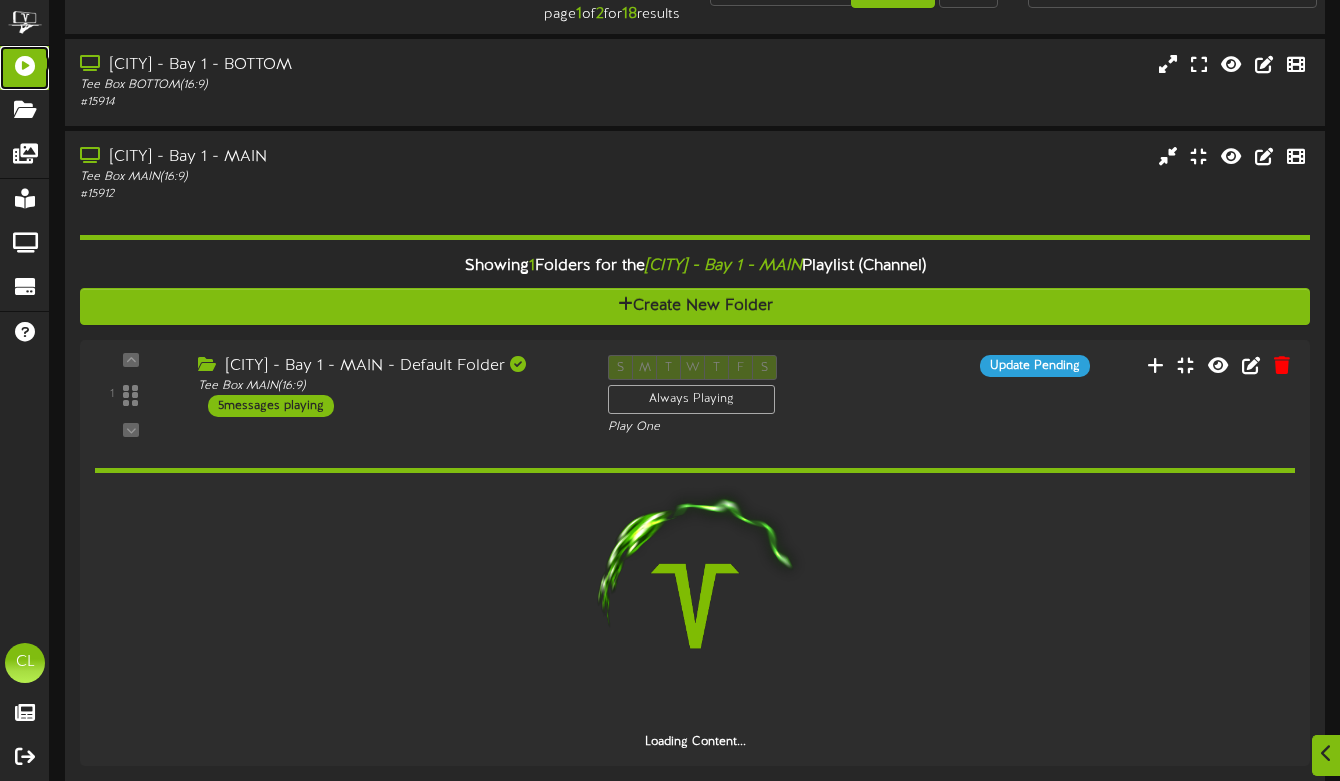 scroll, scrollTop: 60, scrollLeft: 0, axis: vertical 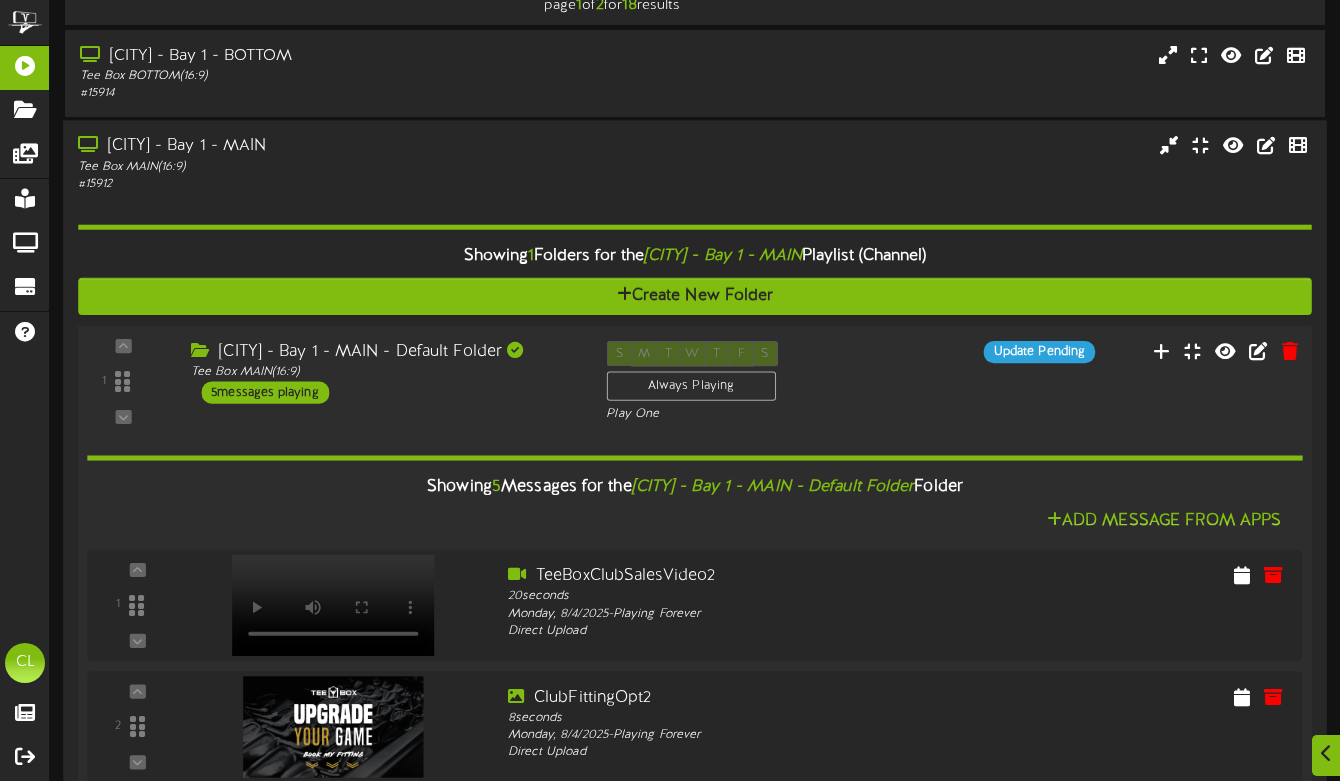 click on "[CITY] - Bay 1 - MAIN - Default Folder
Tee Box MAIN  ( 16:9 )
5  messages playing" at bounding box center [383, 372] 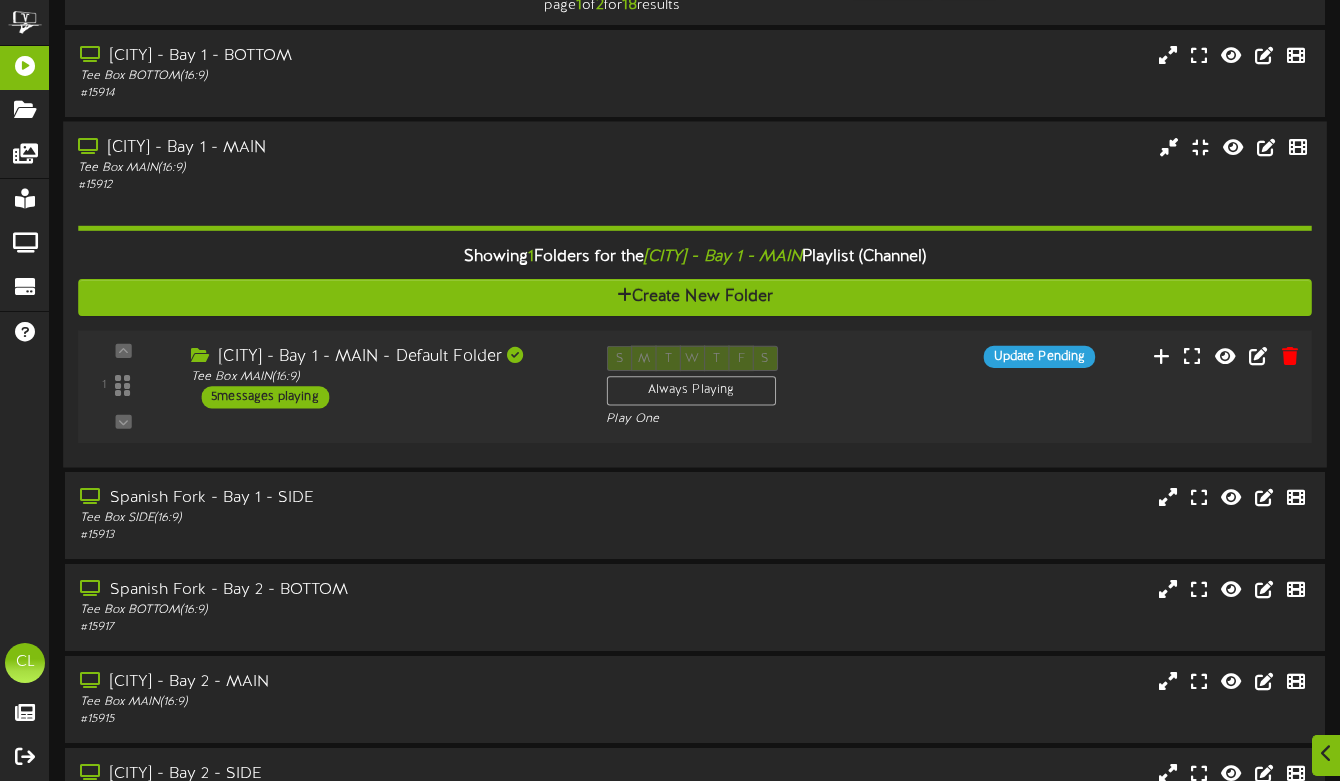 click on "[CITY] - Bay 1 - MAIN - Default Folder
Tee Box MAIN  ( 16:9 )
5  messages playing" at bounding box center (383, 377) 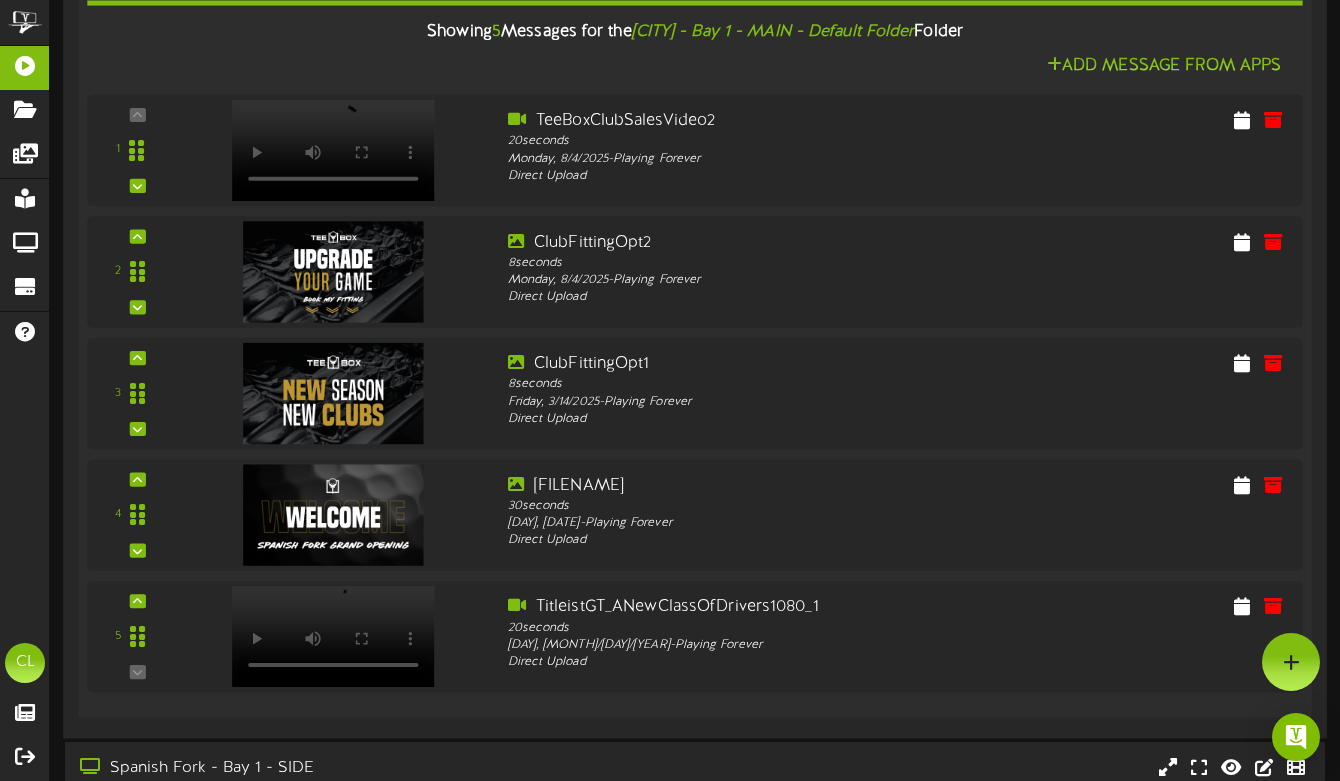 scroll, scrollTop: 490, scrollLeft: 0, axis: vertical 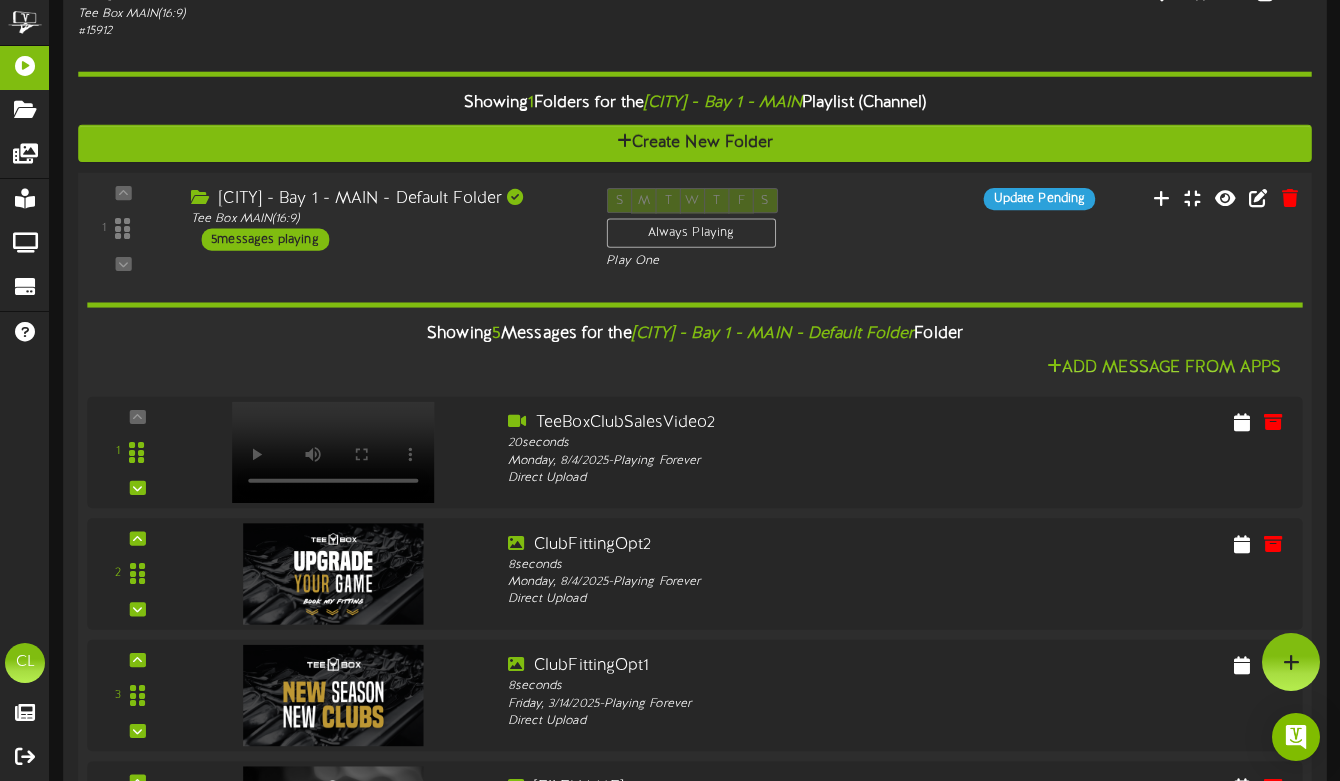 click on "[CITY] - Bay 1 - MAIN - Default Folder
Tee Box MAIN  ( 16:9 )
5  messages playing" at bounding box center [383, 219] 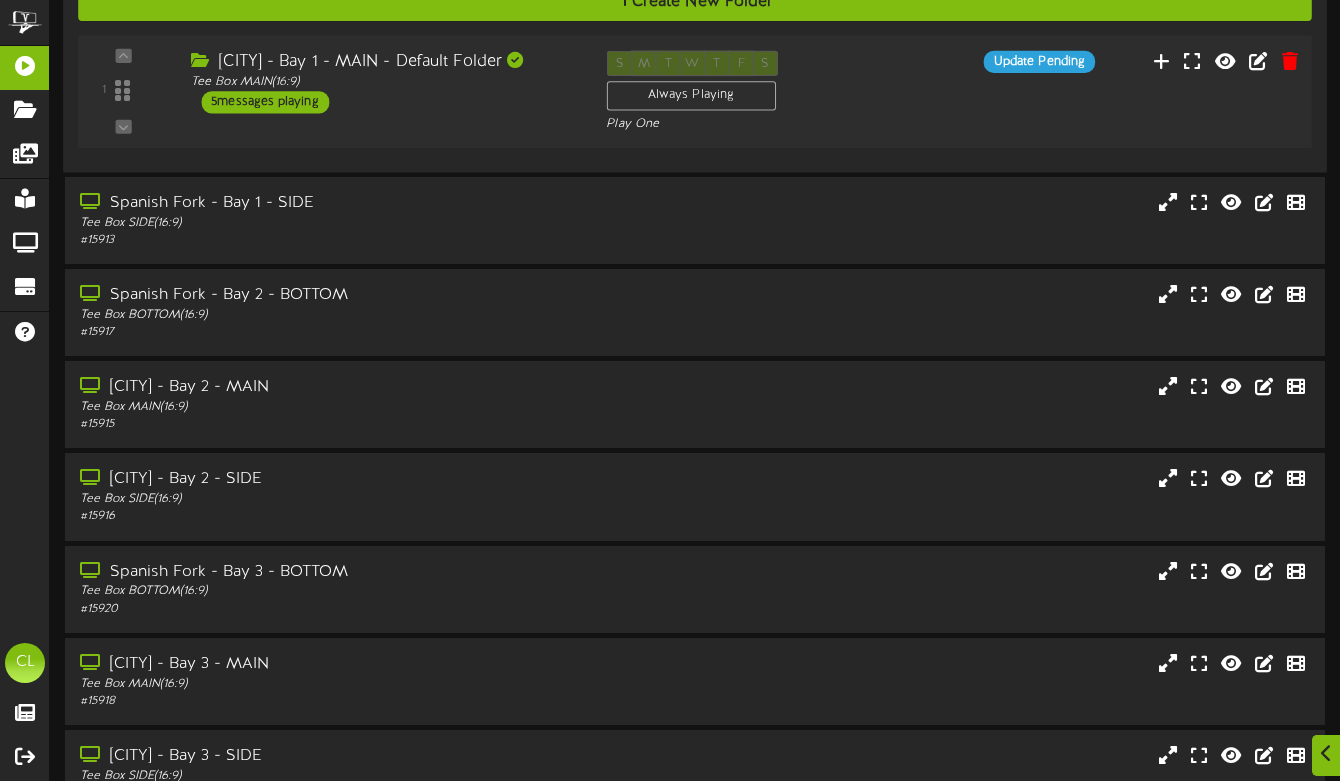 scroll, scrollTop: 368, scrollLeft: 0, axis: vertical 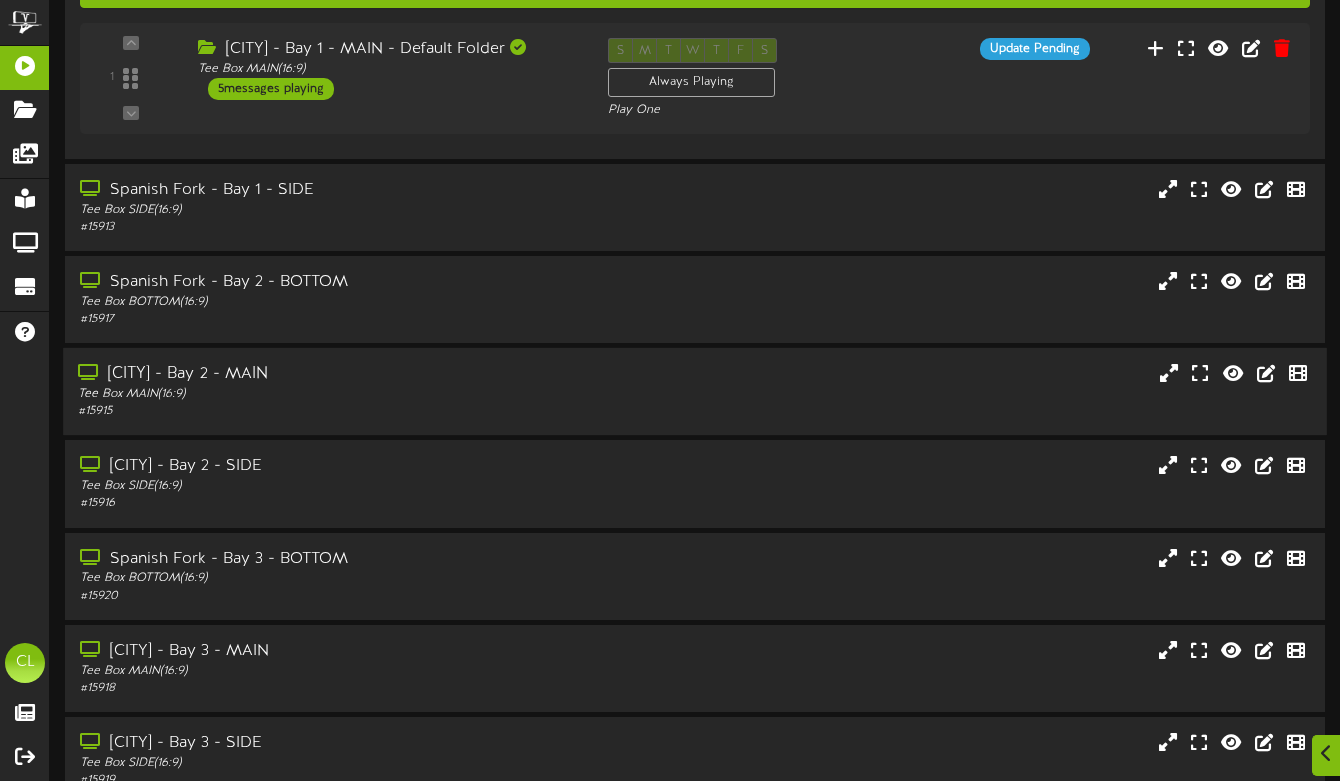 click on "Tee Box MAIN  ( 16:9 )" at bounding box center [326, 394] 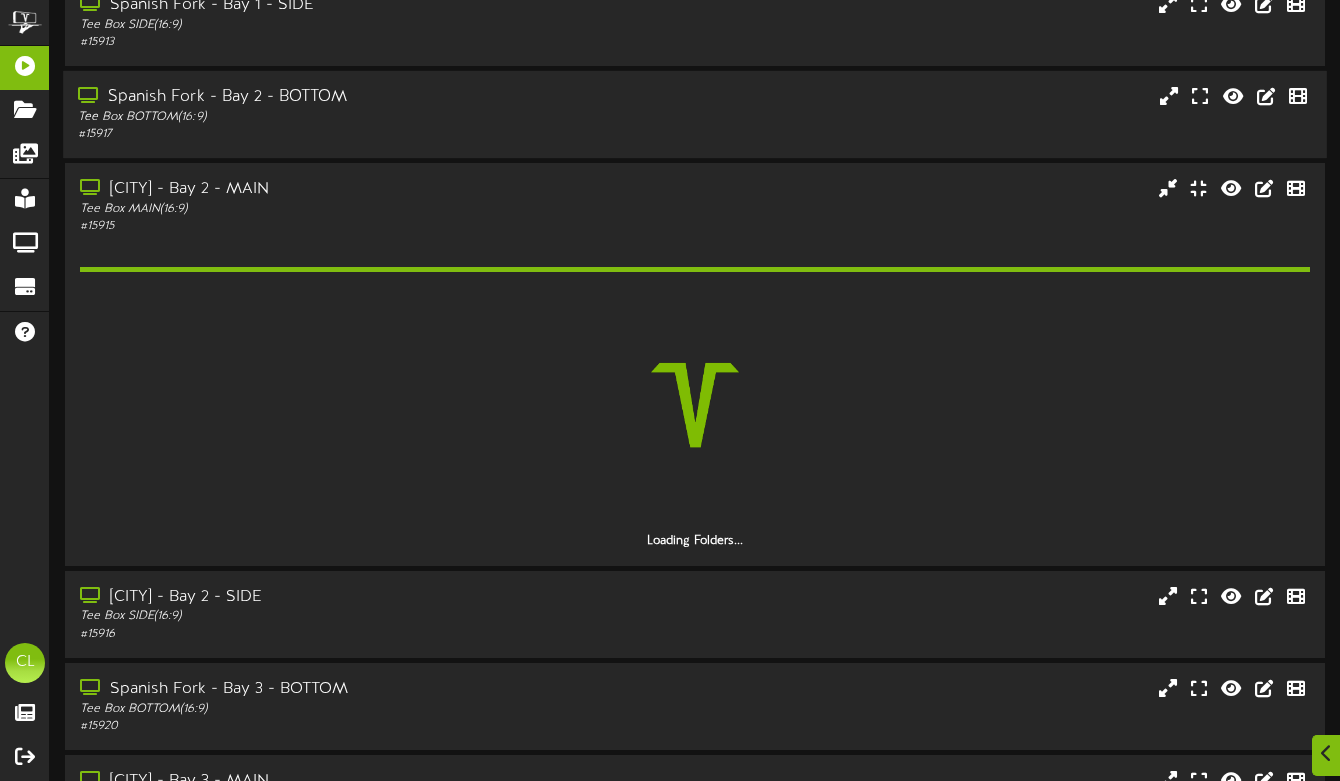 scroll, scrollTop: 552, scrollLeft: 0, axis: vertical 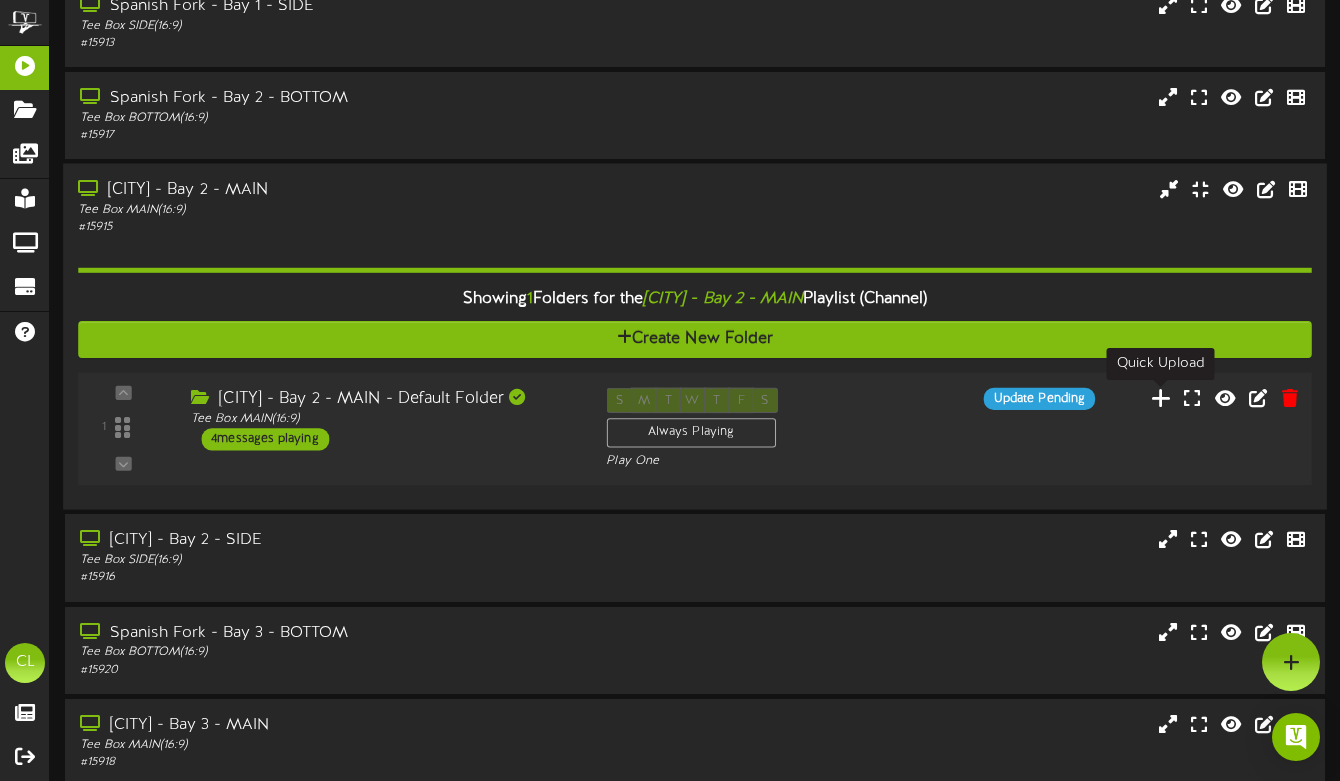 click at bounding box center (1161, 397) 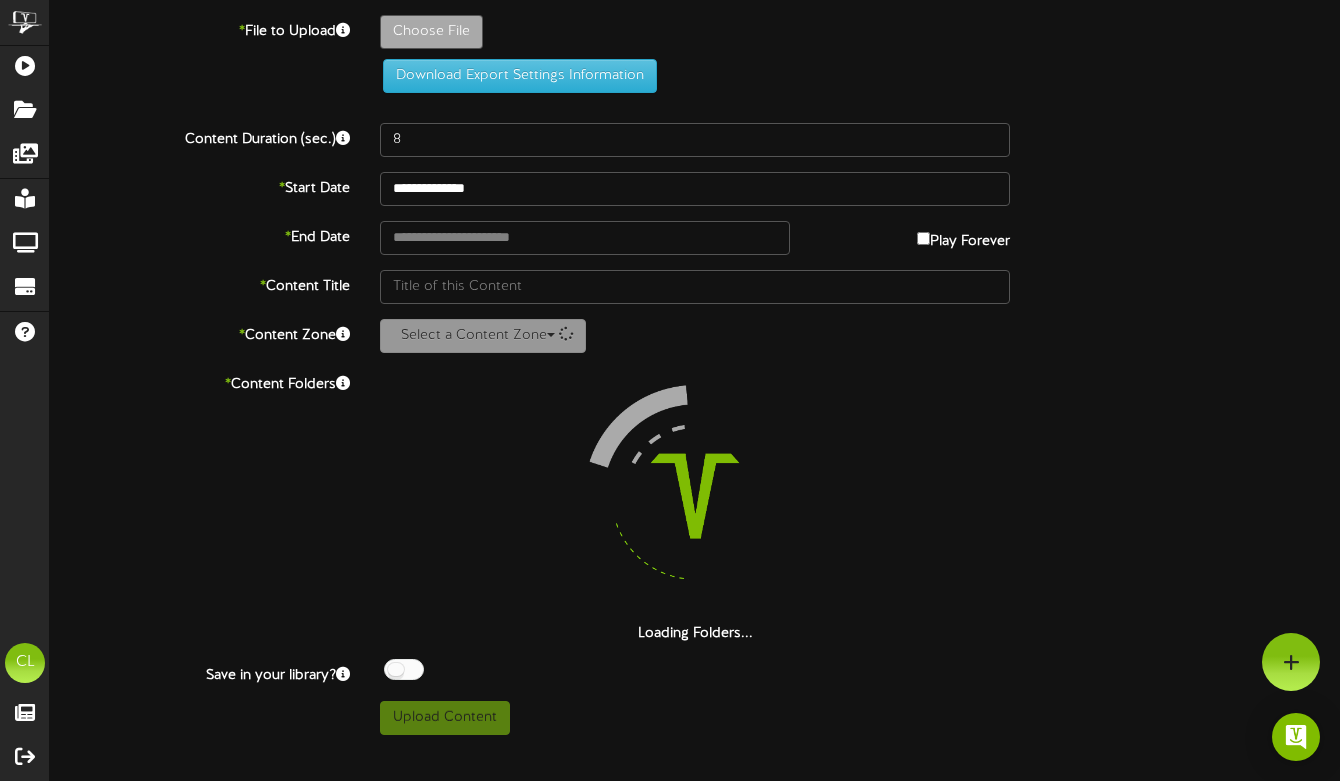 scroll, scrollTop: 0, scrollLeft: 0, axis: both 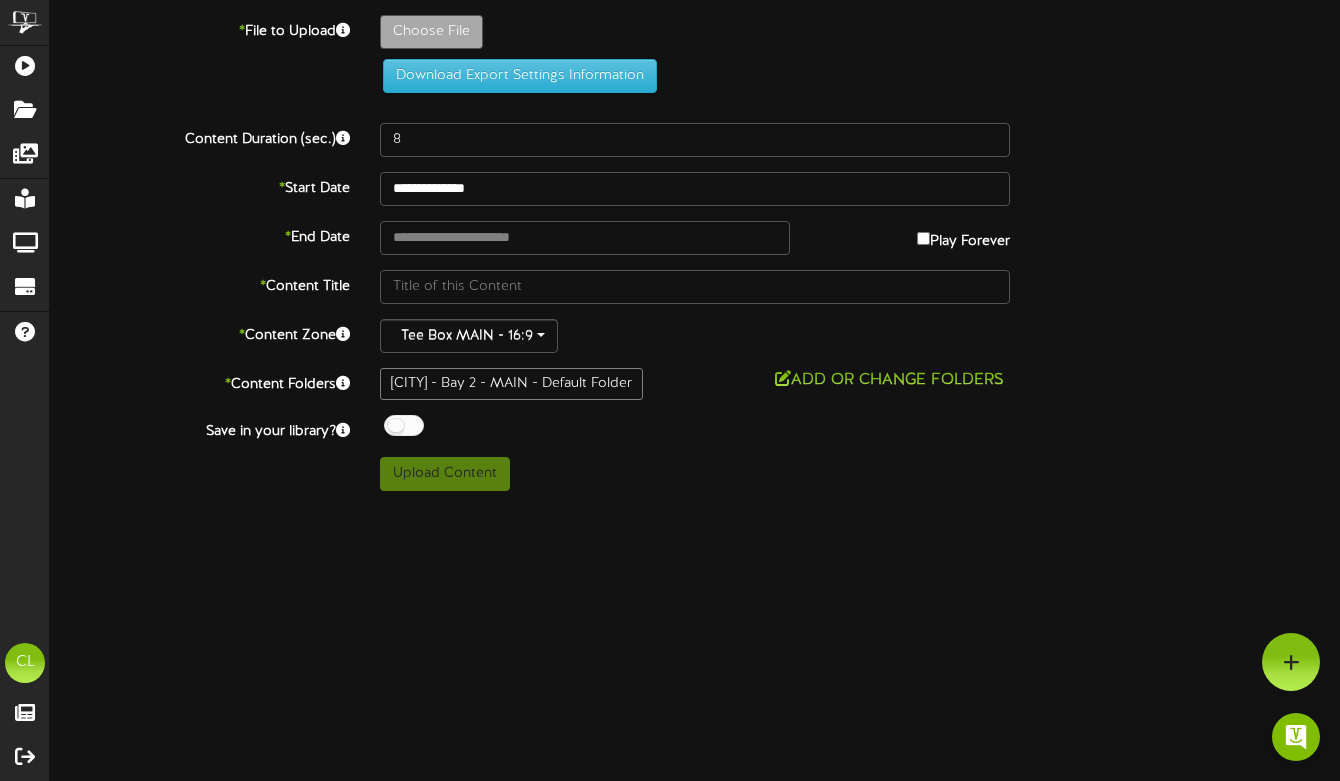 type on "**********" 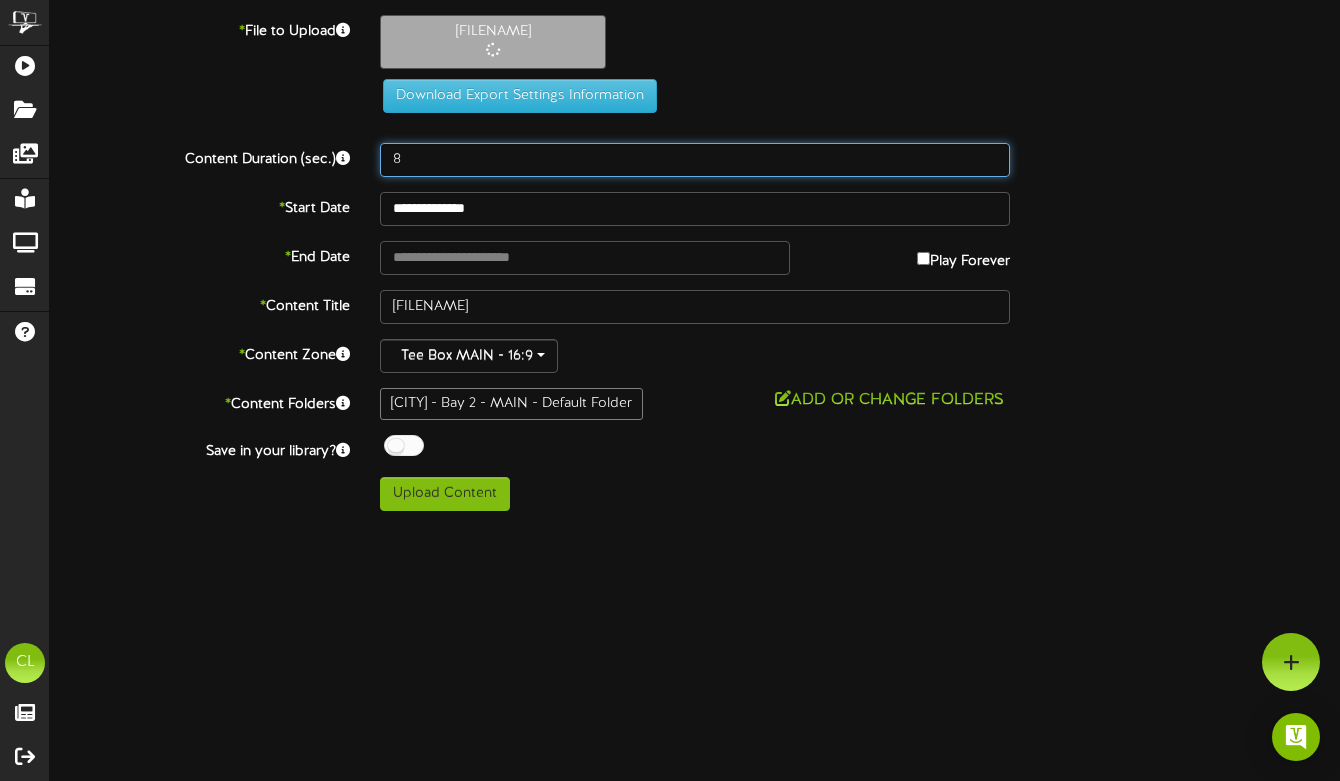 drag, startPoint x: 415, startPoint y: 167, endPoint x: 343, endPoint y: 167, distance: 72 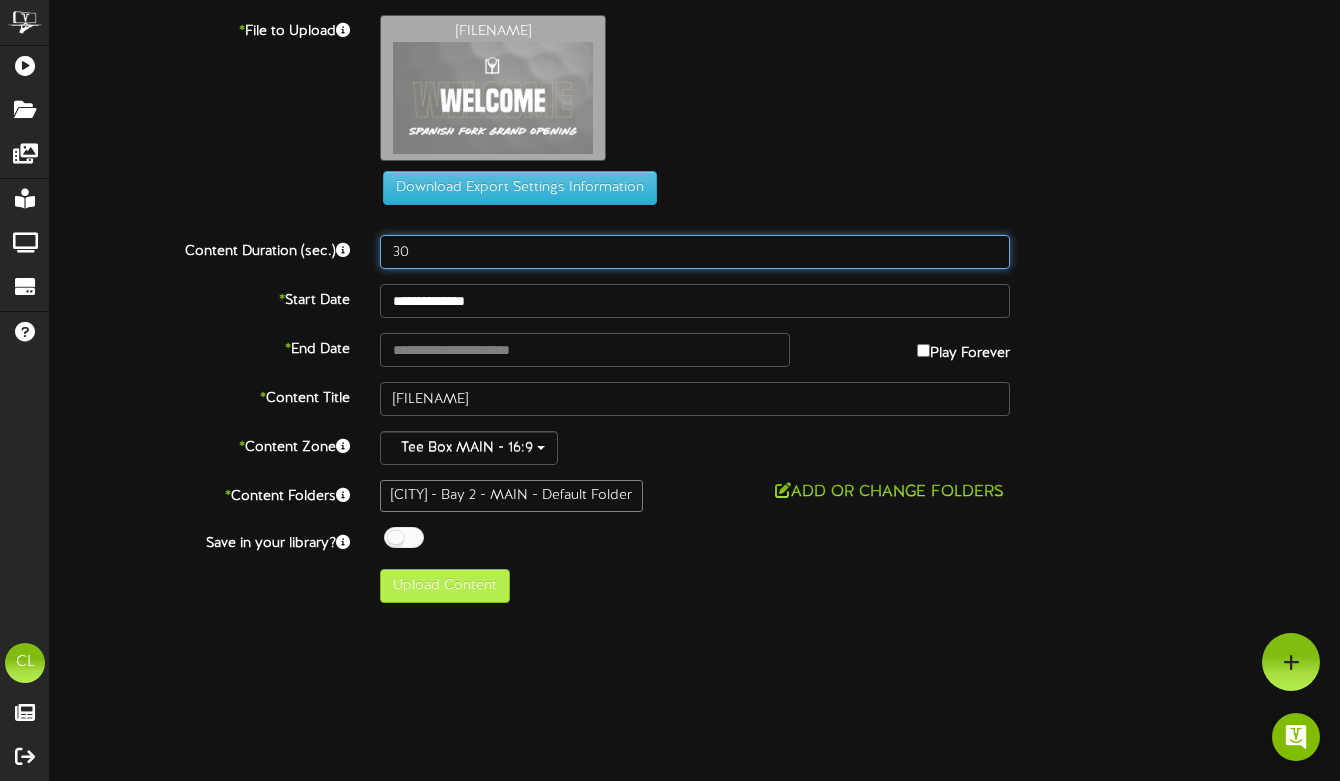 type on "30" 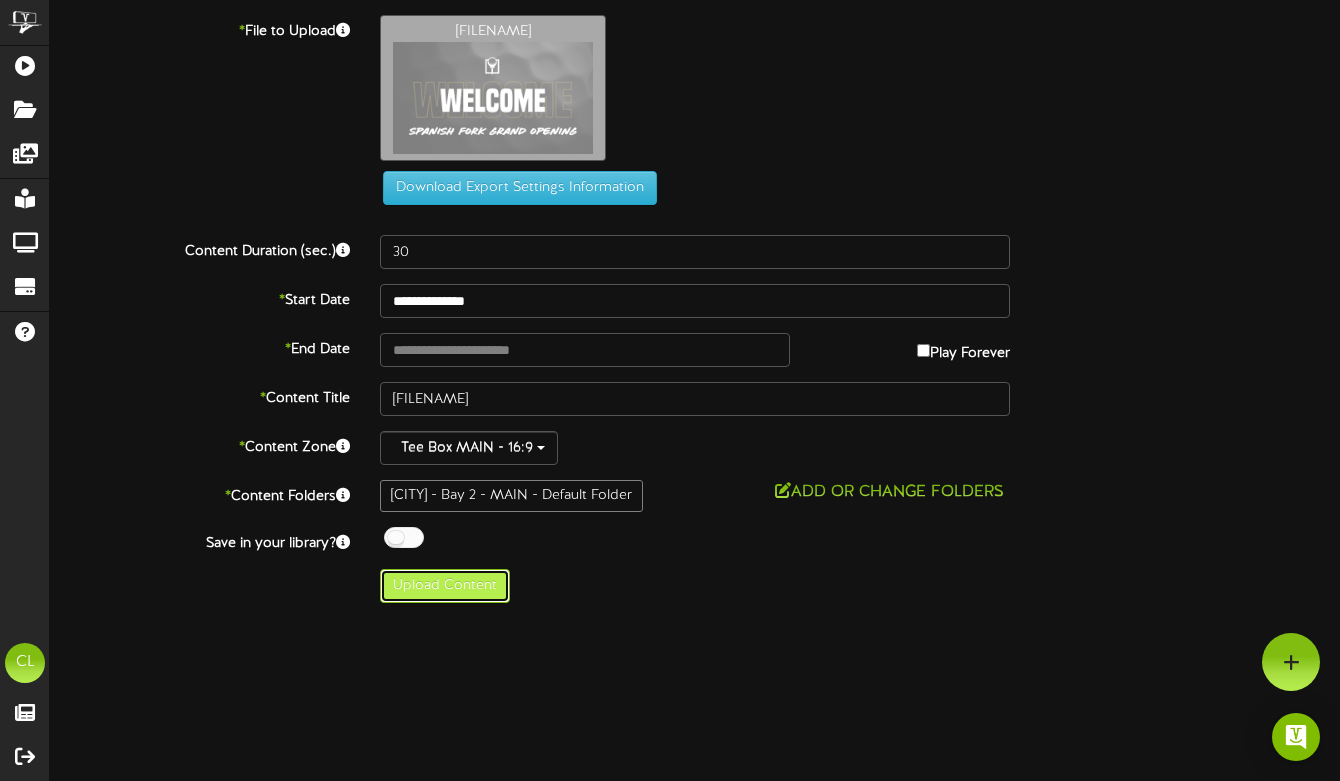 click on "Upload Content" at bounding box center [445, 586] 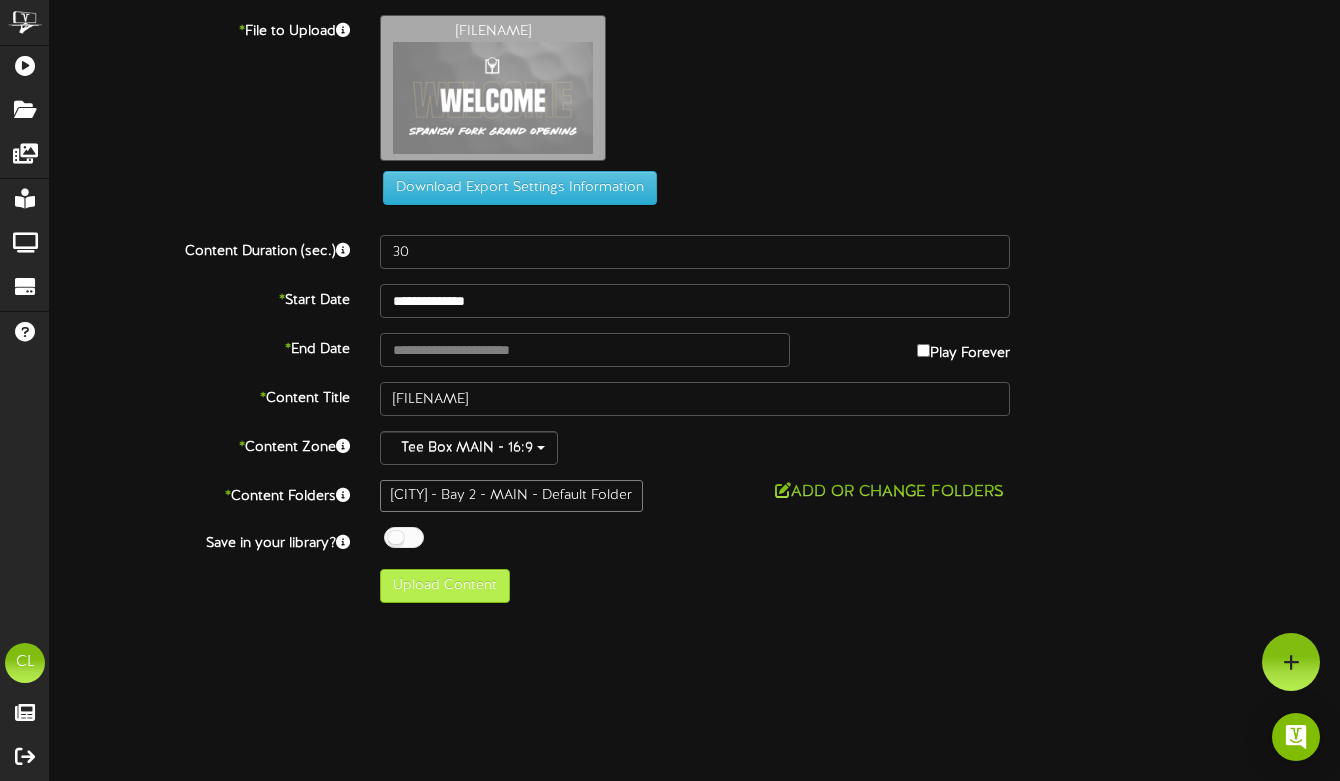 type on "**********" 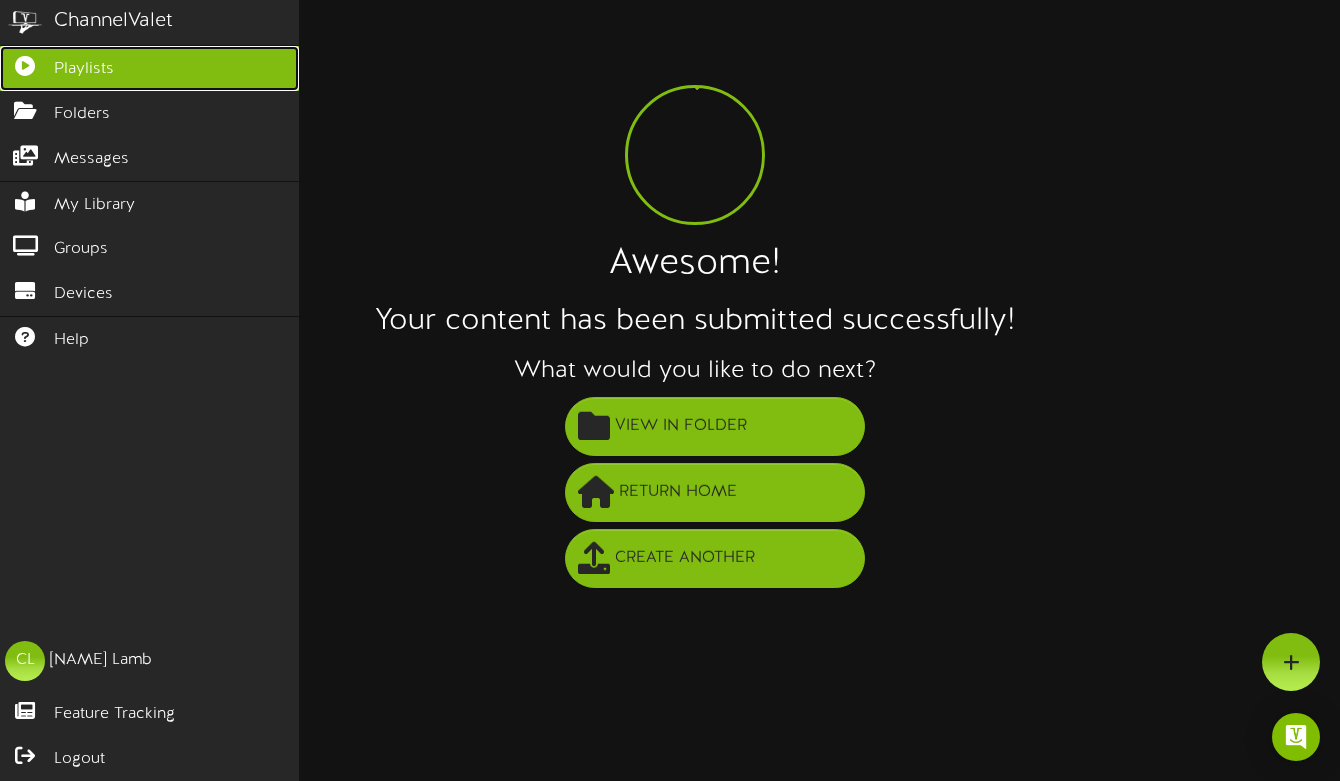 click on "Playlists" at bounding box center (84, 69) 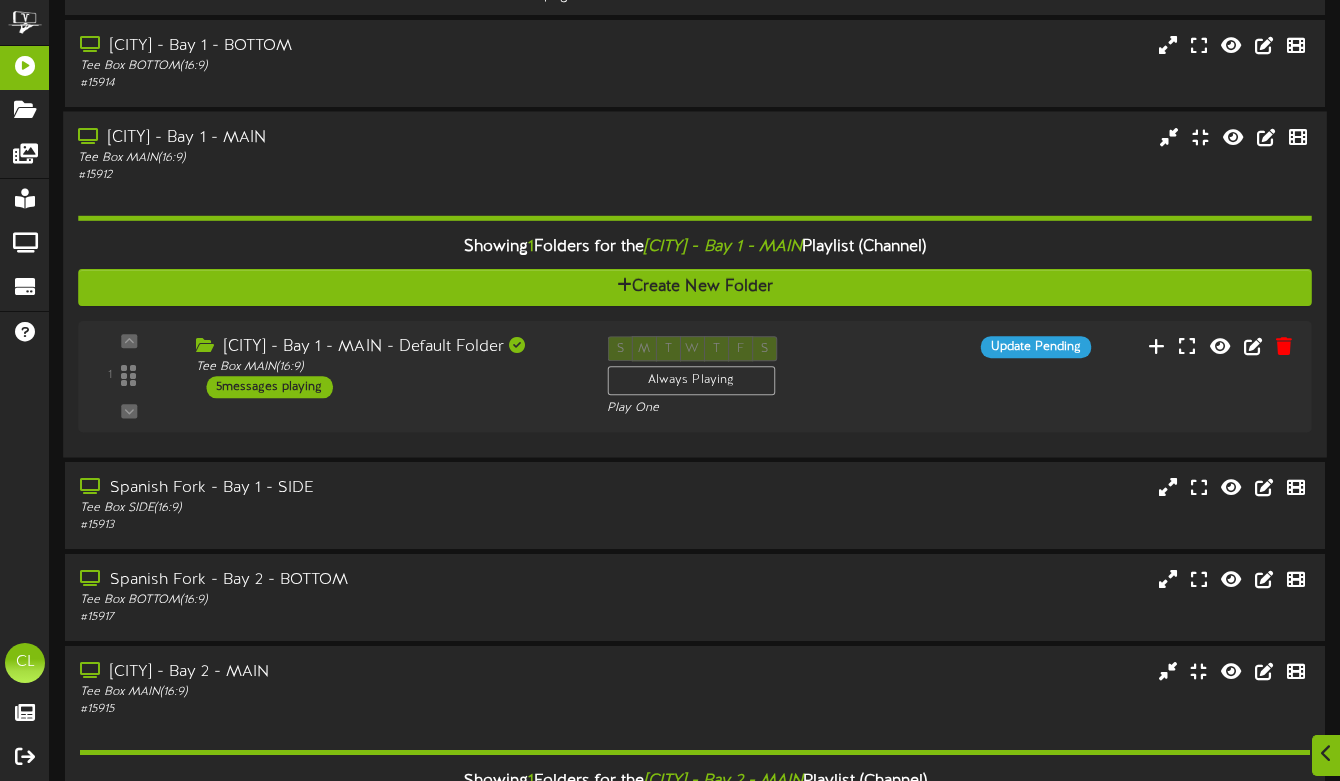 click on "Tee Box MAIN  ( 16:9 )" at bounding box center [326, 157] 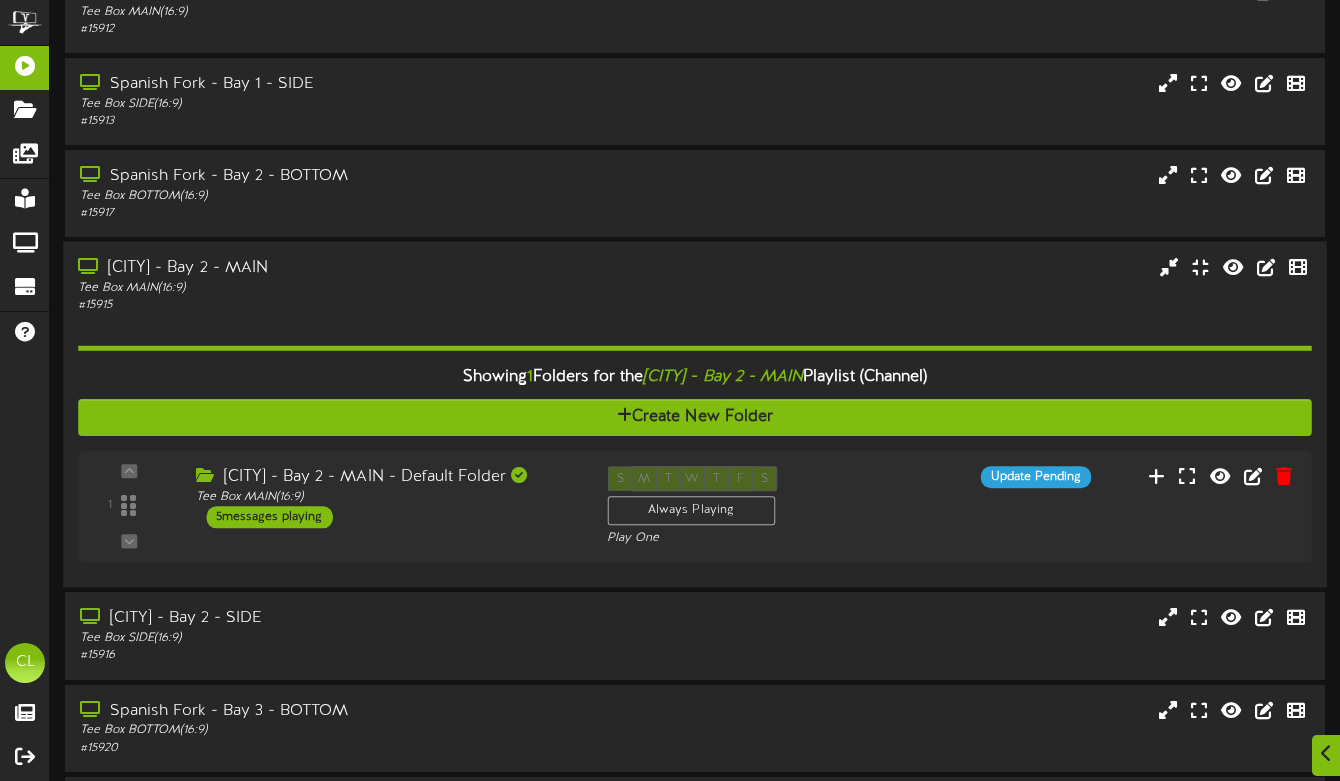 click on "[CITY] - Bay 2 - MAIN" at bounding box center (326, 268) 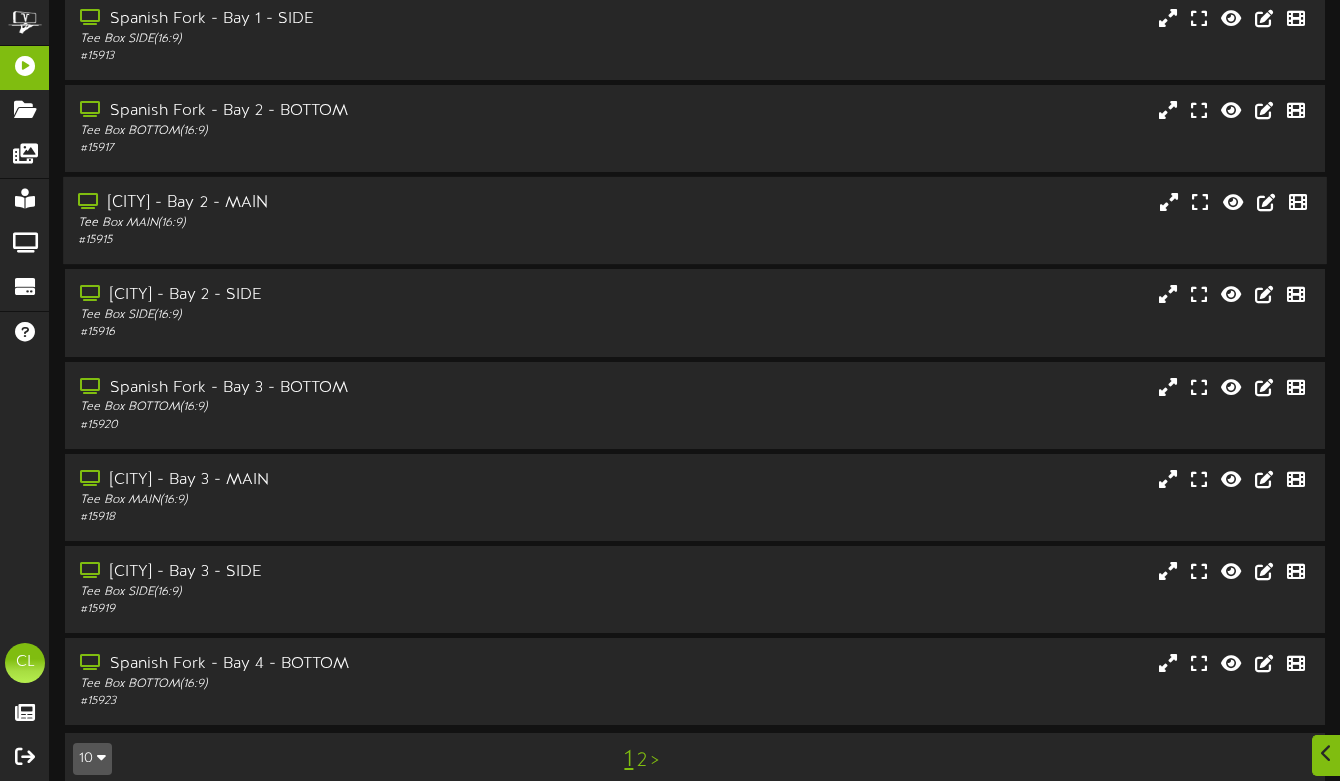 scroll, scrollTop: 307, scrollLeft: 0, axis: vertical 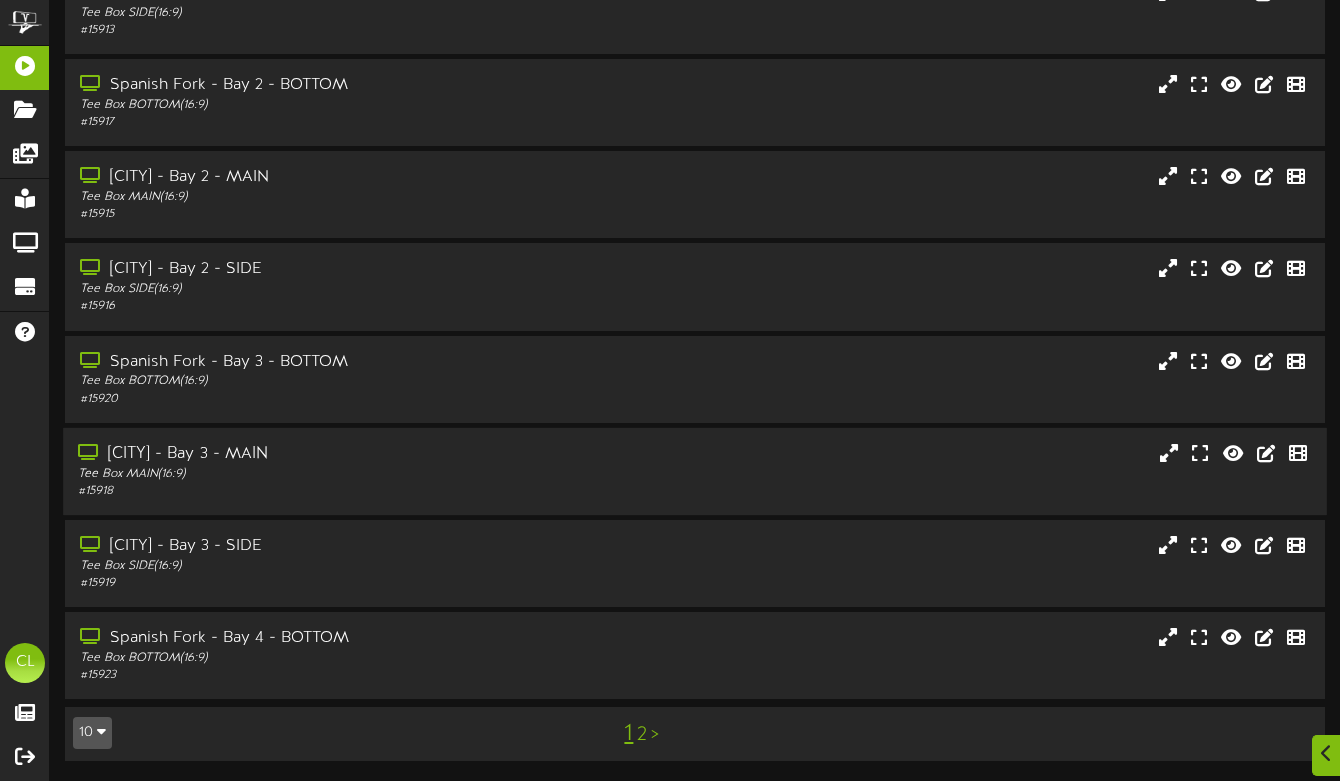click on "Tee Box MAIN  ( 16:9 )" at bounding box center [326, 474] 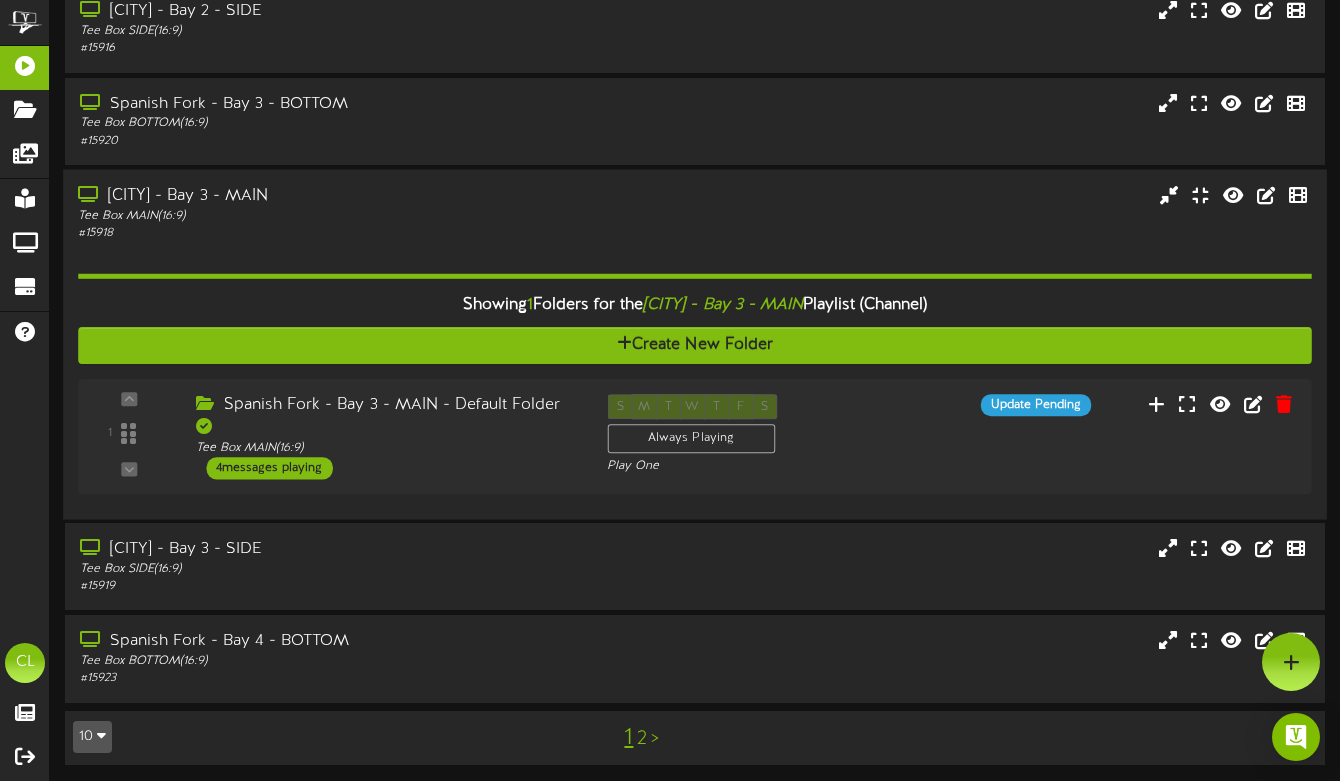 click on "1
( 16:9" at bounding box center [695, 436] 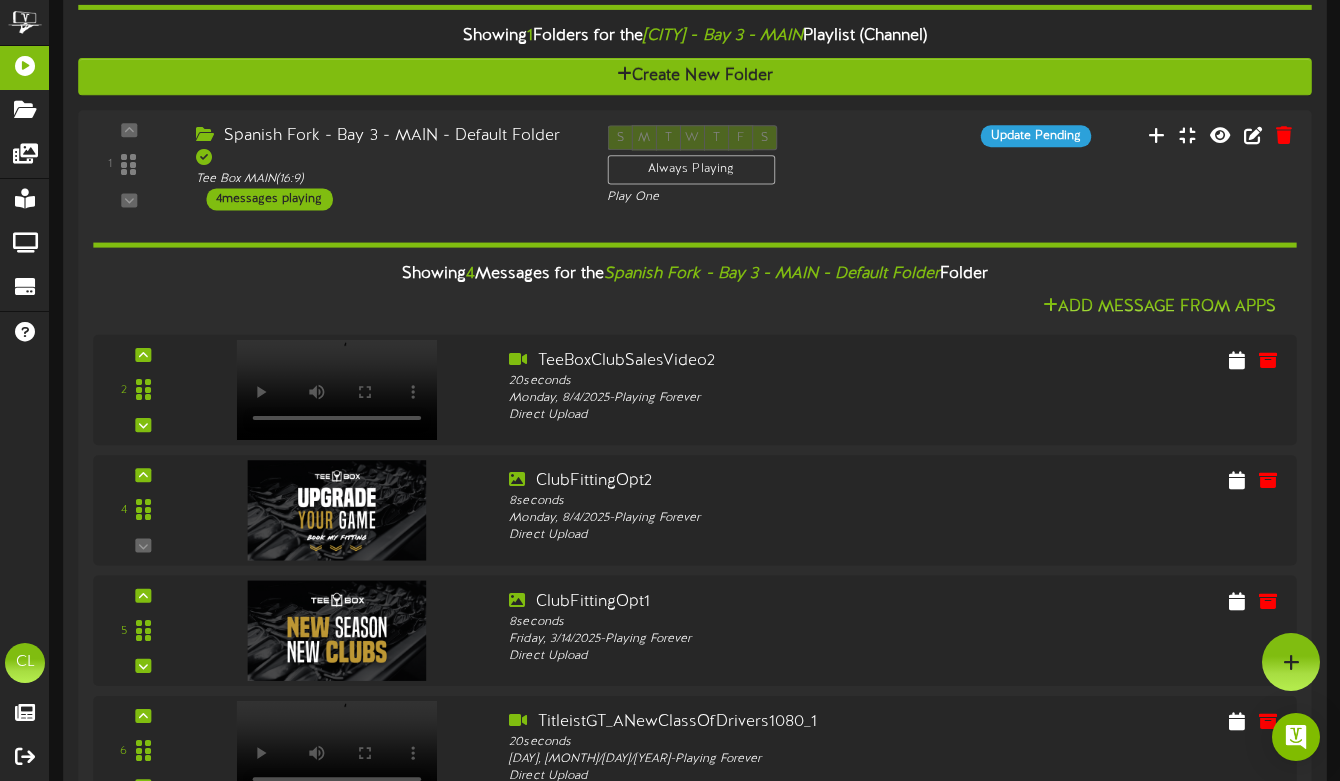 scroll, scrollTop: 820, scrollLeft: 0, axis: vertical 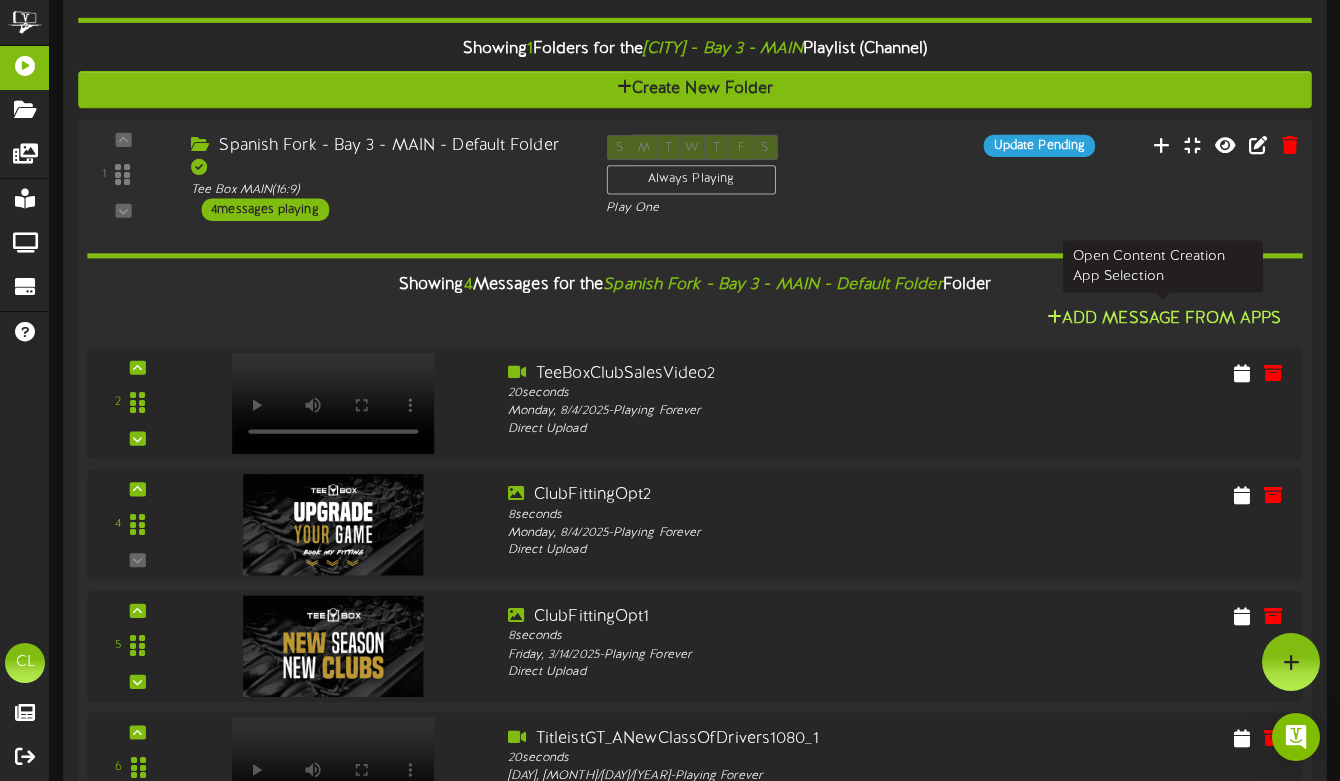 click on "Add Message From Apps" at bounding box center [1163, 318] 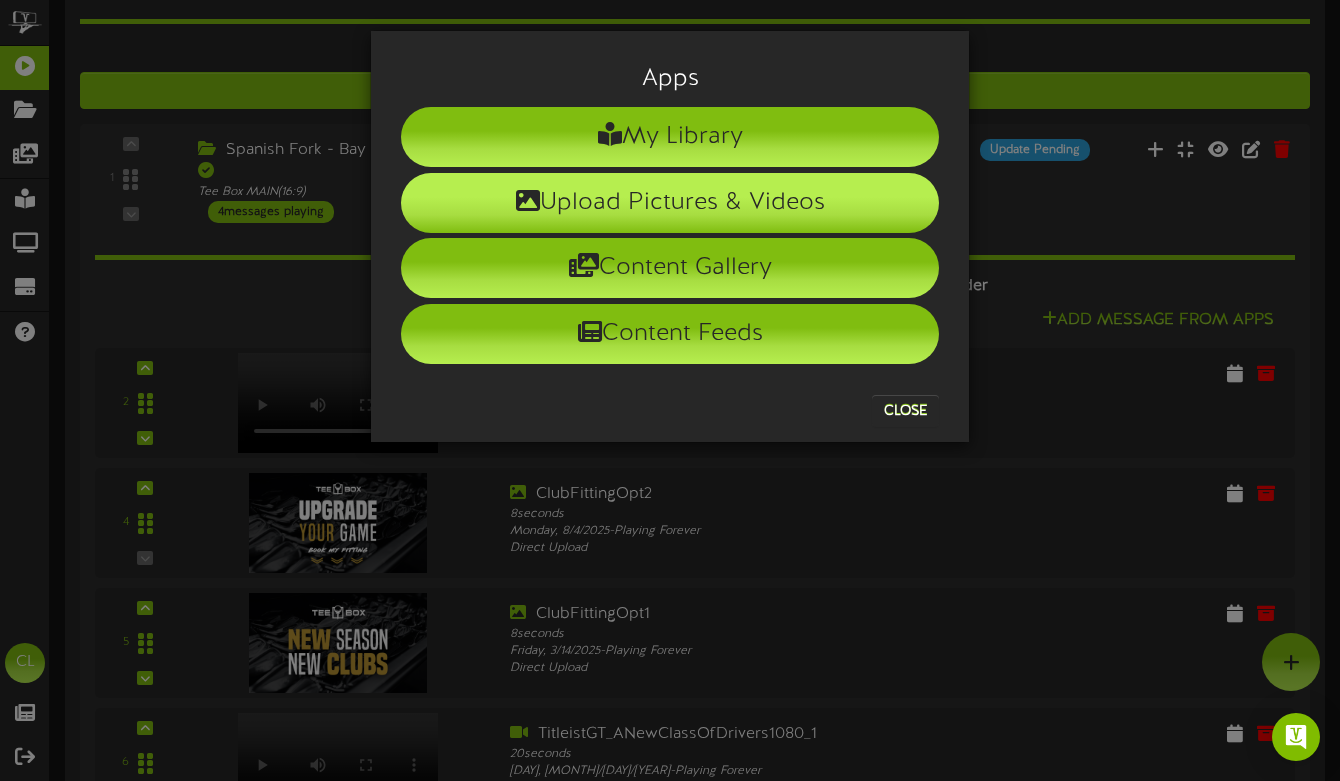 click on "Upload Pictures & Videos" at bounding box center [670, 203] 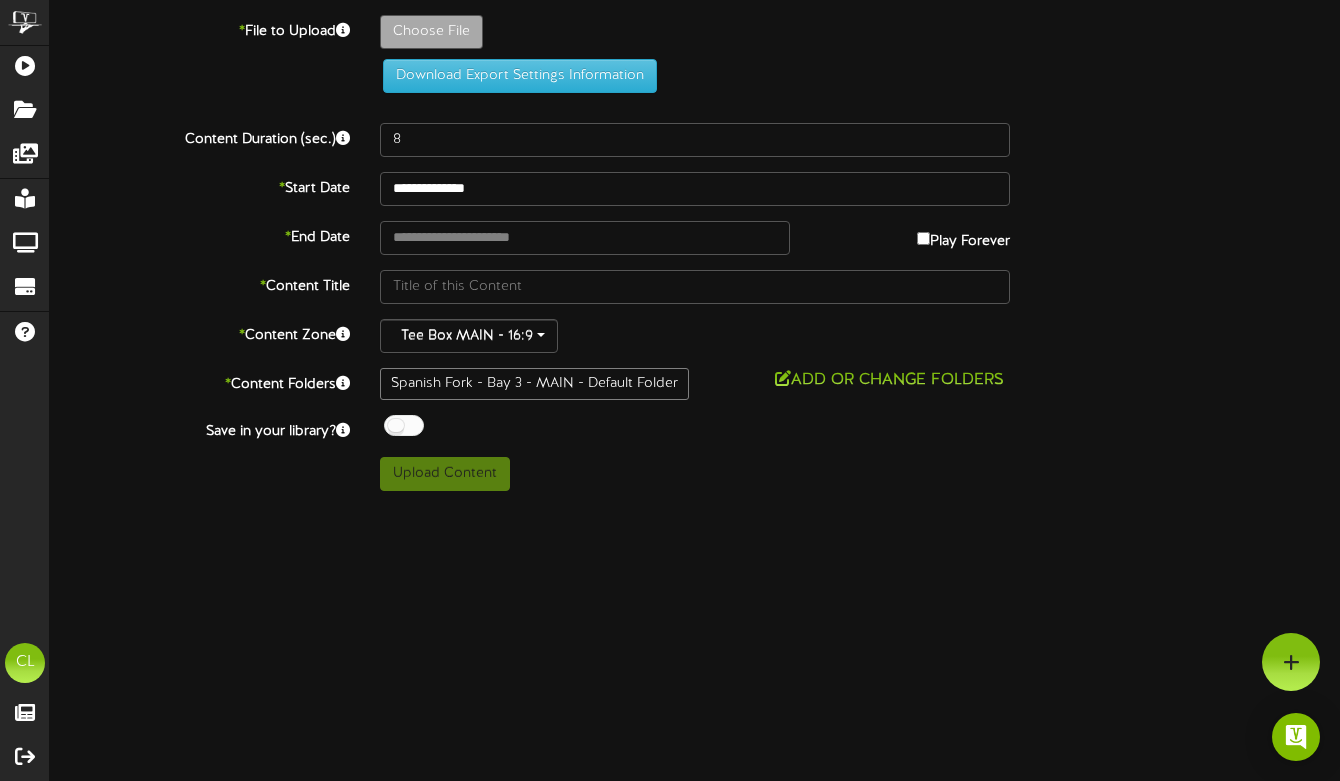 type on "**********" 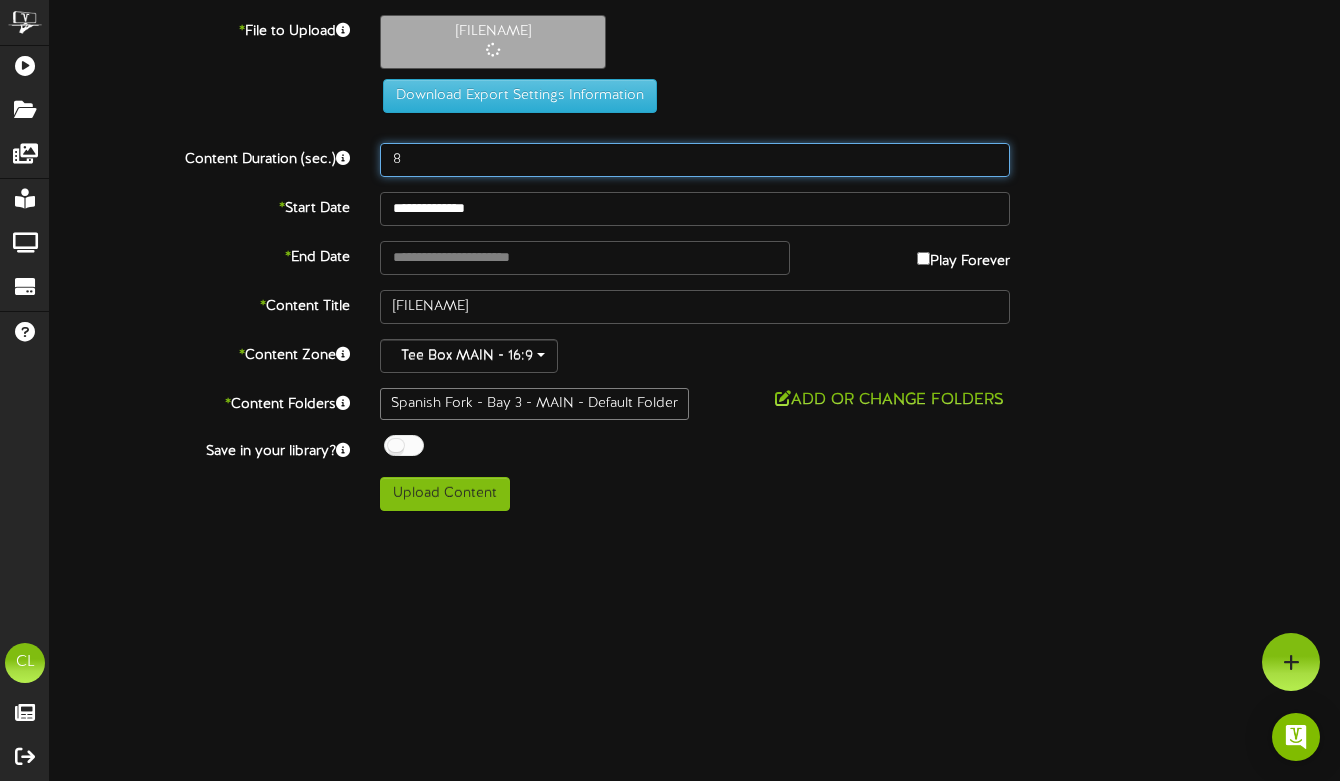 drag, startPoint x: 424, startPoint y: 158, endPoint x: 351, endPoint y: 158, distance: 73 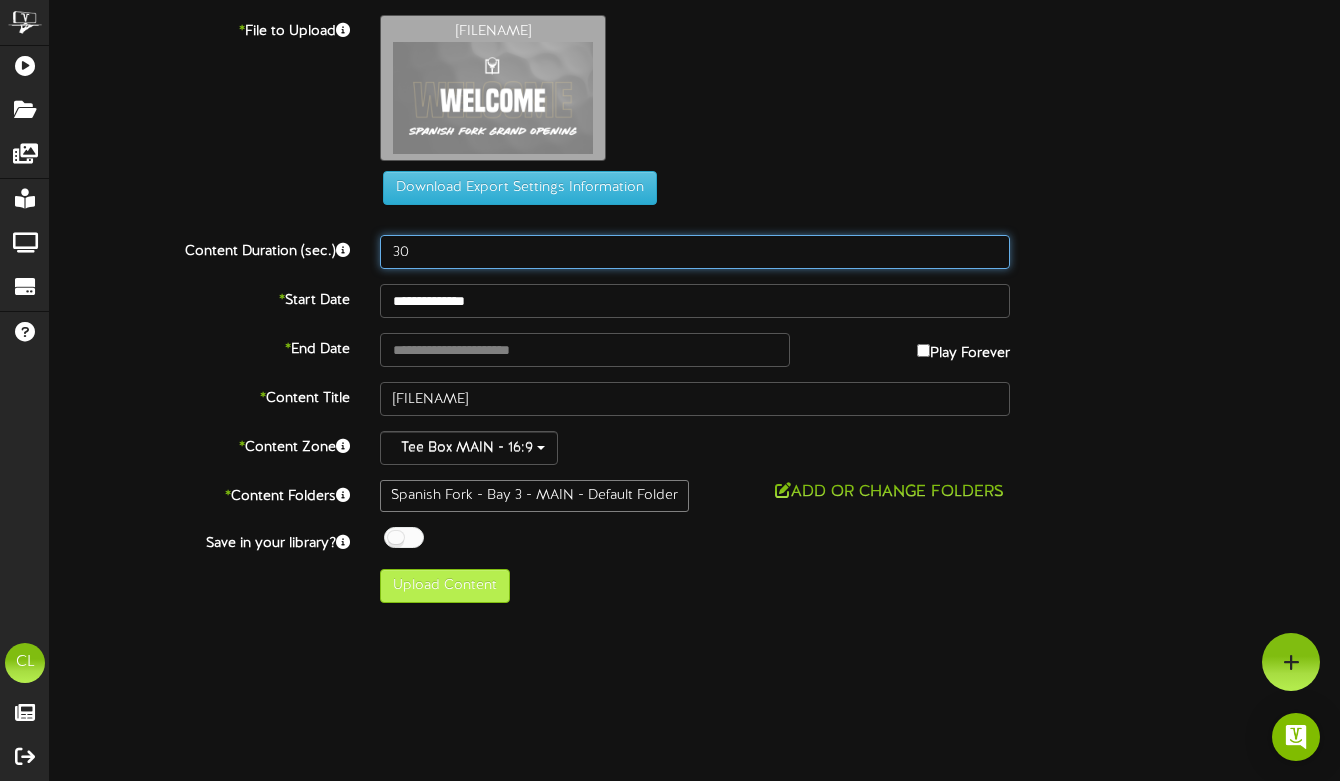 type on "30" 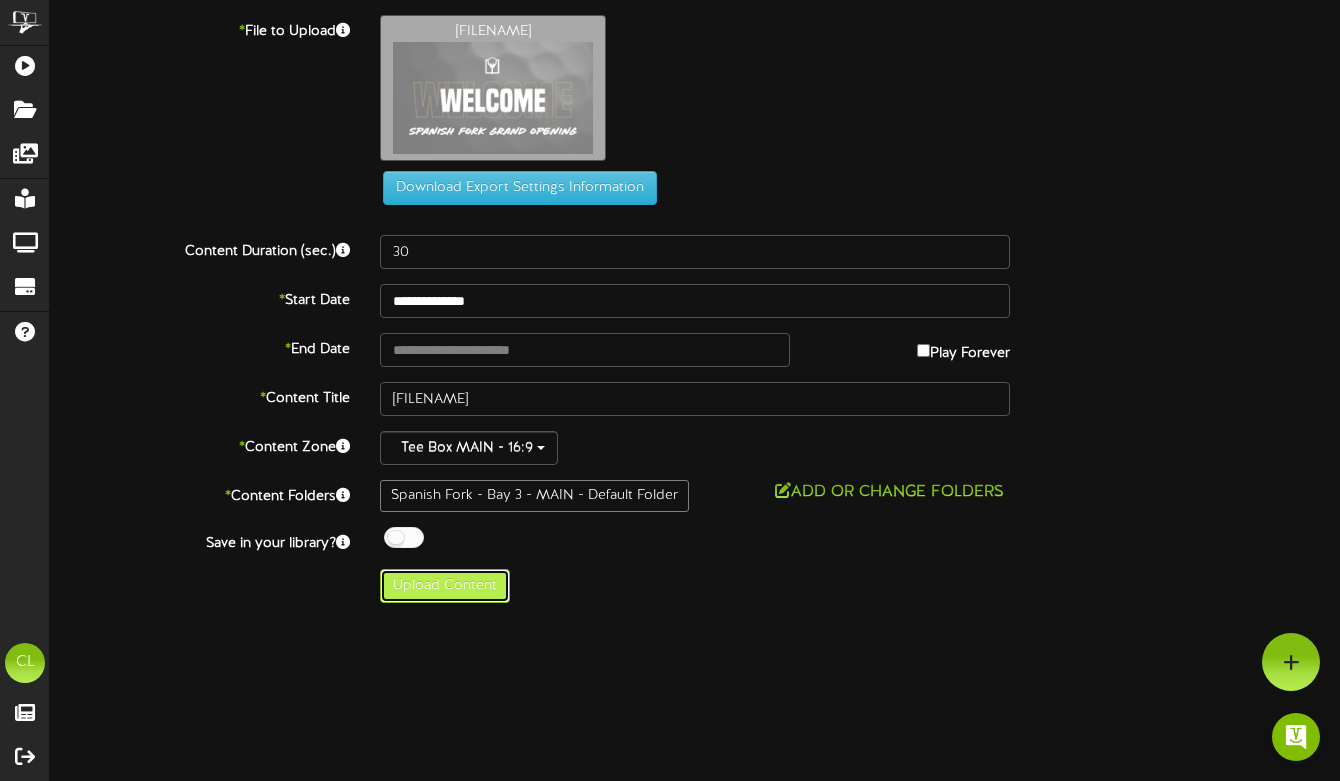 click on "Upload Content" at bounding box center (445, 586) 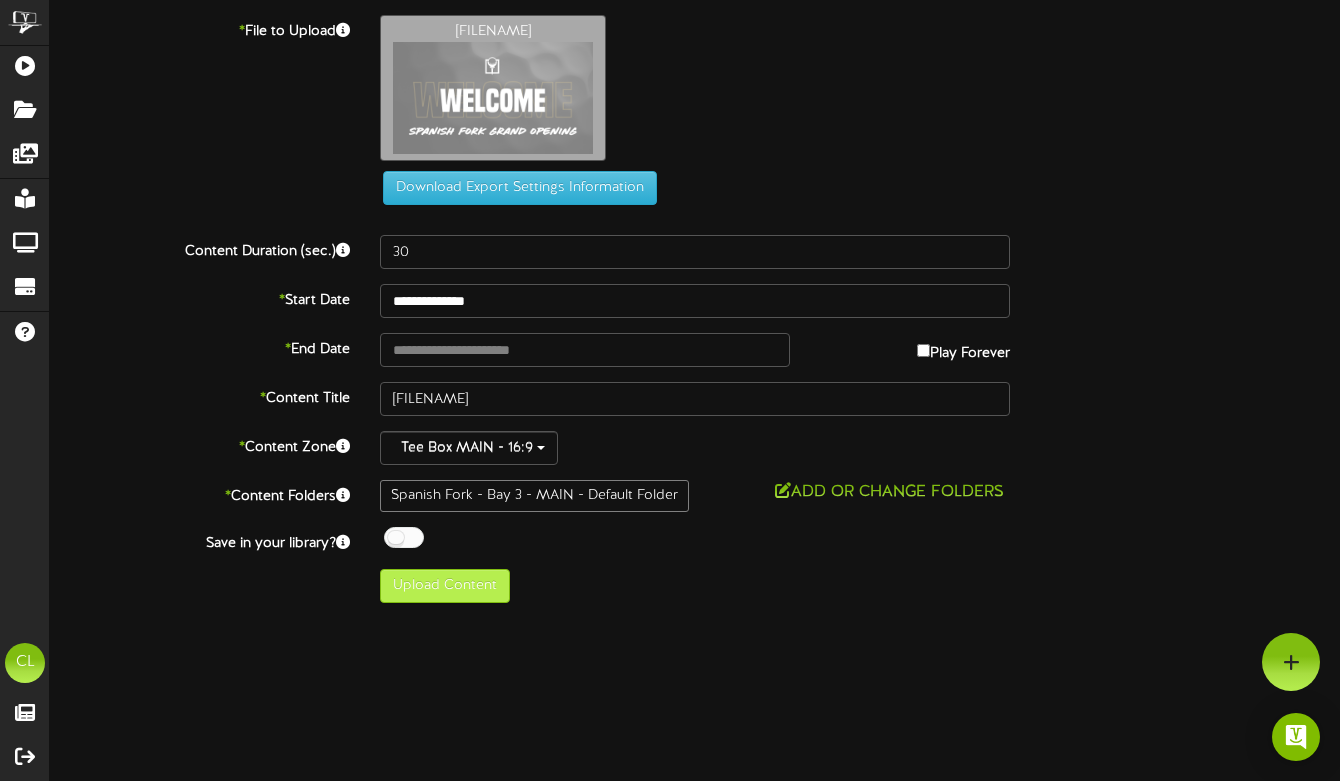 type on "**********" 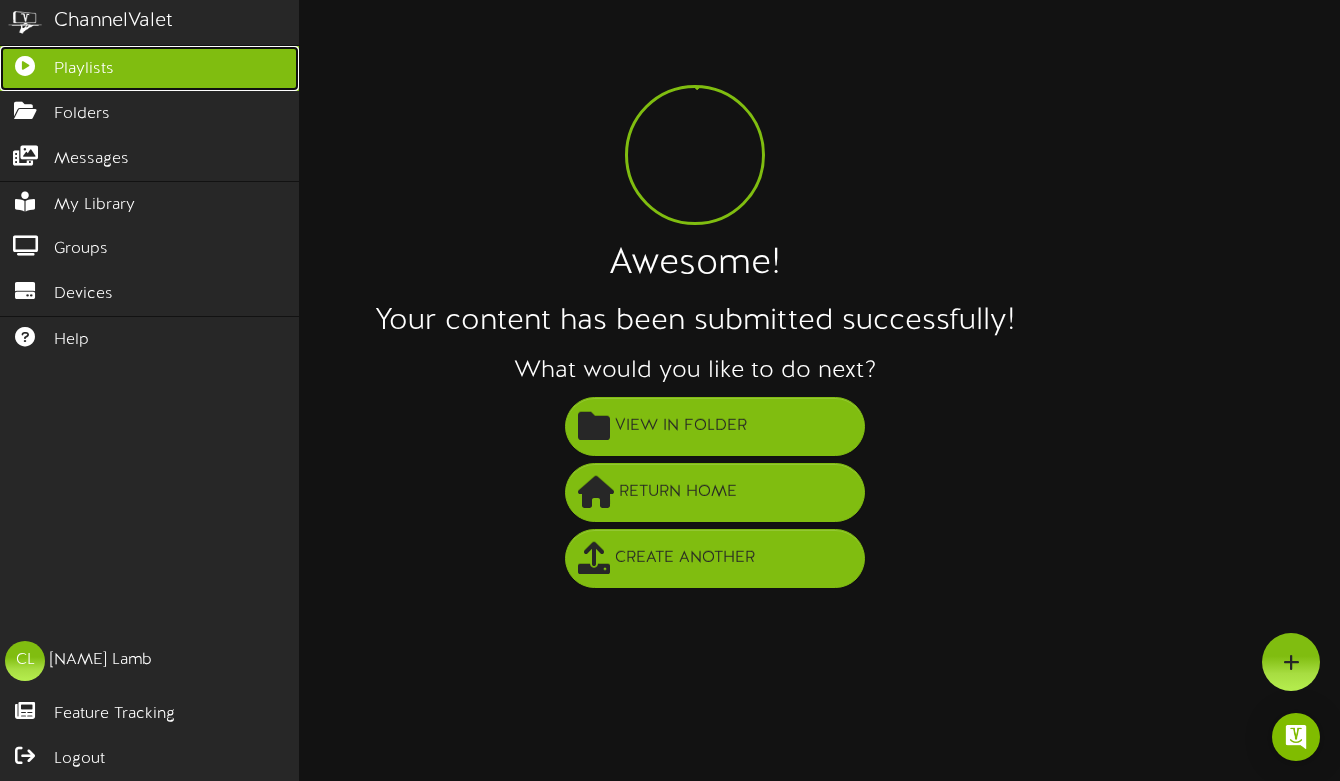 click on "Playlists" at bounding box center (149, 68) 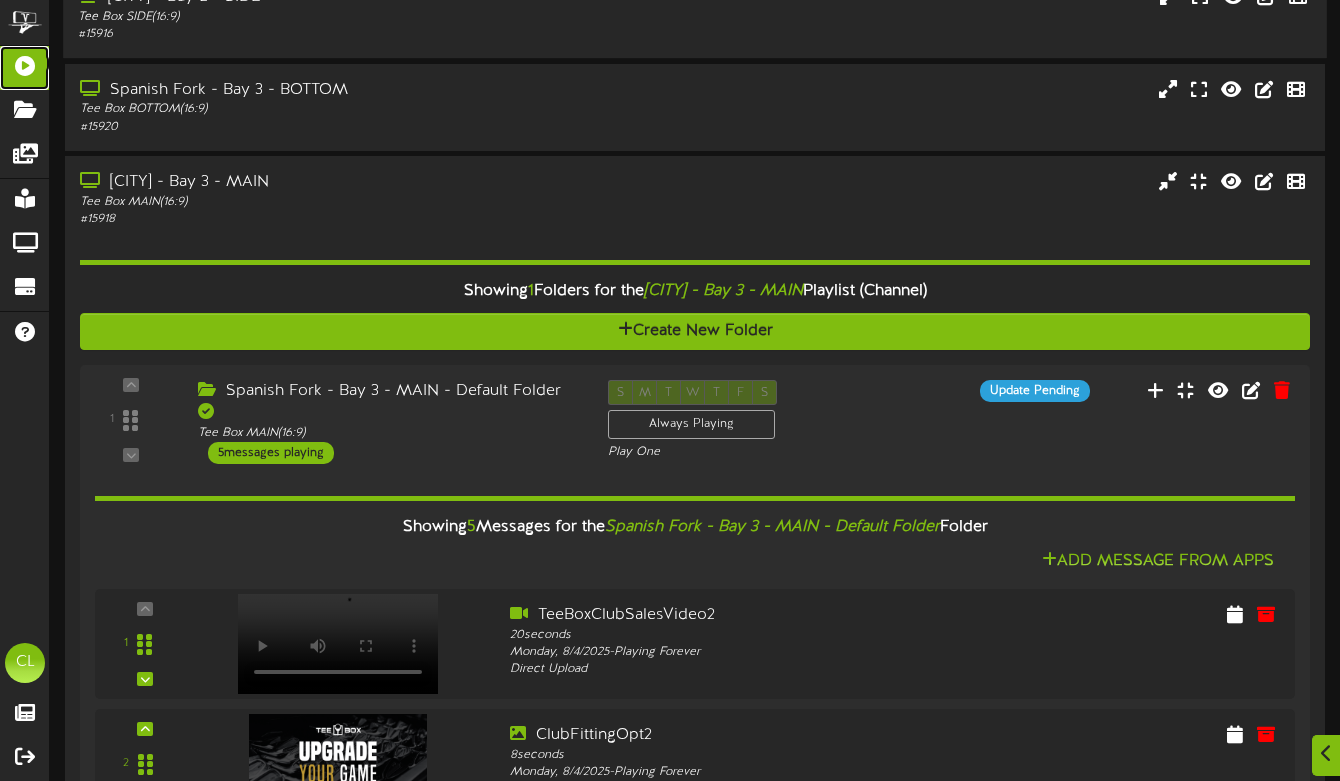 scroll, scrollTop: 581, scrollLeft: 0, axis: vertical 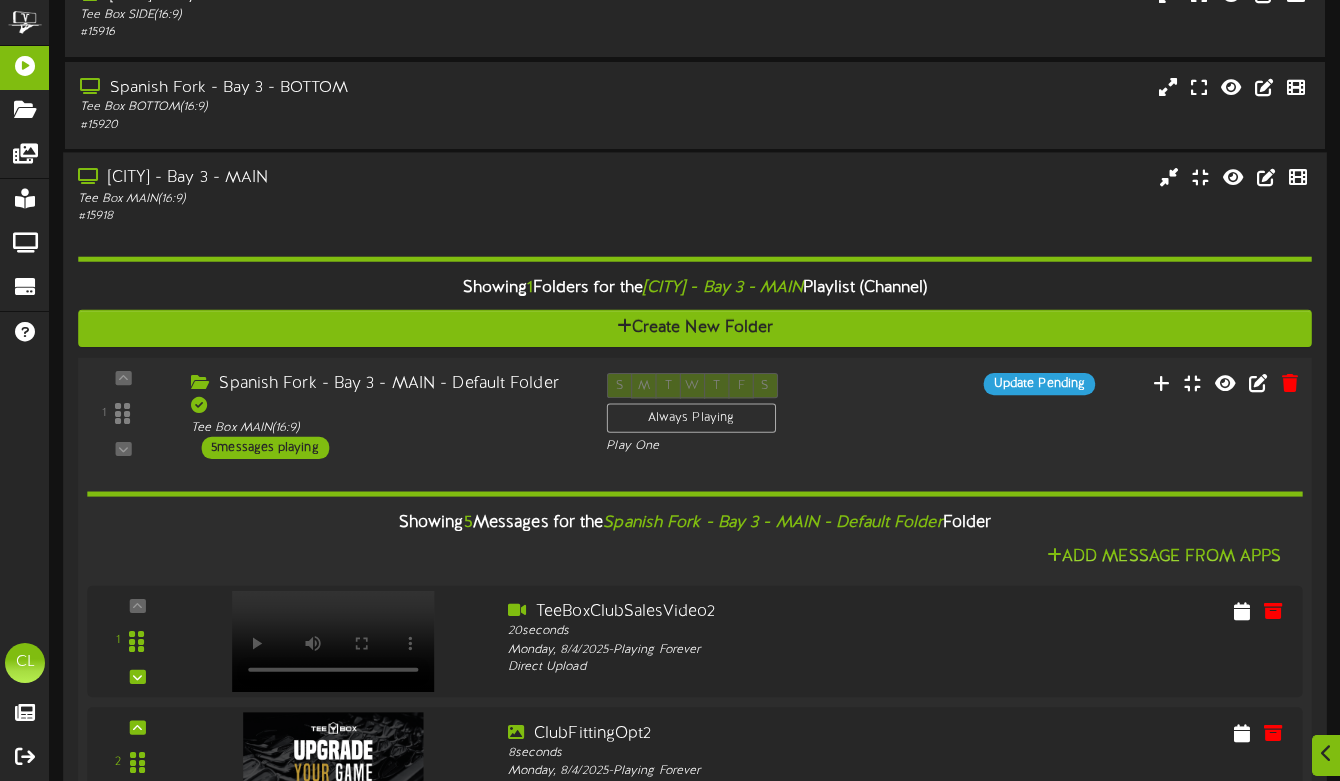 click on "[CITY] - Bay 3 - MAIN - Default Folder
Tee Box MAIN  ( 16:9 )
5  messages playing" at bounding box center [383, 416] 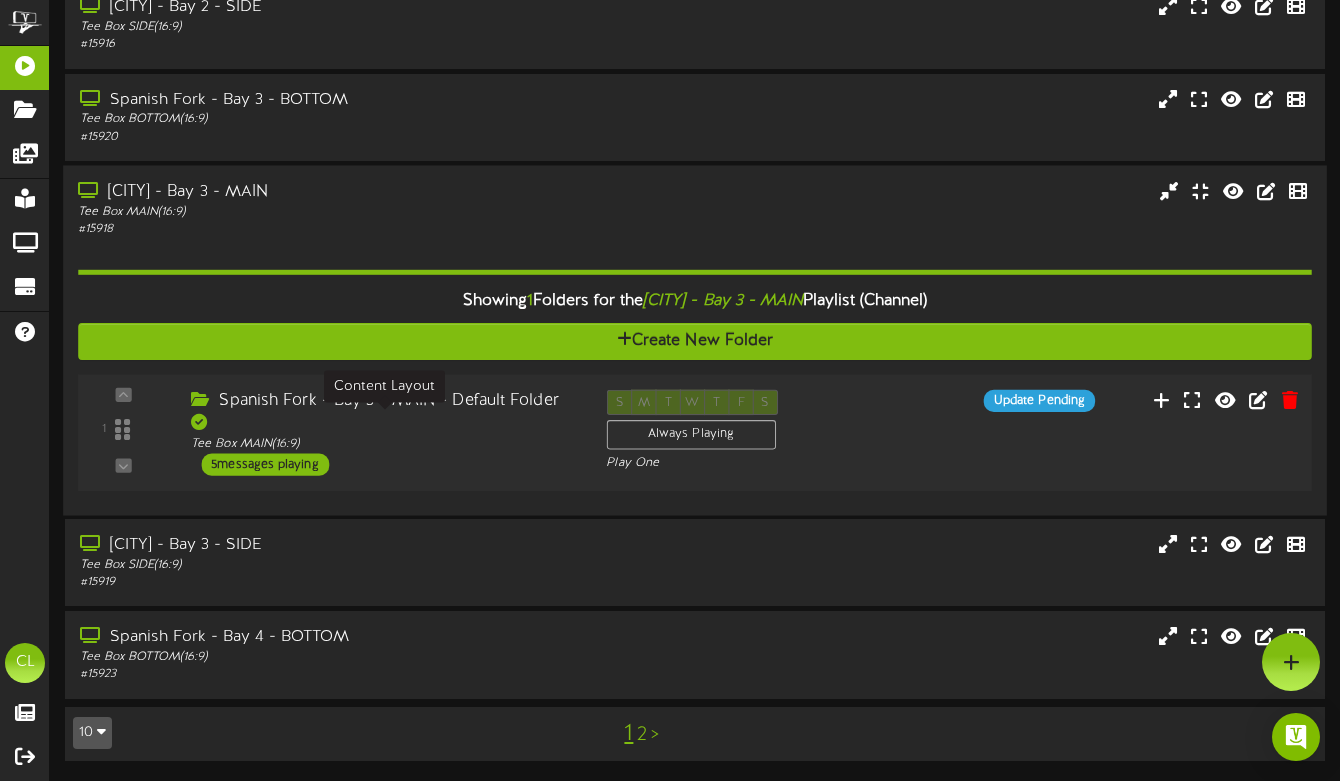 scroll, scrollTop: 565, scrollLeft: 0, axis: vertical 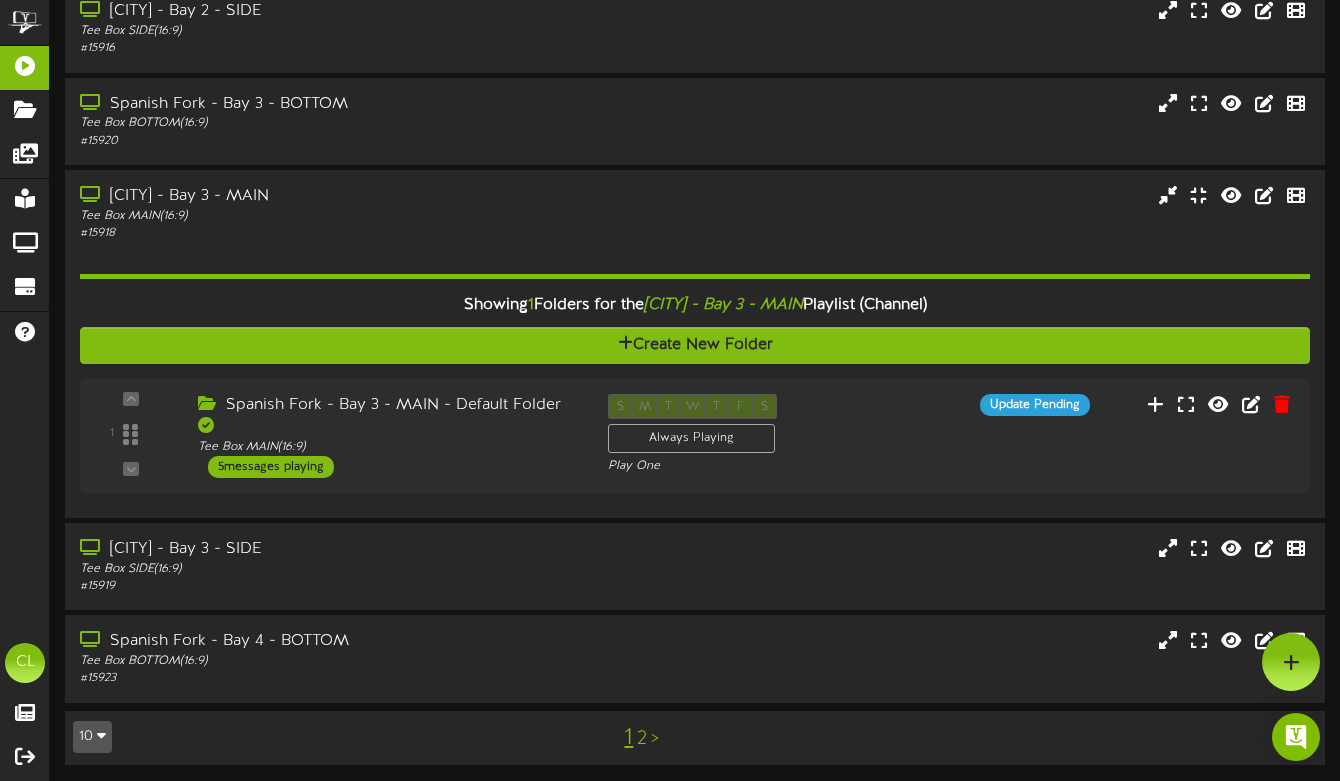 click on "2" at bounding box center (642, 739) 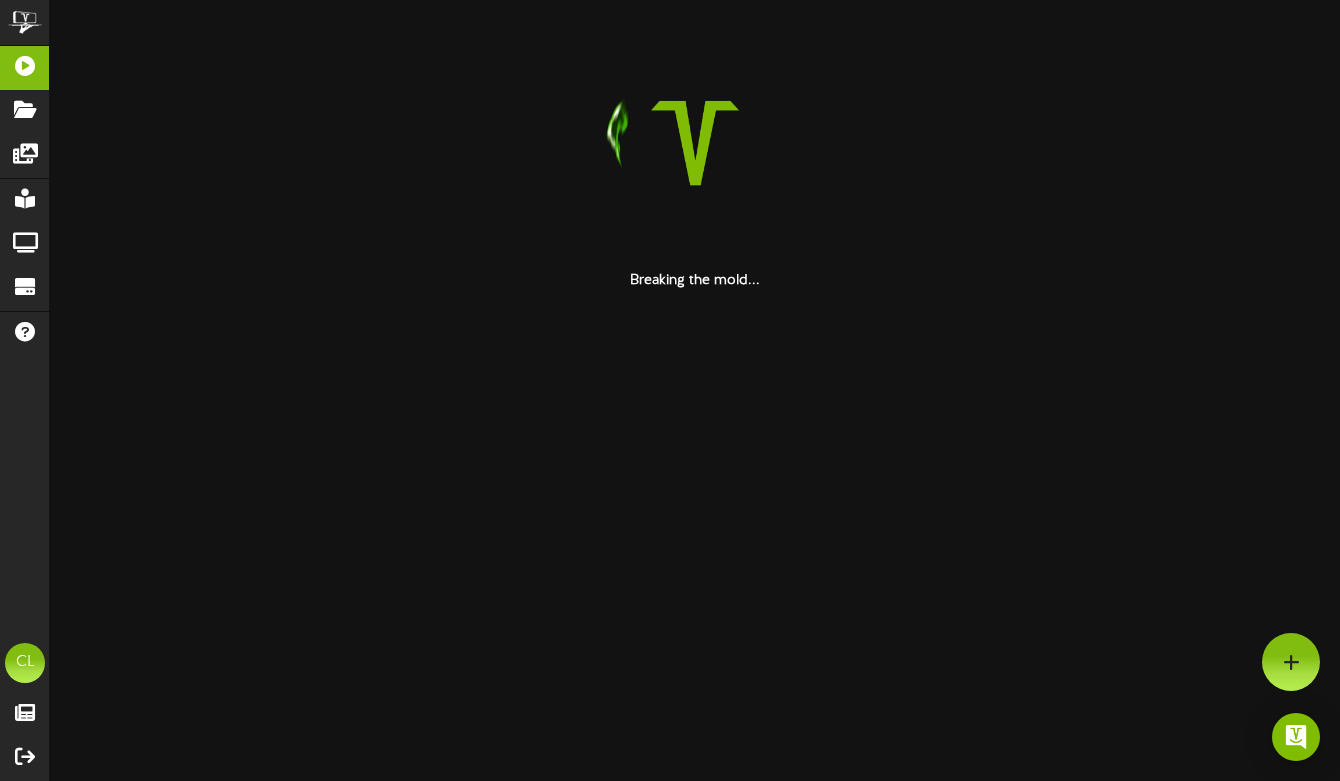 scroll, scrollTop: 0, scrollLeft: 0, axis: both 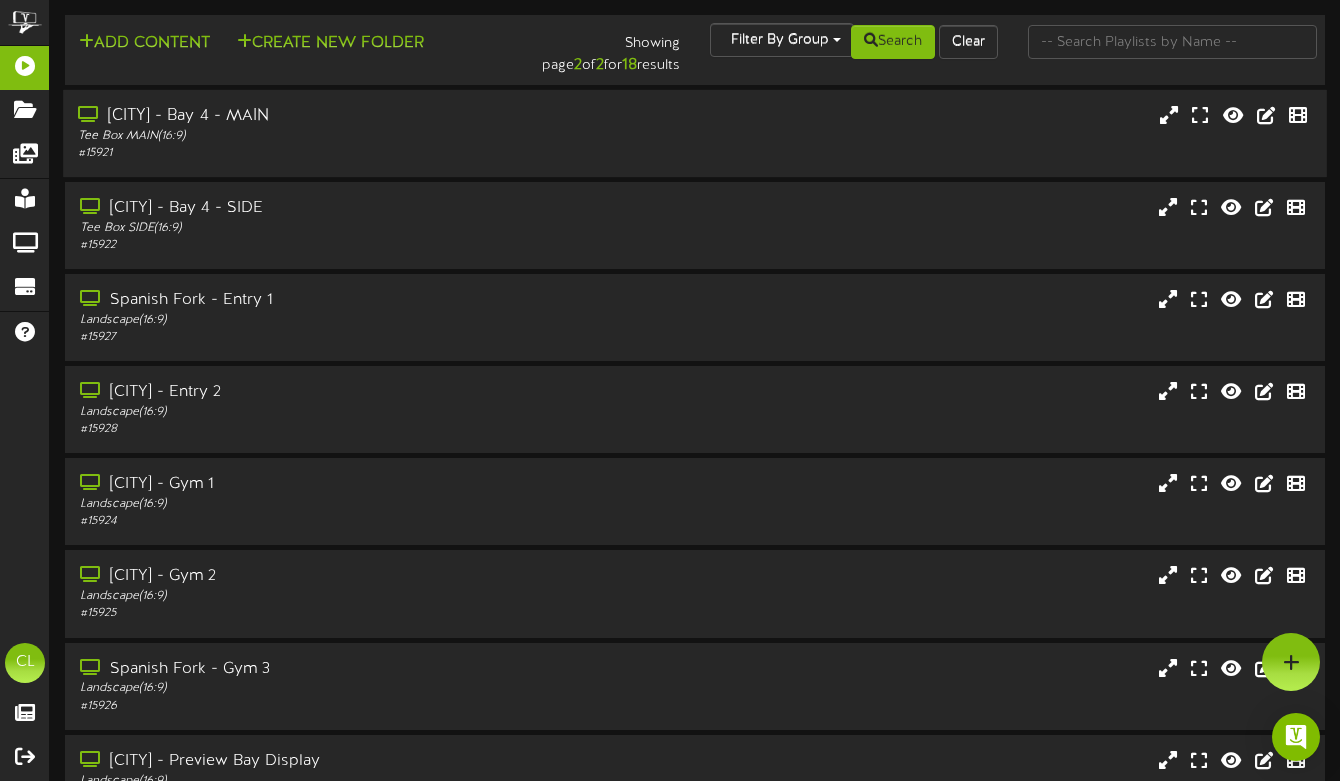 click on "# 15921" at bounding box center (326, 153) 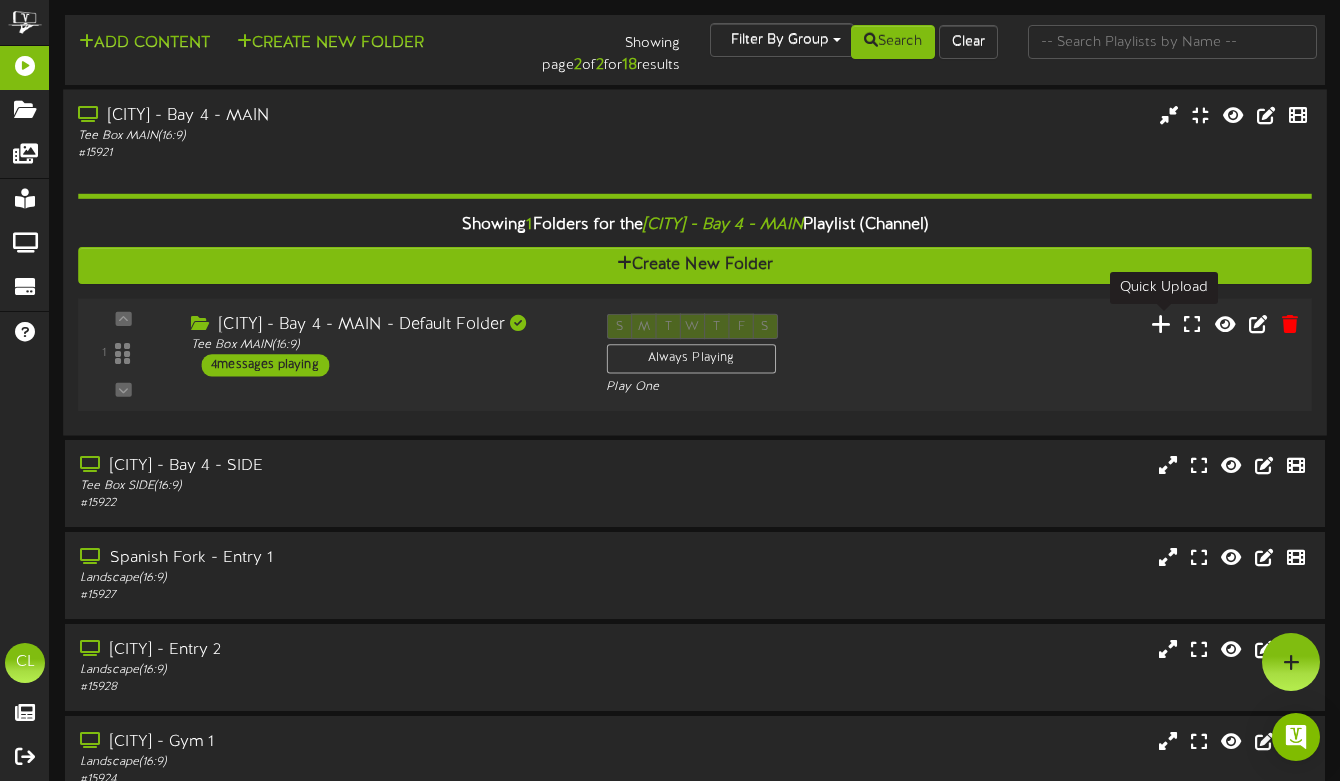 click at bounding box center [1161, 323] 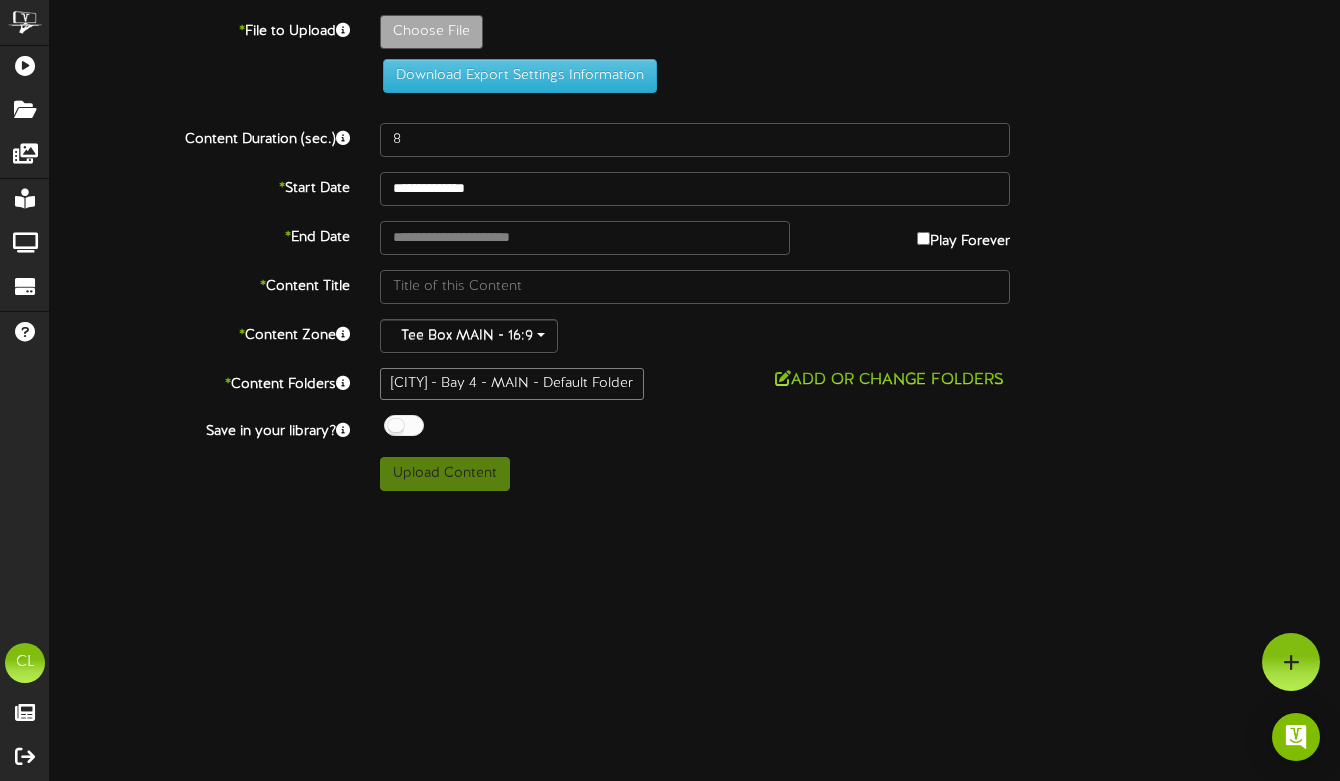 type on "**********" 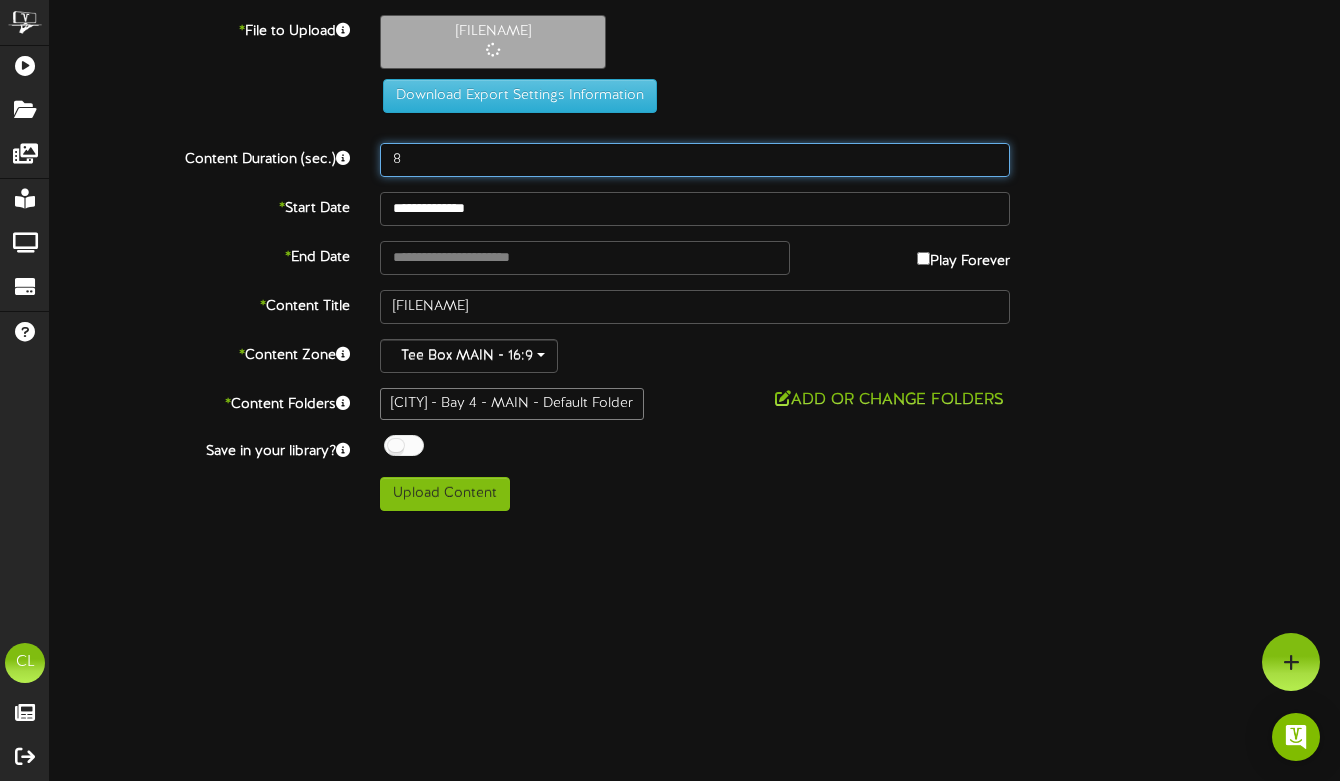 drag, startPoint x: 423, startPoint y: 164, endPoint x: 350, endPoint y: 161, distance: 73.061615 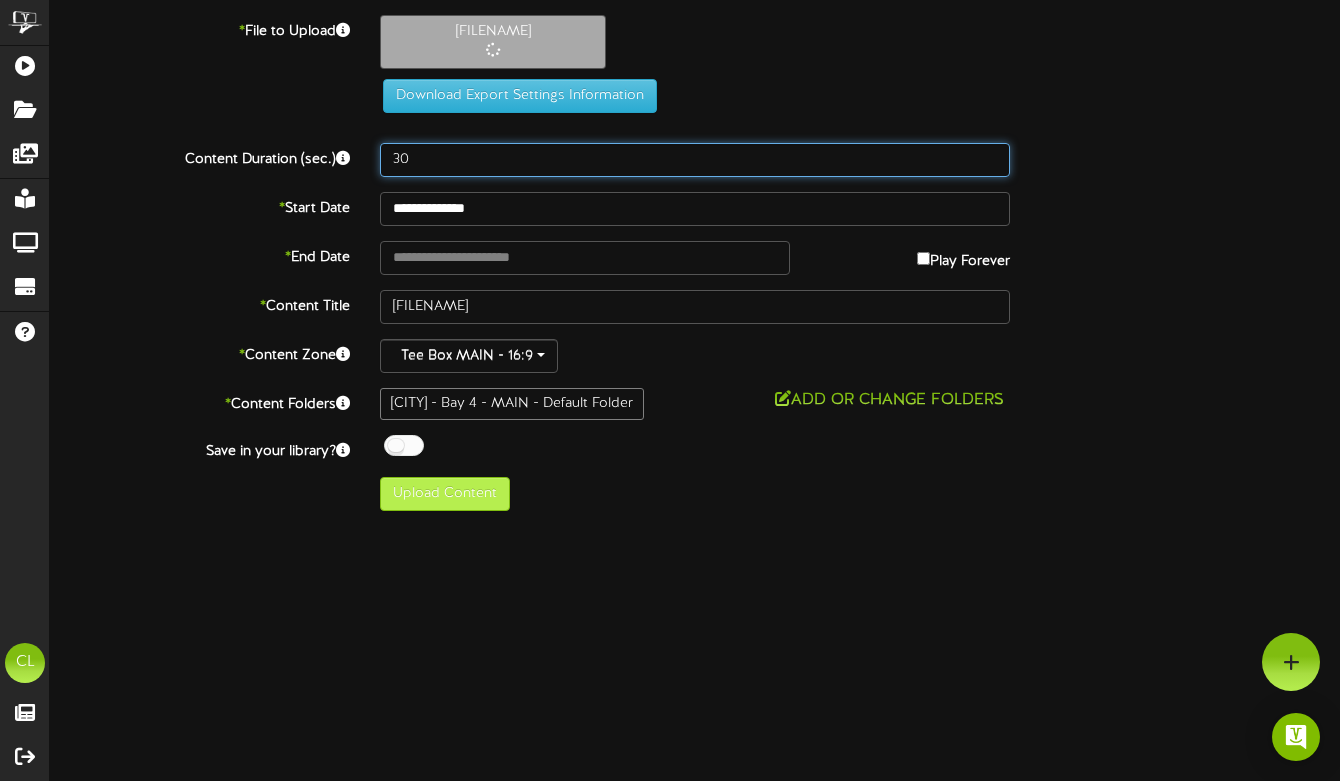 type on "30" 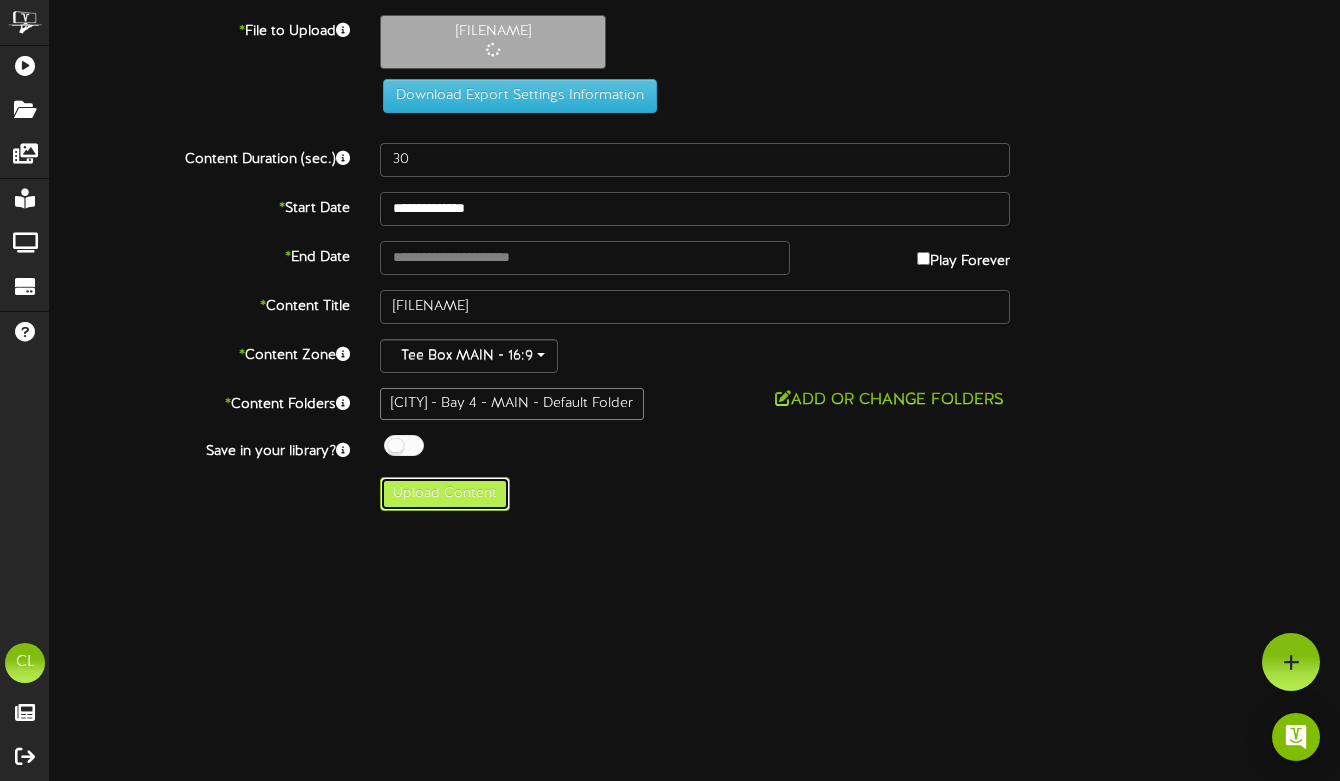 click on "Upload Content" at bounding box center [445, 494] 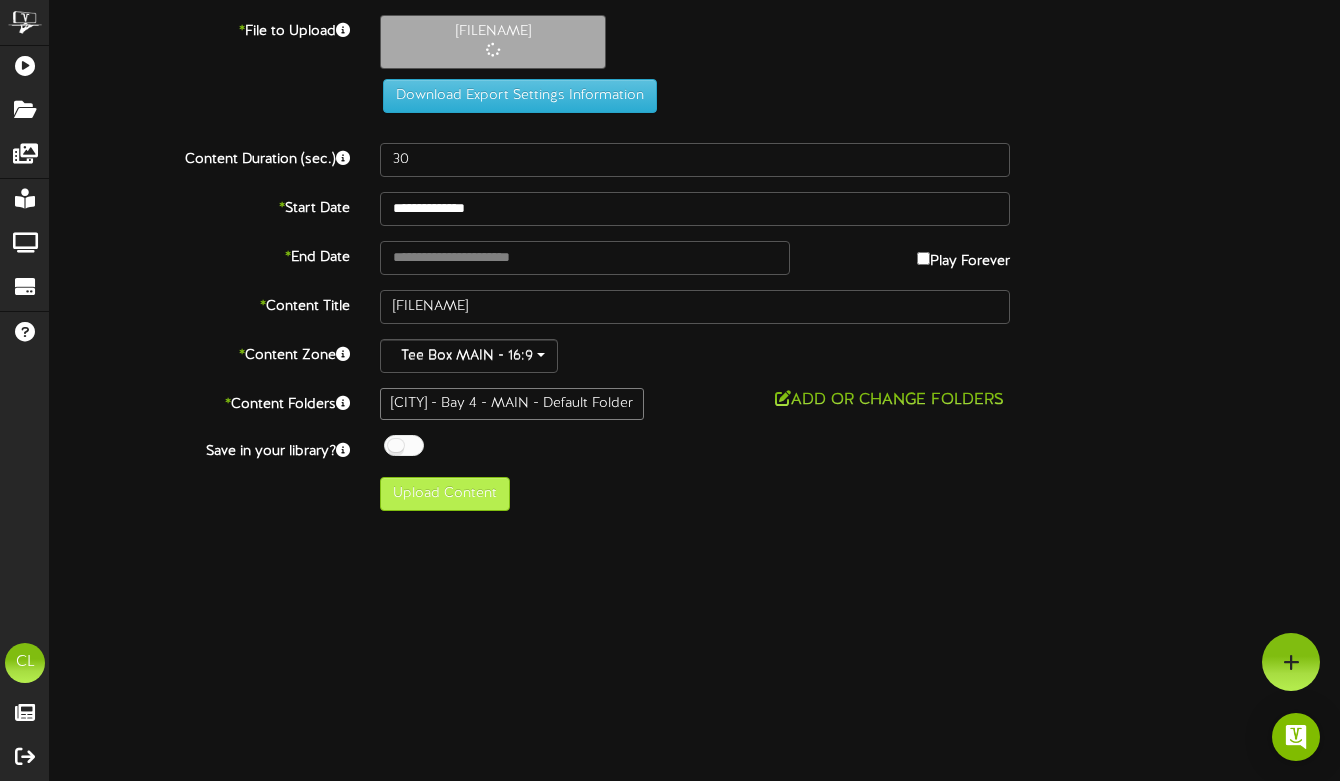 type on "**********" 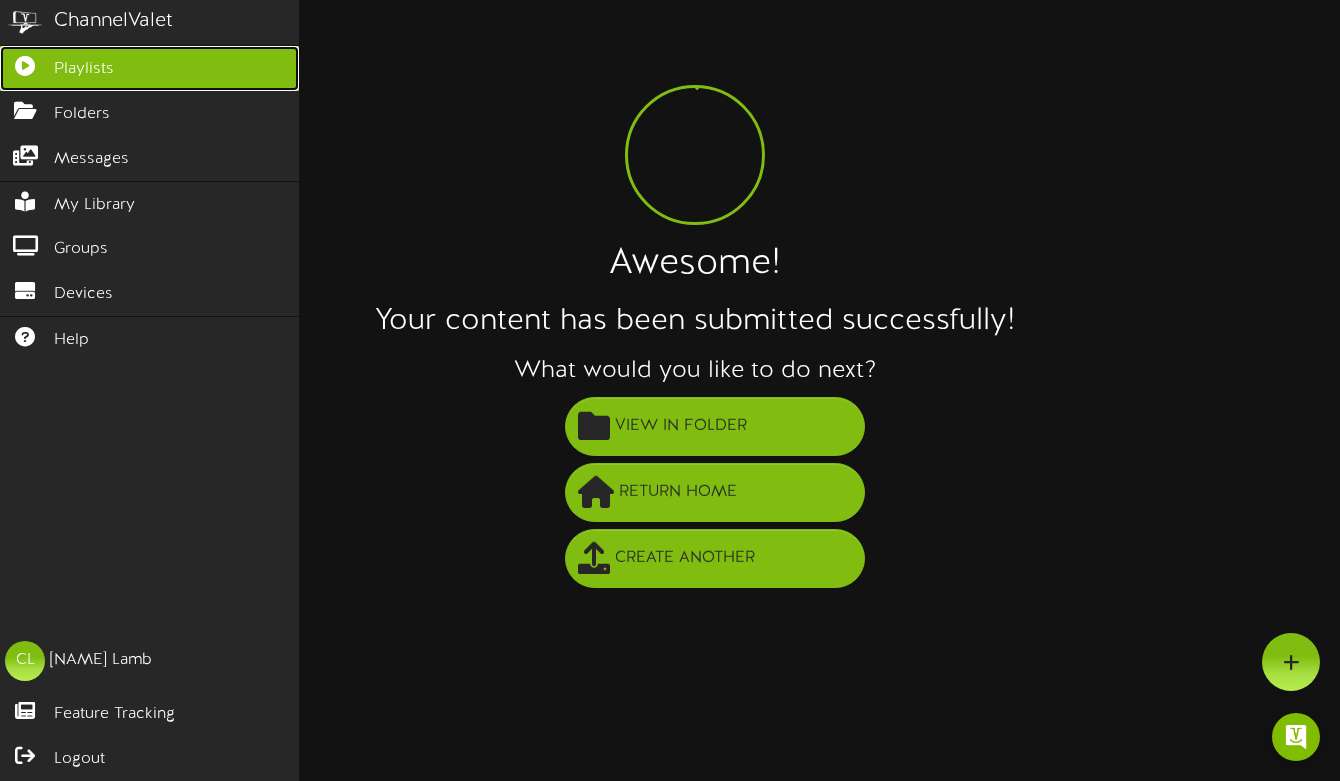 click at bounding box center [25, 63] 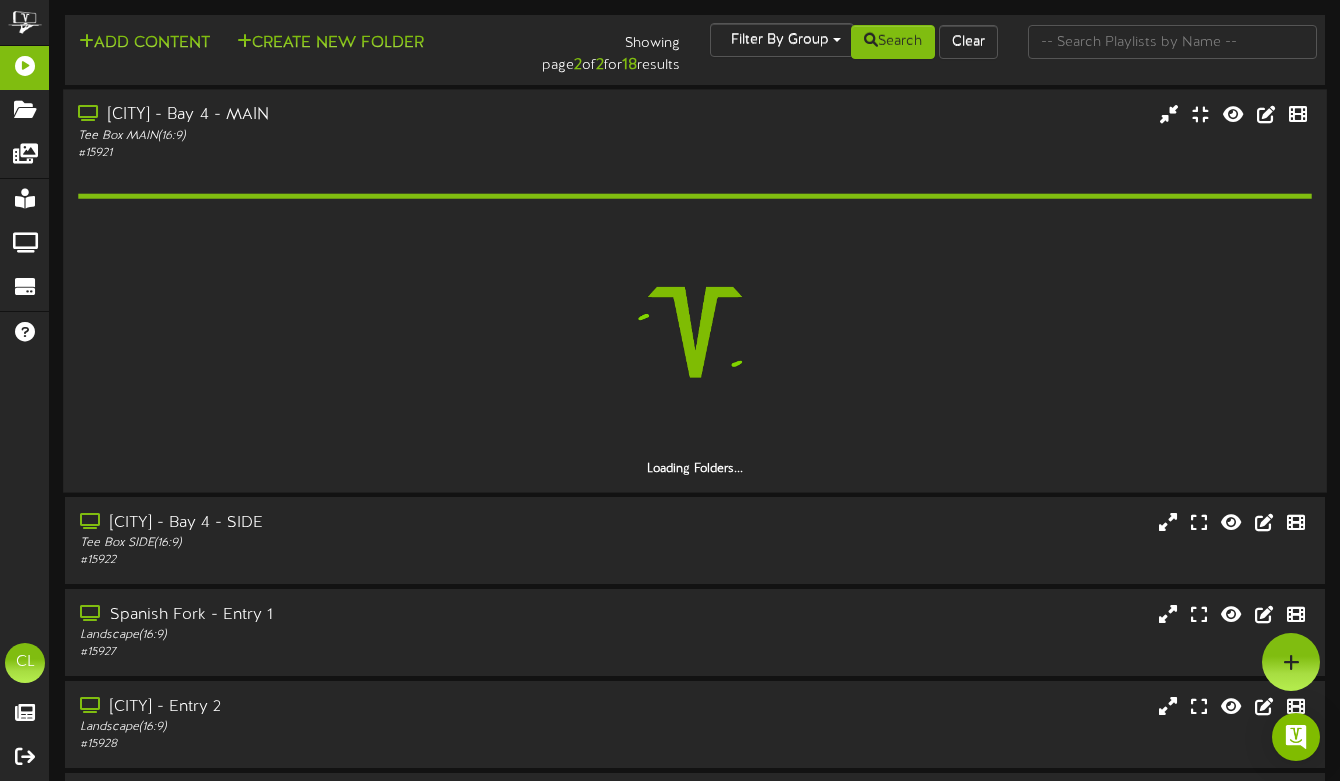 click on "# 15921" at bounding box center (326, 152) 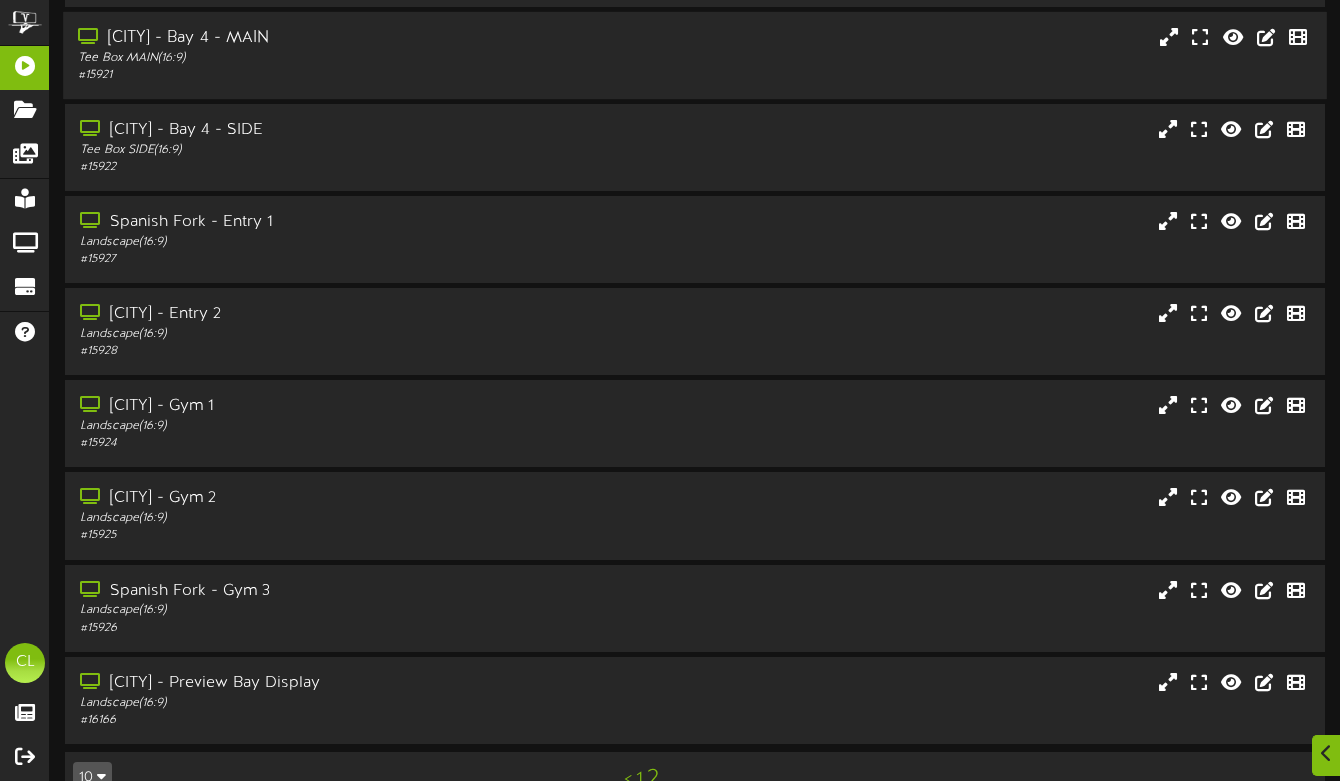 scroll, scrollTop: 84, scrollLeft: 0, axis: vertical 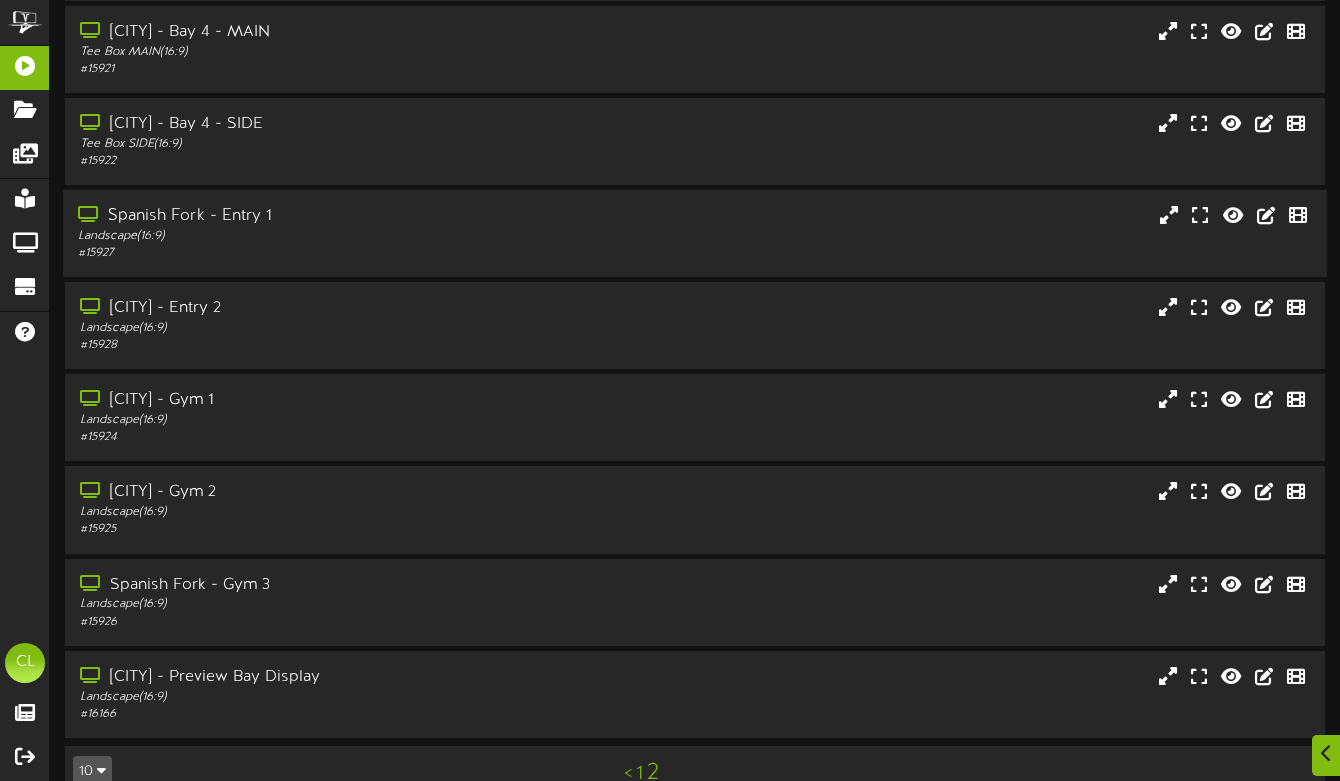 click on "Landscape  ( 16:9 )" at bounding box center (326, 236) 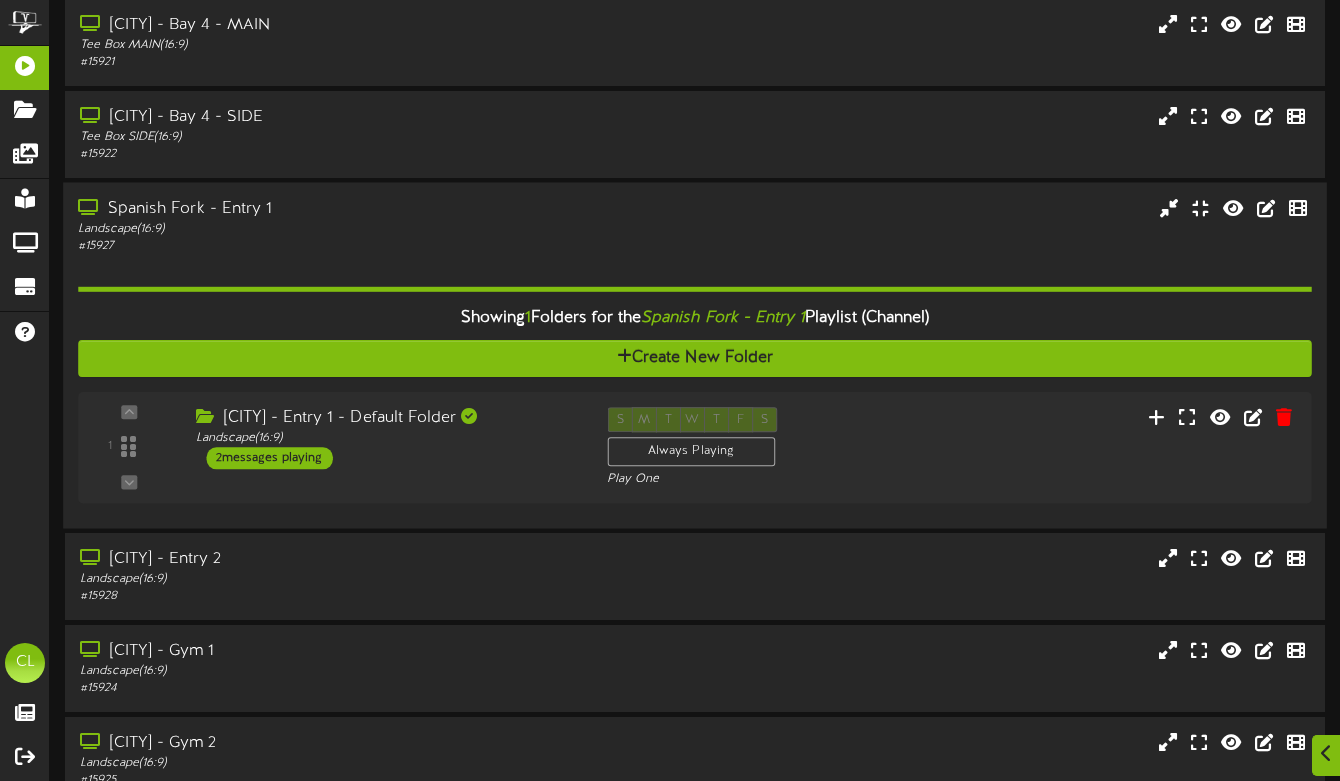scroll, scrollTop: 92, scrollLeft: 0, axis: vertical 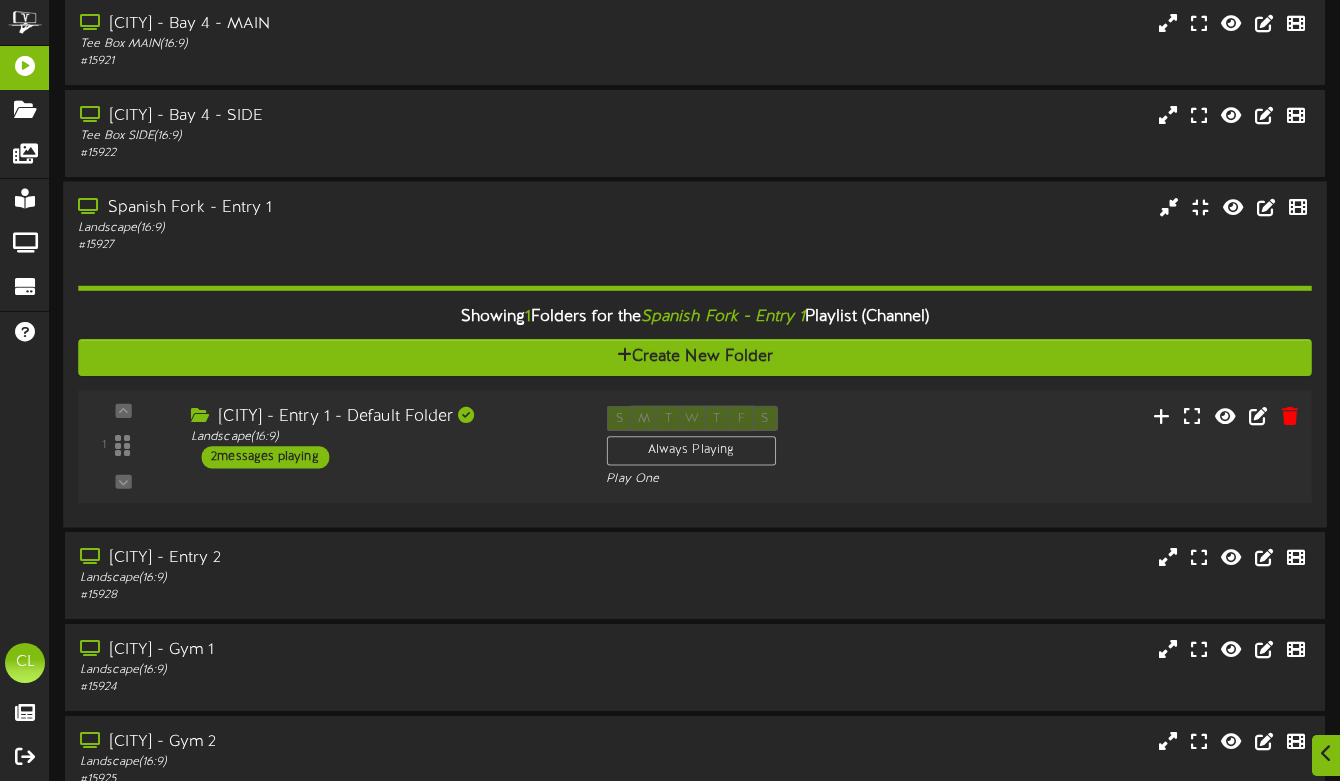 click on "[CITY] - Entry 1 - Default Folder
Landscape  ( 16:9 )
2  messages playing" at bounding box center (383, 437) 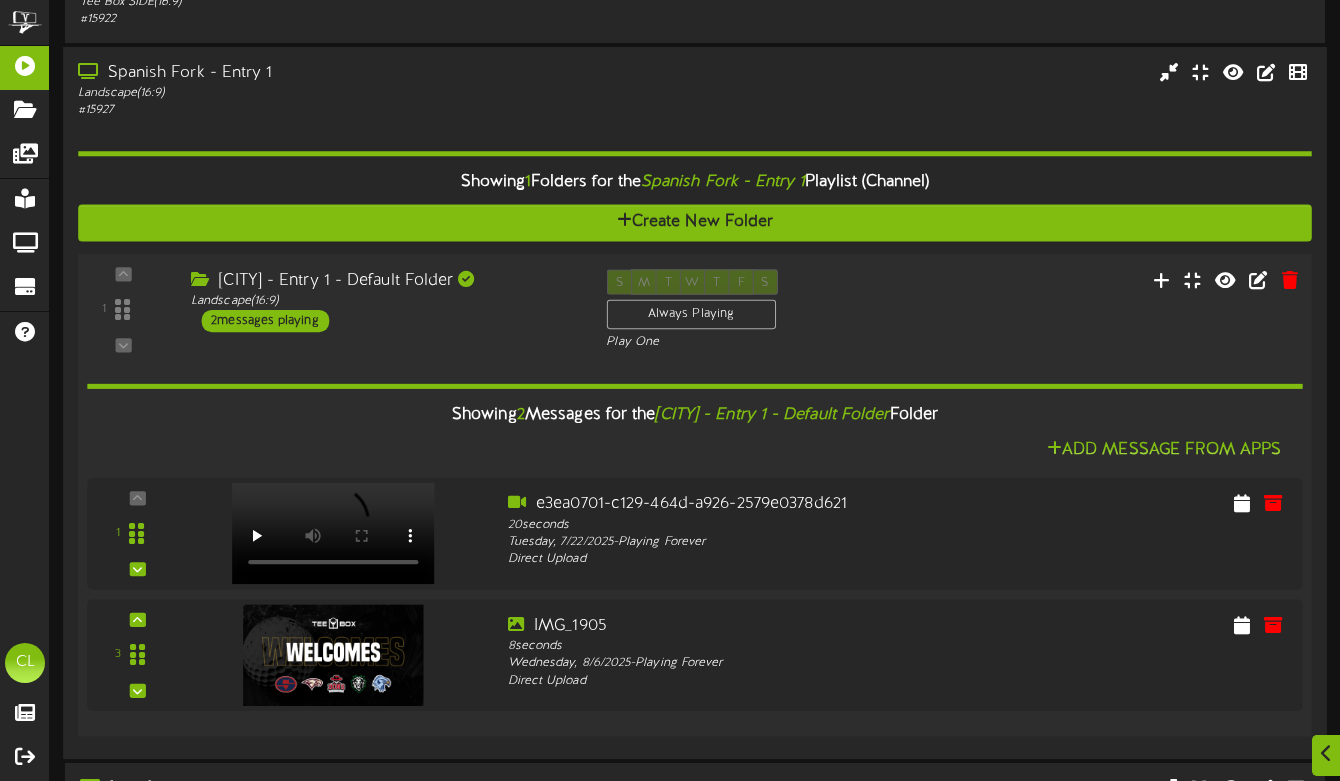 scroll, scrollTop: 228, scrollLeft: 0, axis: vertical 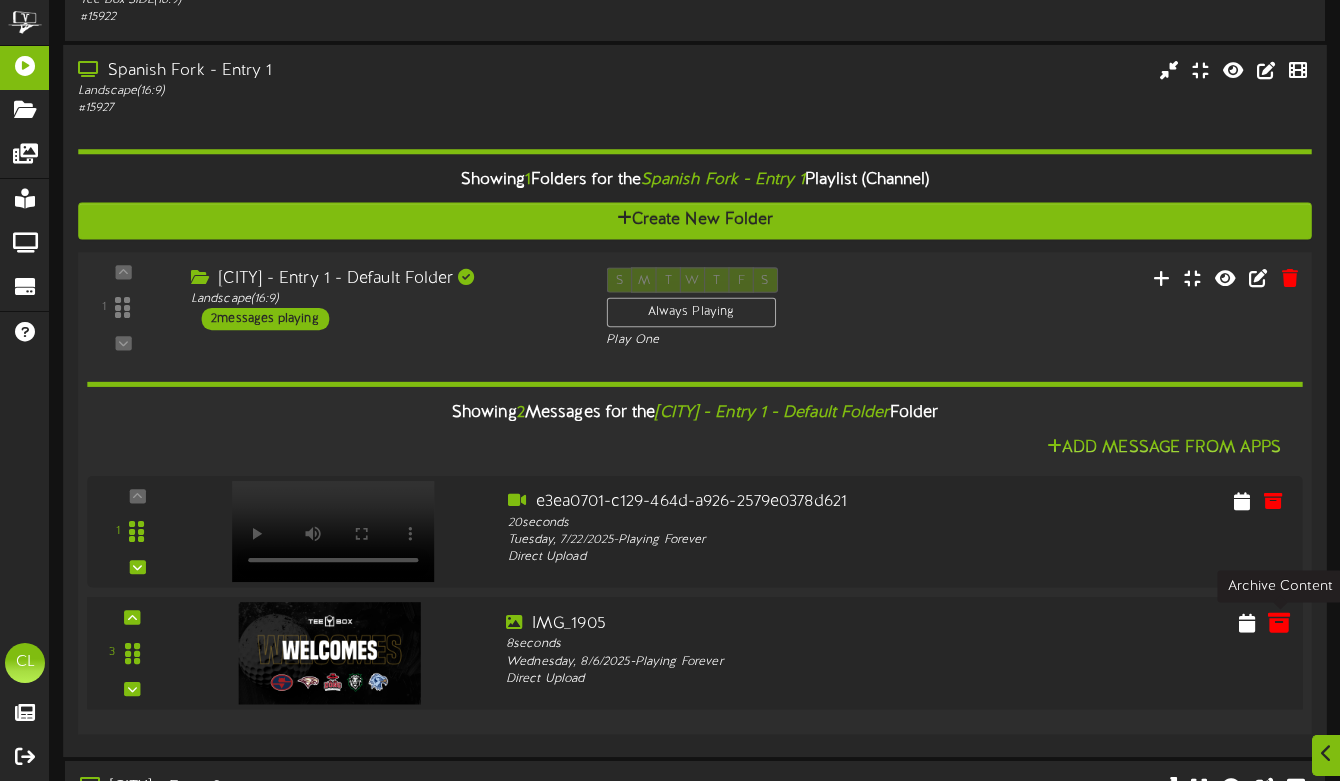click at bounding box center (1279, 622) 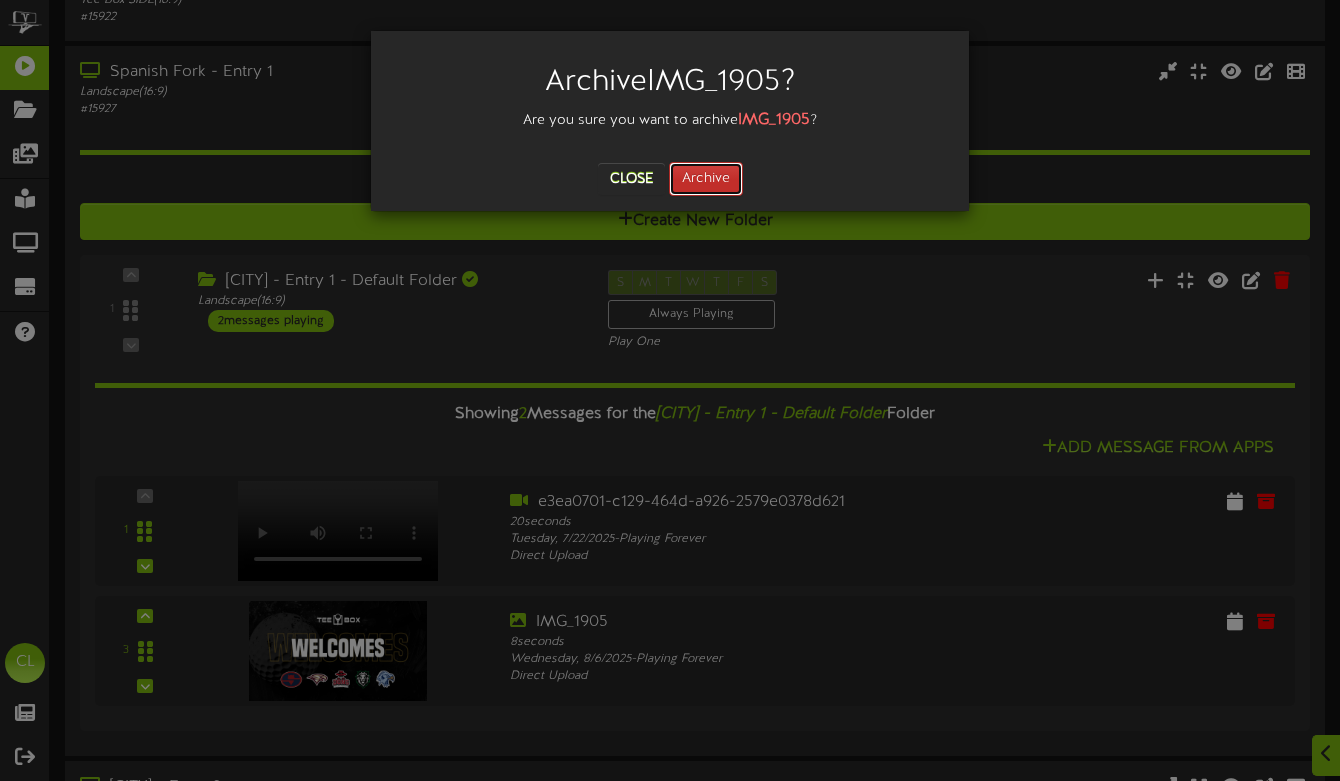 click on "Archive" at bounding box center [706, 179] 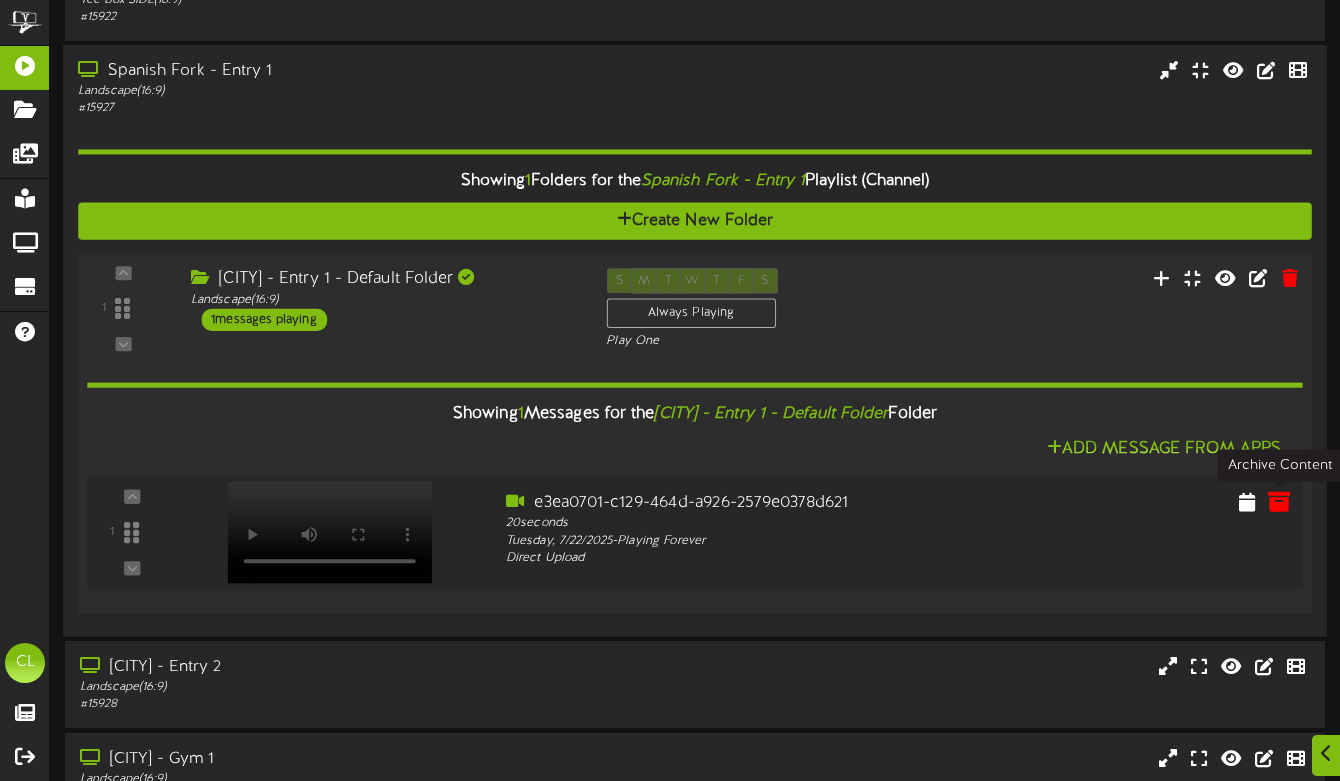 click at bounding box center (1279, 501) 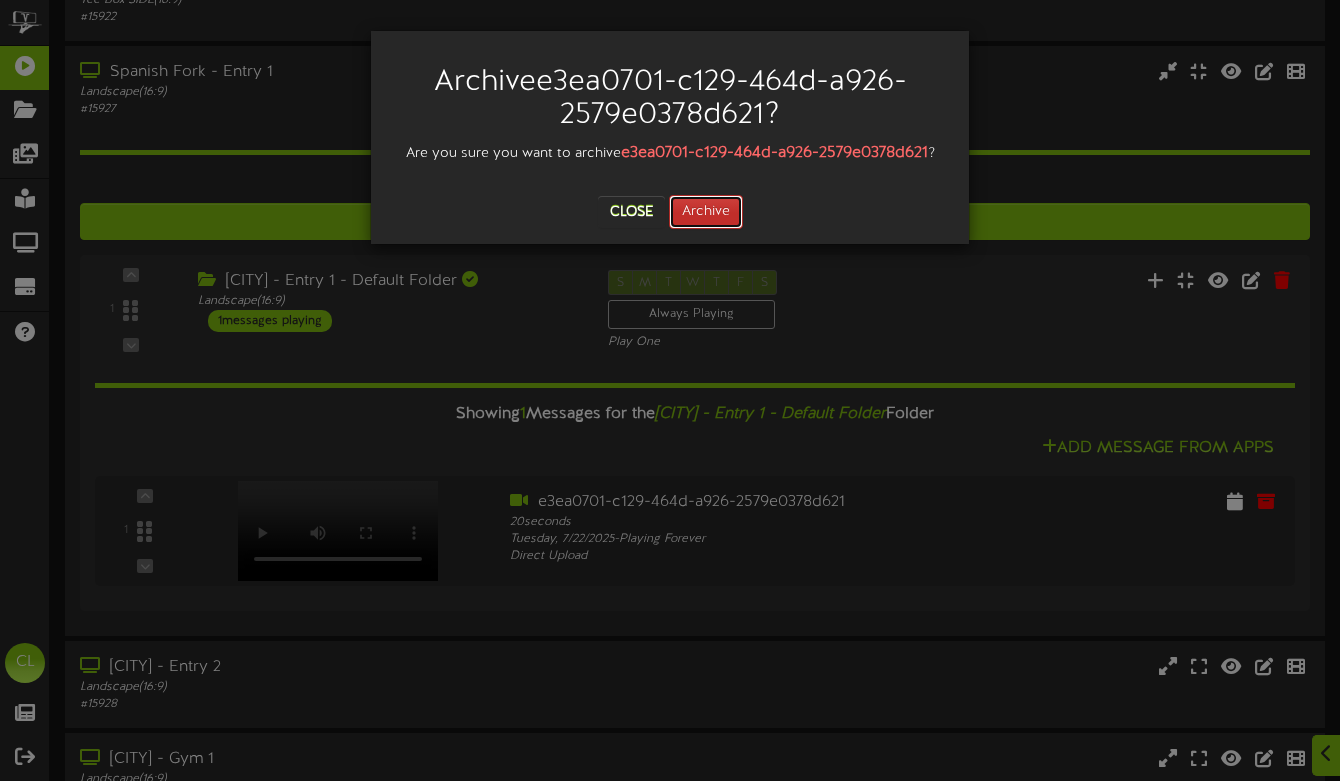 click on "Archive" at bounding box center (706, 212) 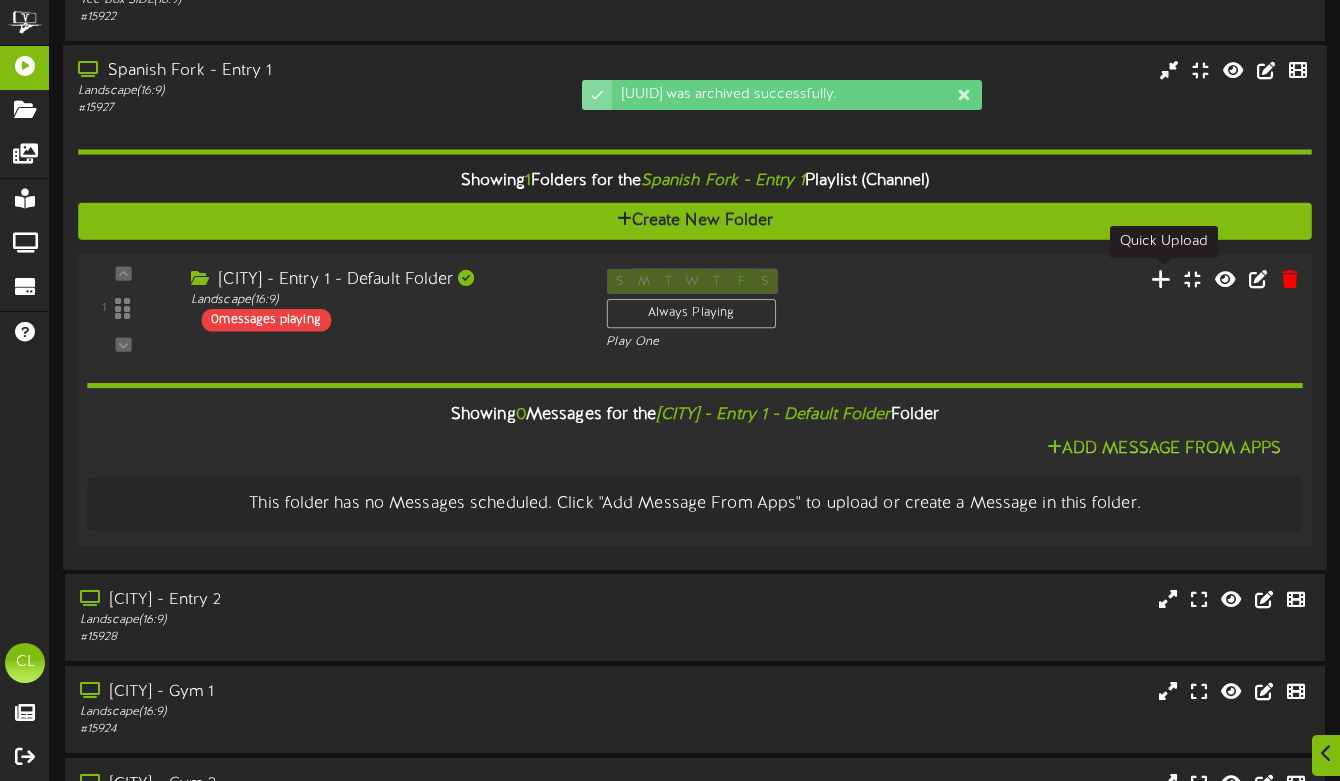 click at bounding box center (1161, 278) 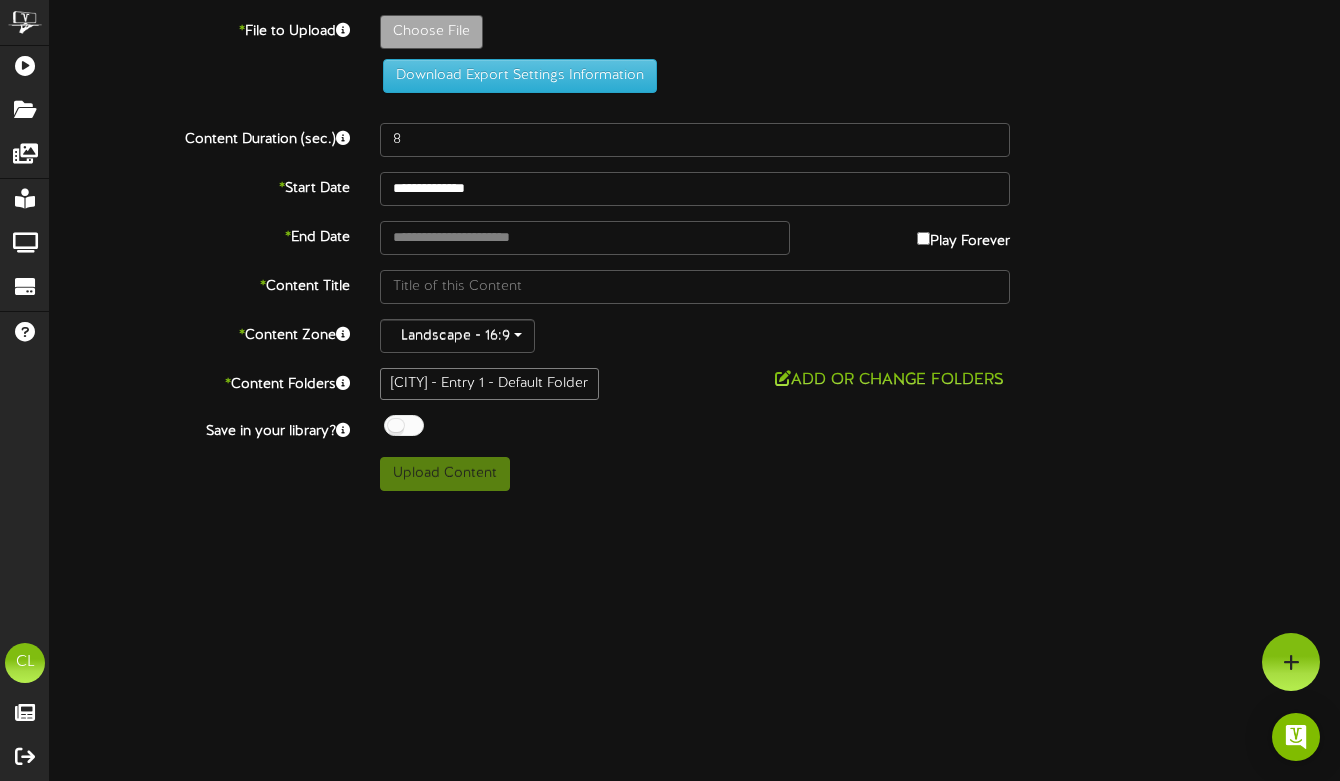 type on "**********" 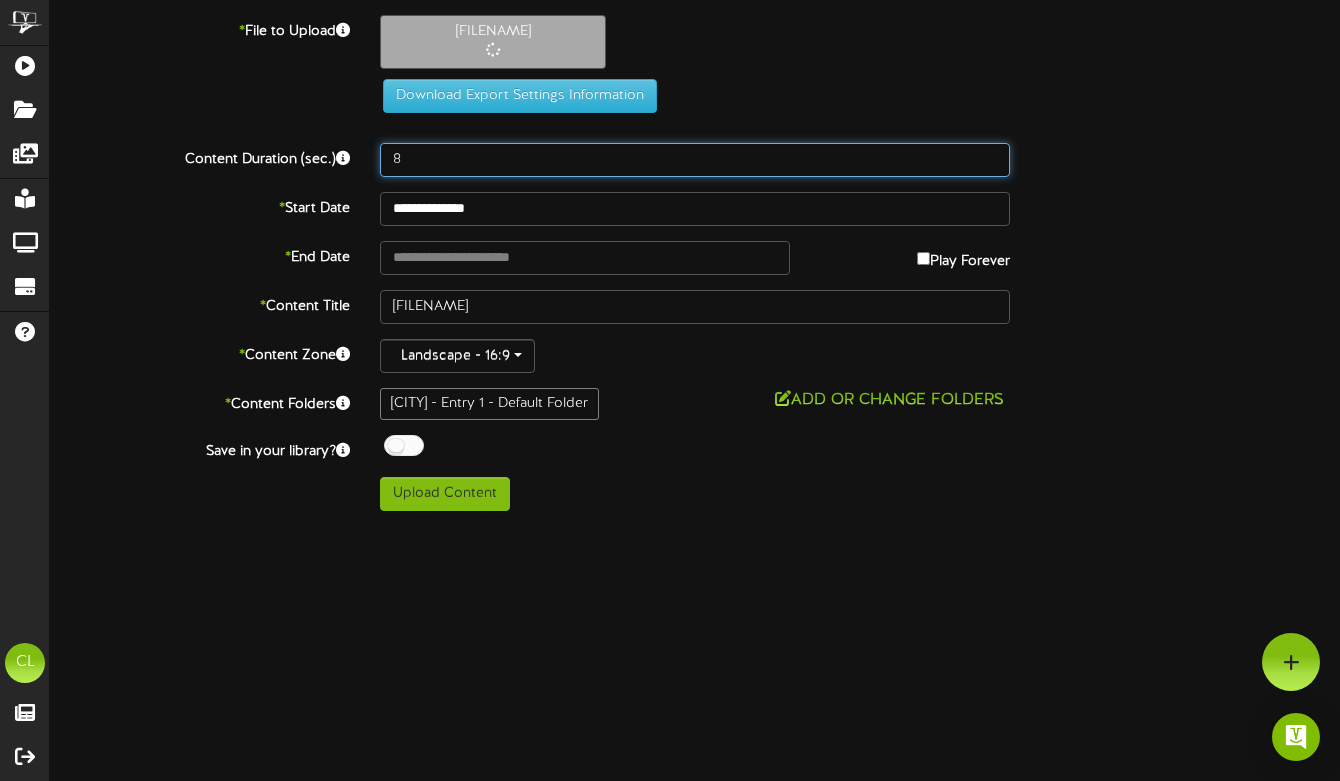 drag, startPoint x: 441, startPoint y: 162, endPoint x: 326, endPoint y: 162, distance: 115 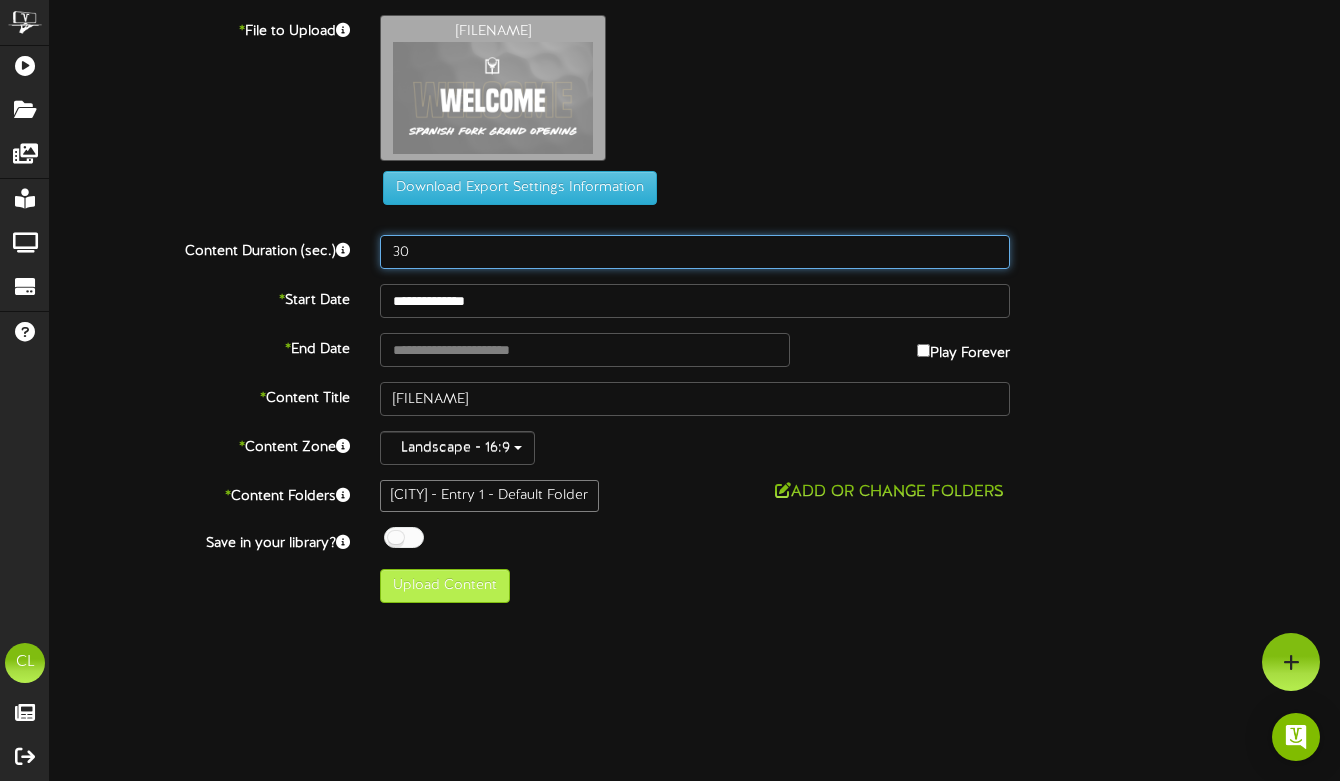type on "30" 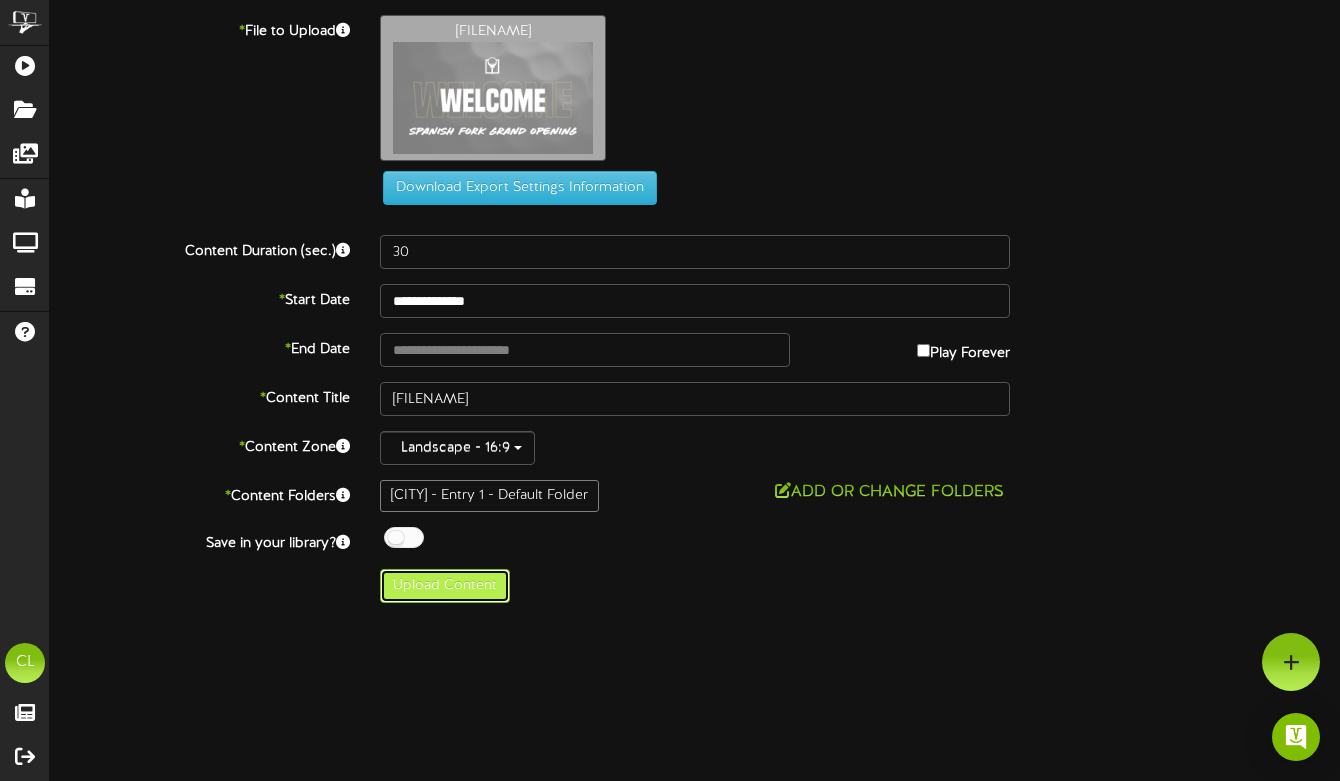click on "Upload Content" at bounding box center [445, 586] 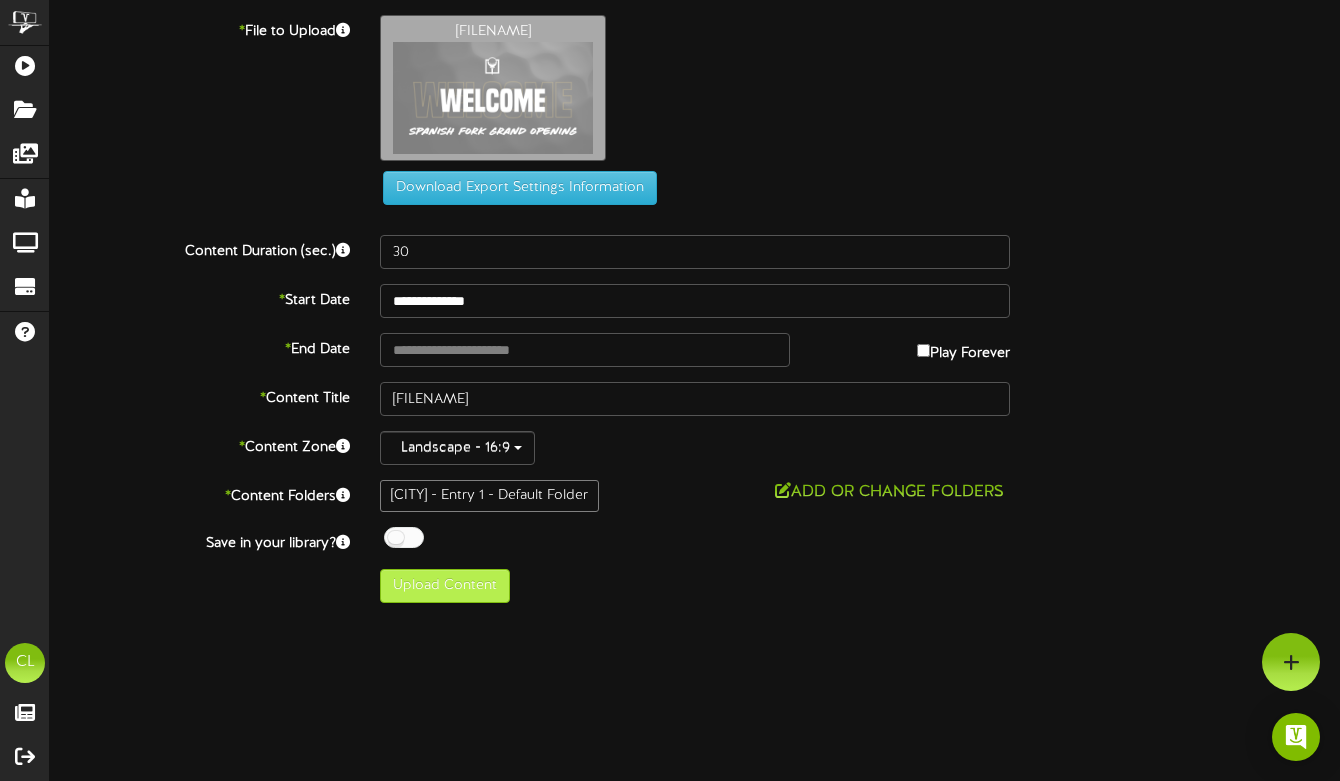 type on "**********" 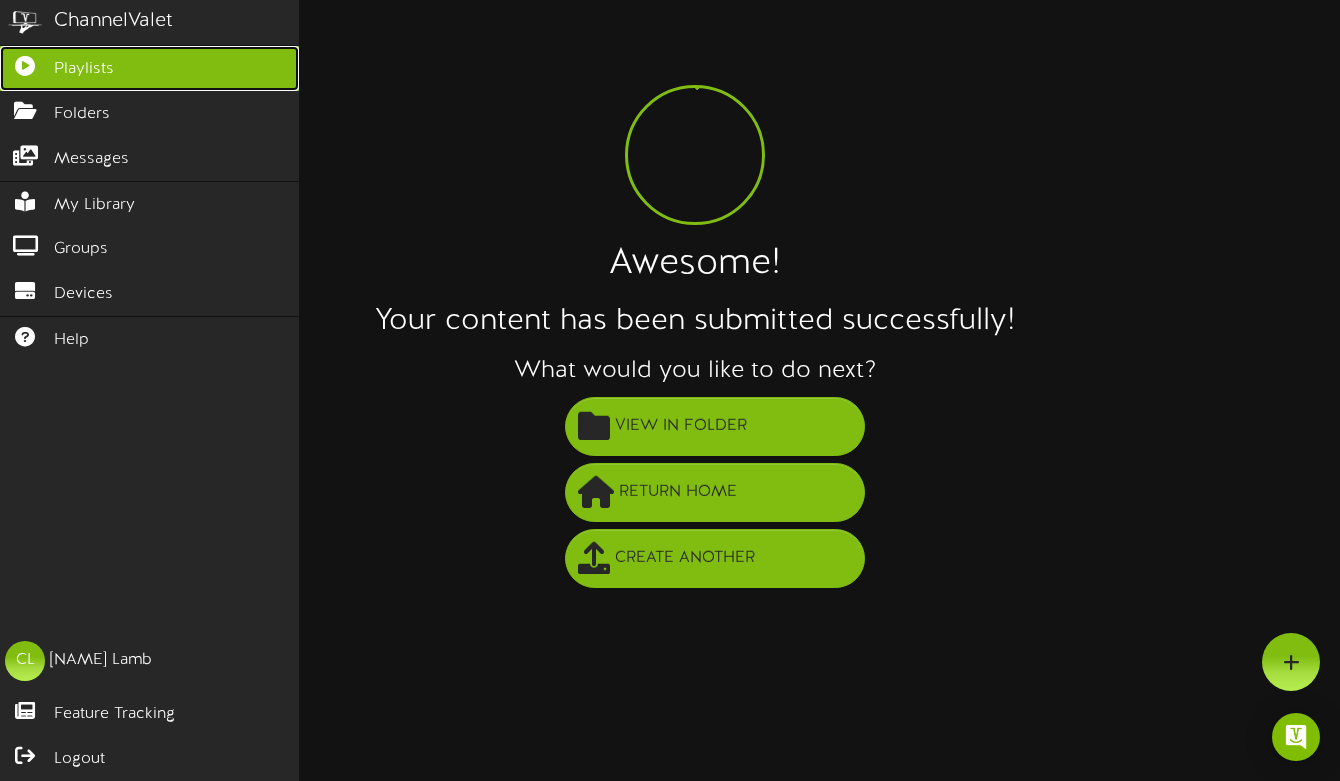 click at bounding box center [25, 63] 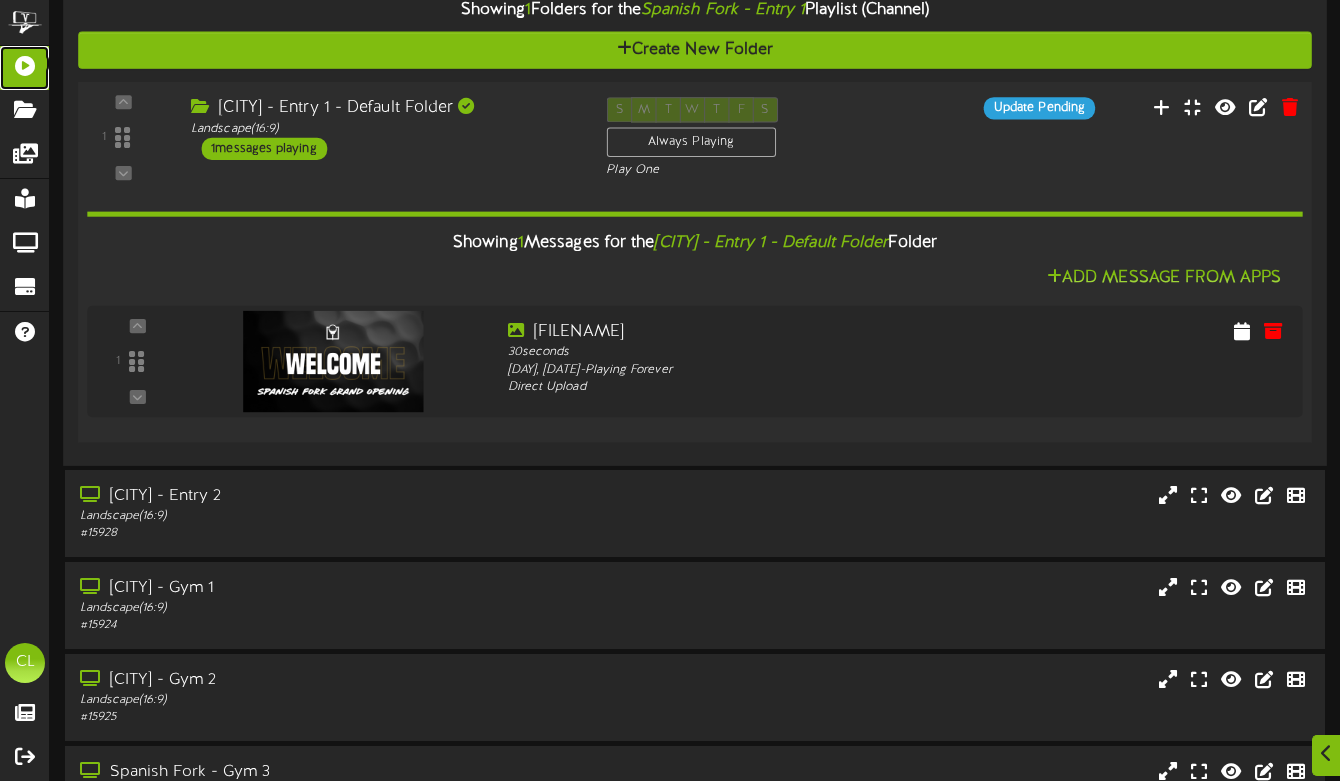 scroll, scrollTop: 404, scrollLeft: 0, axis: vertical 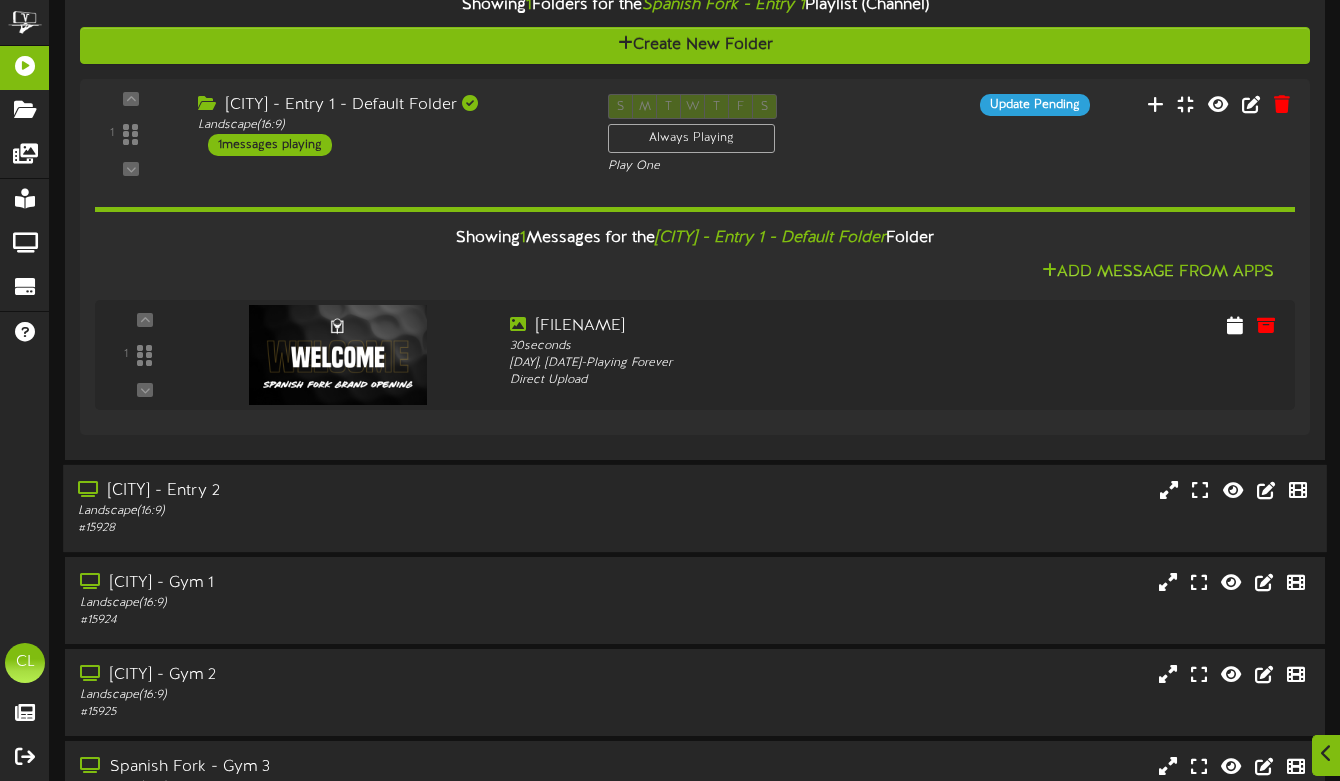click on "# 15928" at bounding box center (326, 528) 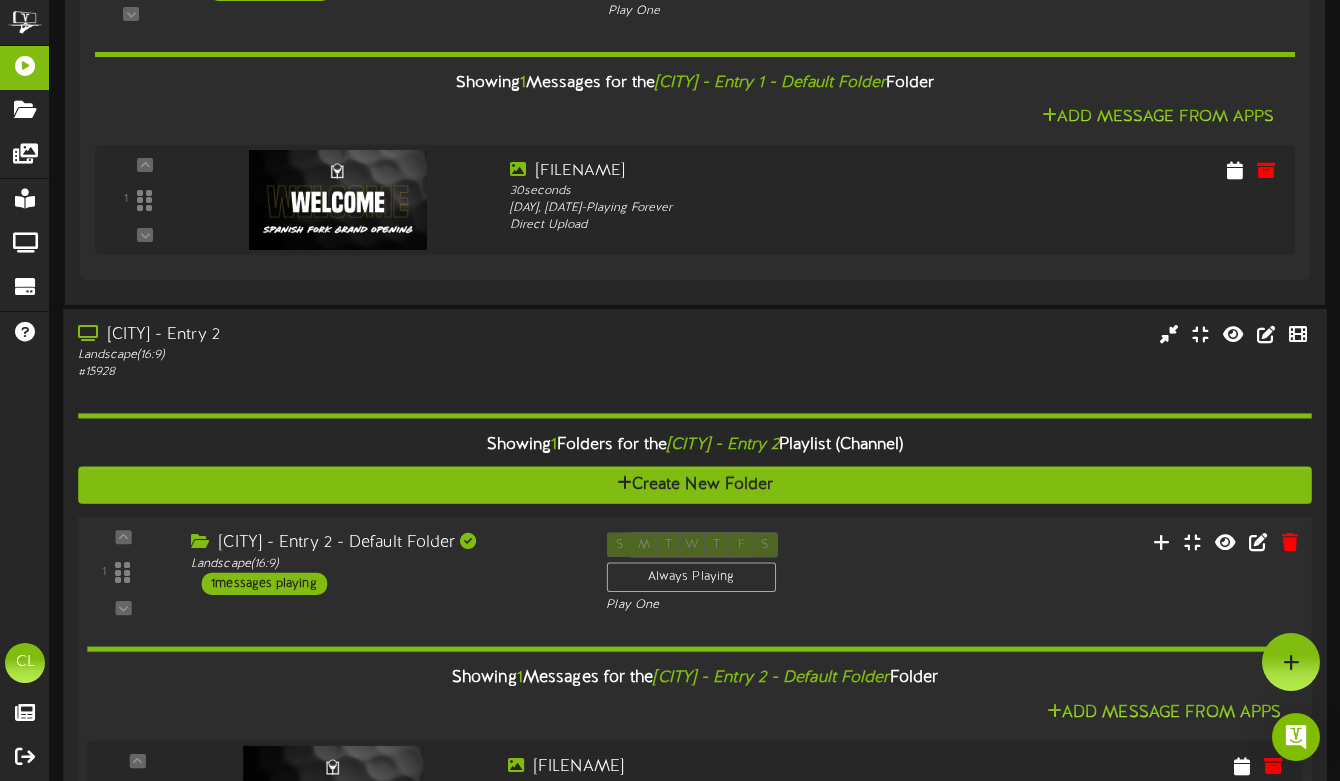 scroll, scrollTop: 474, scrollLeft: 0, axis: vertical 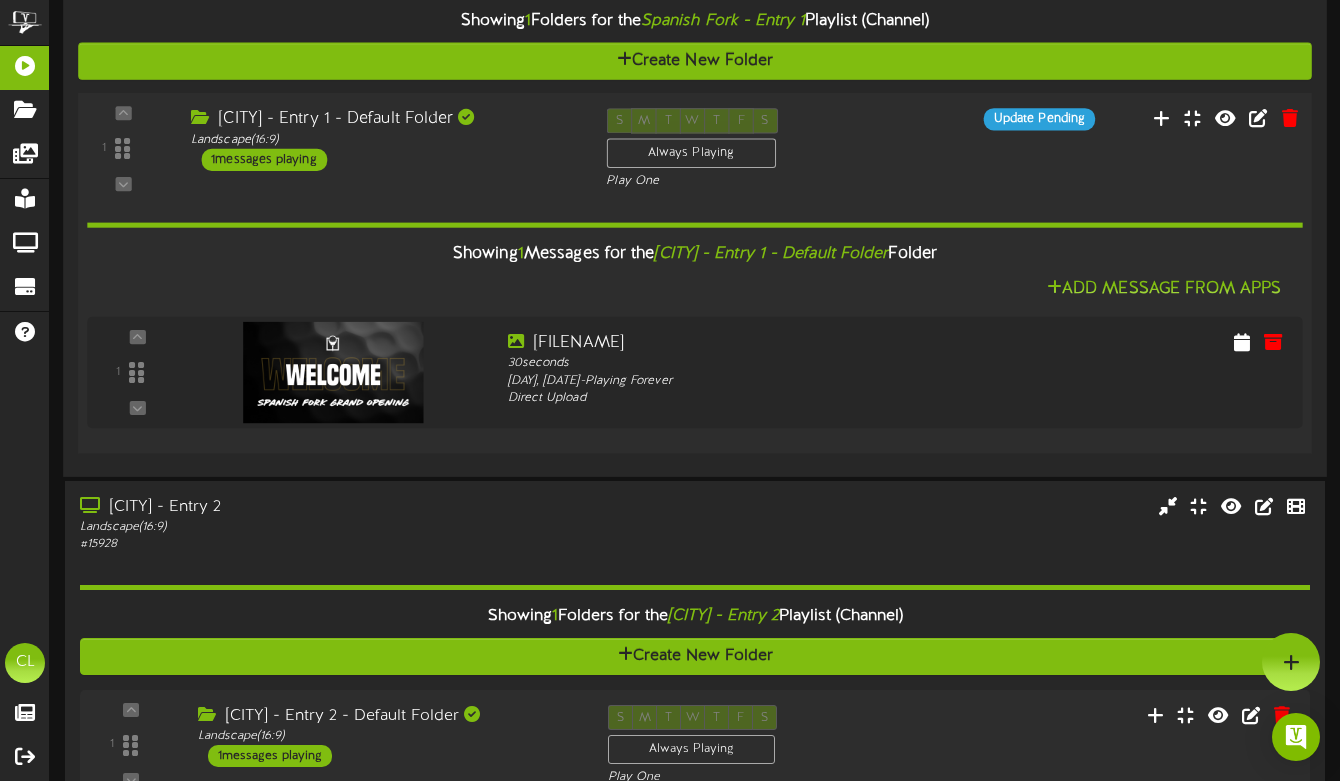 click on "1
( 16:9" at bounding box center [695, 149] 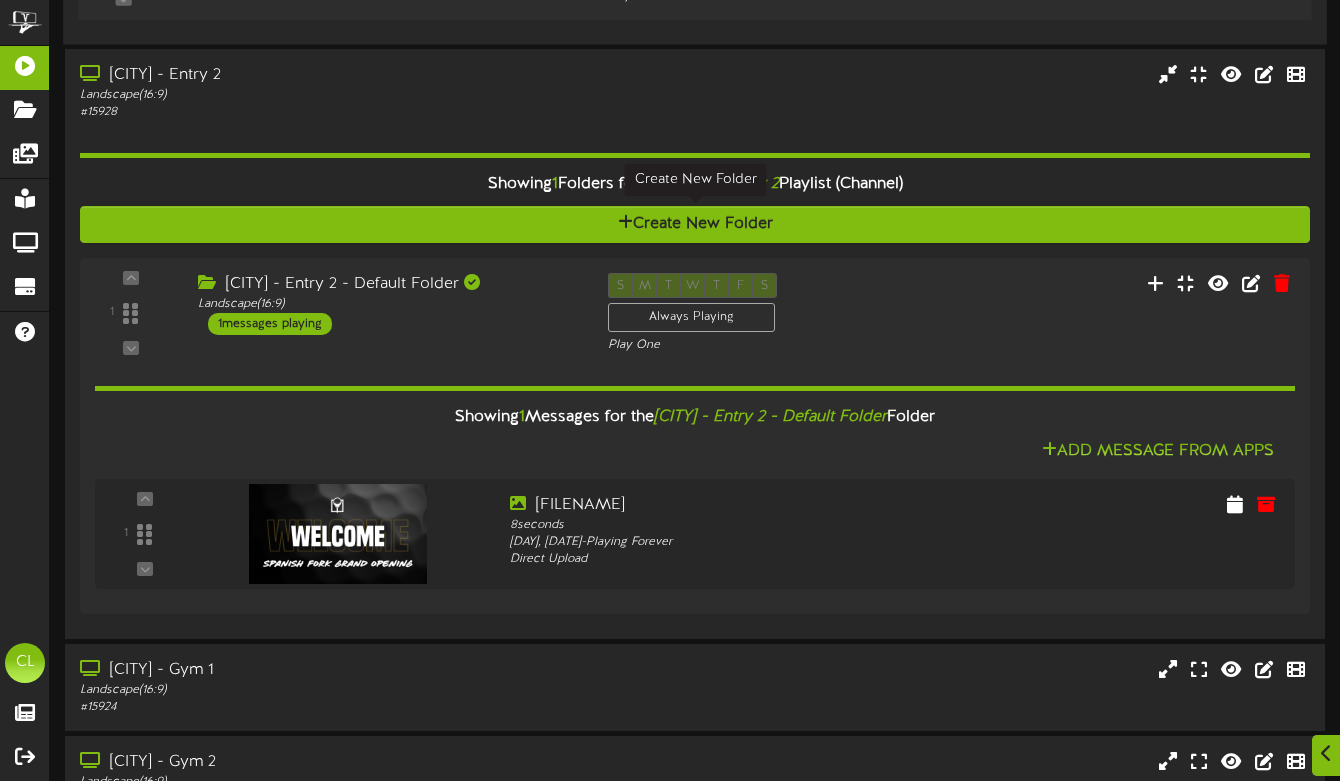 scroll, scrollTop: 612, scrollLeft: 0, axis: vertical 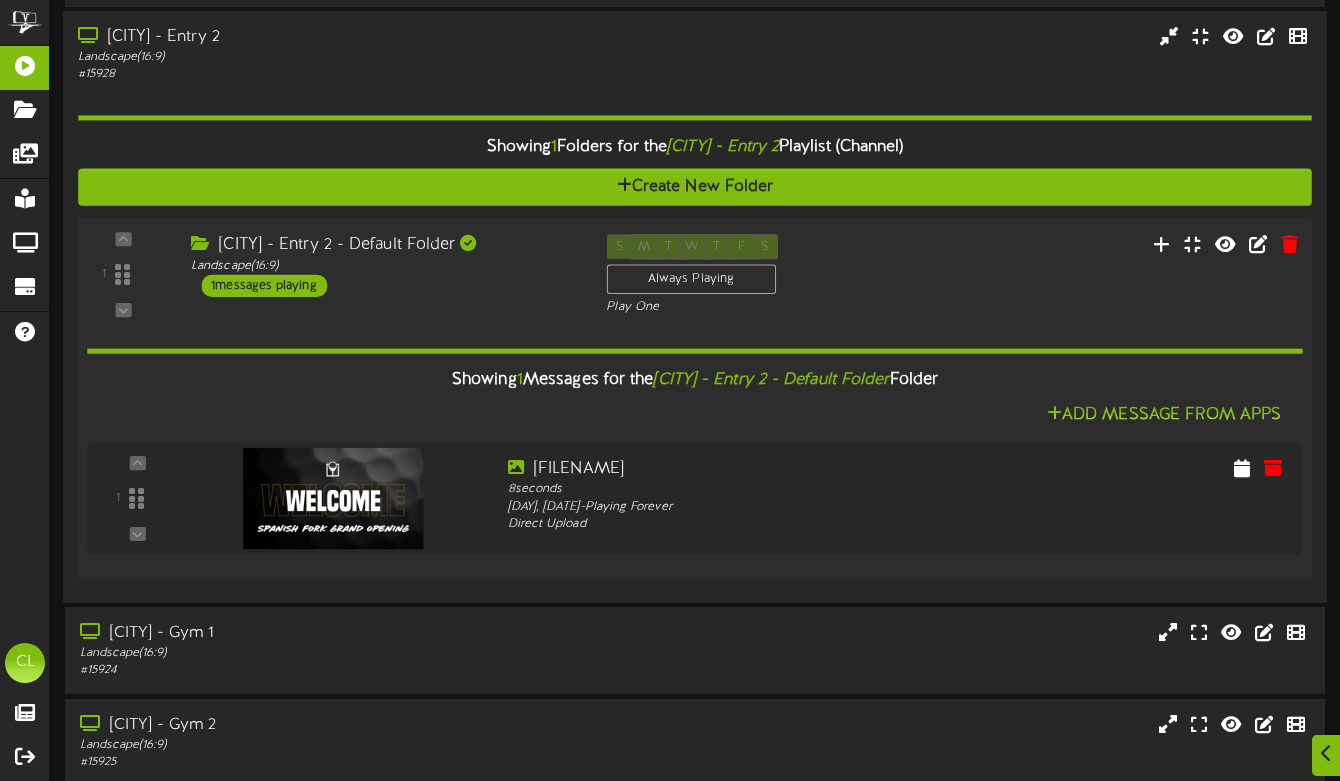click on "[CITY] - Entry 2 - Default Folder
Landscape  ( 16:9 )
1  messages playing" at bounding box center (383, 265) 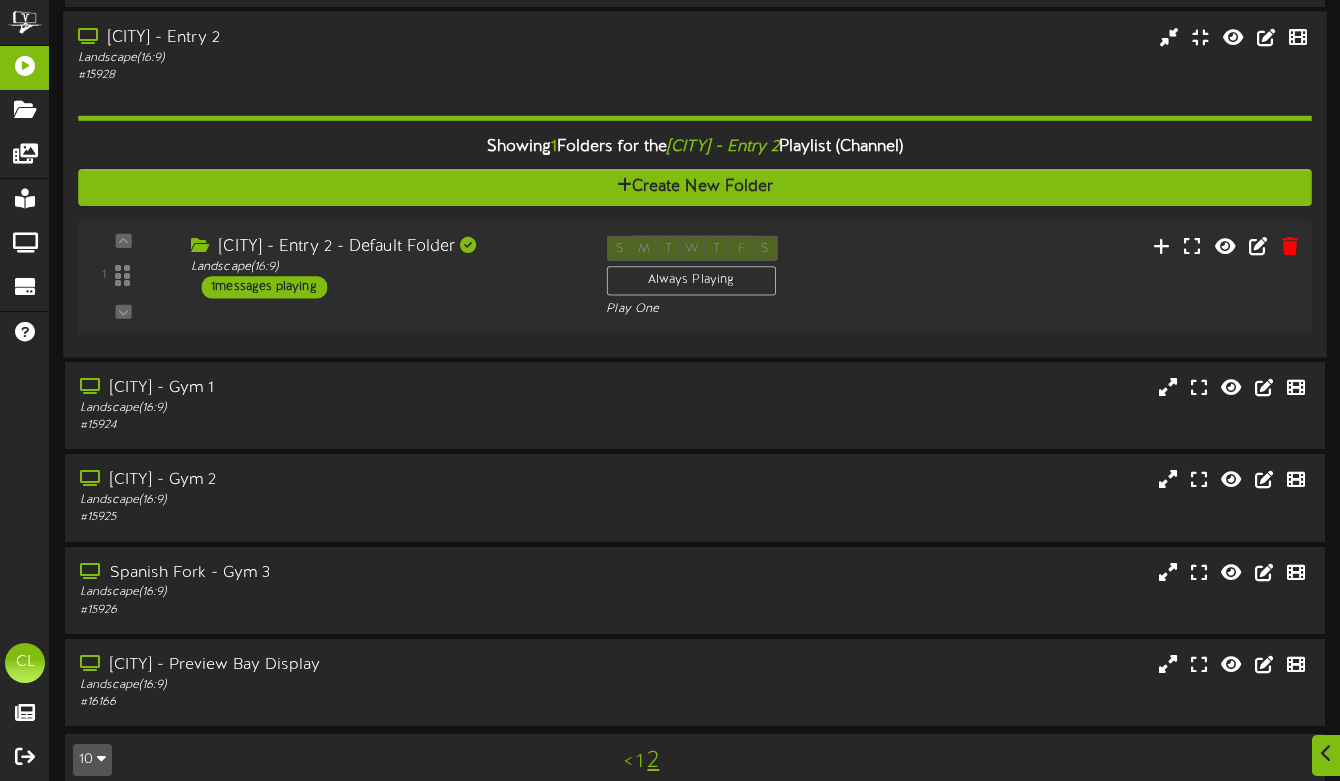 scroll, scrollTop: 639, scrollLeft: 0, axis: vertical 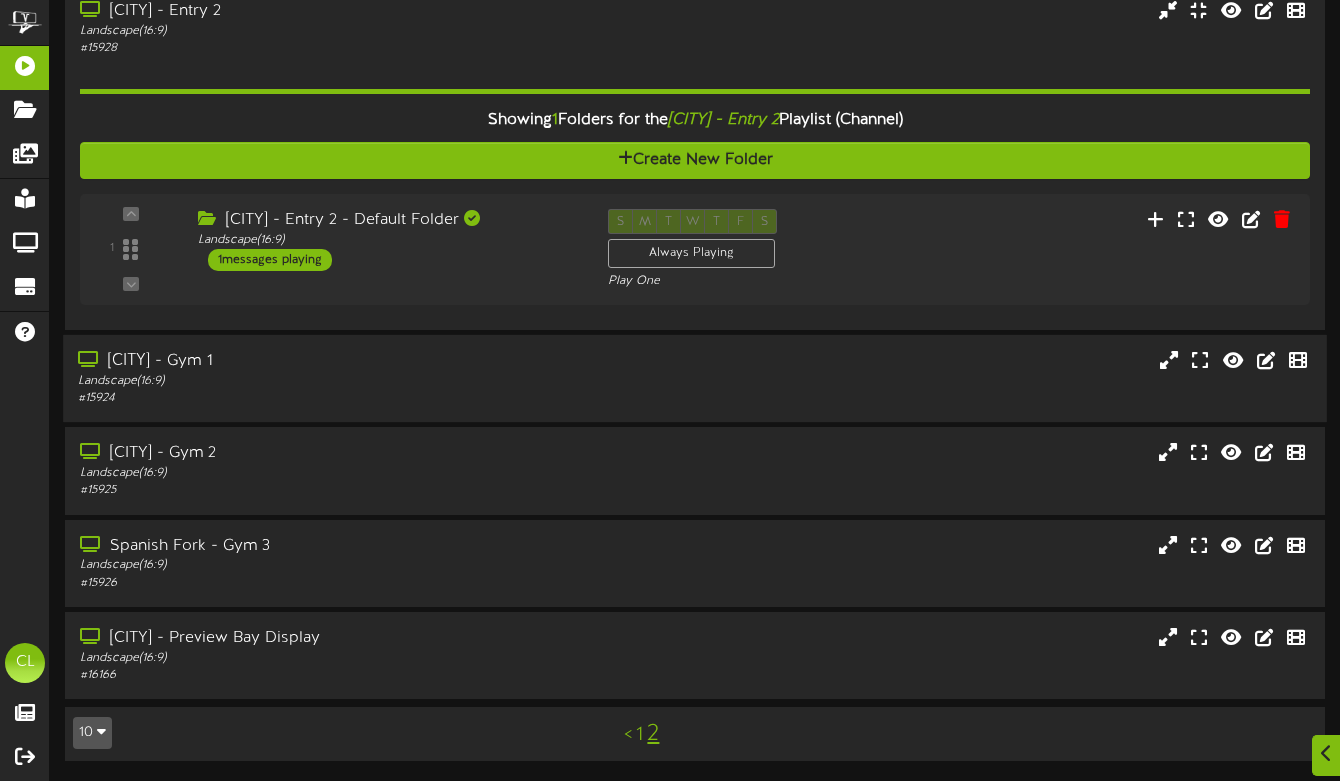 click on "Landscape  ( 16:9 )" at bounding box center [326, 381] 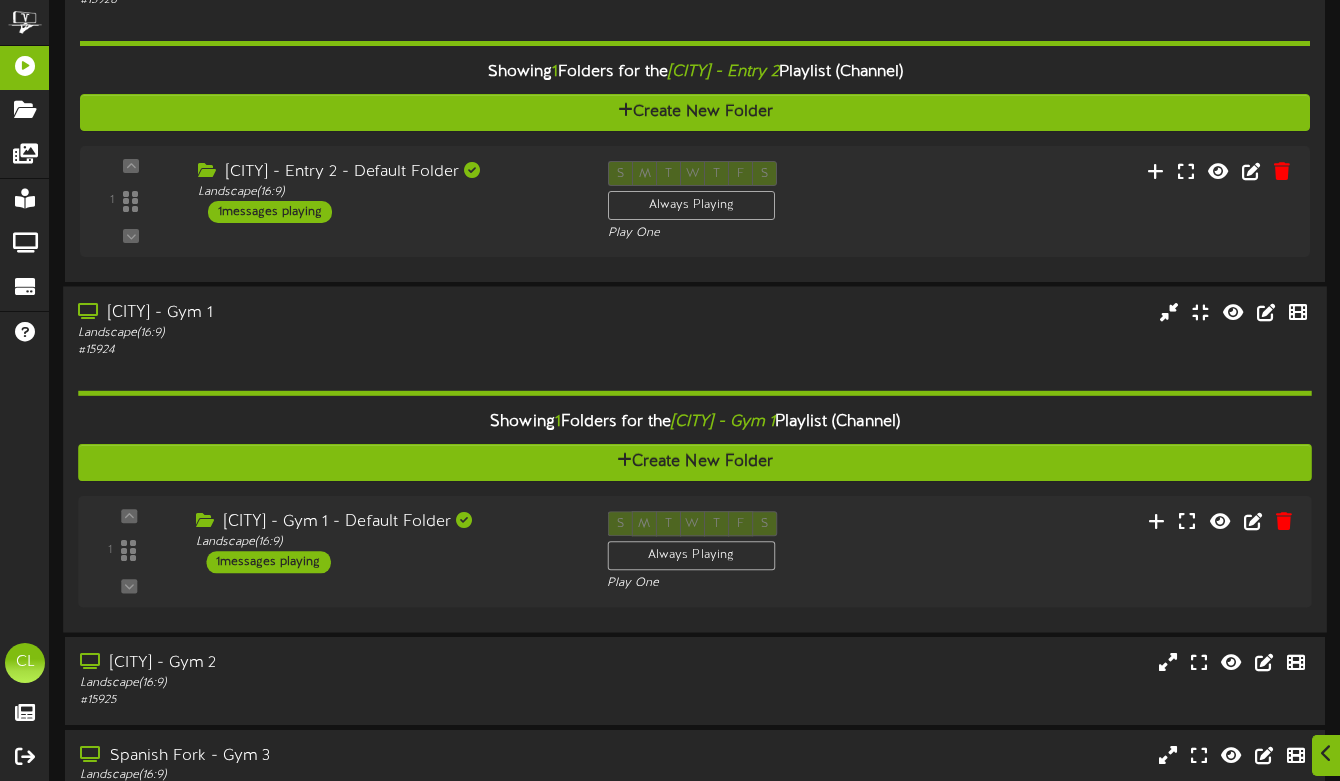scroll, scrollTop: 698, scrollLeft: 0, axis: vertical 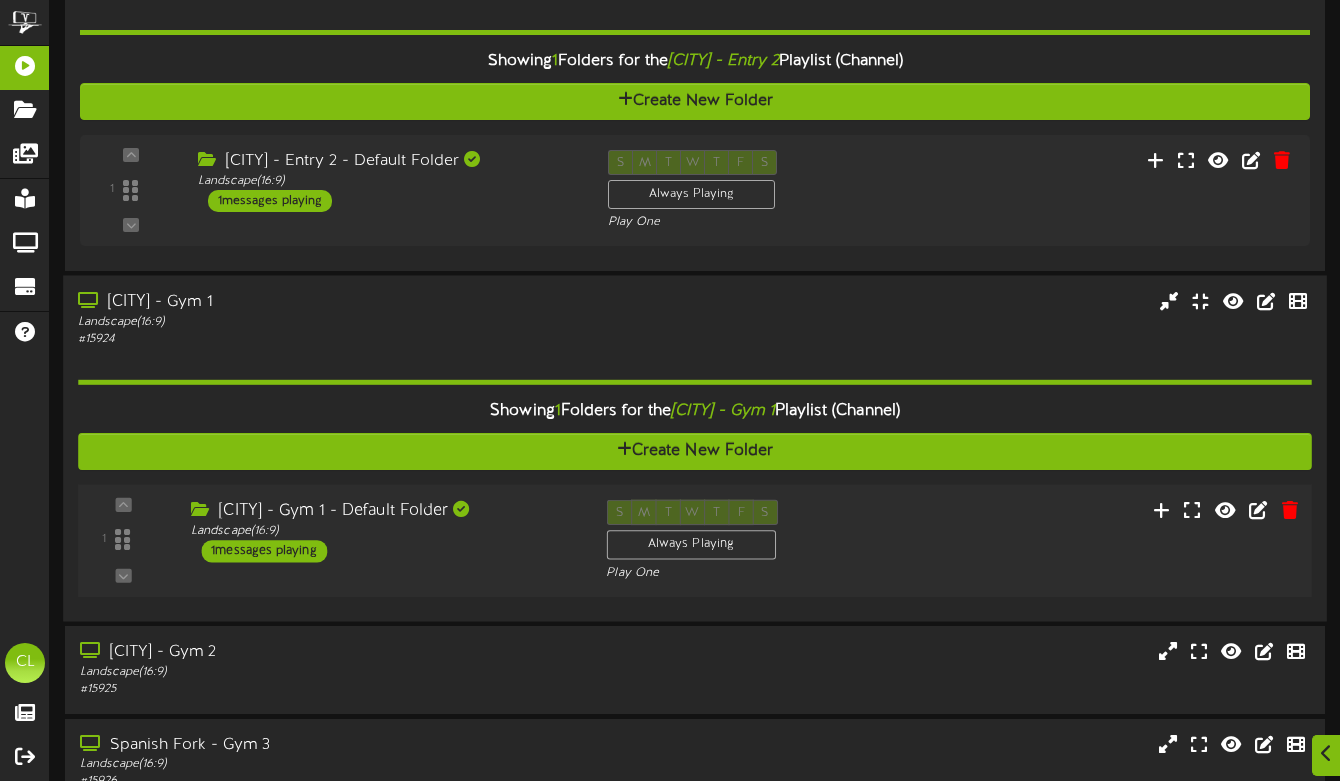 click on "[CITY] - Gym 1 - Default Folder
Landscape  ( 16:9 )
1  messages playing" at bounding box center (383, 531) 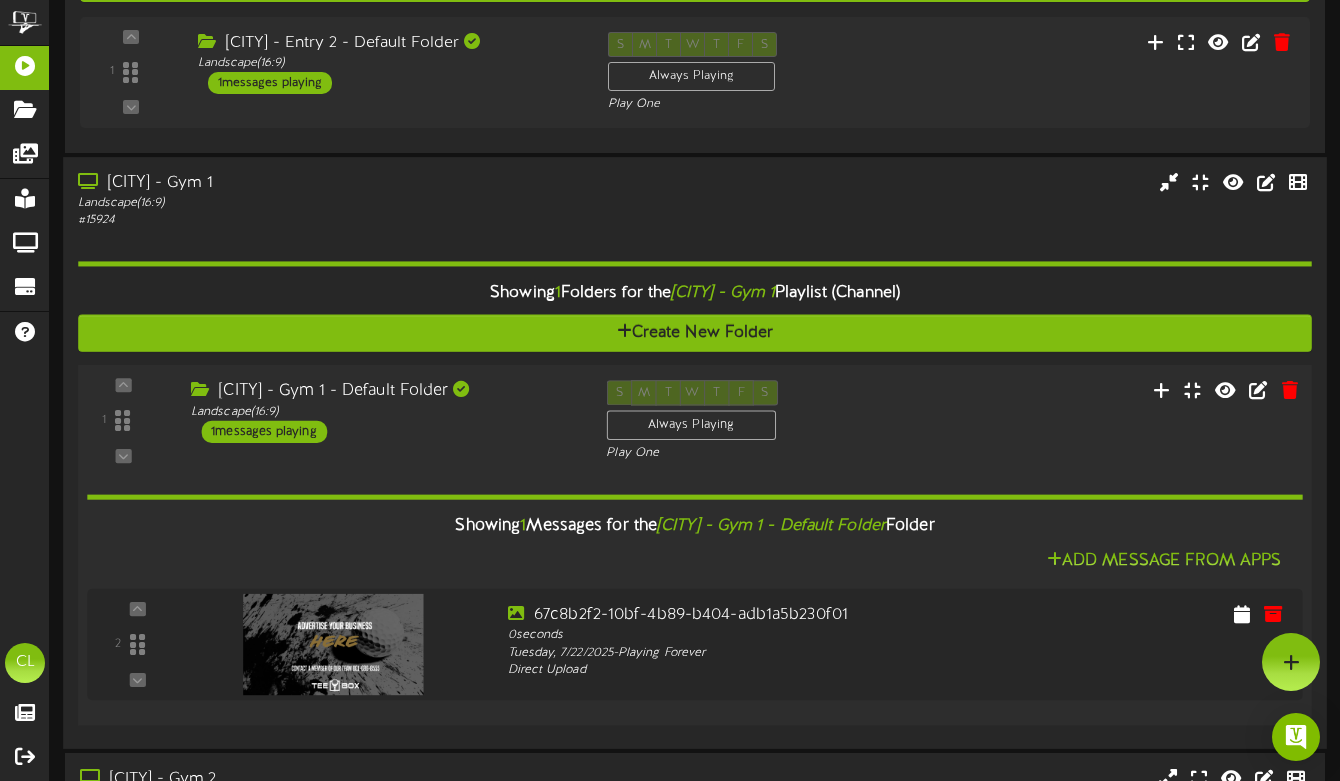 scroll, scrollTop: 815, scrollLeft: 0, axis: vertical 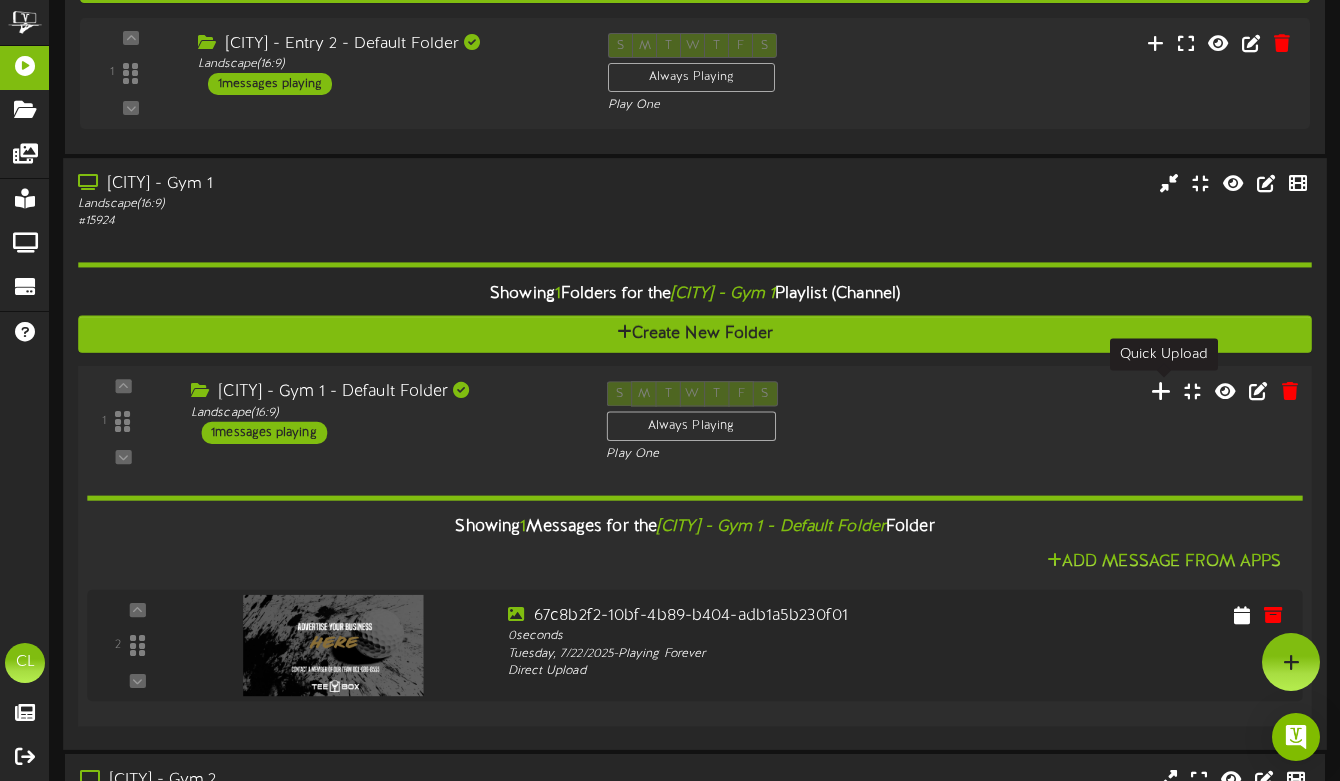 click at bounding box center [1161, 391] 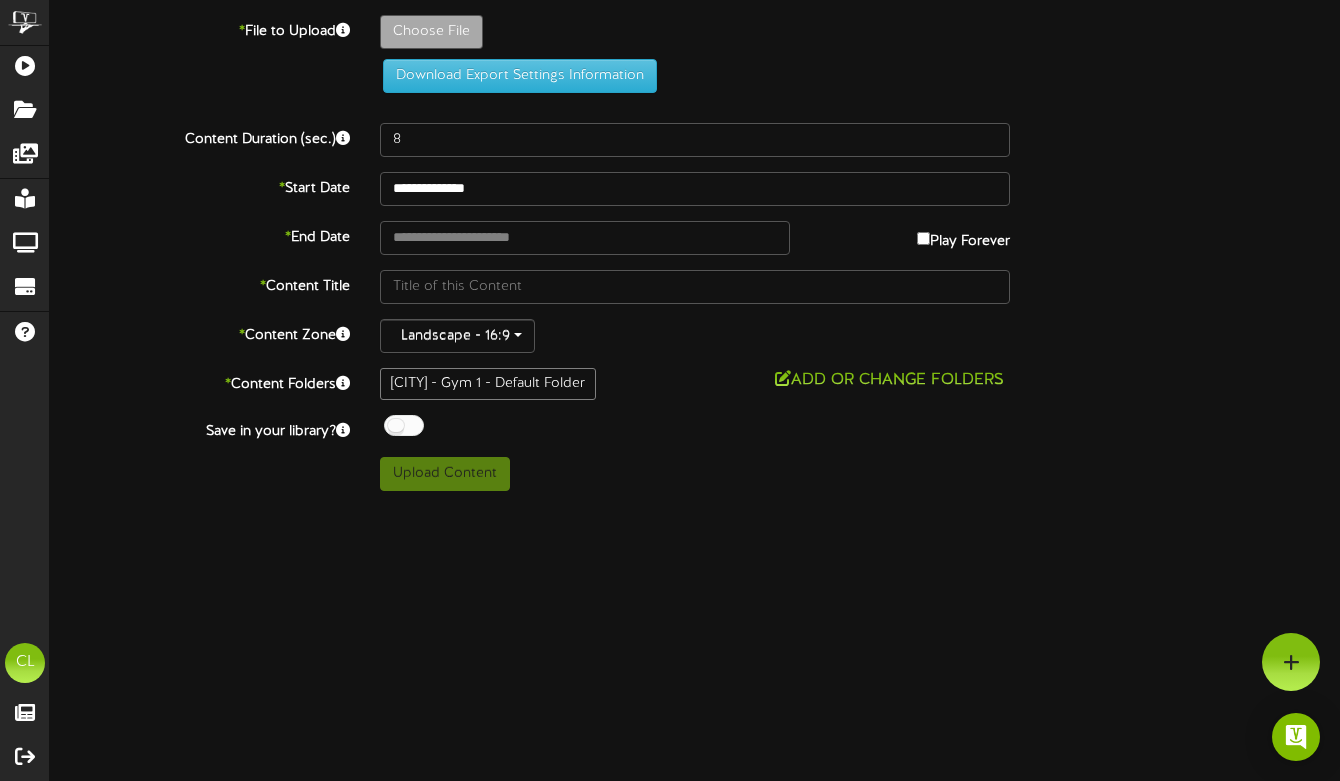 type on "**********" 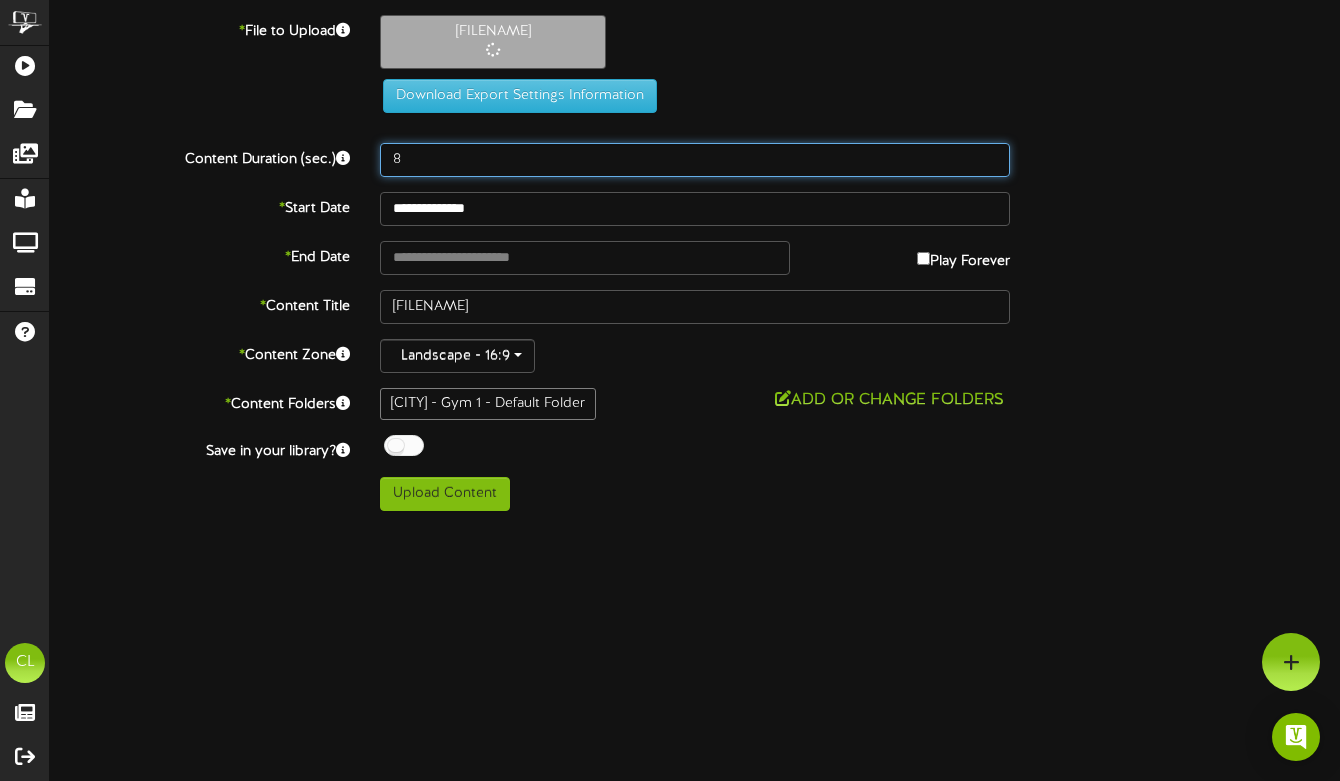 drag, startPoint x: 460, startPoint y: 162, endPoint x: 261, endPoint y: 159, distance: 199.02261 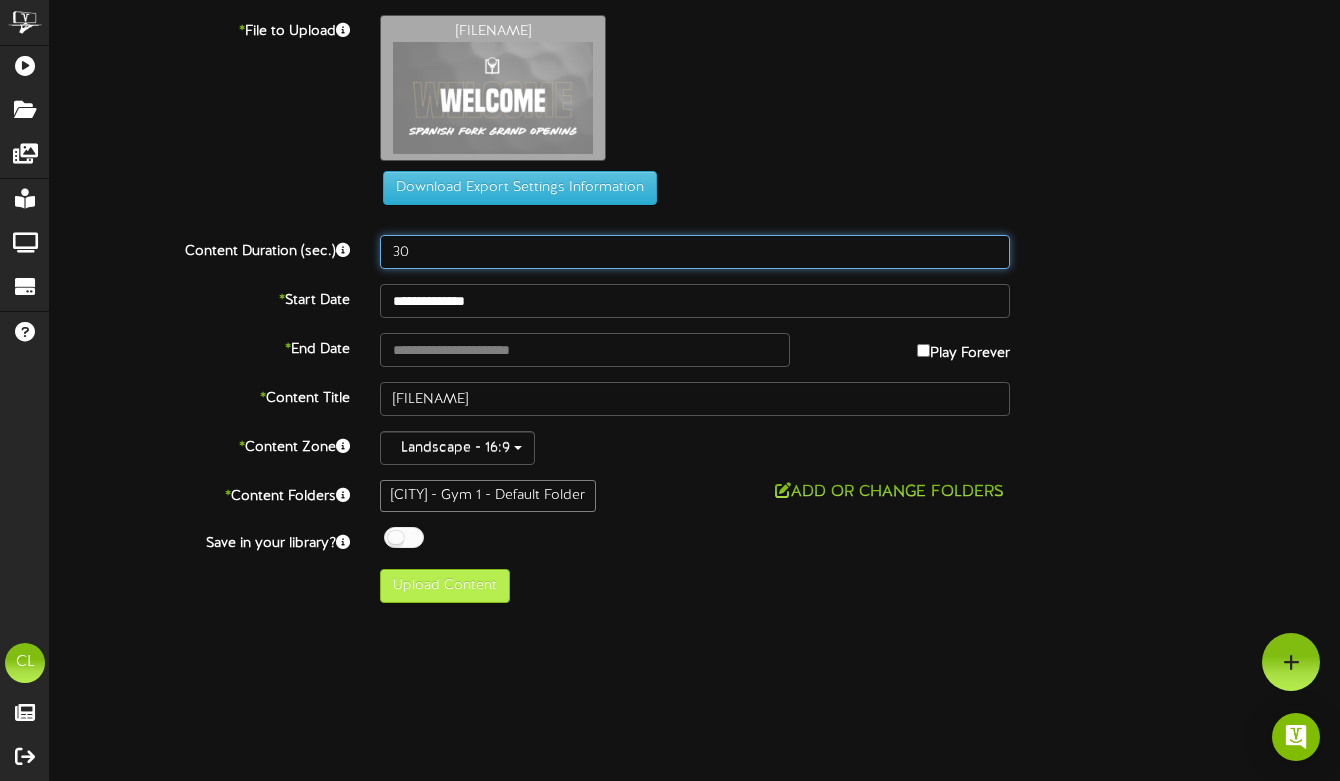 type on "30" 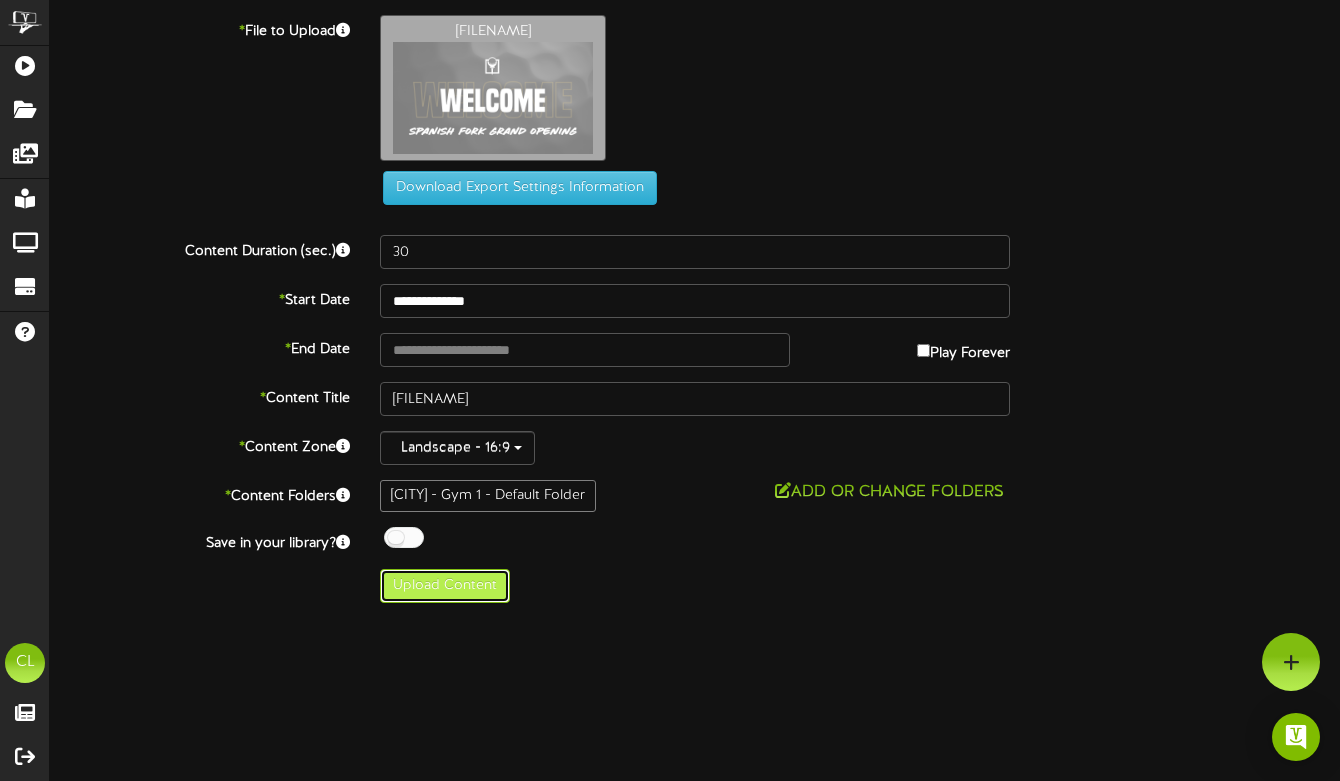 click on "Upload Content" at bounding box center [445, 586] 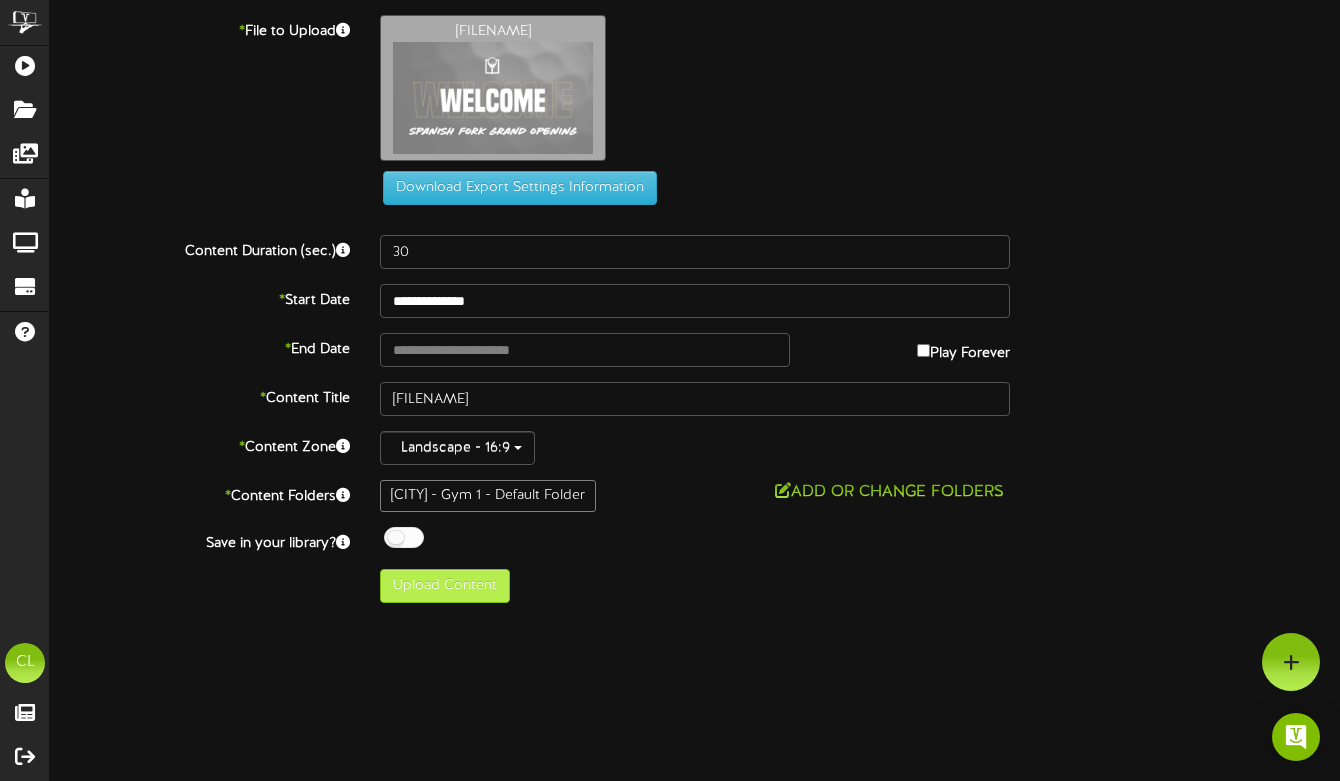 type on "**********" 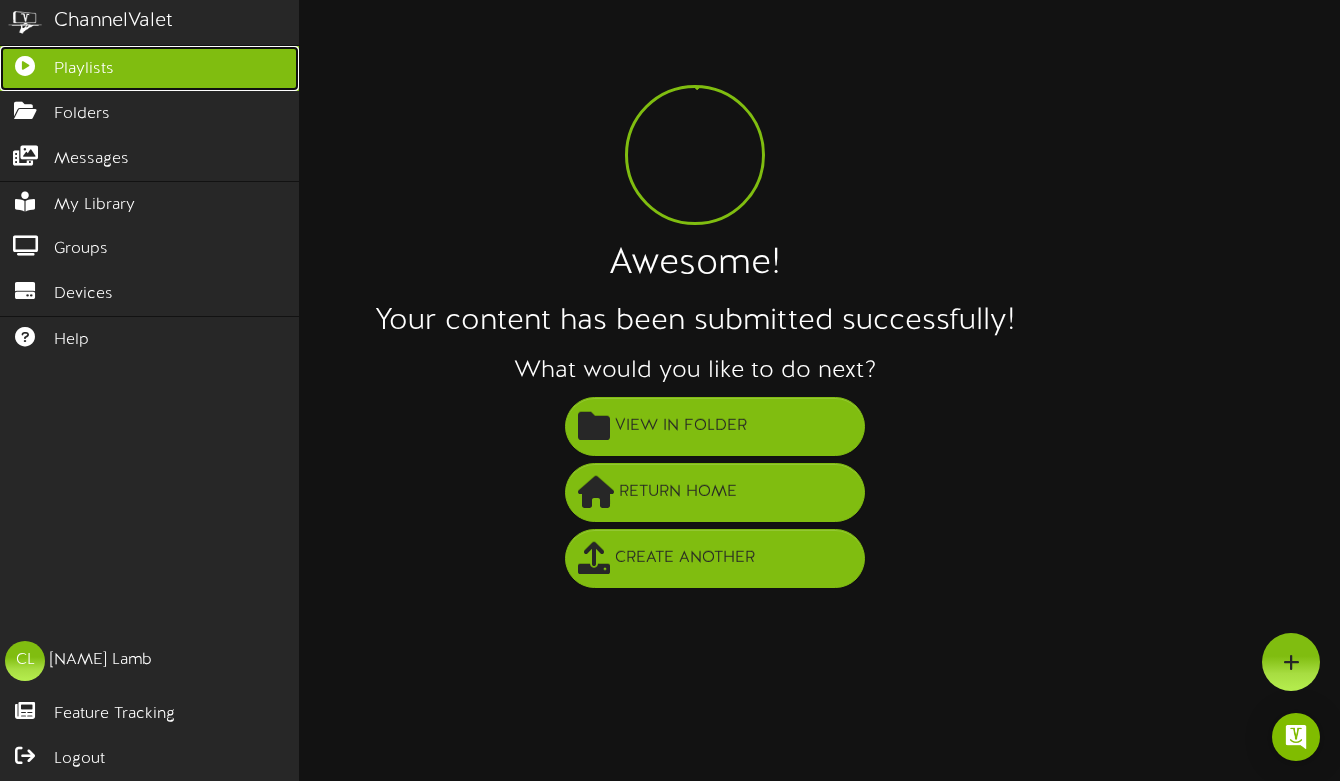 click on "Playlists" at bounding box center [149, 68] 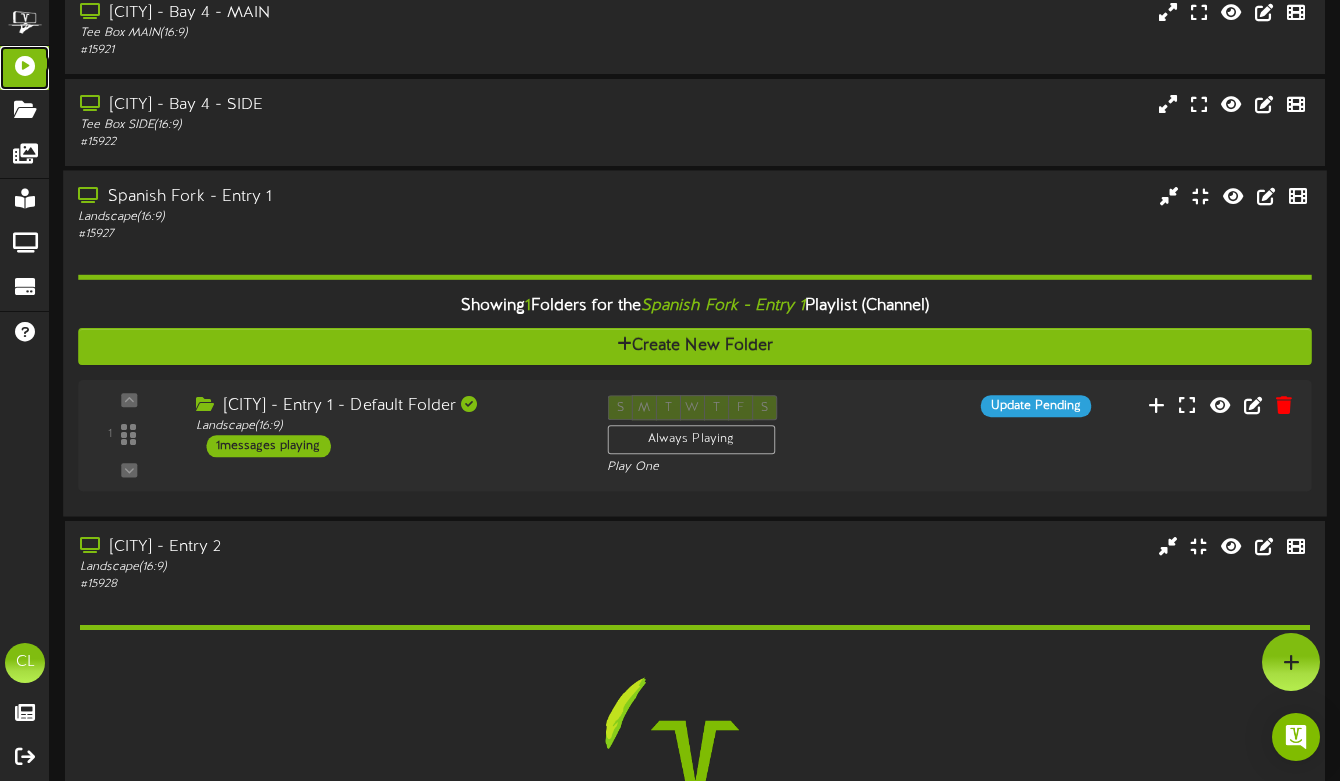 scroll, scrollTop: 73, scrollLeft: 0, axis: vertical 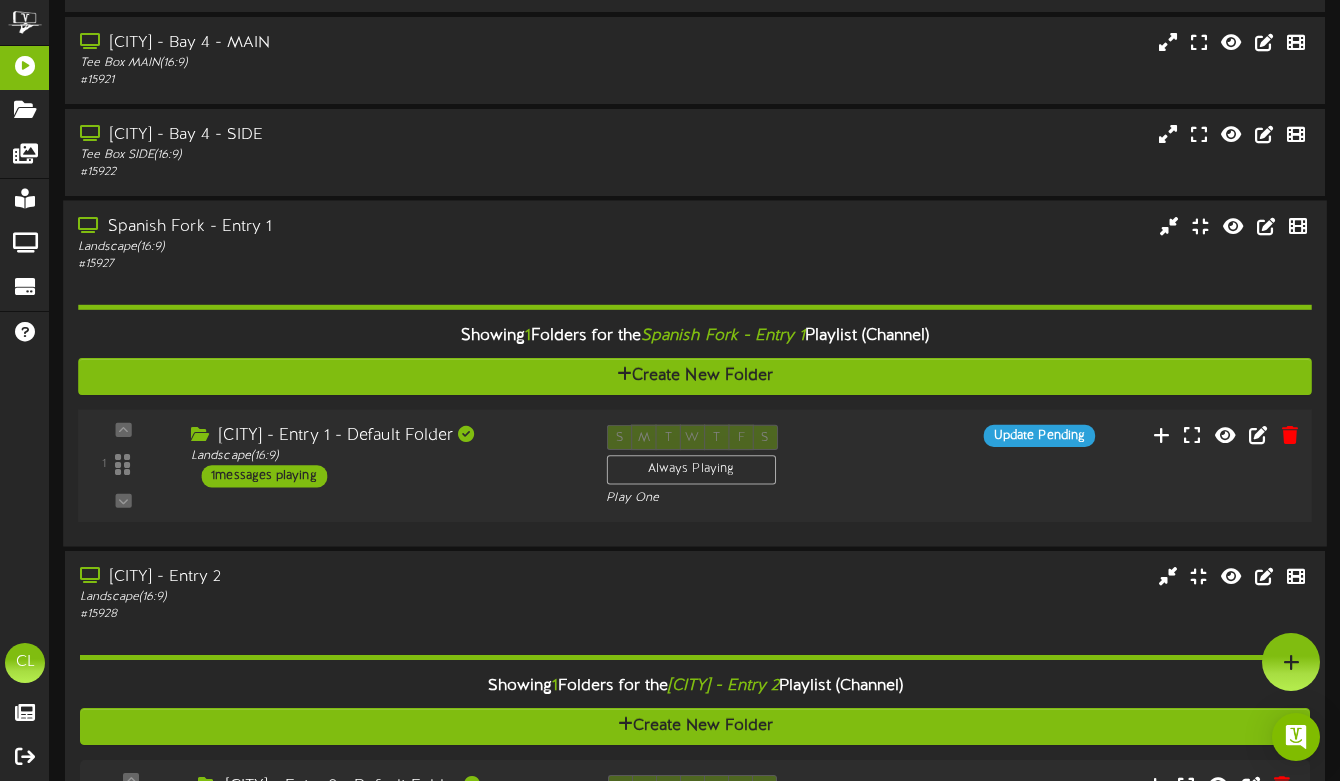 click on "1
Landscape  (" at bounding box center [695, 465] 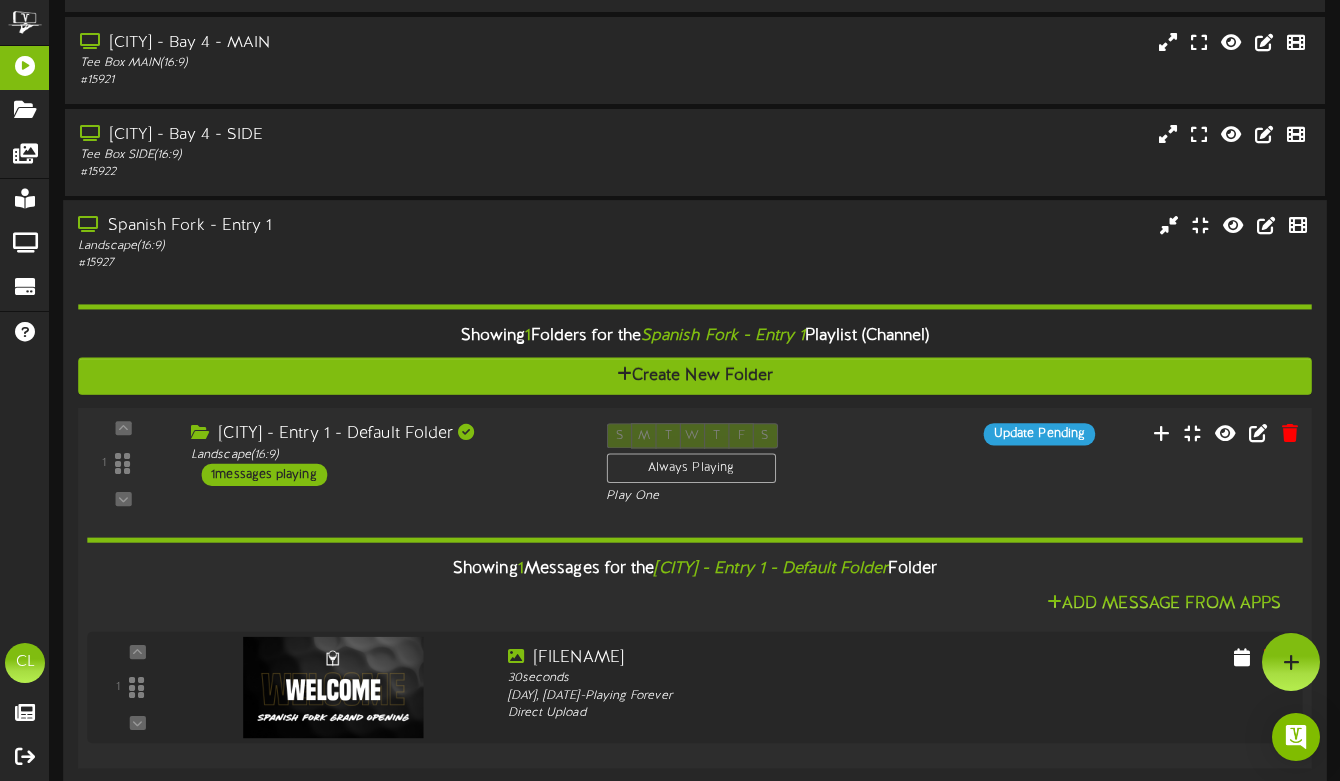 click on "[CITY] - Entry 1 - Default Folder
Landscape  ( 16:9 )
1  messages playing" at bounding box center (383, 454) 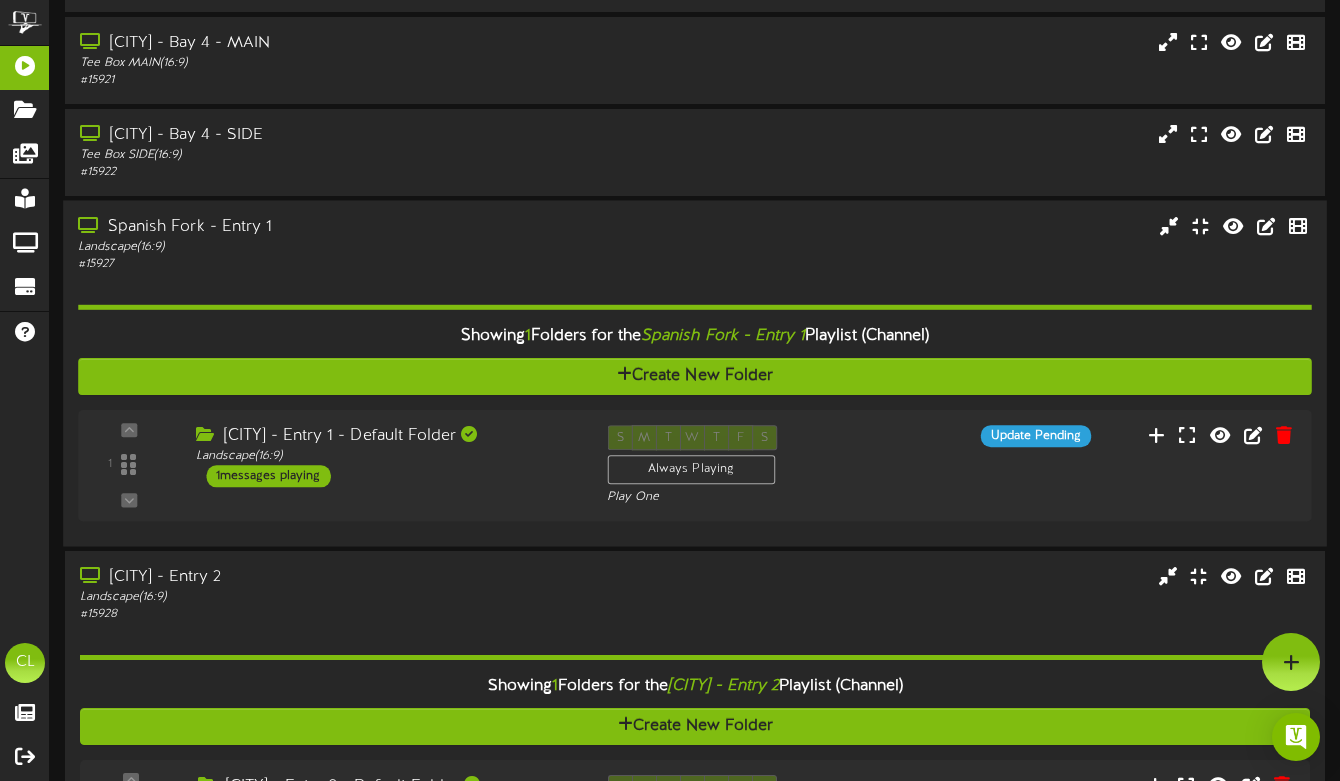 click on "Spanish Fork - Entry 1" at bounding box center [326, 227] 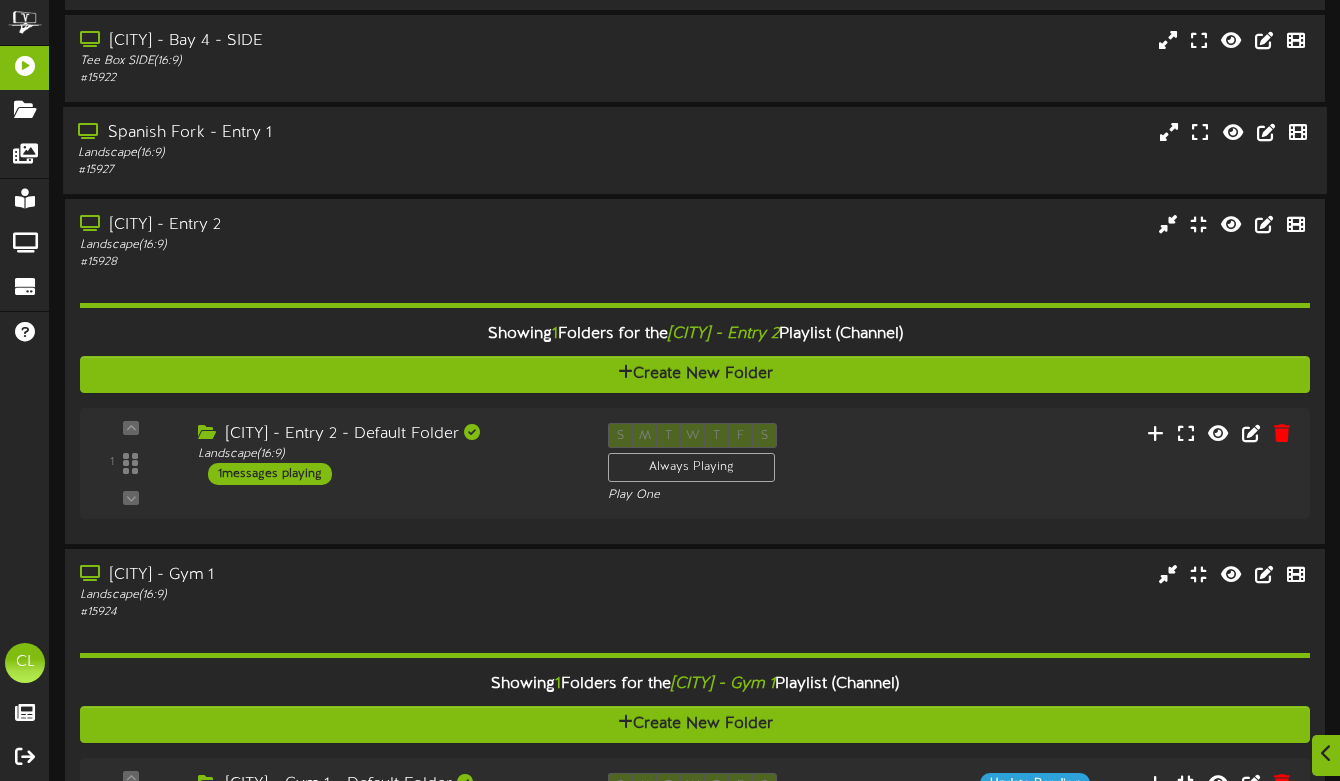 scroll, scrollTop: 174, scrollLeft: 0, axis: vertical 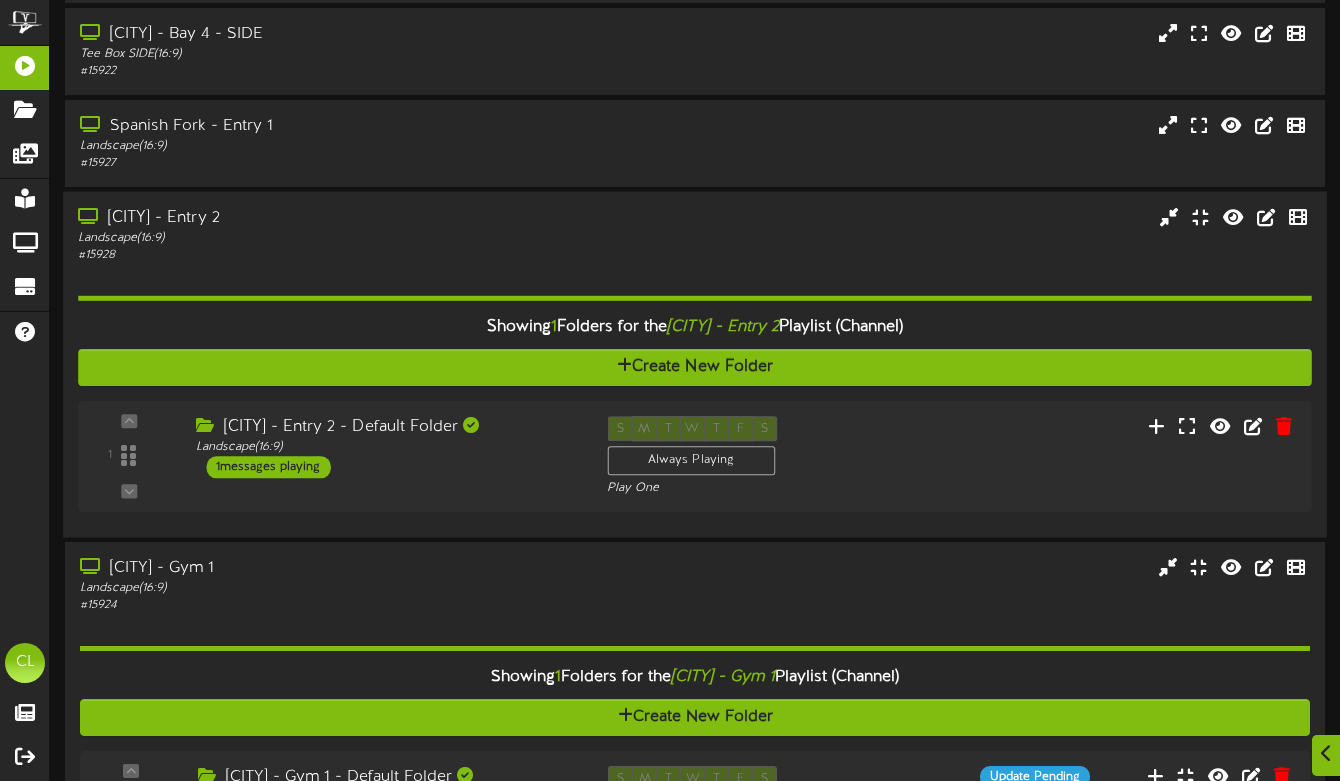 click on "Landscape  ( 16:9 )" at bounding box center [326, 238] 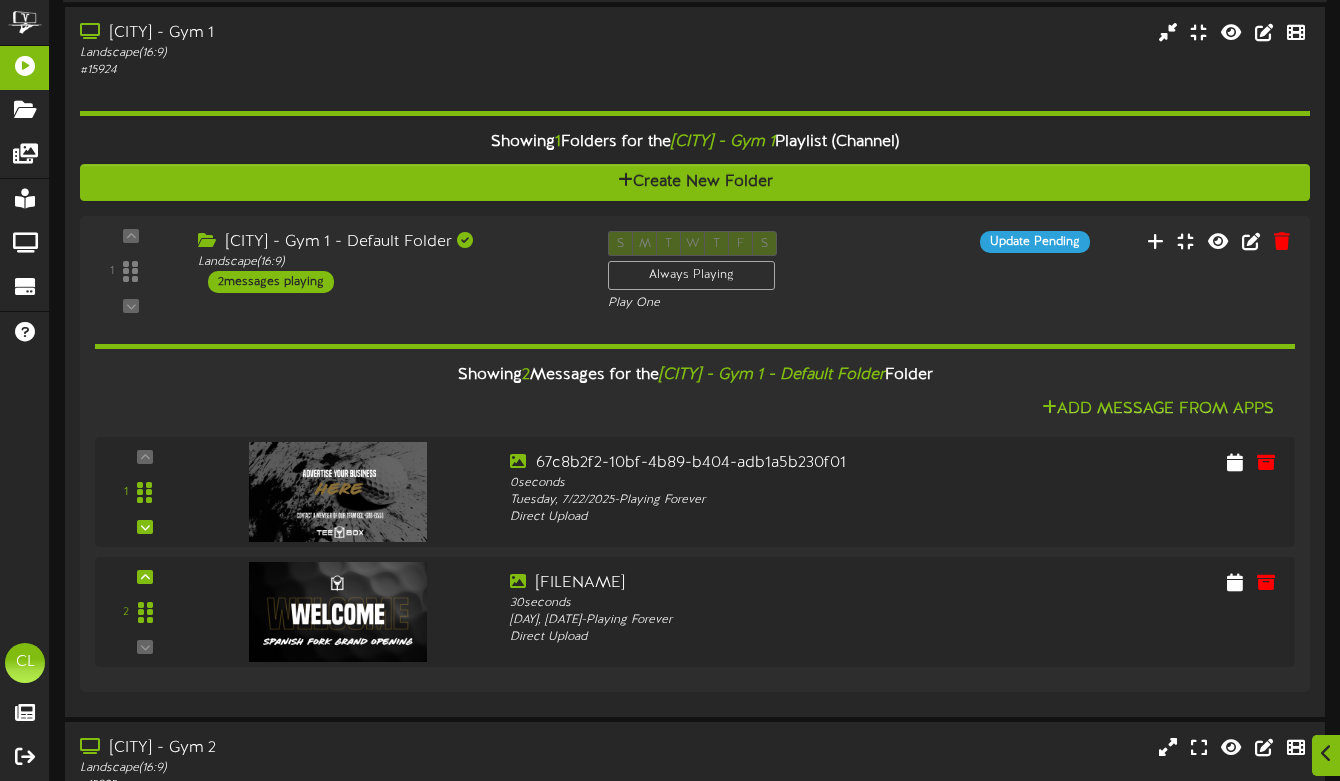 scroll, scrollTop: 455, scrollLeft: 0, axis: vertical 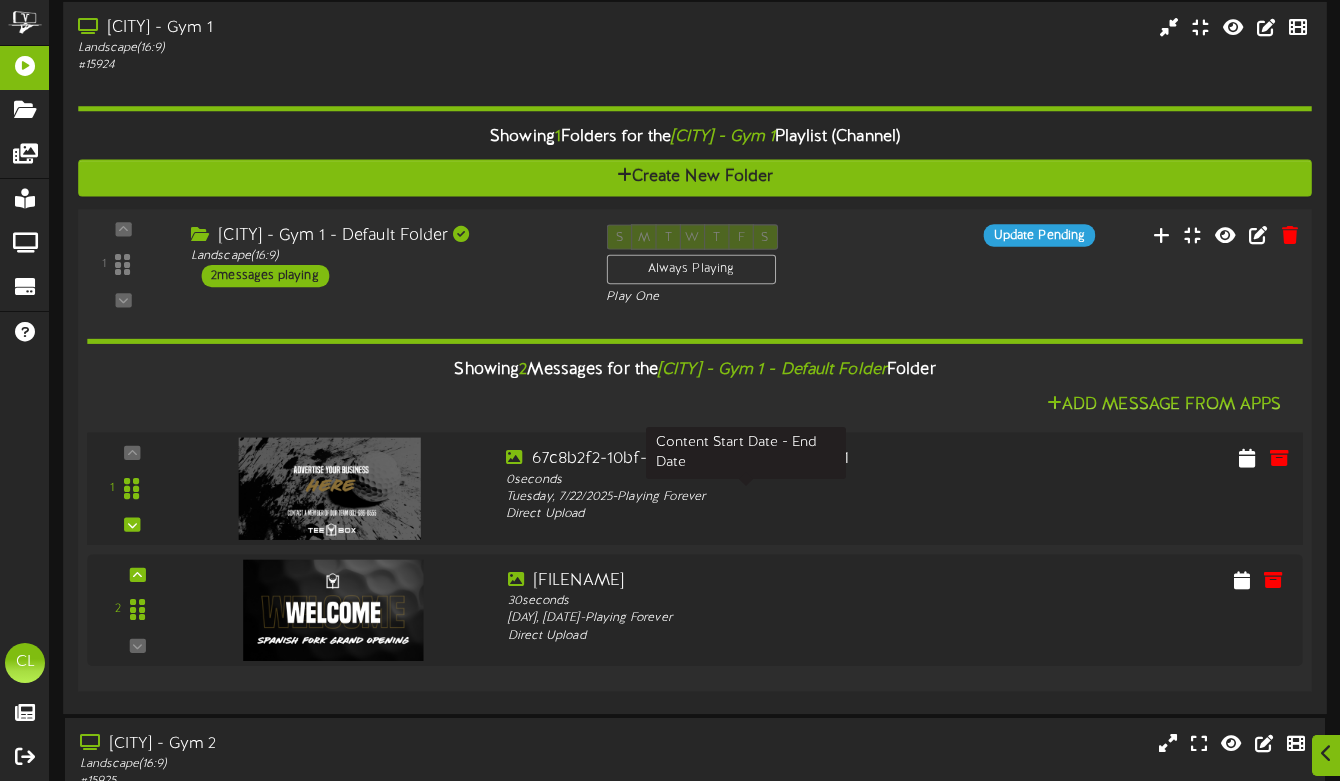 click on "[DAY], [DATE]  -
Playing Forever" at bounding box center (746, 498) 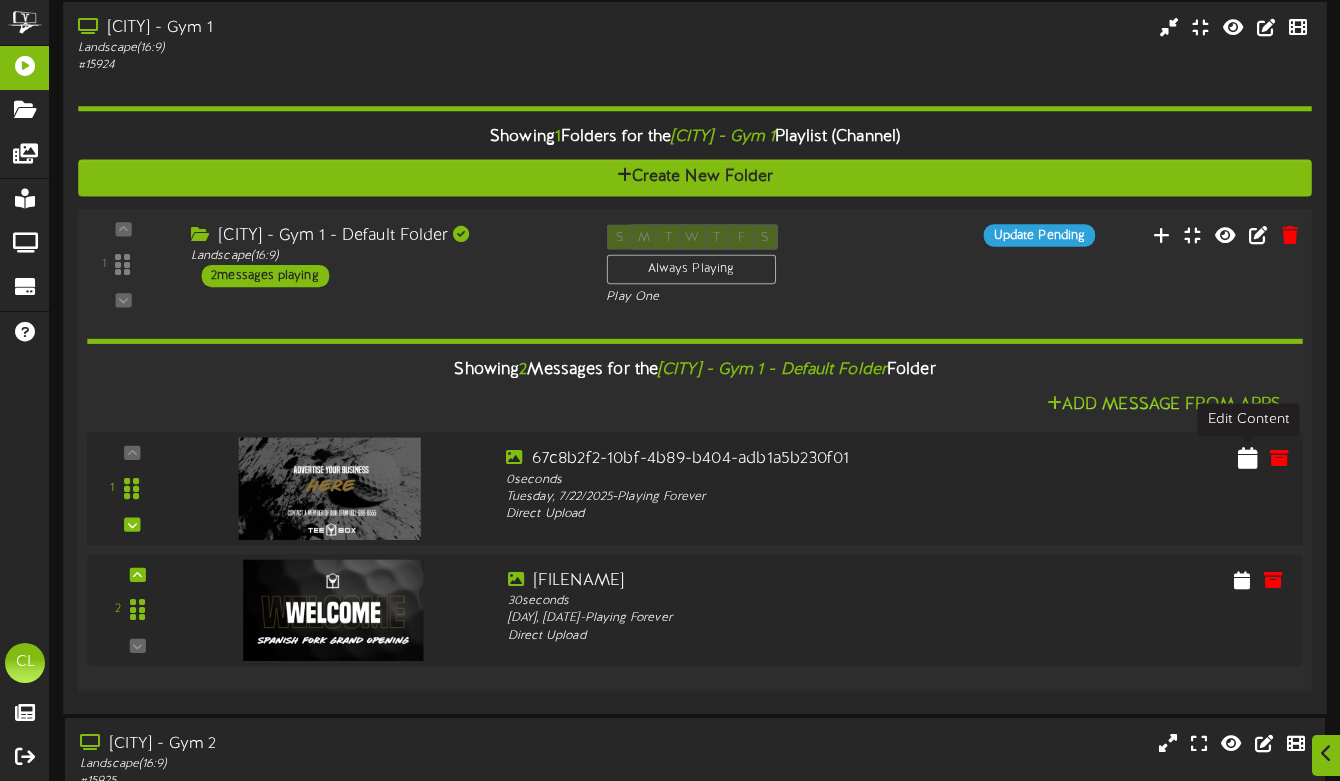 click at bounding box center [1248, 458] 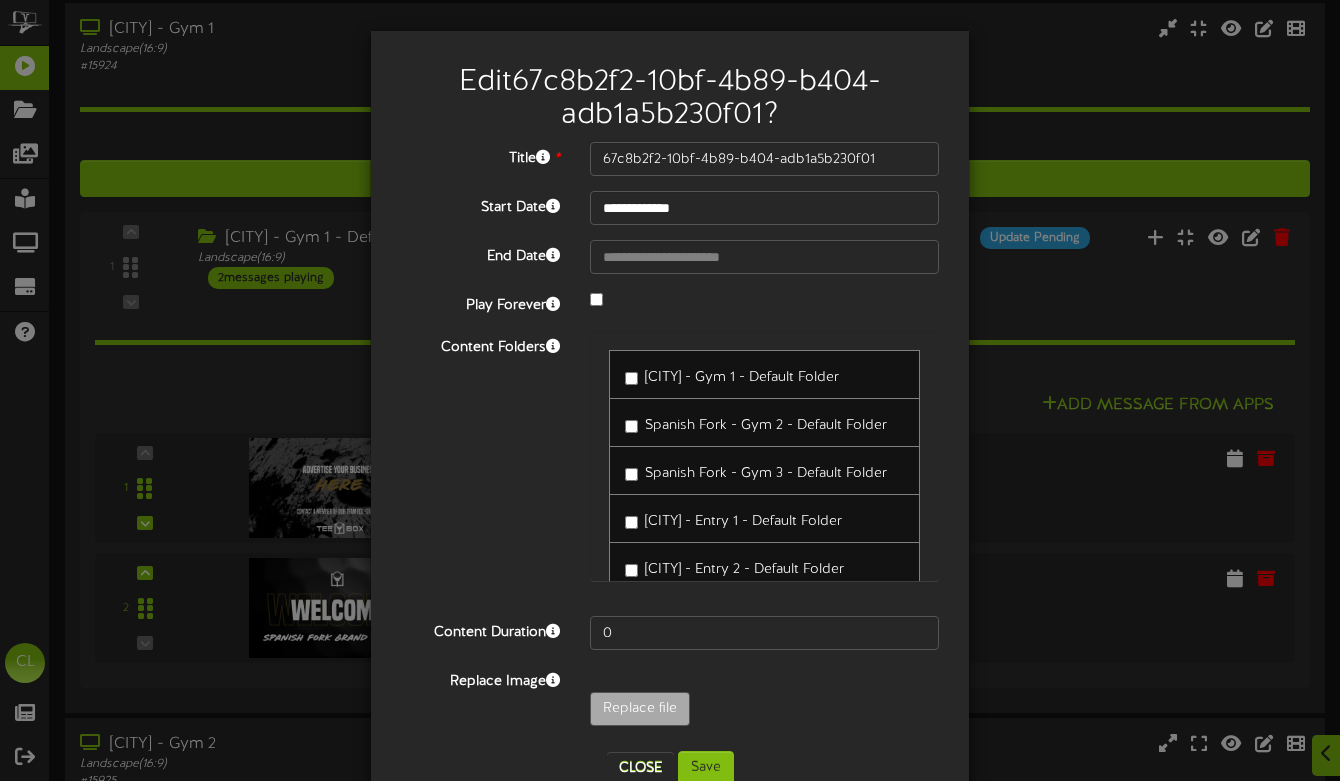 scroll, scrollTop: 50, scrollLeft: 0, axis: vertical 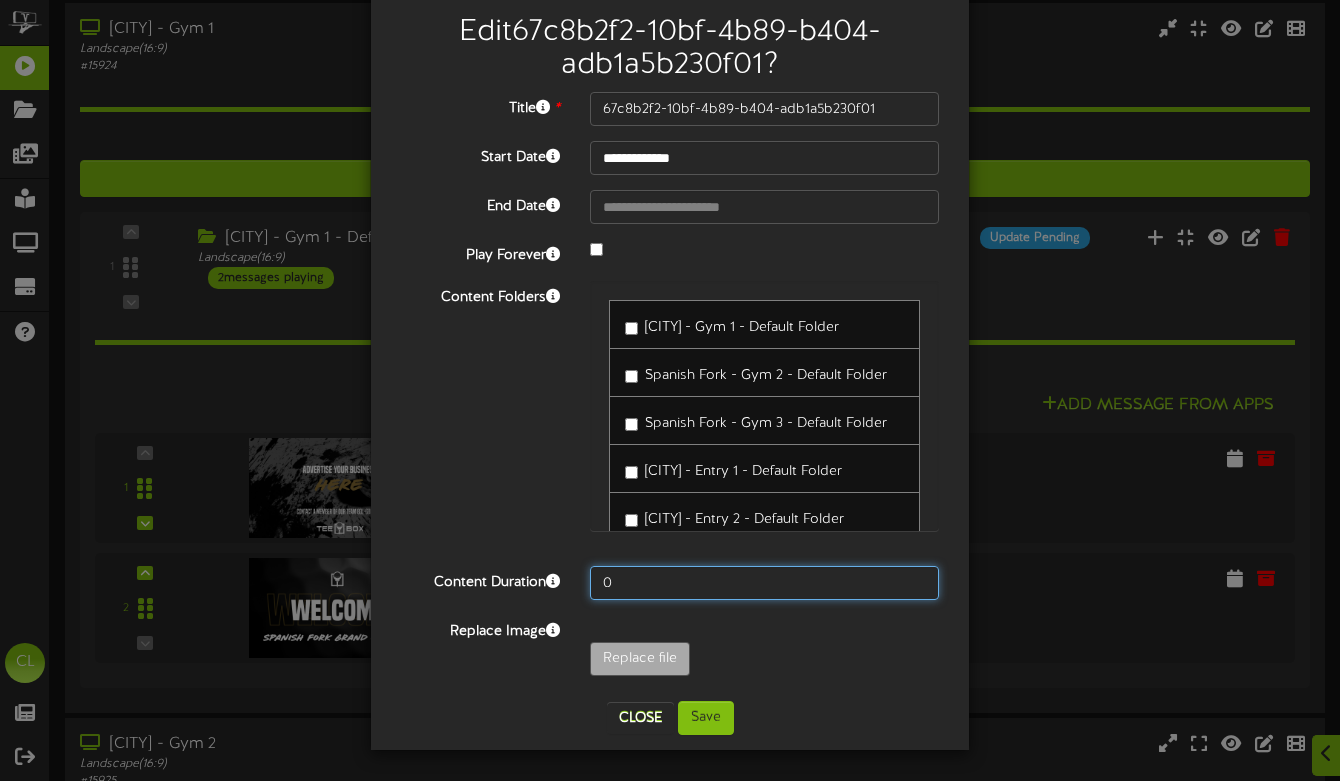 drag, startPoint x: 628, startPoint y: 585, endPoint x: 538, endPoint y: 584, distance: 90.005554 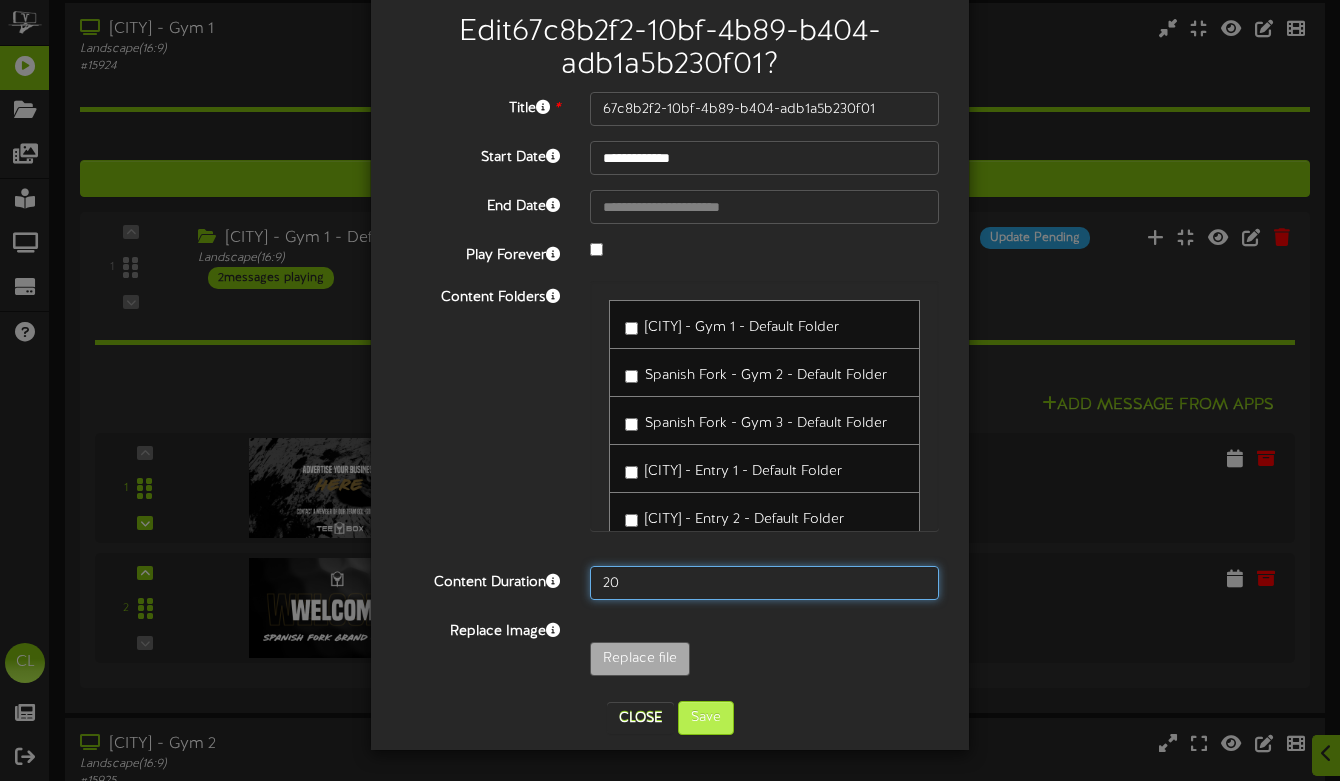 type on "20" 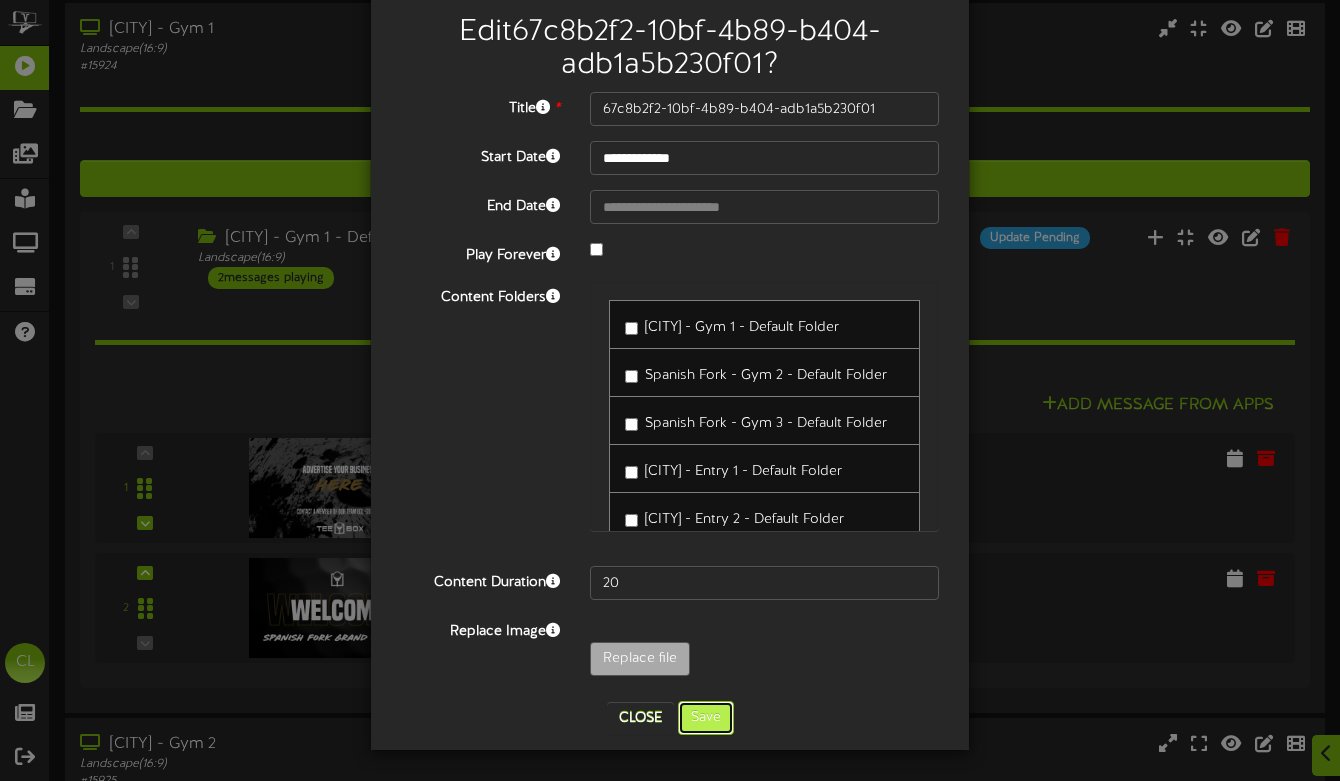 click on "Save" at bounding box center [706, 718] 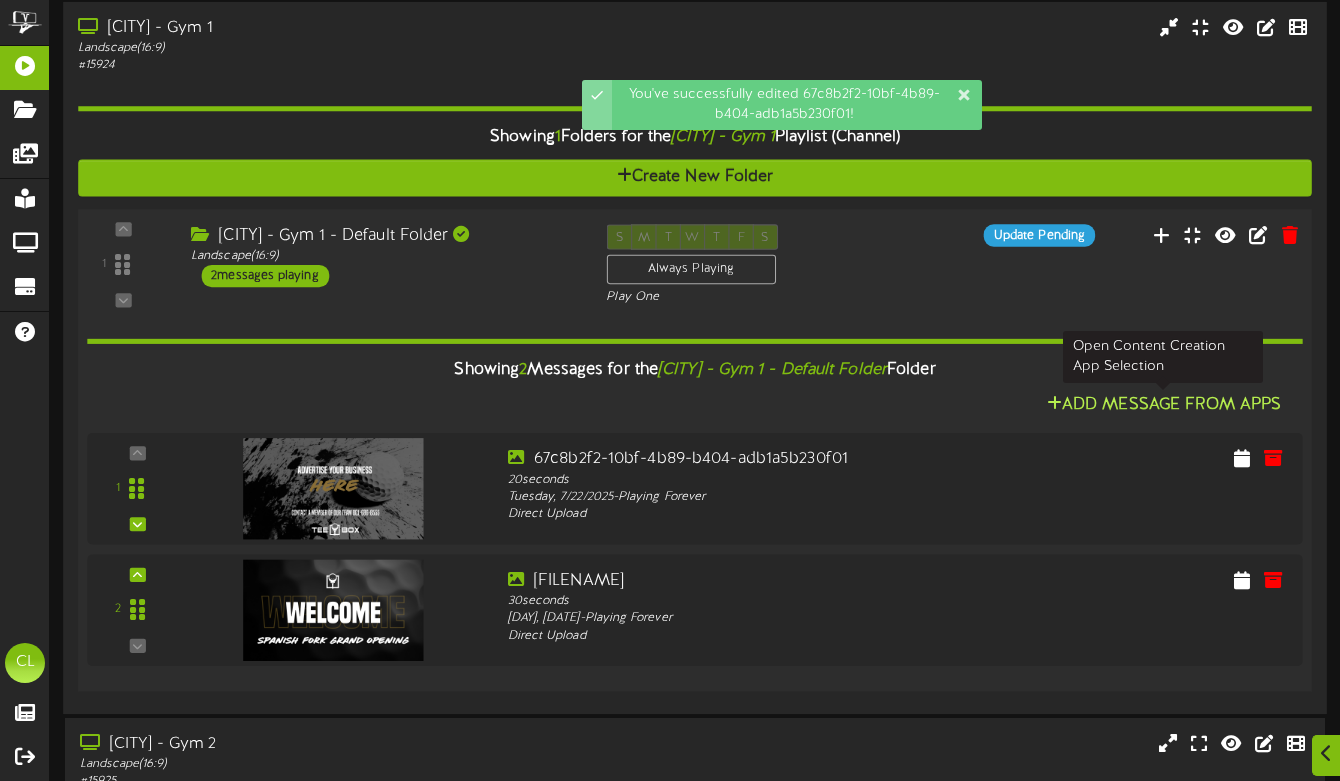 click on "Add Message From Apps" at bounding box center (1163, 405) 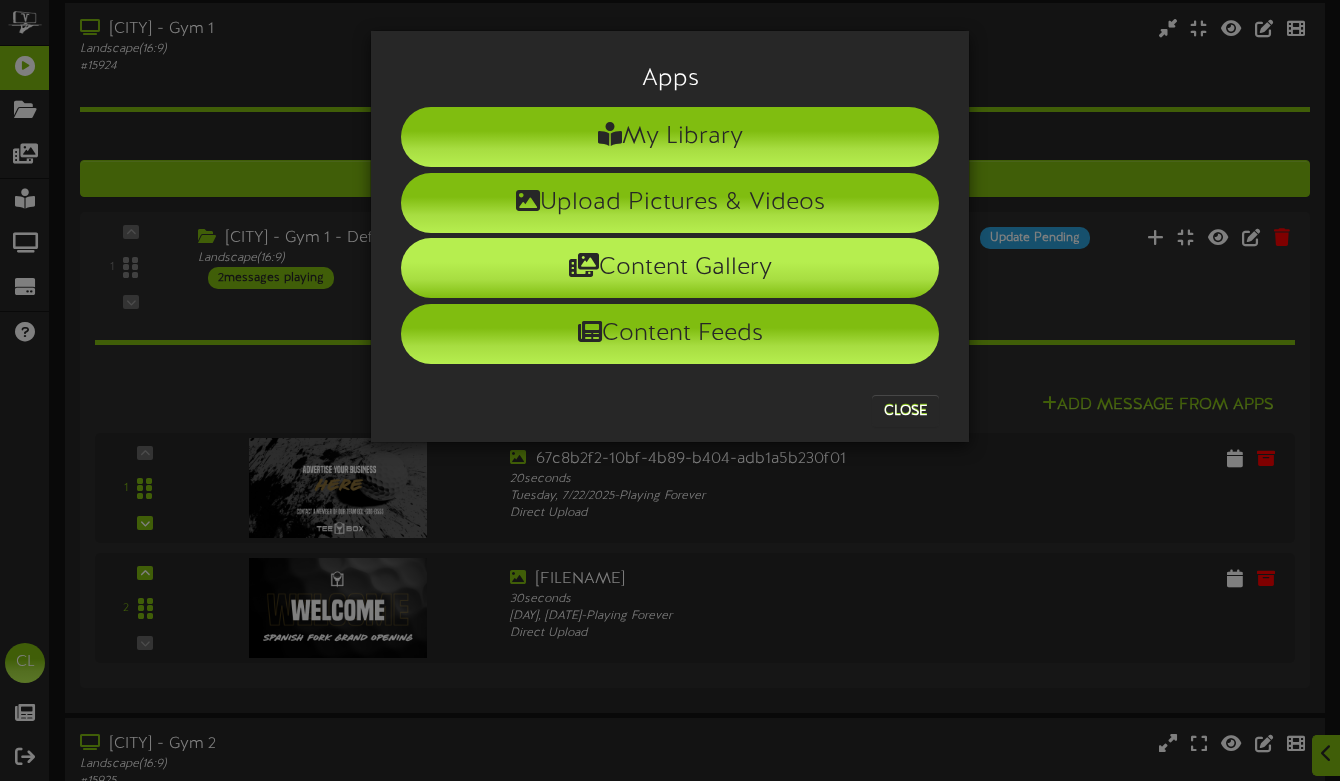 click on "Content Gallery" at bounding box center (670, 268) 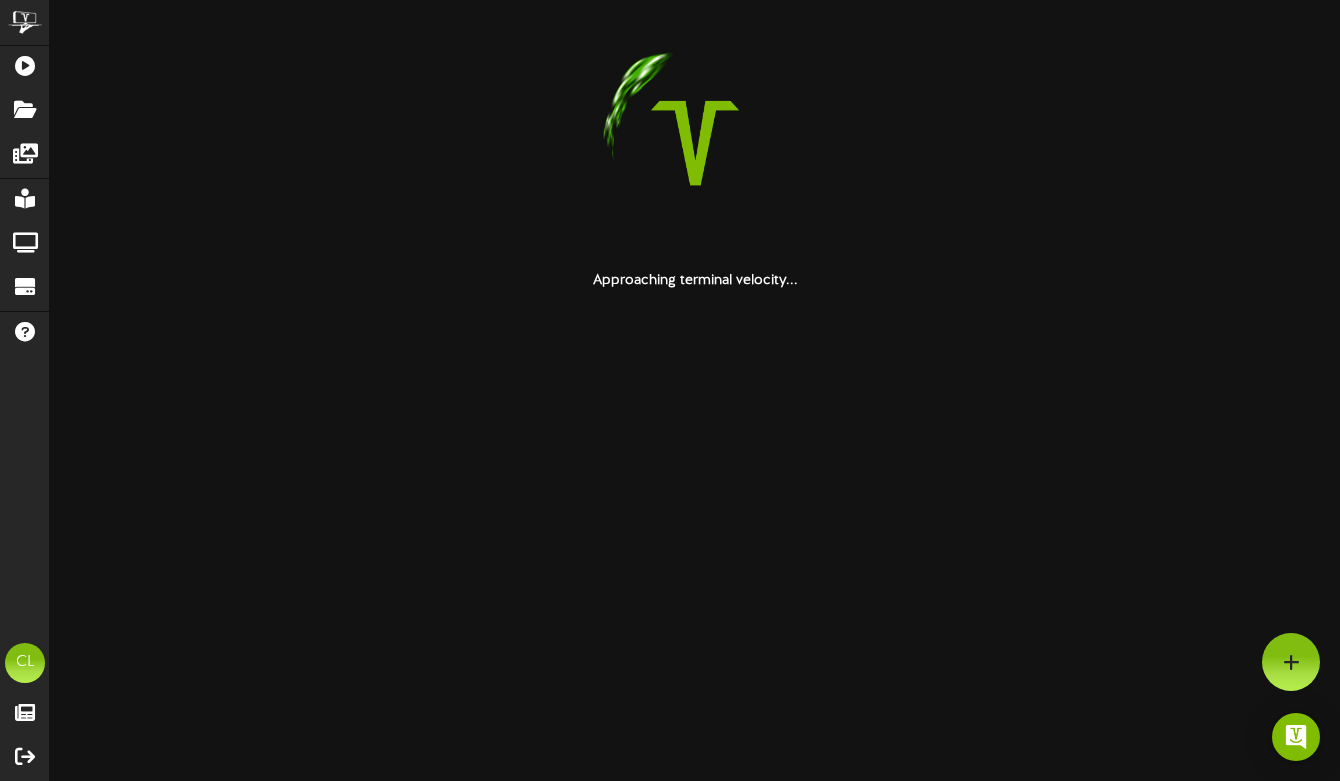 scroll, scrollTop: 0, scrollLeft: 0, axis: both 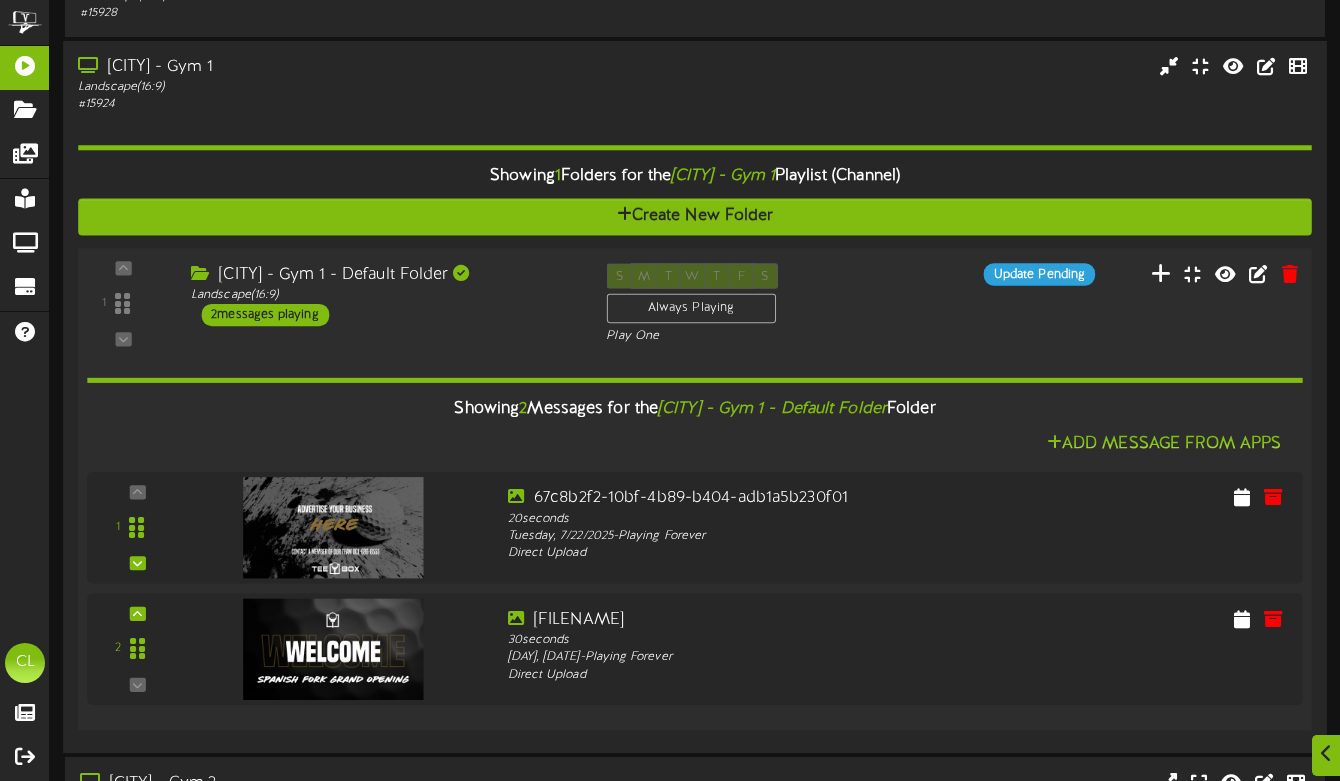 click at bounding box center (1161, 273) 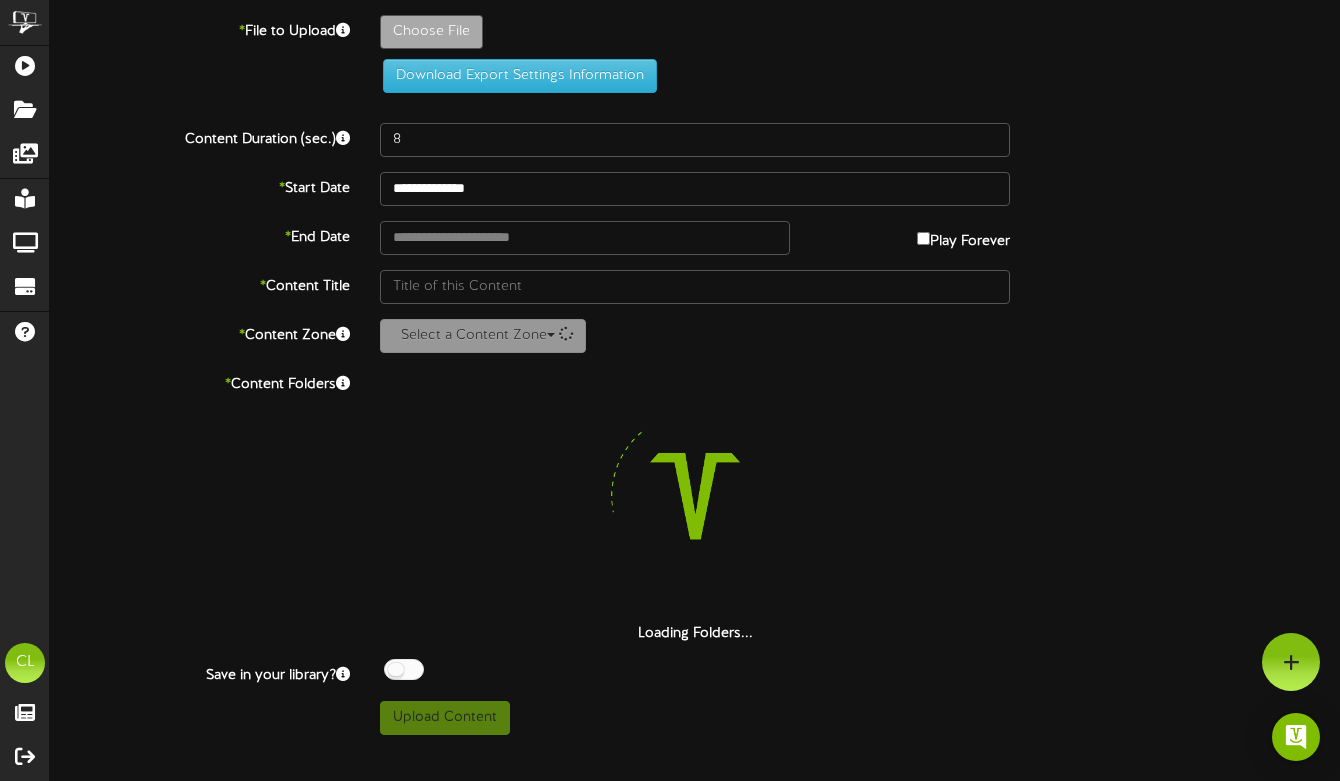 scroll, scrollTop: 0, scrollLeft: 0, axis: both 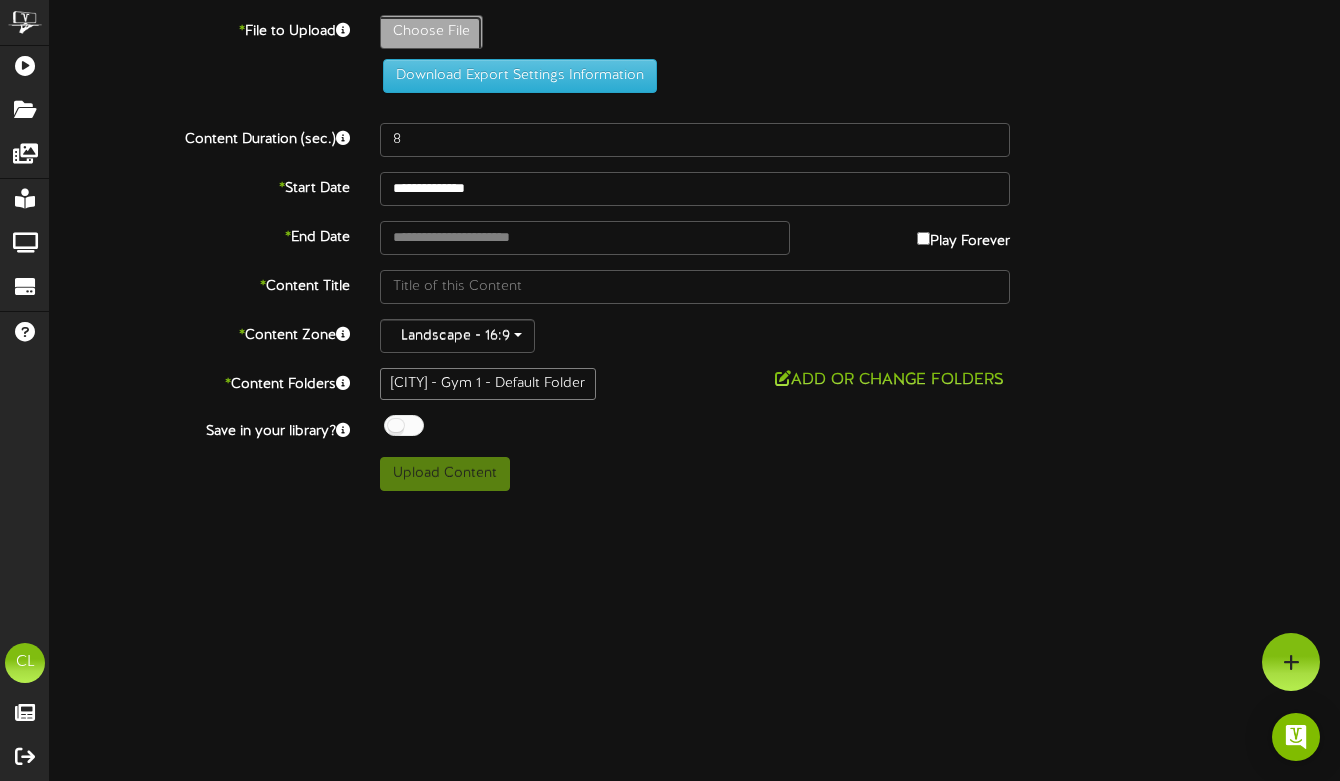 click on "Choose File" at bounding box center (-606, 87) 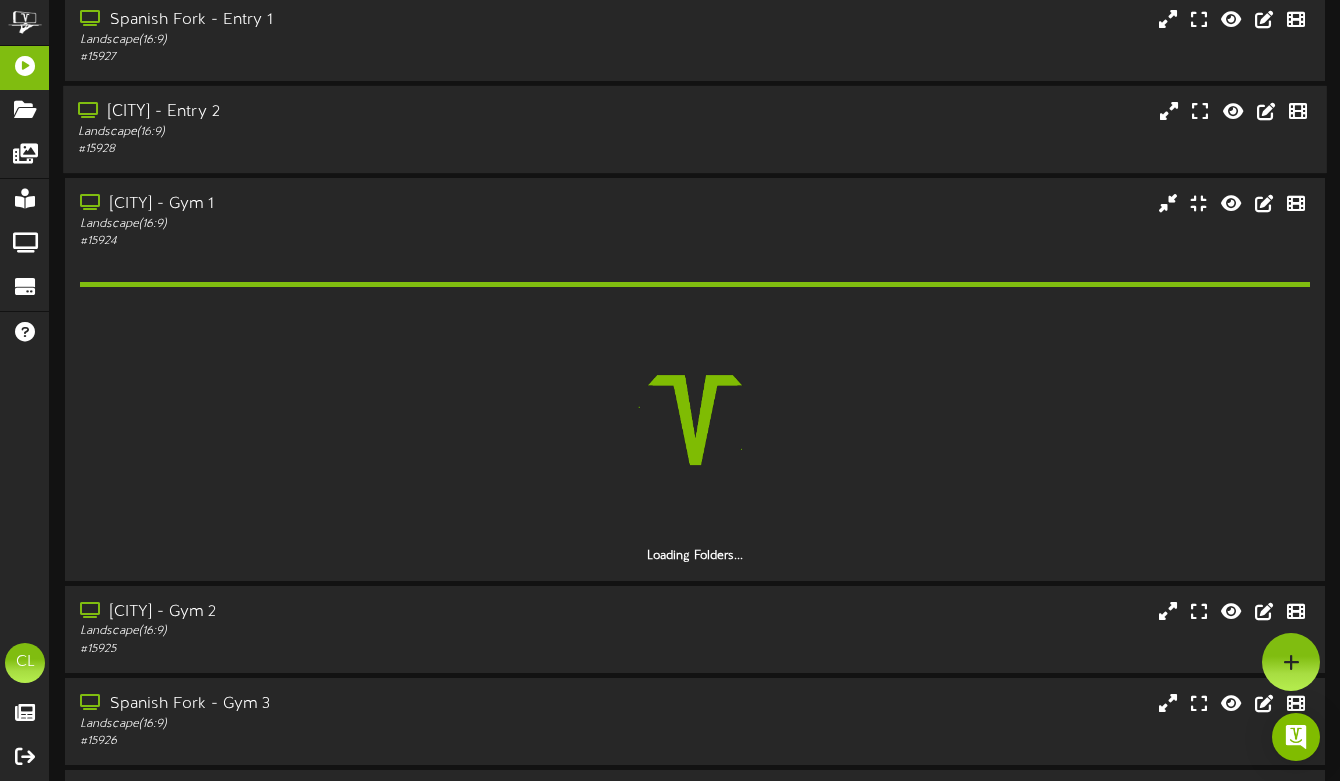 scroll, scrollTop: 278, scrollLeft: 0, axis: vertical 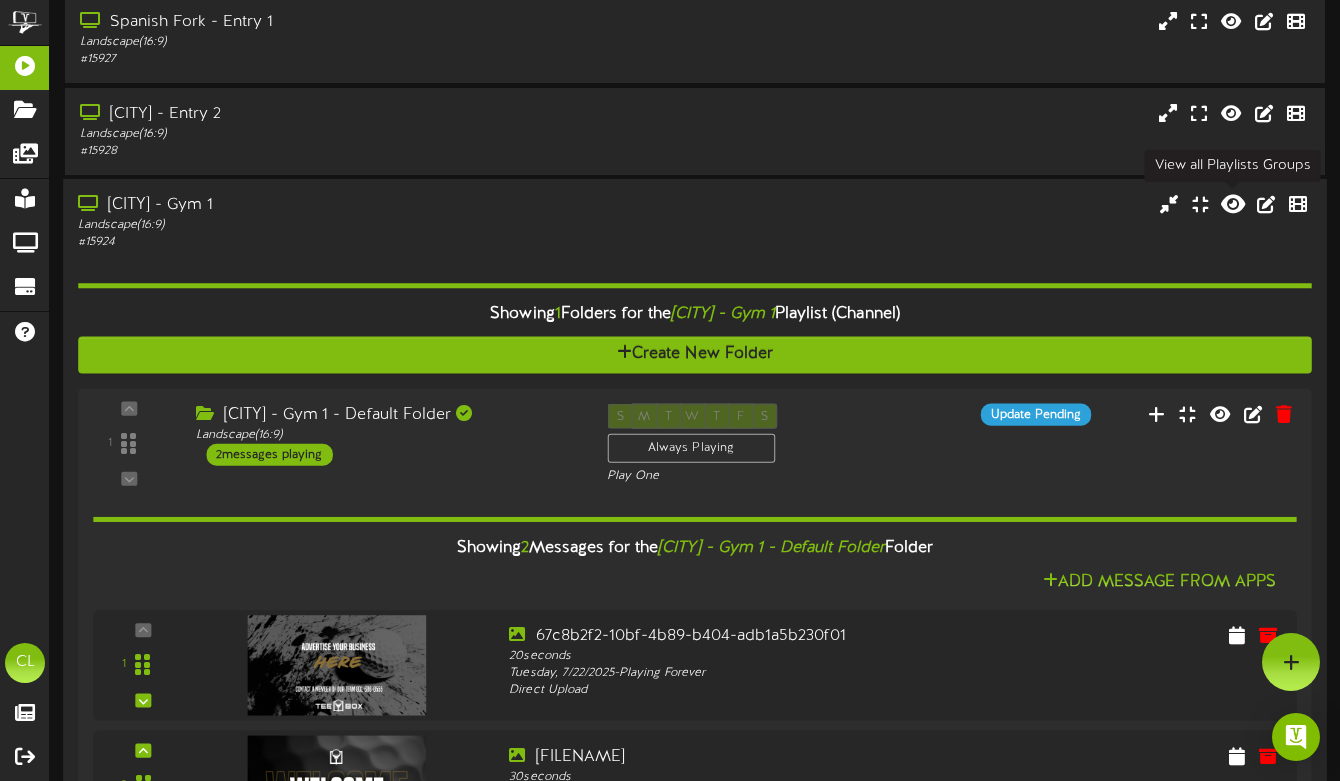 click at bounding box center [1233, 204] 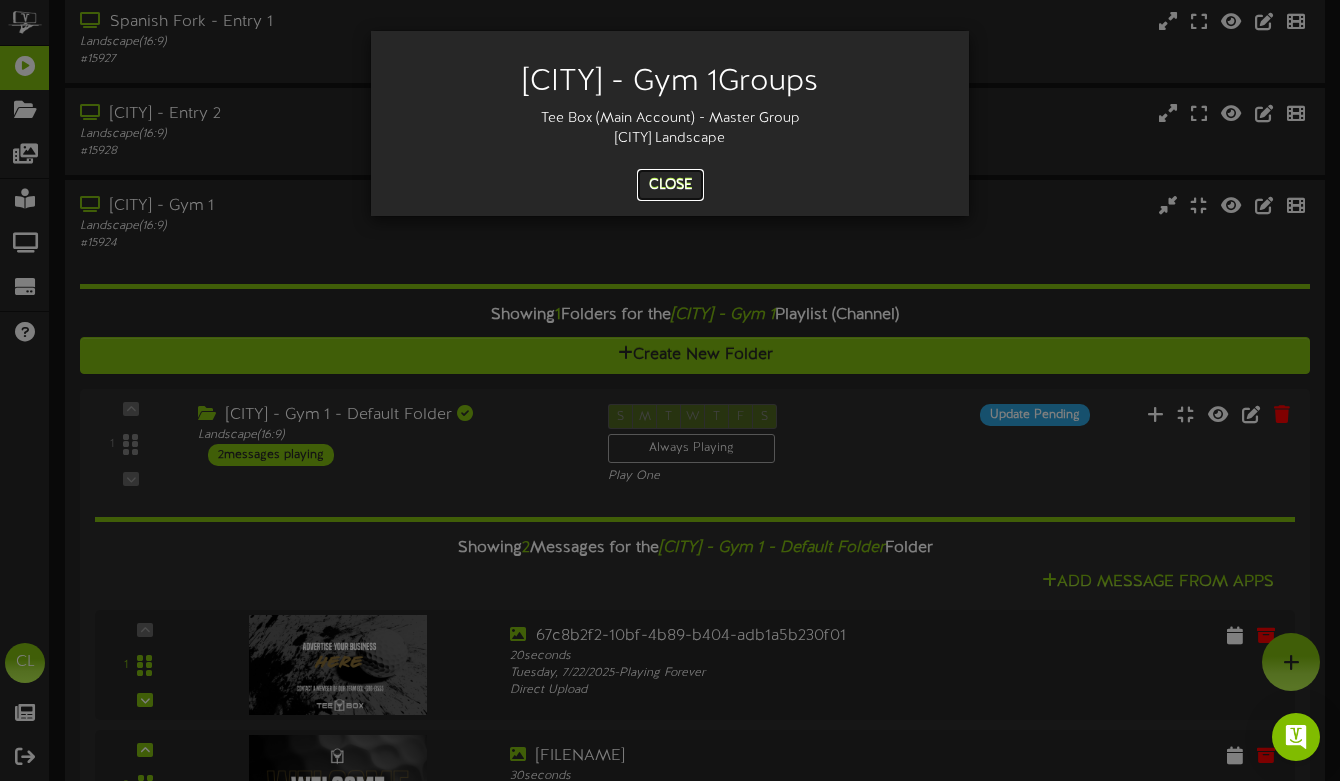 click on "Close" at bounding box center (670, 185) 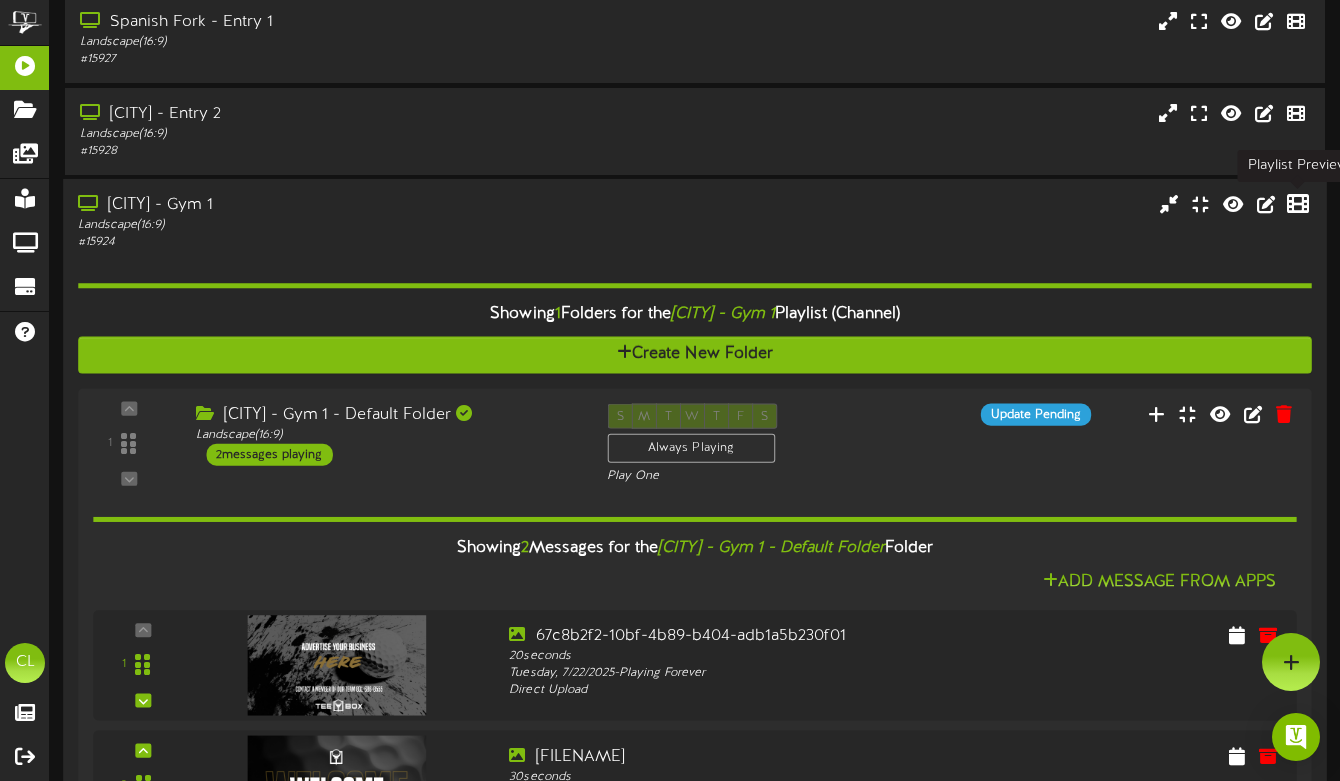 click at bounding box center (1298, 204) 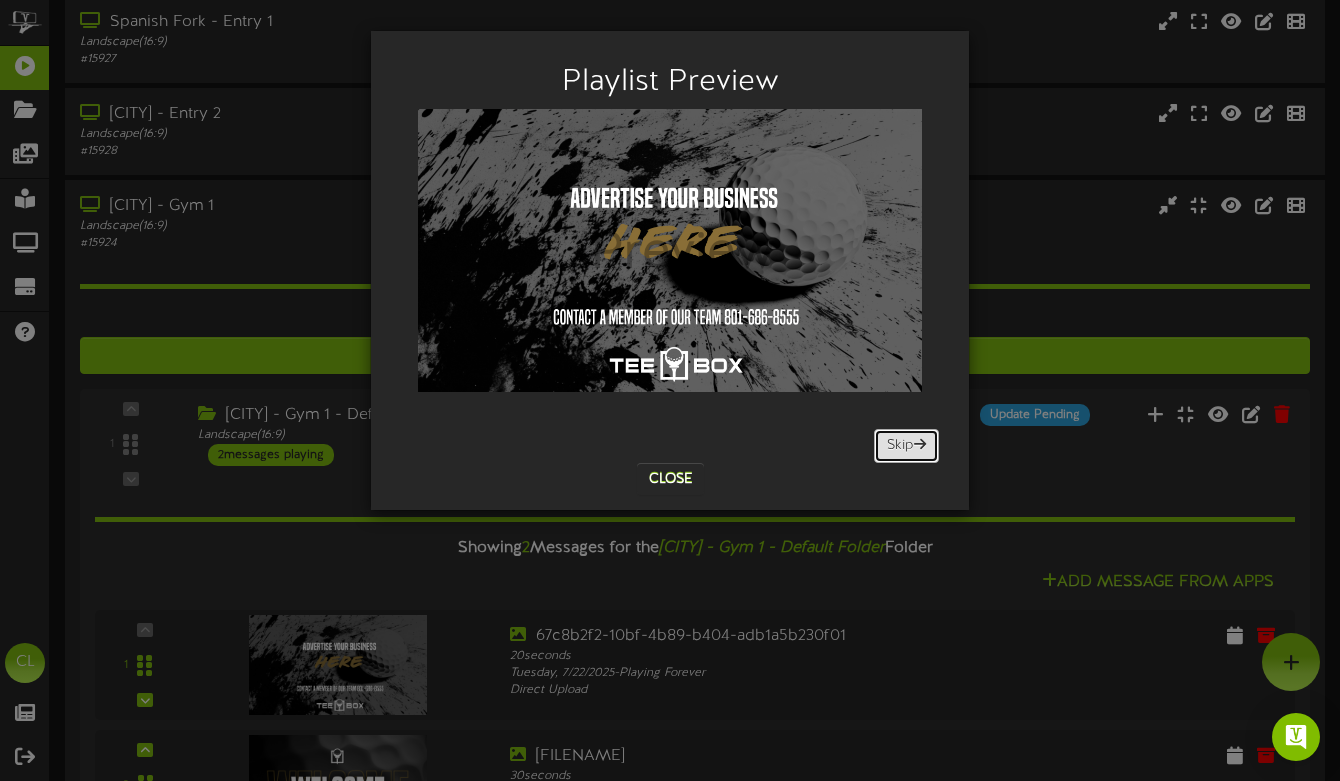 click on "Skip" at bounding box center (906, 446) 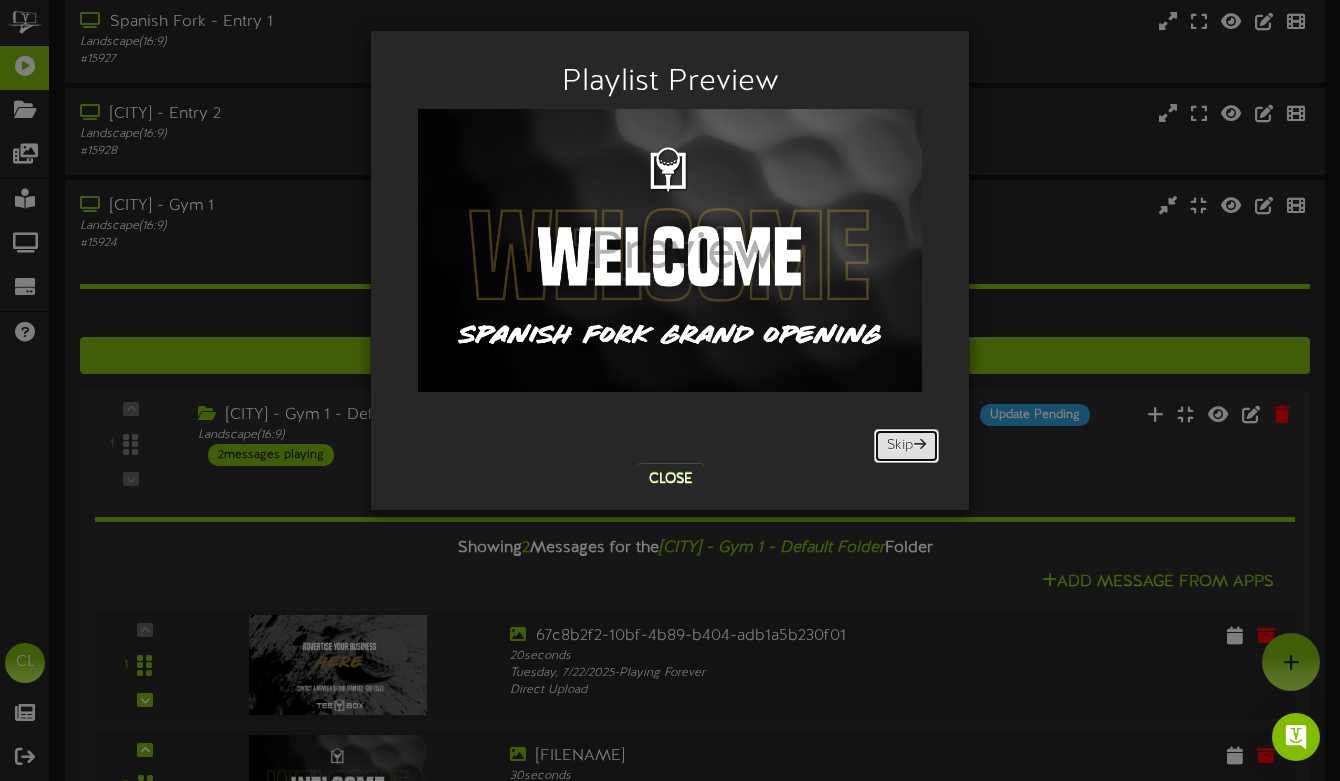 click on "Skip" at bounding box center [906, 446] 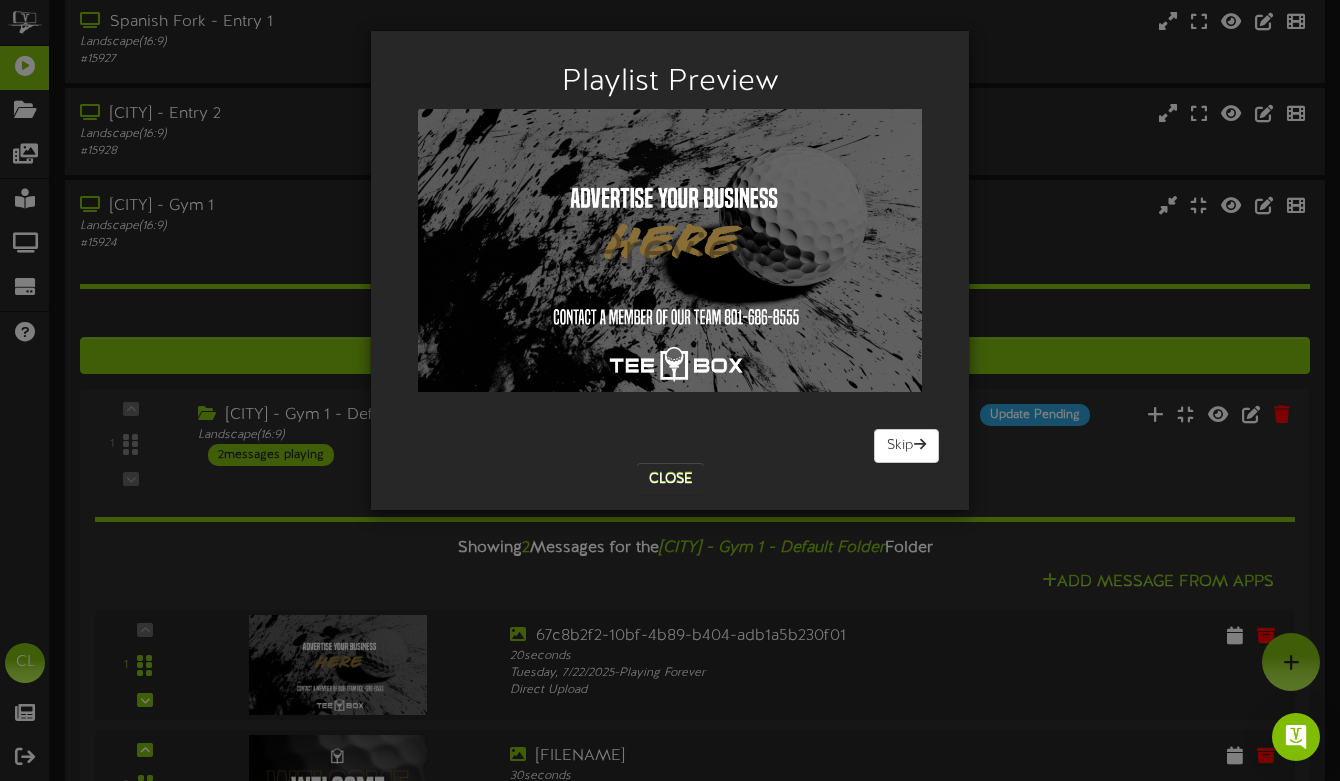 click on "Playlist Preview
Preview
Skip
Close" at bounding box center (670, 270) 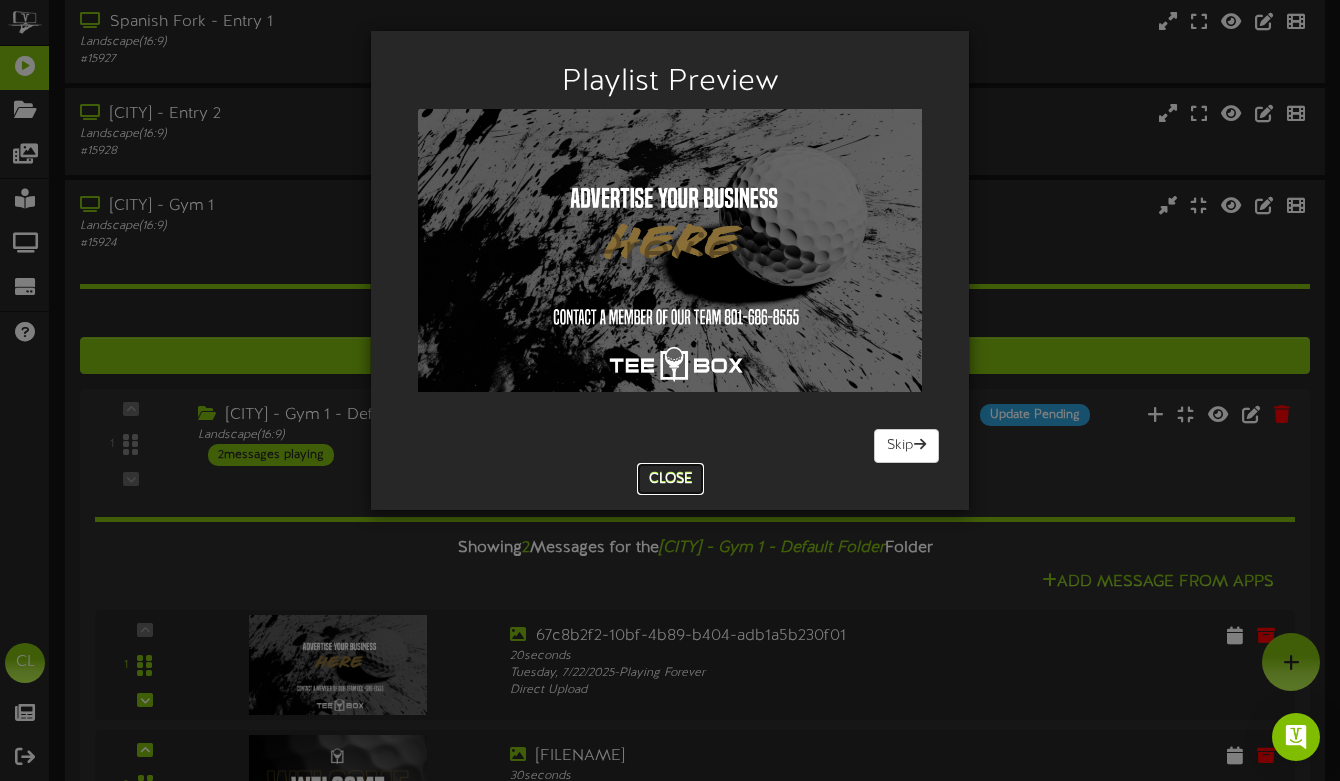 click on "Close" at bounding box center (670, 479) 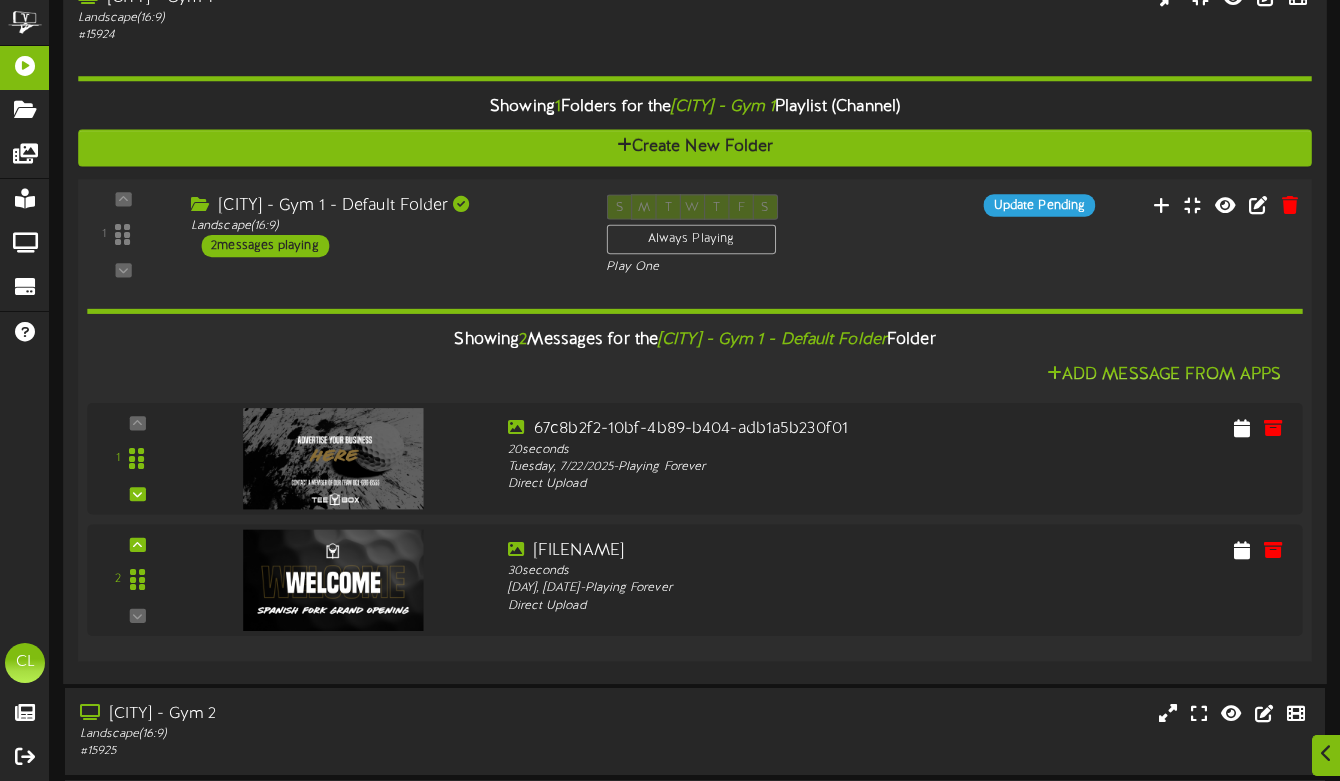 scroll, scrollTop: 491, scrollLeft: 0, axis: vertical 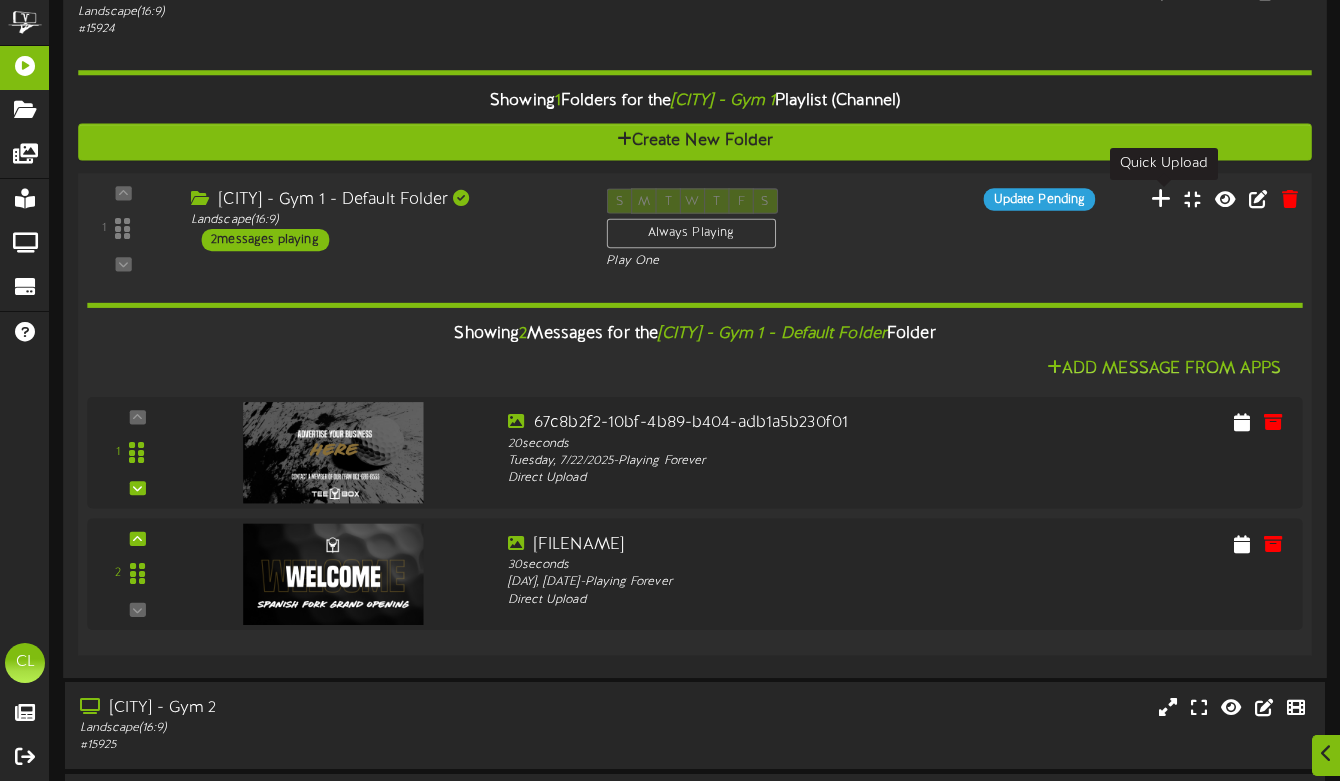 click at bounding box center (1161, 198) 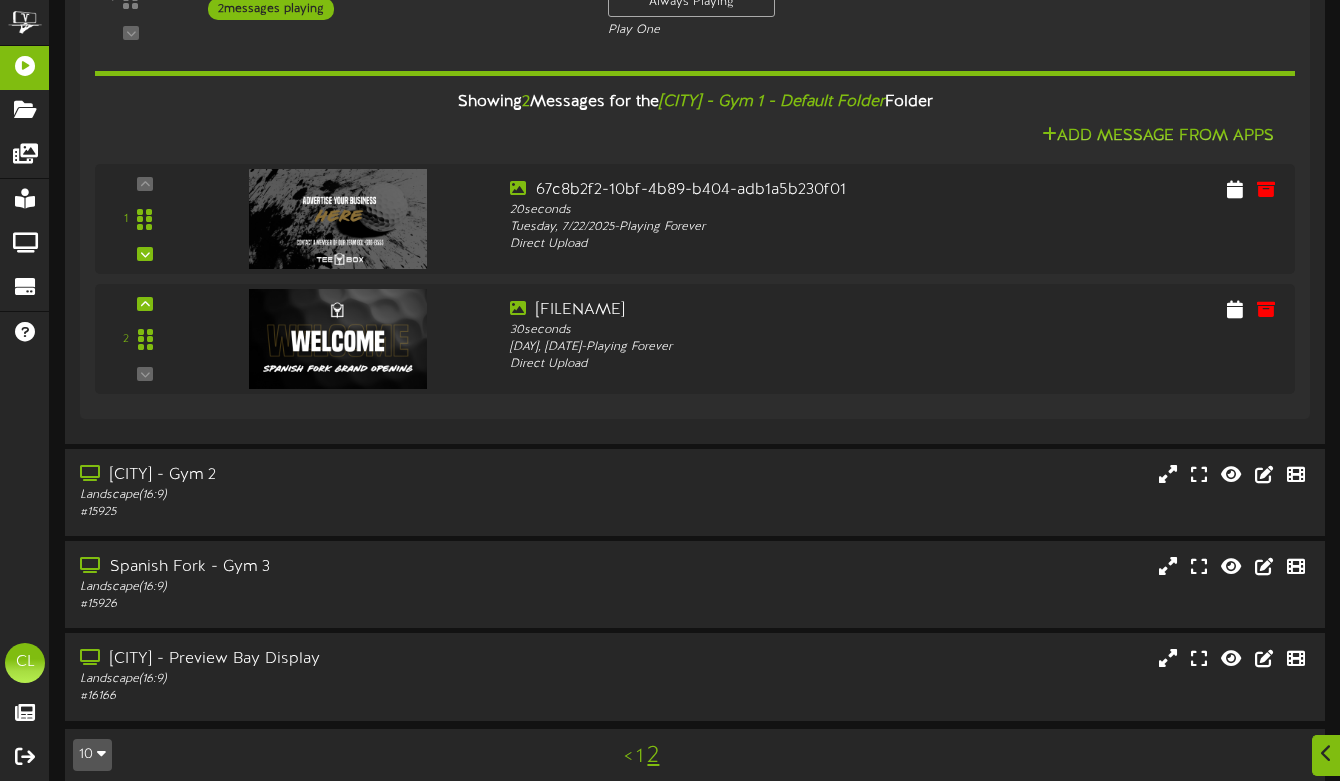scroll, scrollTop: 742, scrollLeft: 0, axis: vertical 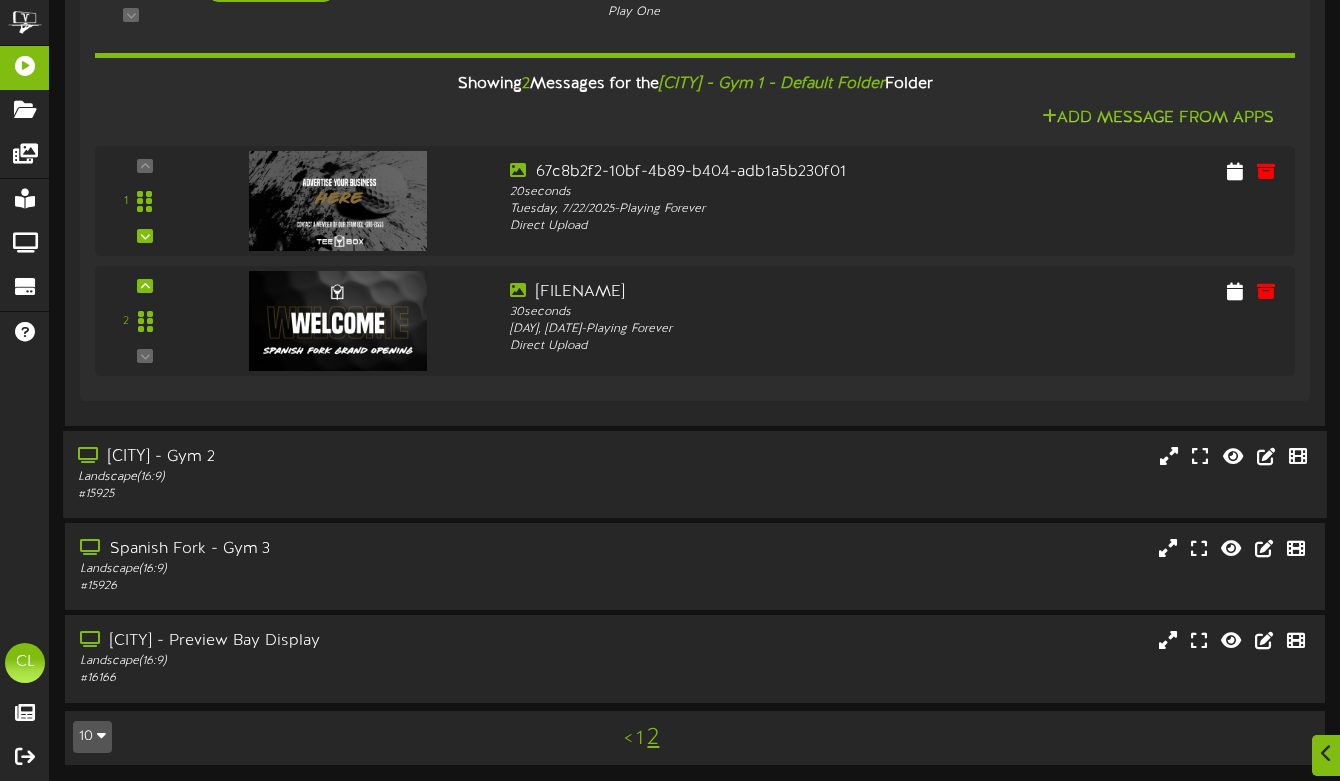 click on "[CITY] - Gym 2
Landscape  ( 16:9 )
# 15925" at bounding box center (695, 474) 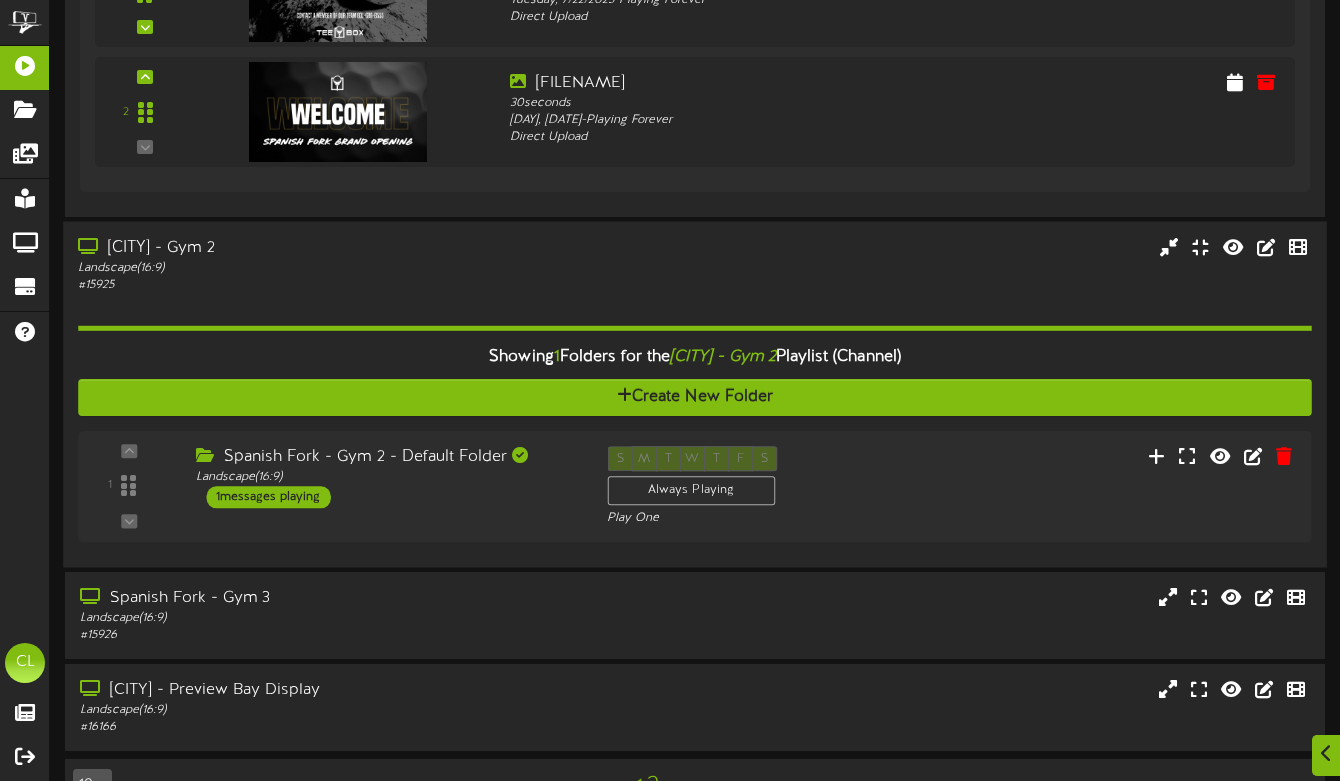 scroll, scrollTop: 956, scrollLeft: 0, axis: vertical 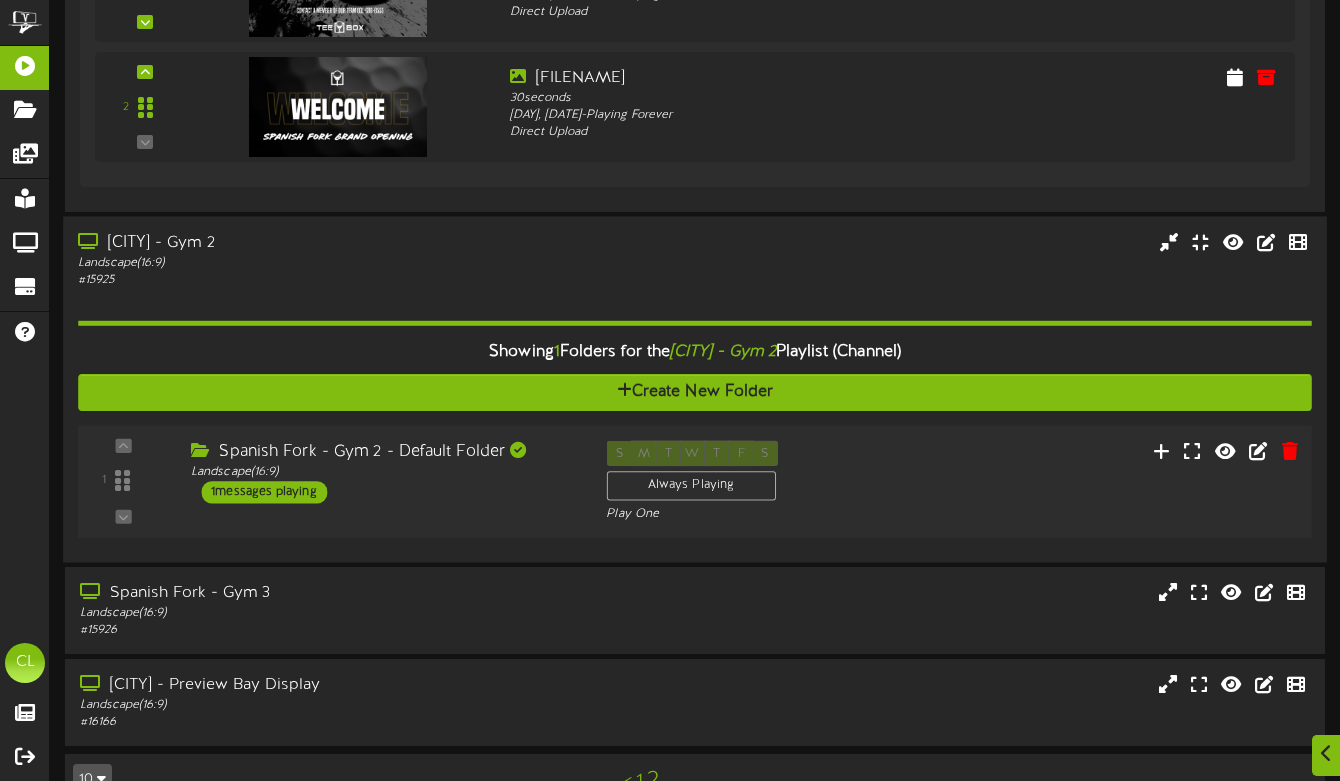 click on "1
( 16:9" at bounding box center (695, 482) 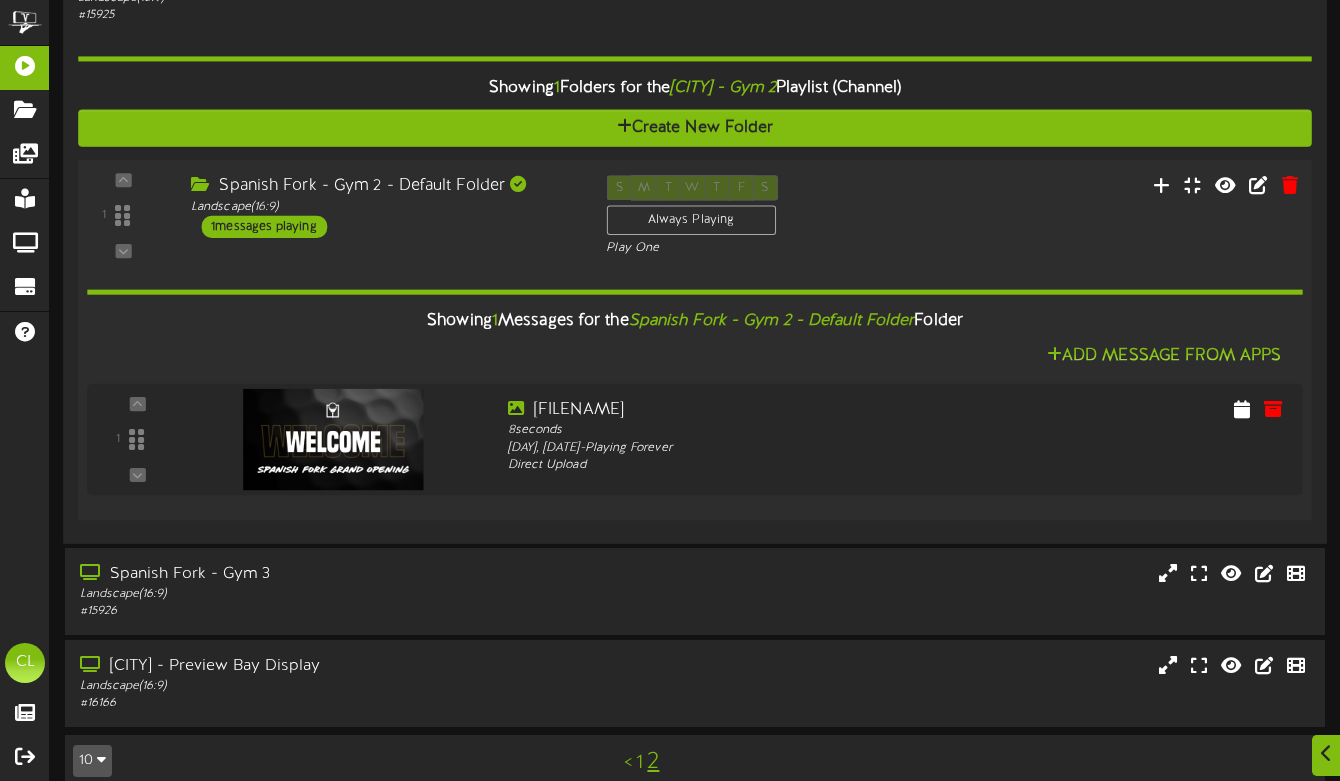 scroll, scrollTop: 1248, scrollLeft: 0, axis: vertical 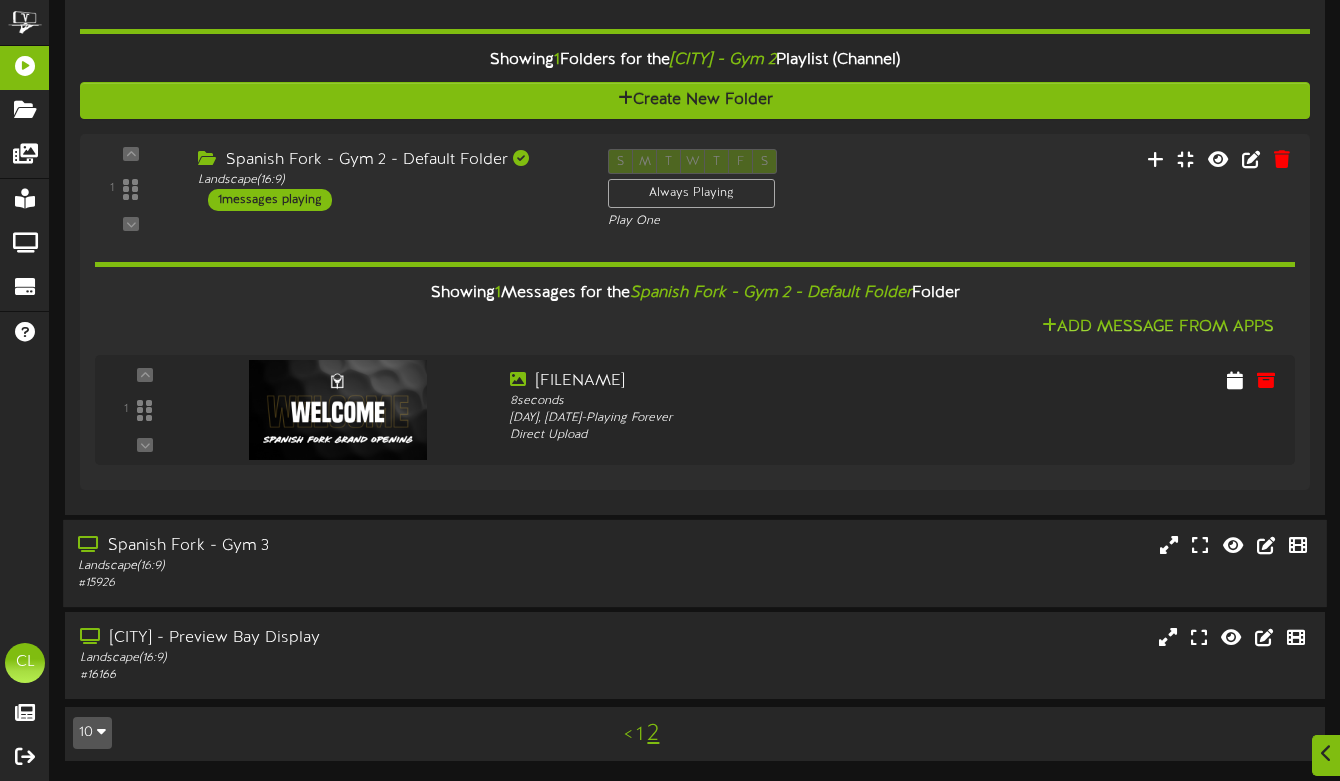 click on "Landscape  ( 16:9 )" at bounding box center (326, 566) 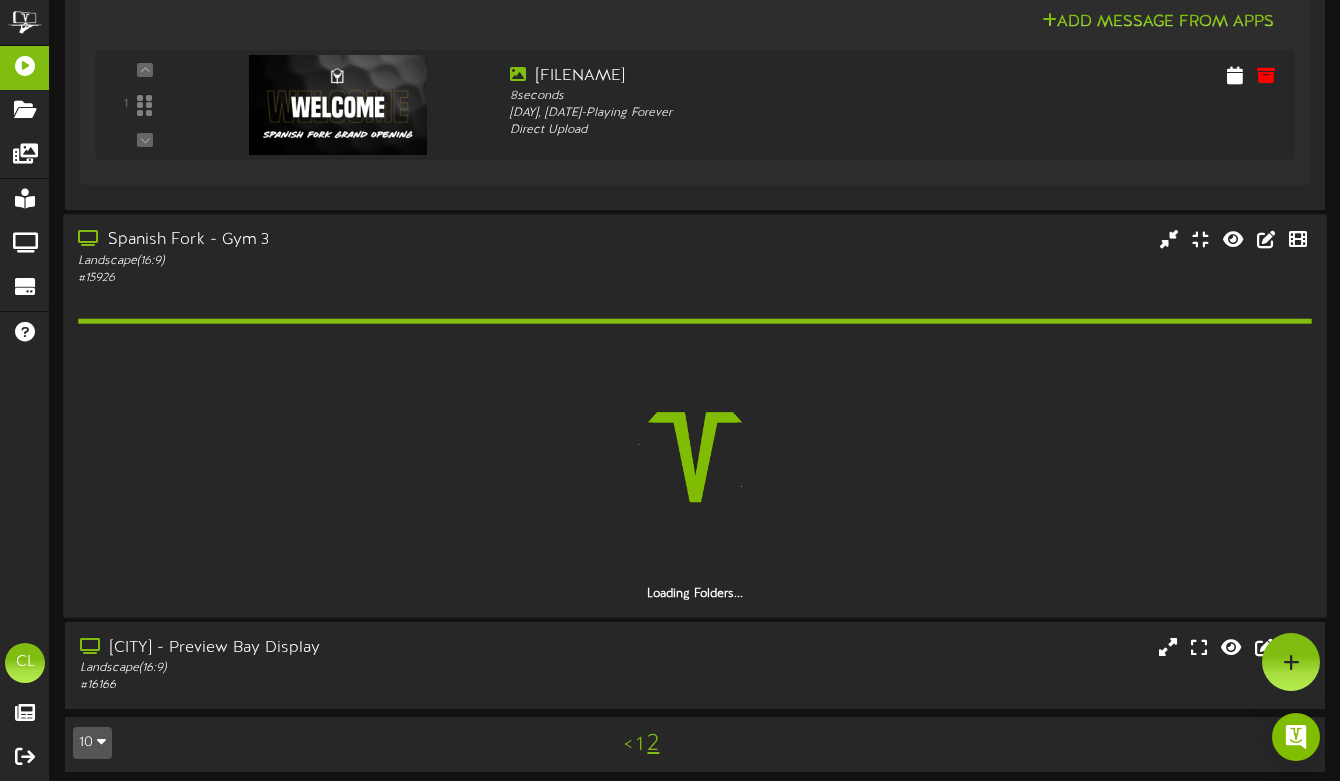scroll, scrollTop: 1506, scrollLeft: 0, axis: vertical 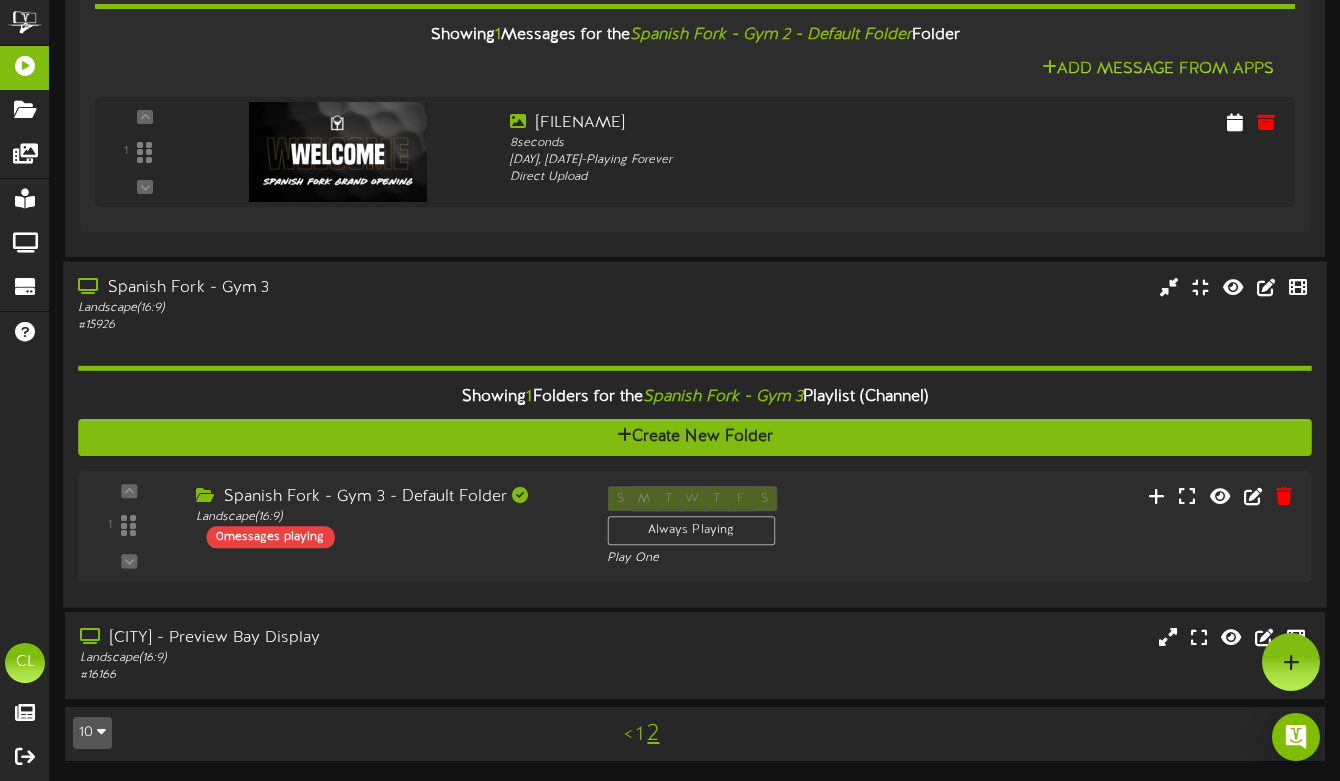 click on "Landscape  ( 16:9 )" at bounding box center (326, 307) 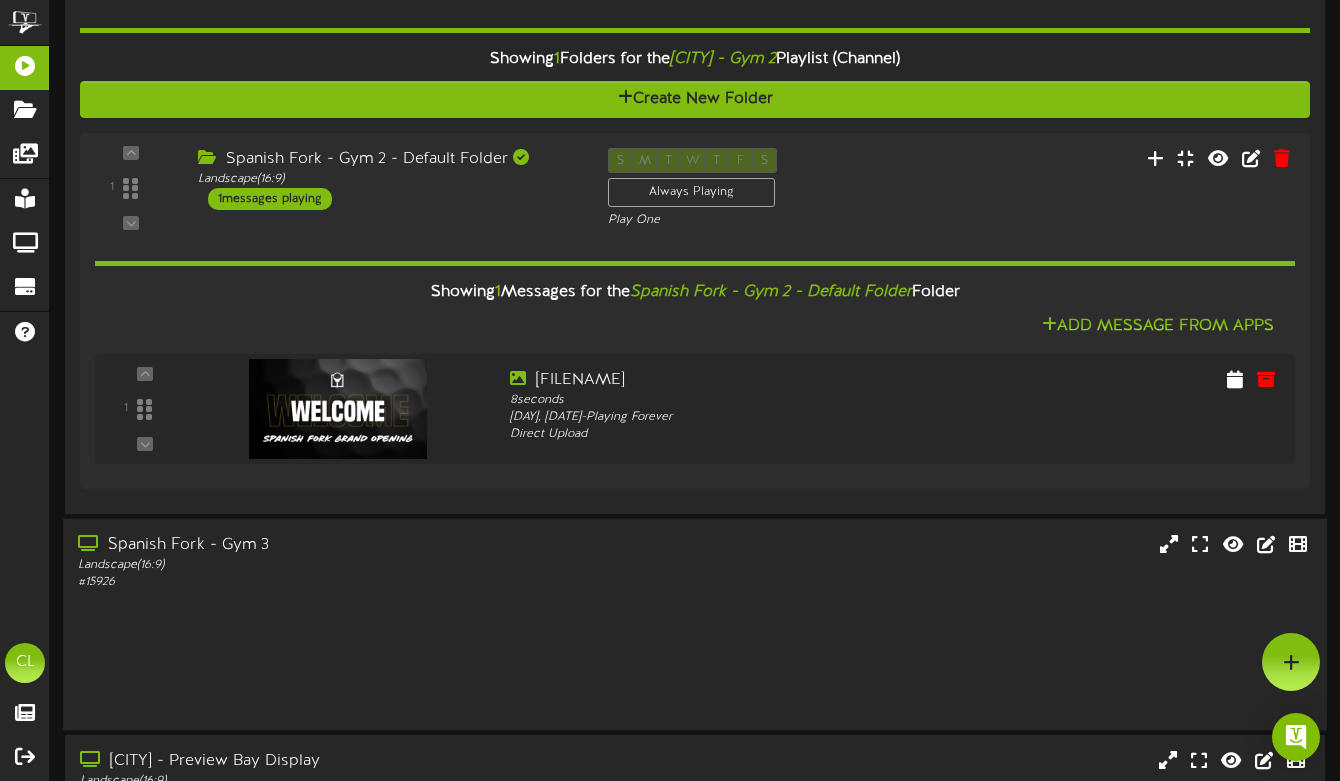 scroll, scrollTop: 1248, scrollLeft: 0, axis: vertical 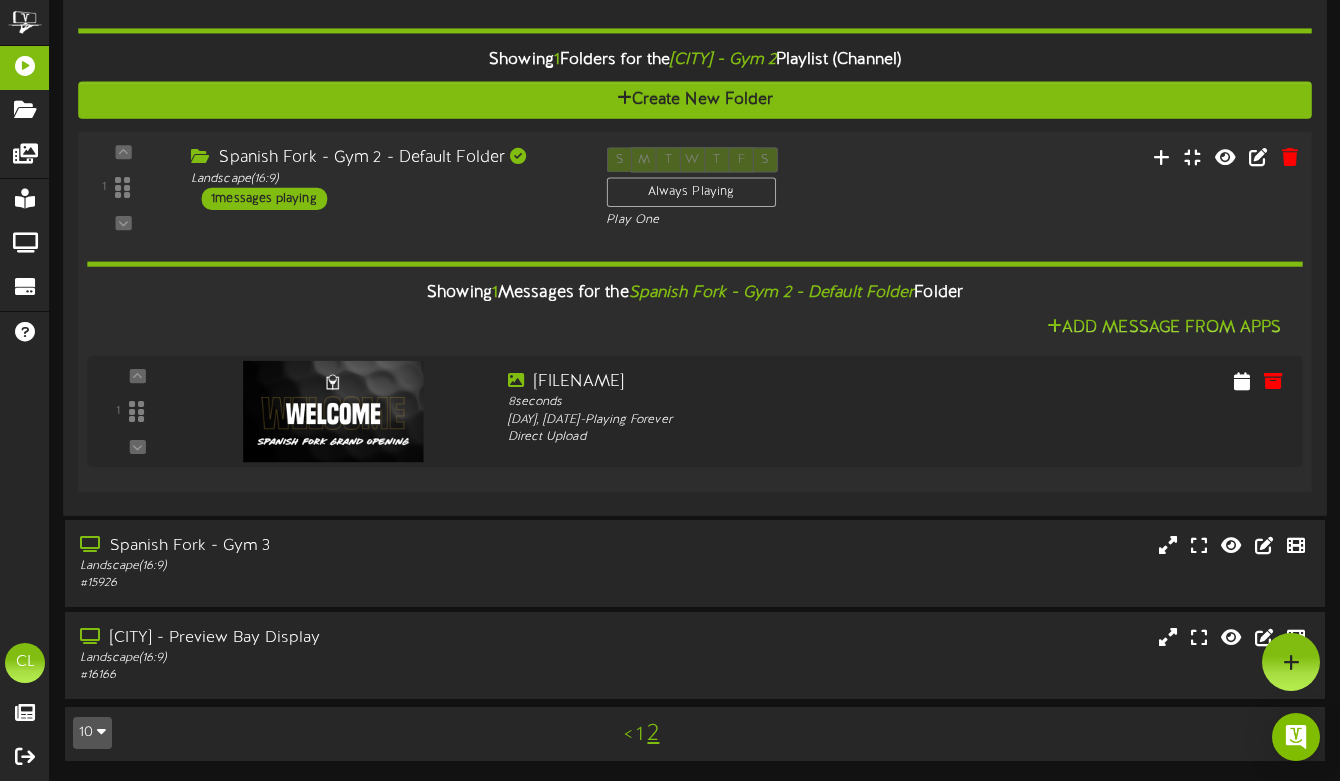click on "1
( 16:9" at bounding box center [695, 188] 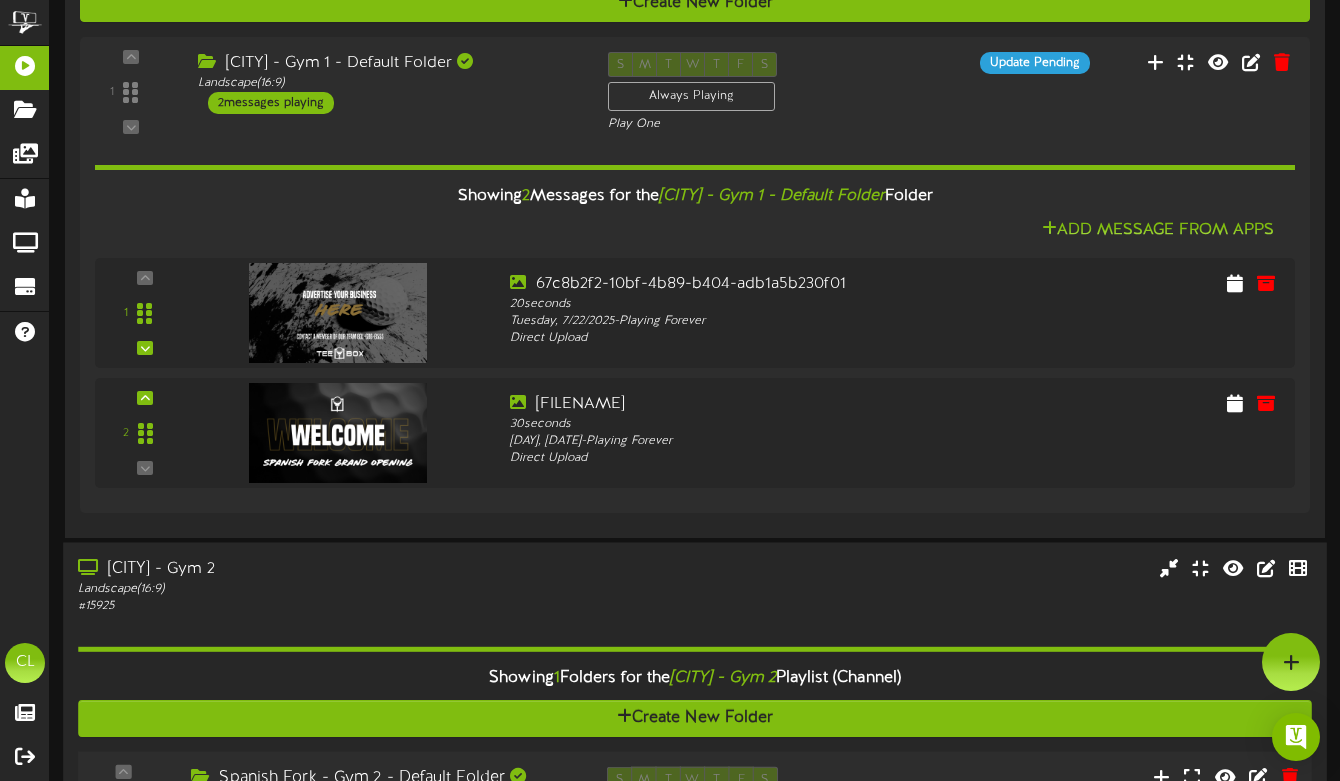scroll, scrollTop: 625, scrollLeft: 0, axis: vertical 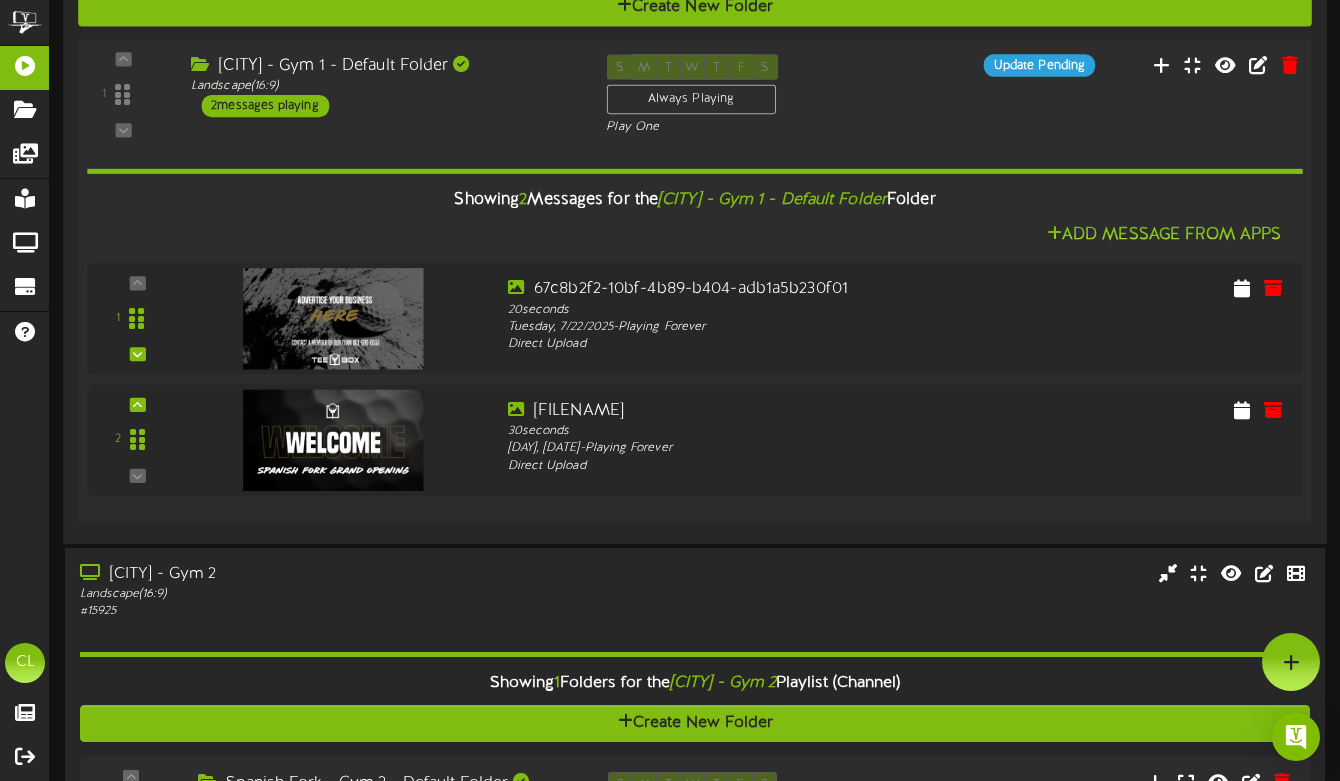 click on "1
( 16:9" at bounding box center (695, 96) 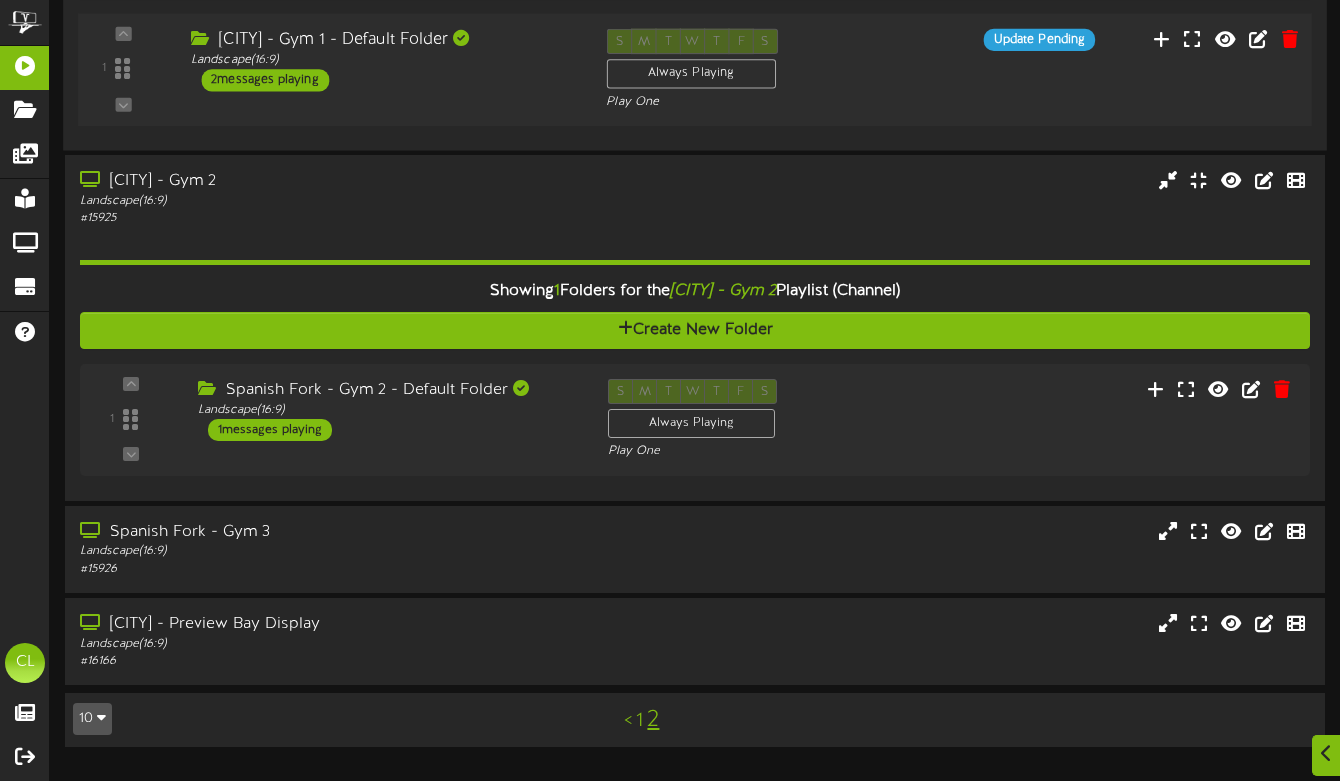 scroll, scrollTop: 688, scrollLeft: 0, axis: vertical 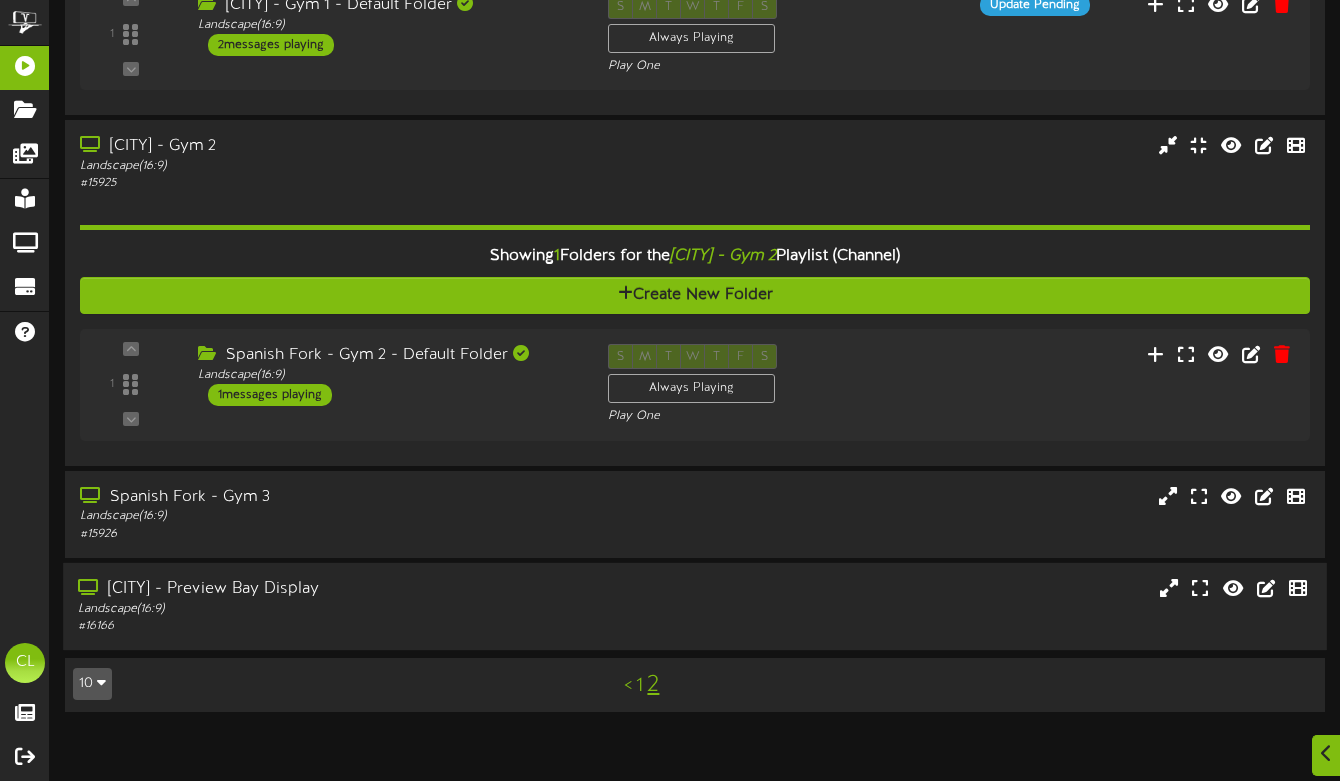 click on "Landscape  ( 16:9 )" at bounding box center [326, 608] 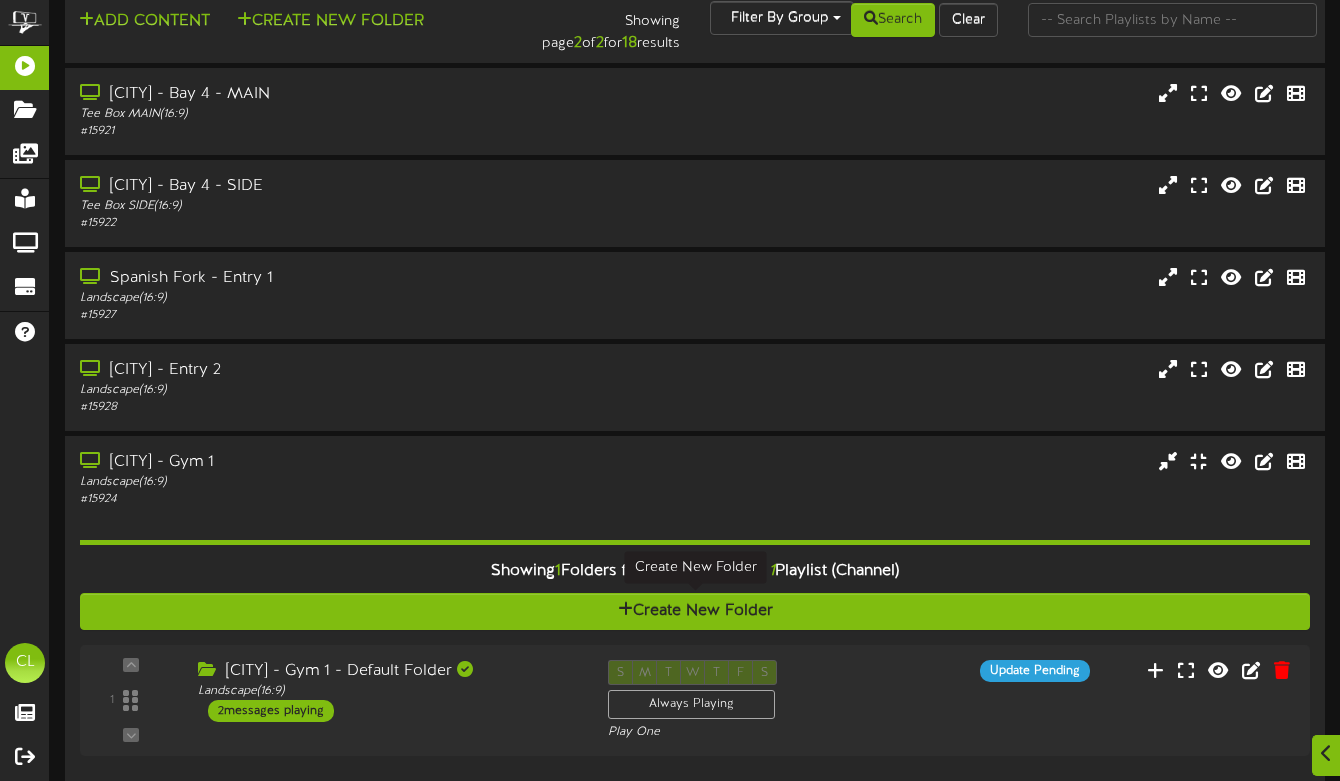 scroll, scrollTop: 54, scrollLeft: 0, axis: vertical 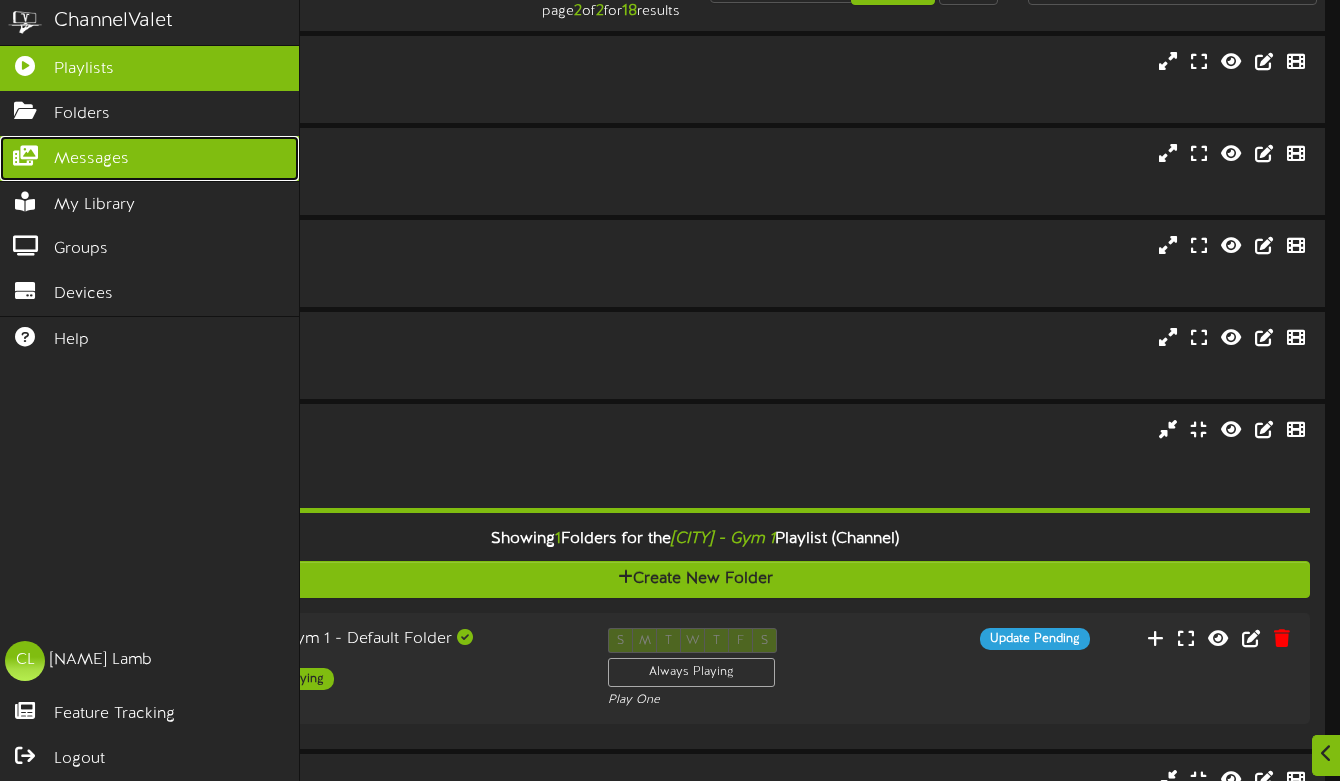 click on "Messages" at bounding box center (91, 159) 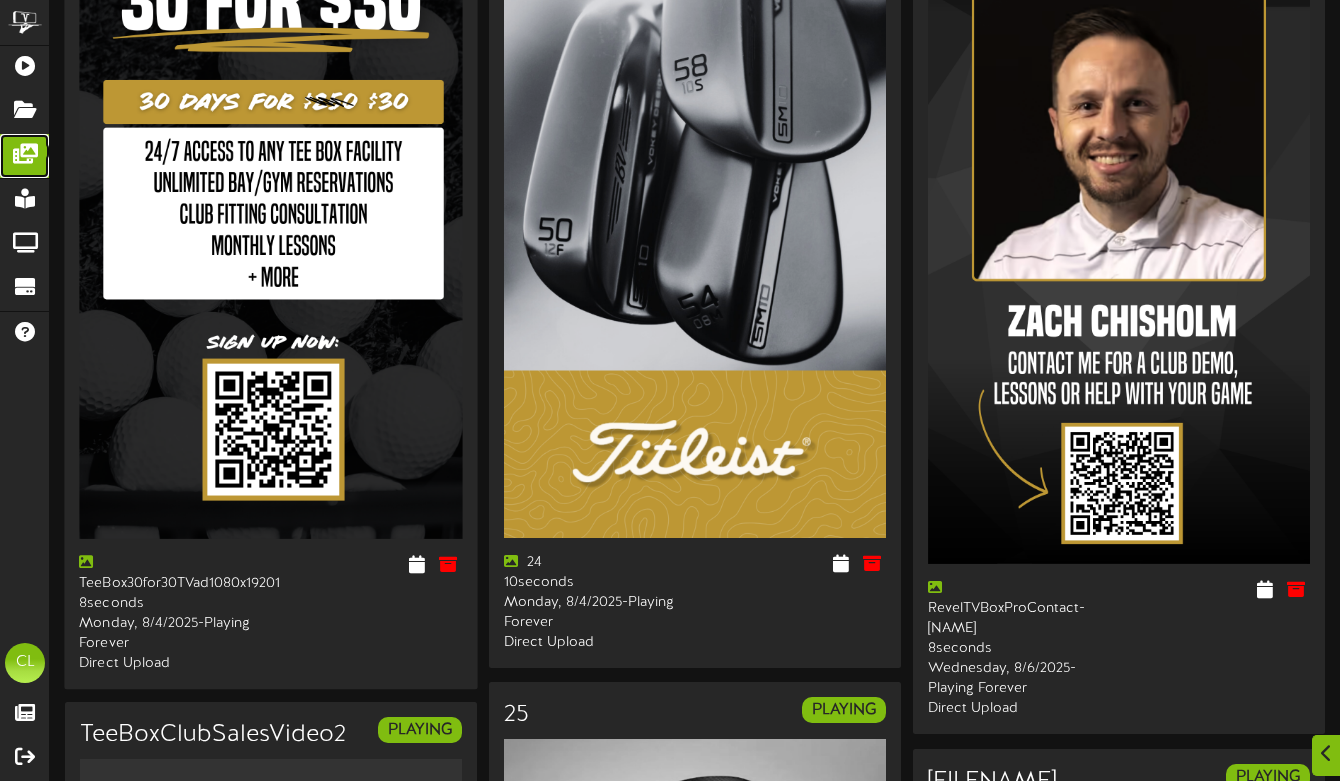 scroll, scrollTop: 367, scrollLeft: 0, axis: vertical 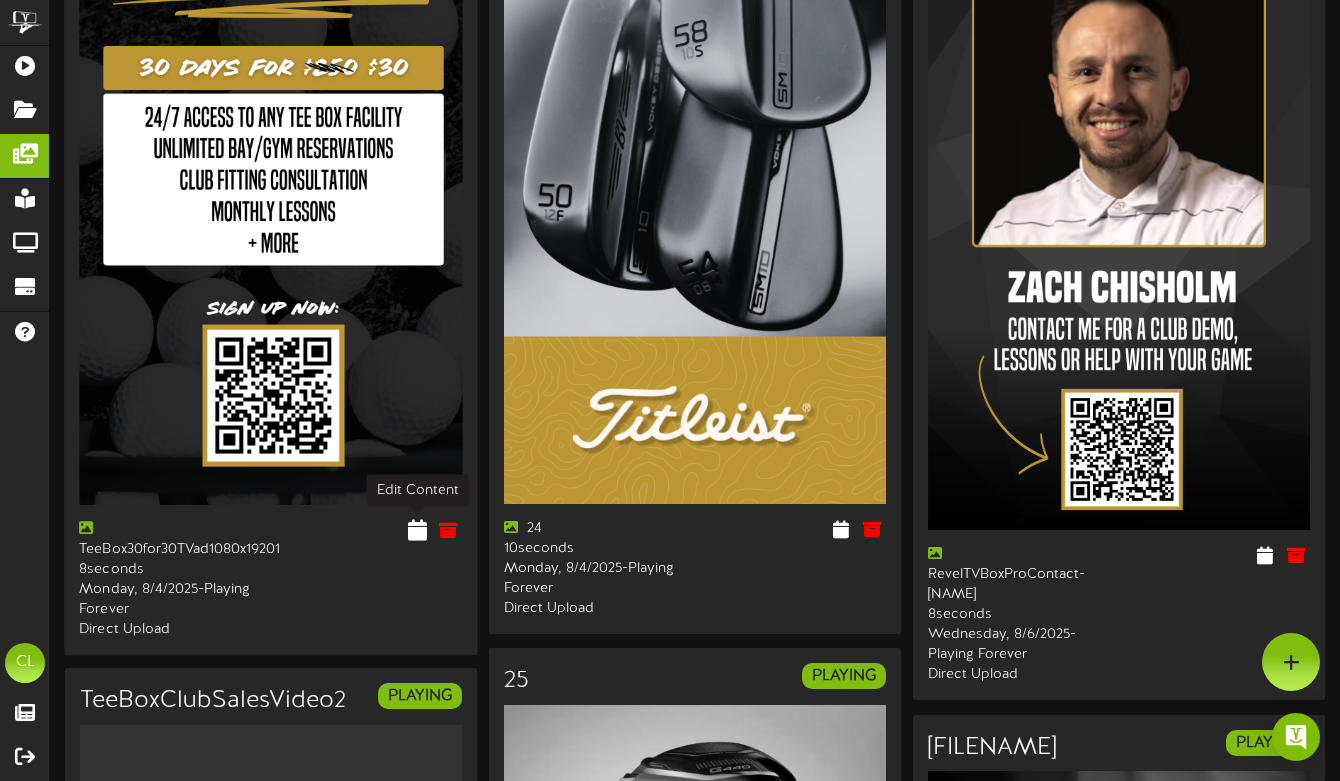 click at bounding box center [416, 529] 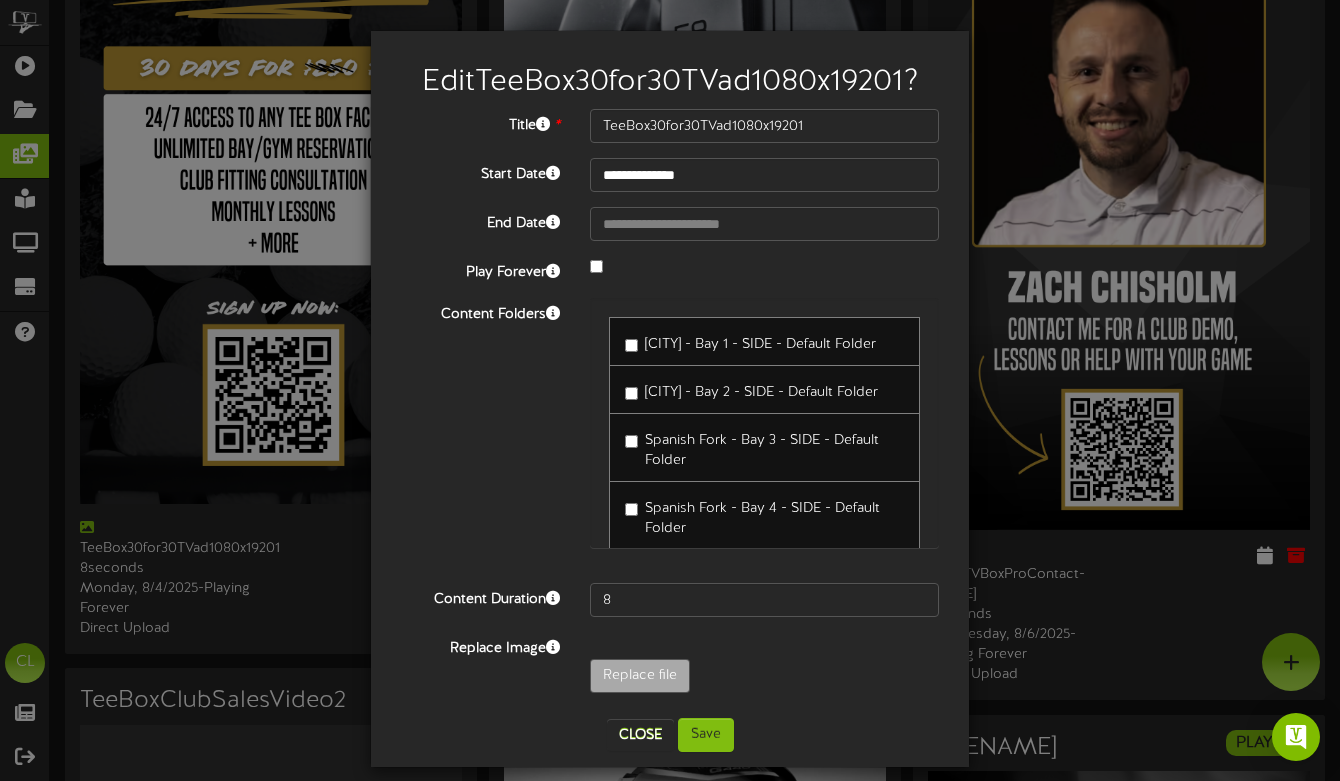 scroll, scrollTop: 17, scrollLeft: 0, axis: vertical 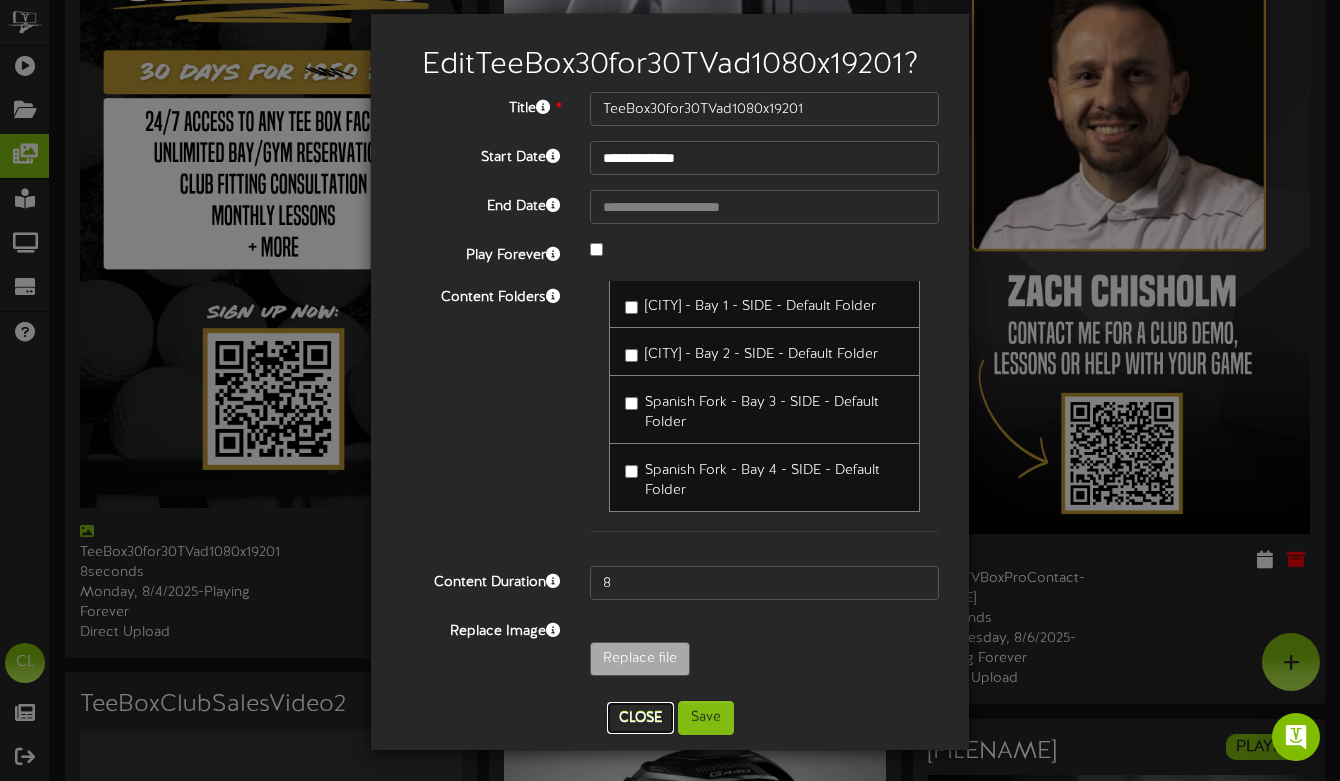 click on "Close" at bounding box center [640, 718] 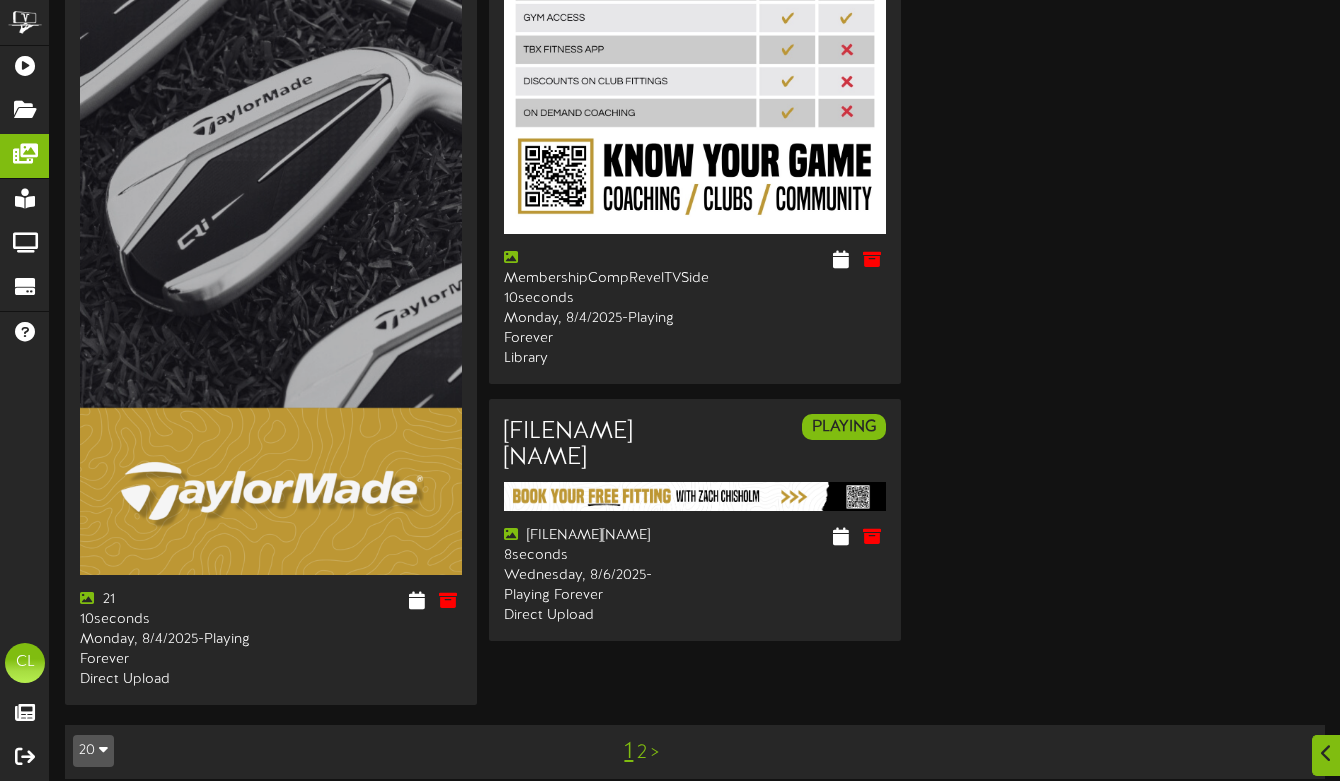 scroll, scrollTop: 3804, scrollLeft: 0, axis: vertical 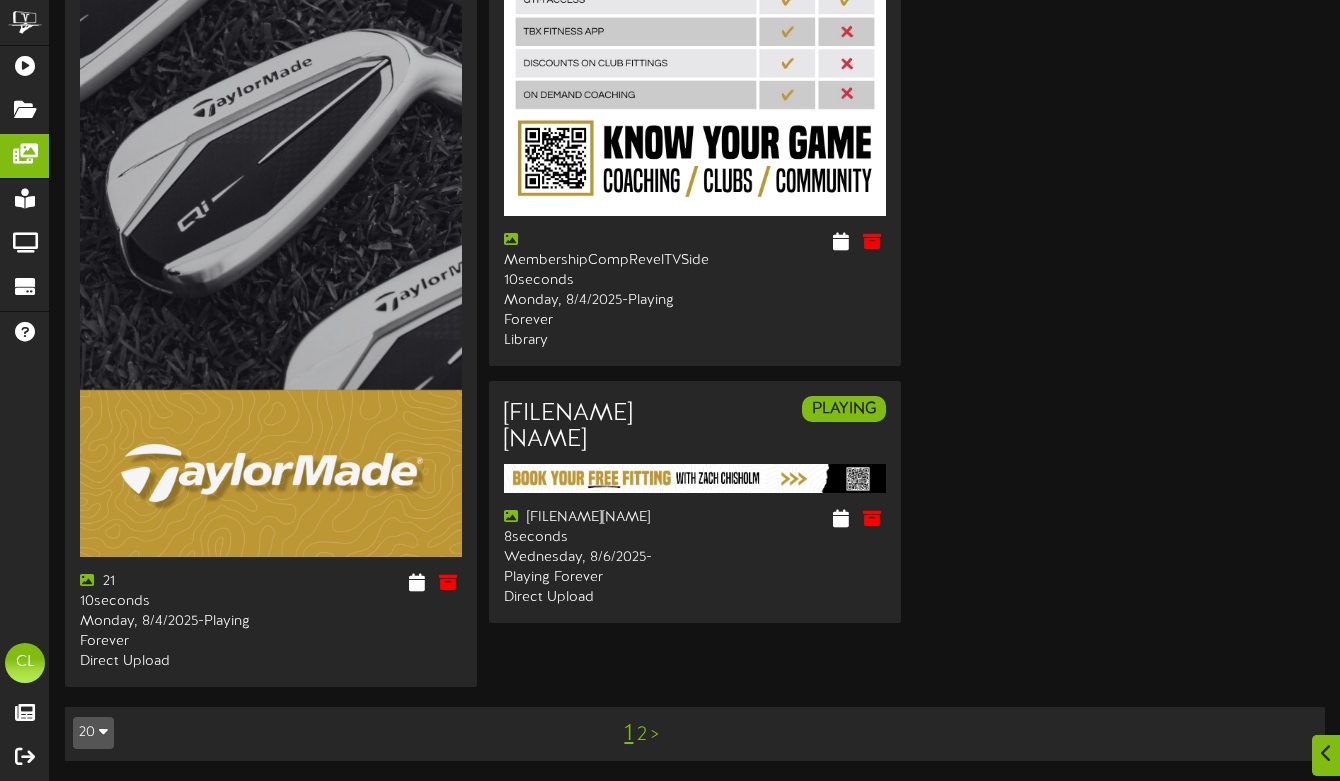 click on "2" at bounding box center [642, 735] 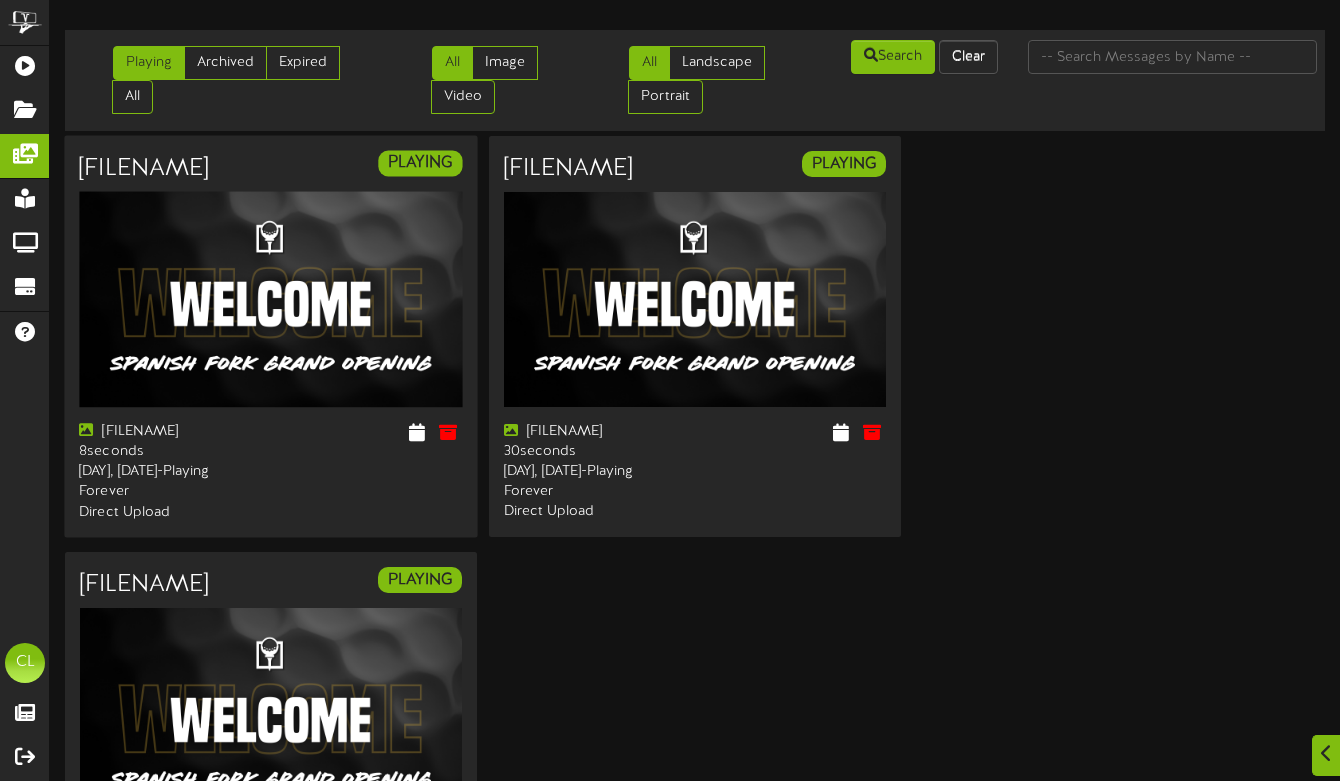 scroll, scrollTop: 316, scrollLeft: 0, axis: vertical 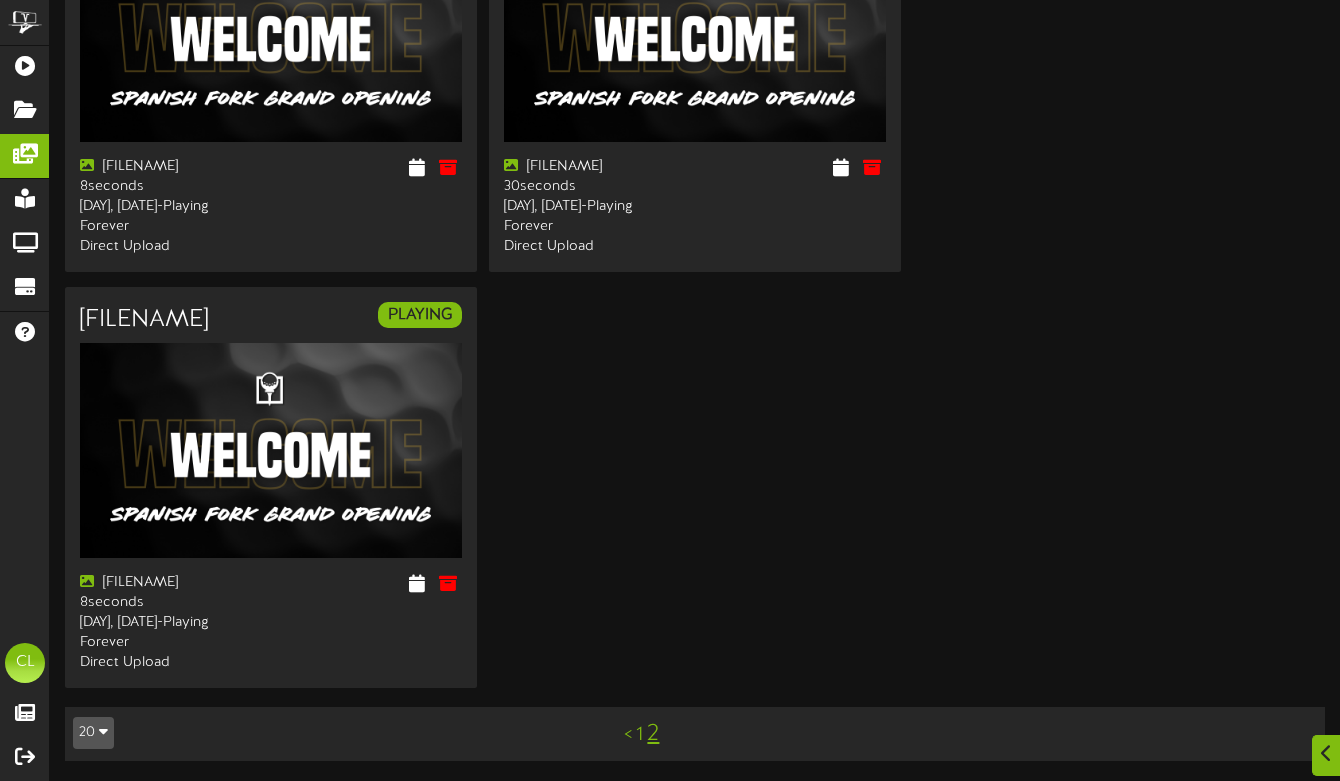 click on "<
1
2" at bounding box center (642, 734) 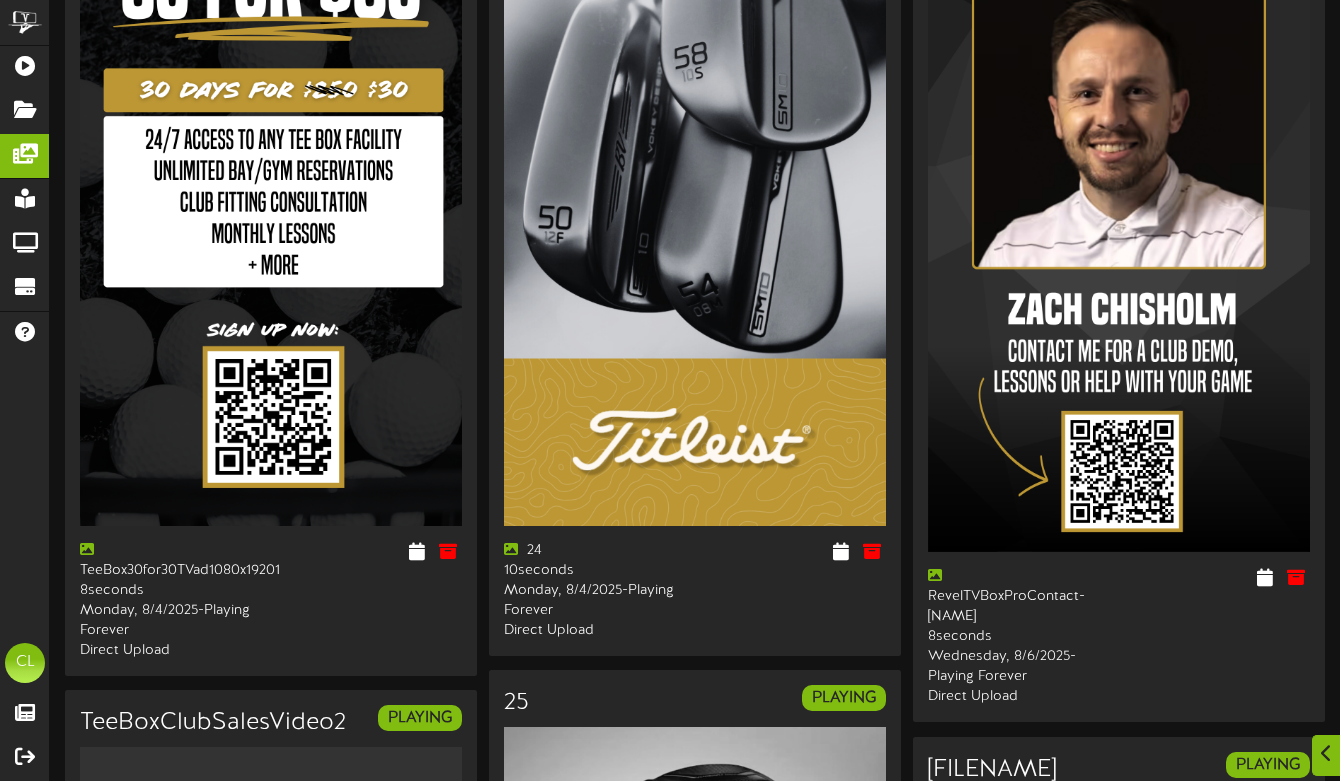 scroll, scrollTop: 357, scrollLeft: 0, axis: vertical 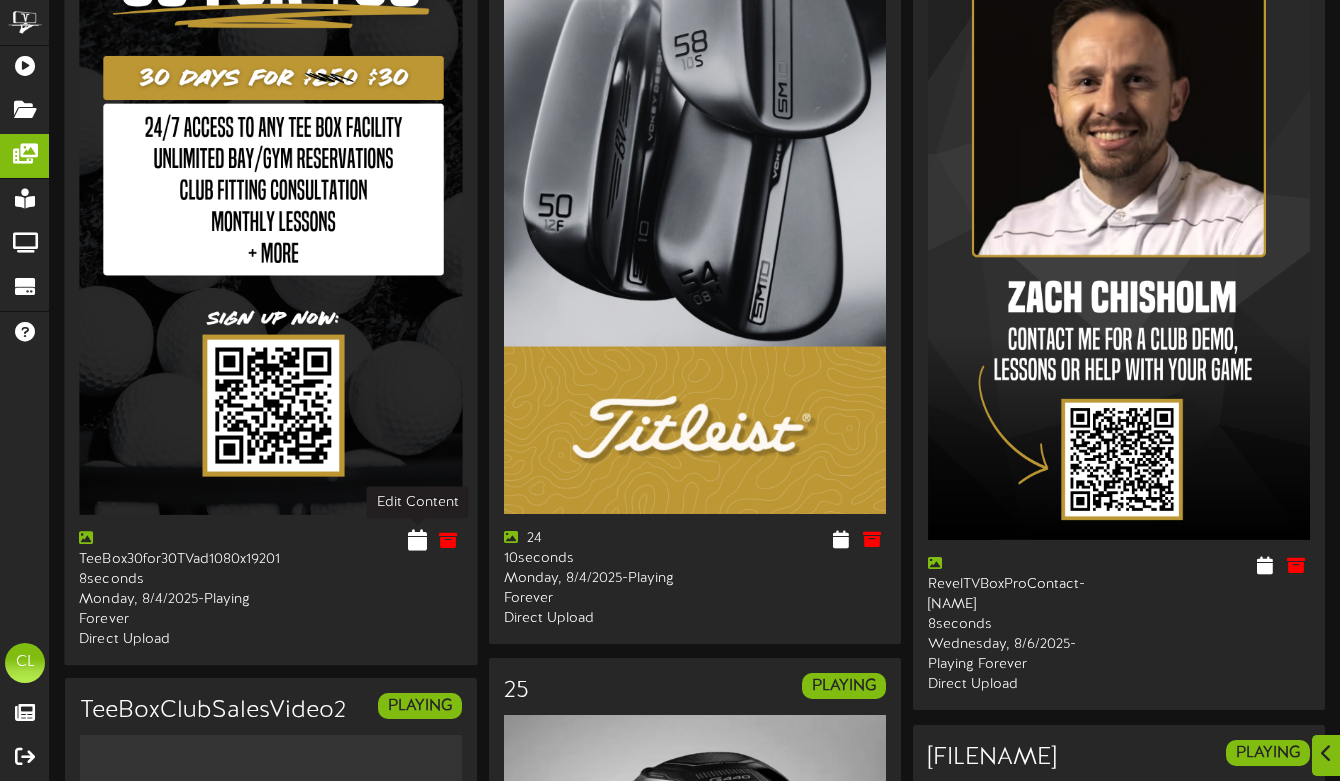 click at bounding box center (416, 539) 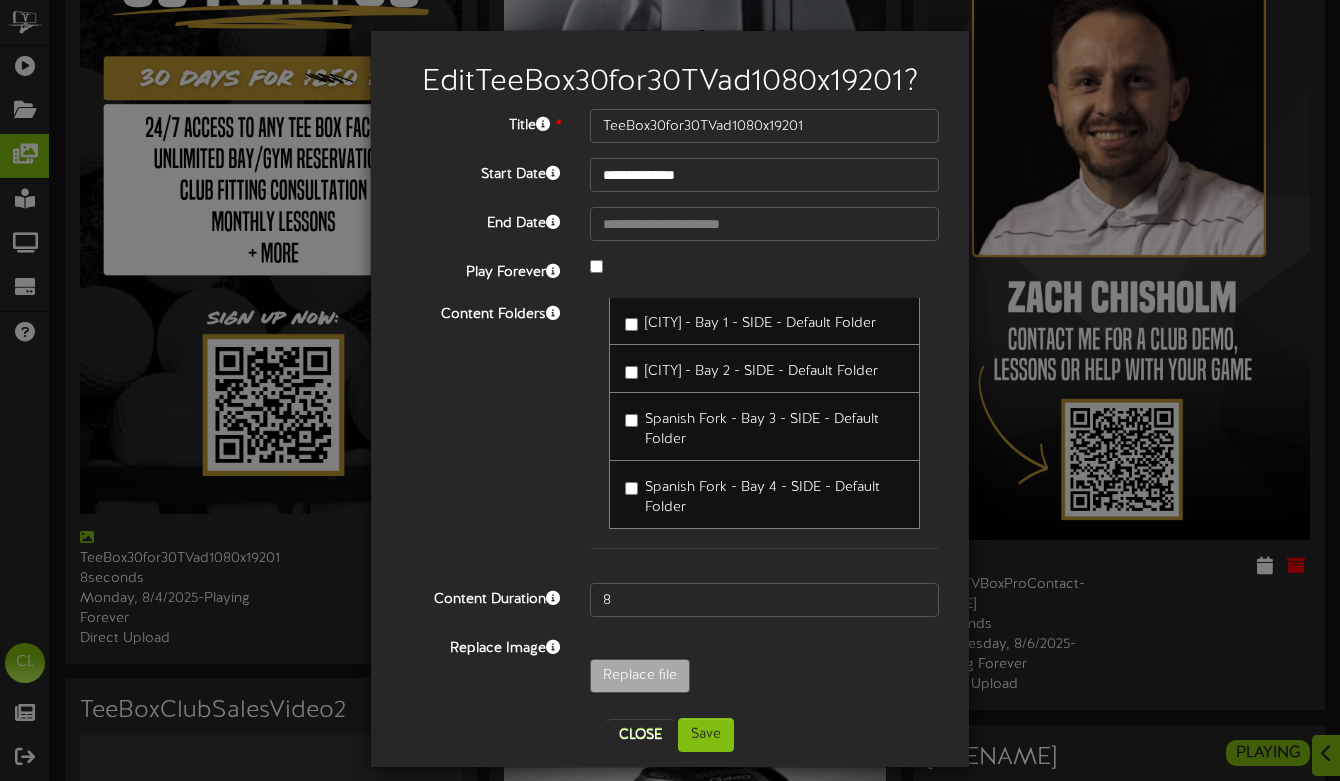 scroll, scrollTop: 0, scrollLeft: 0, axis: both 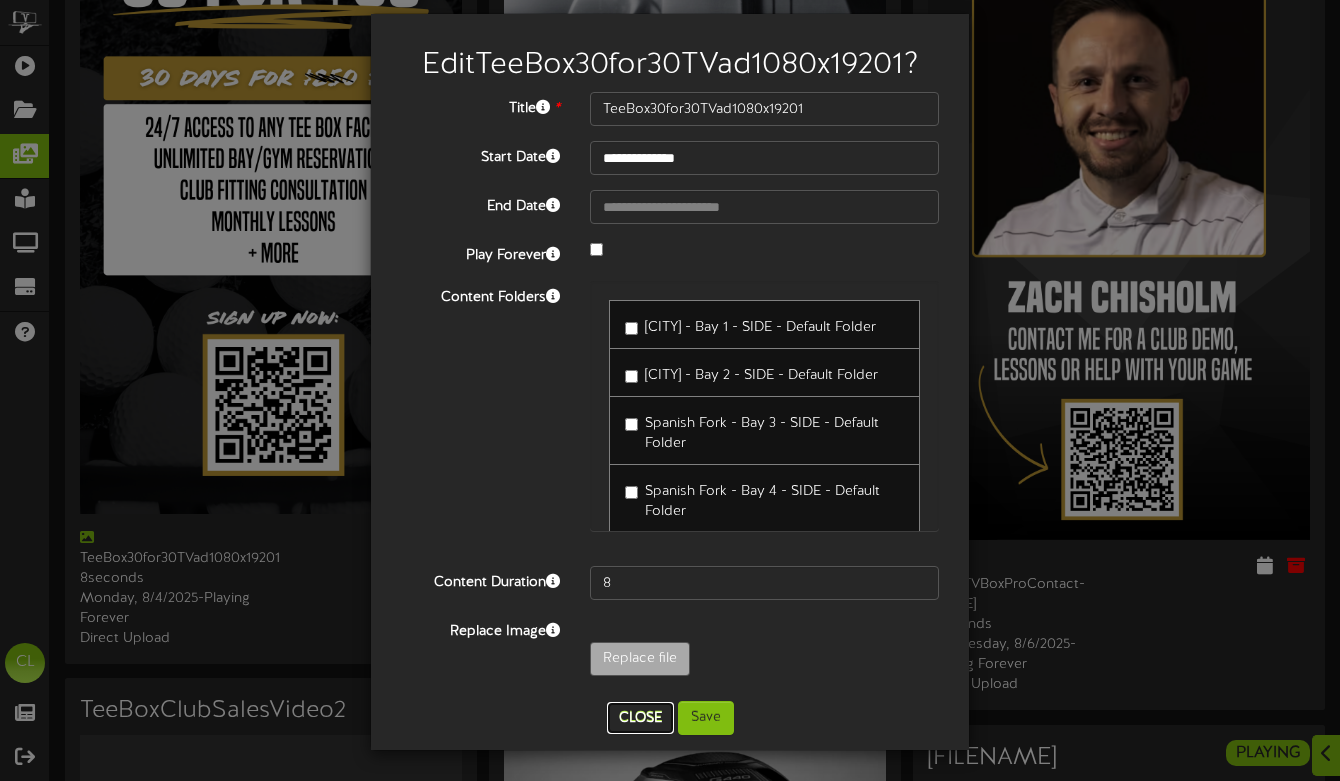 click on "Close" at bounding box center (640, 718) 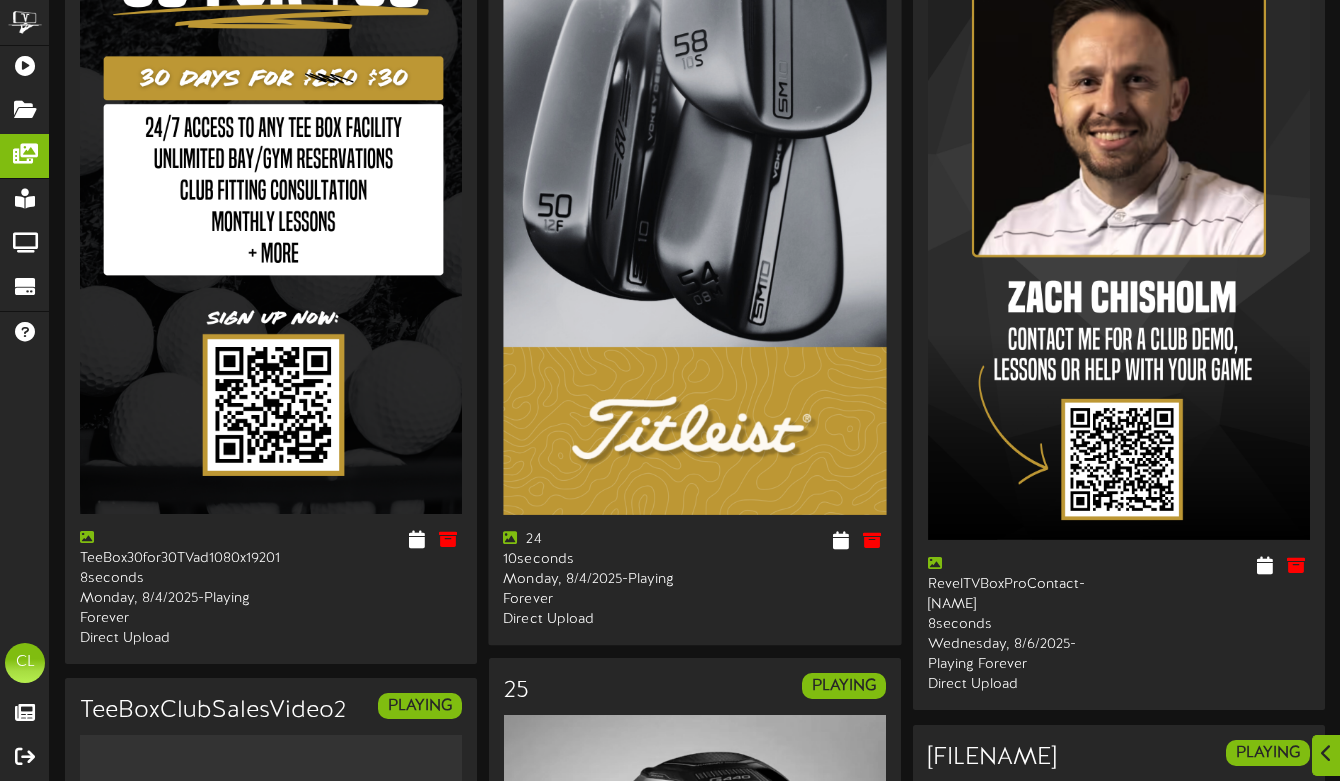 scroll, scrollTop: 0, scrollLeft: 0, axis: both 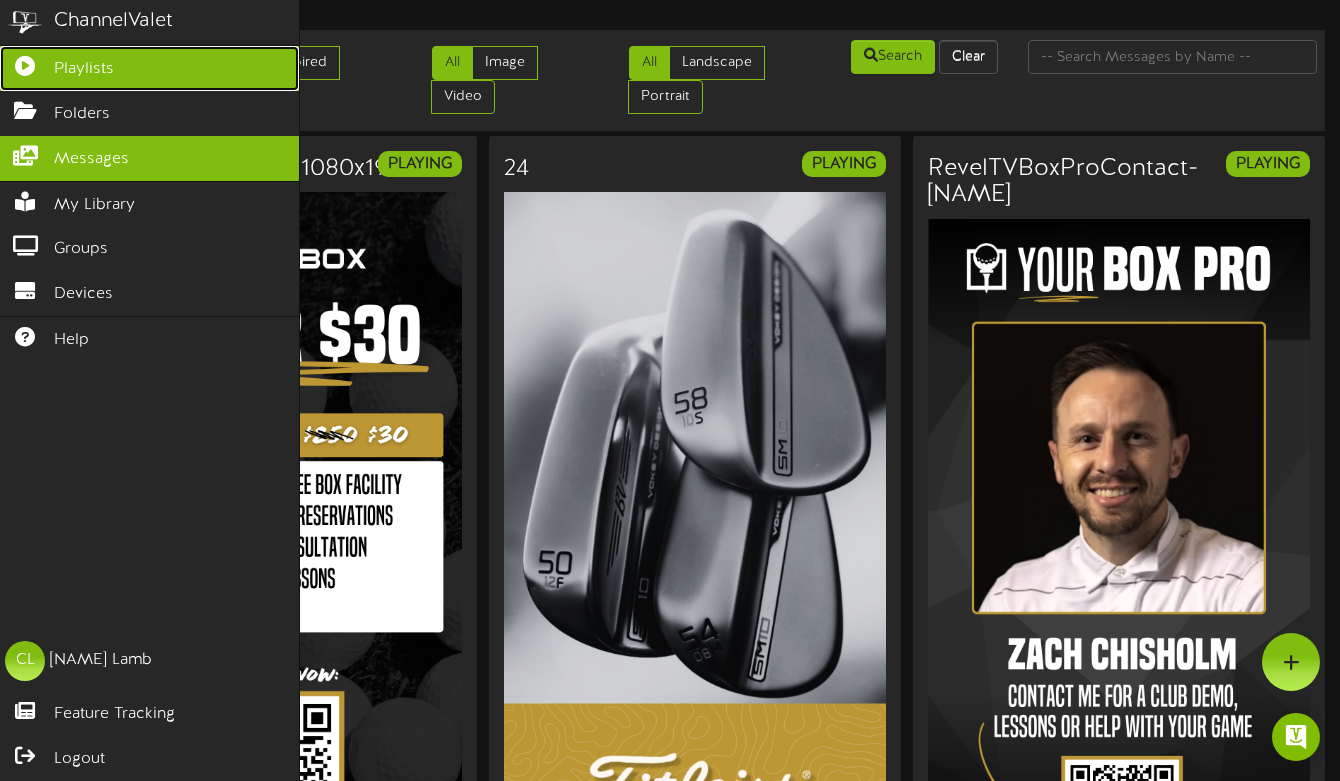 click at bounding box center [25, 63] 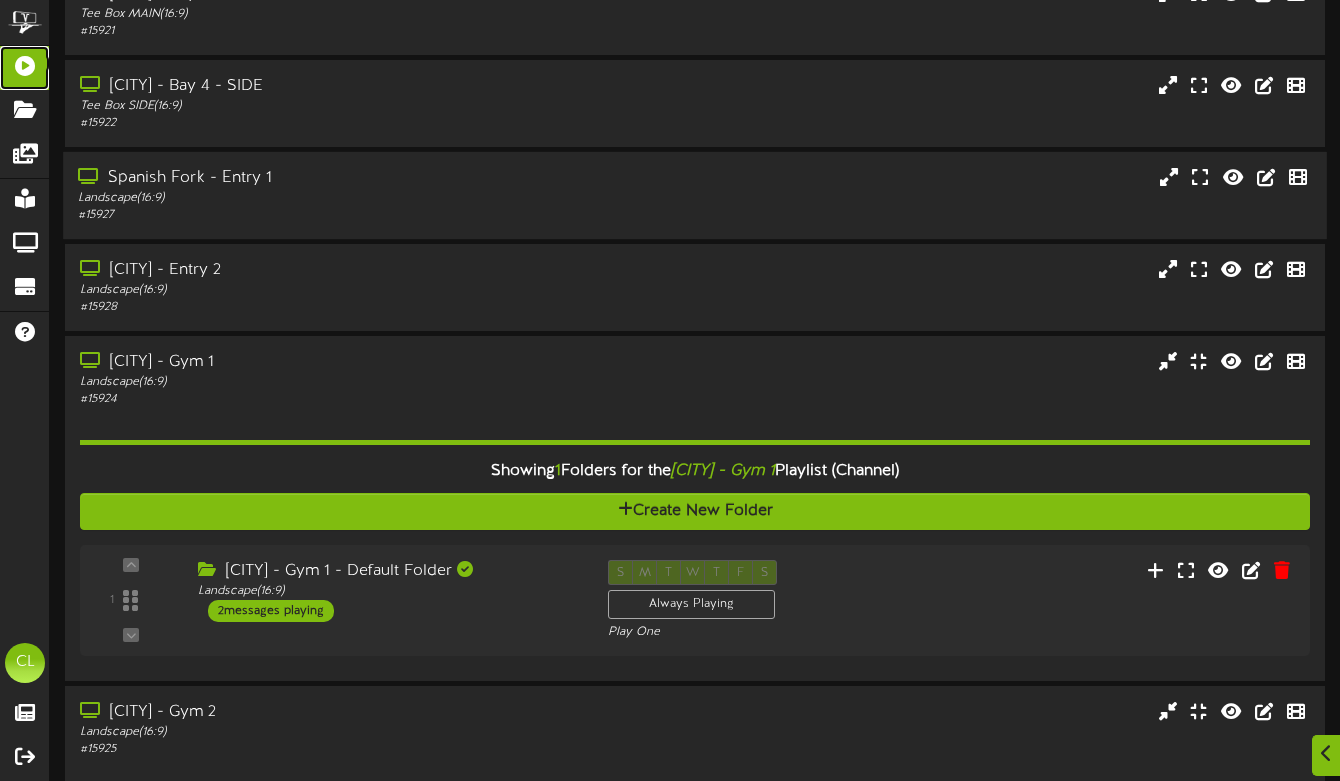 scroll, scrollTop: 167, scrollLeft: 0, axis: vertical 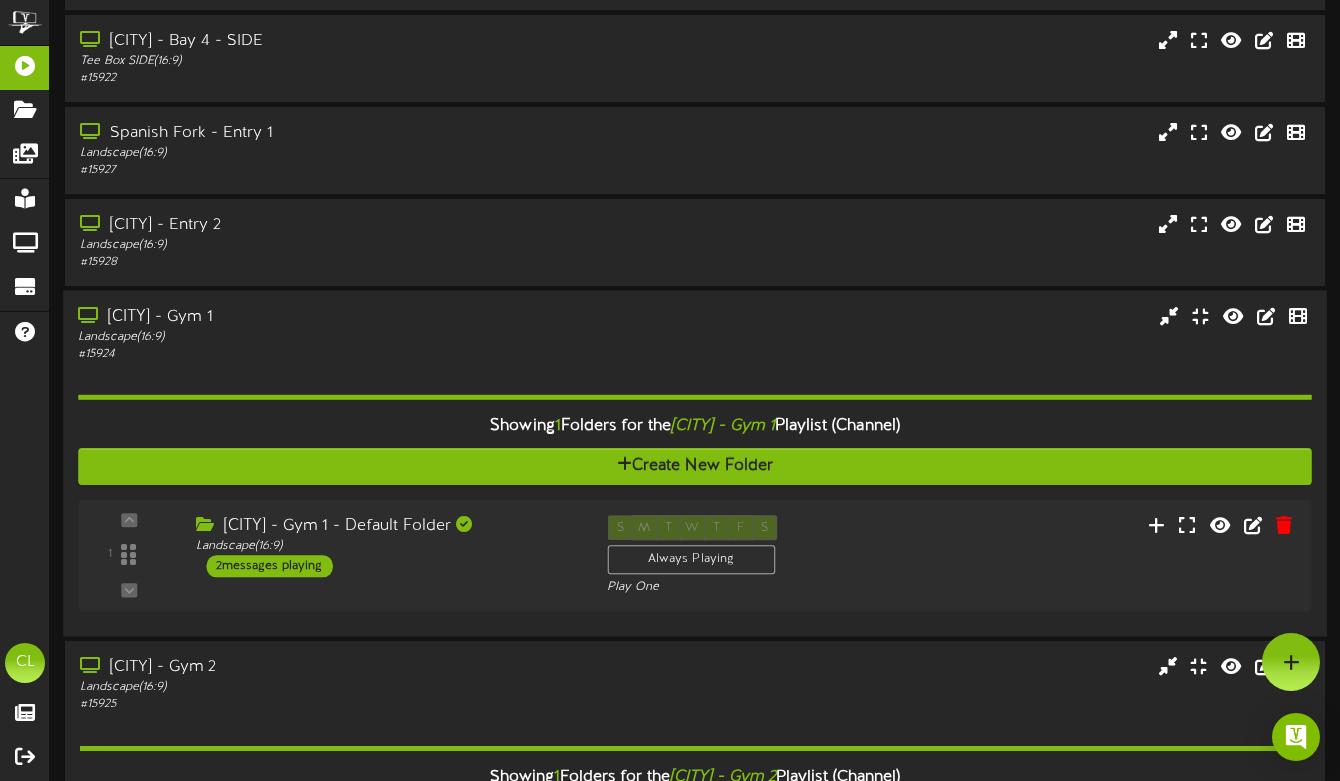 click on "[LOCATION]
Landscape  ( 16:9 )
# [NUMBER]" at bounding box center [695, 334] 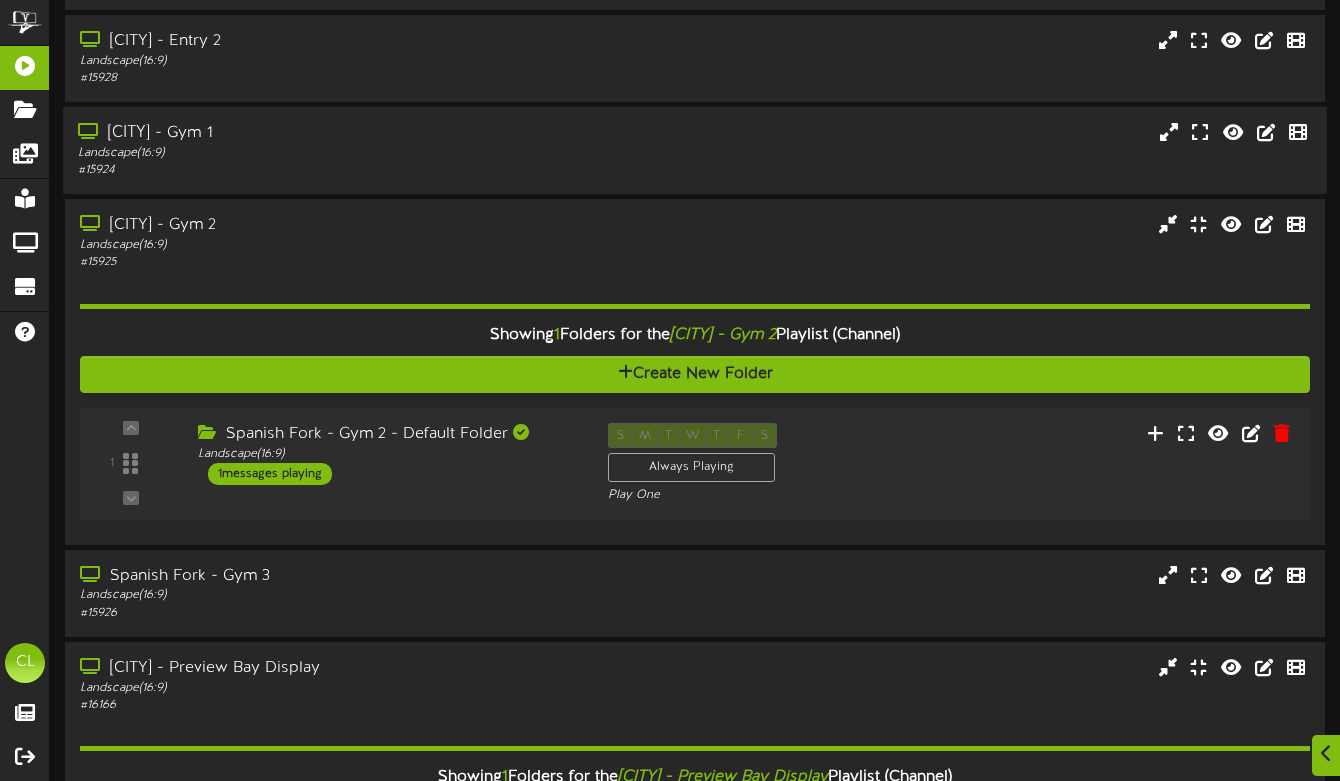 scroll, scrollTop: 353, scrollLeft: 0, axis: vertical 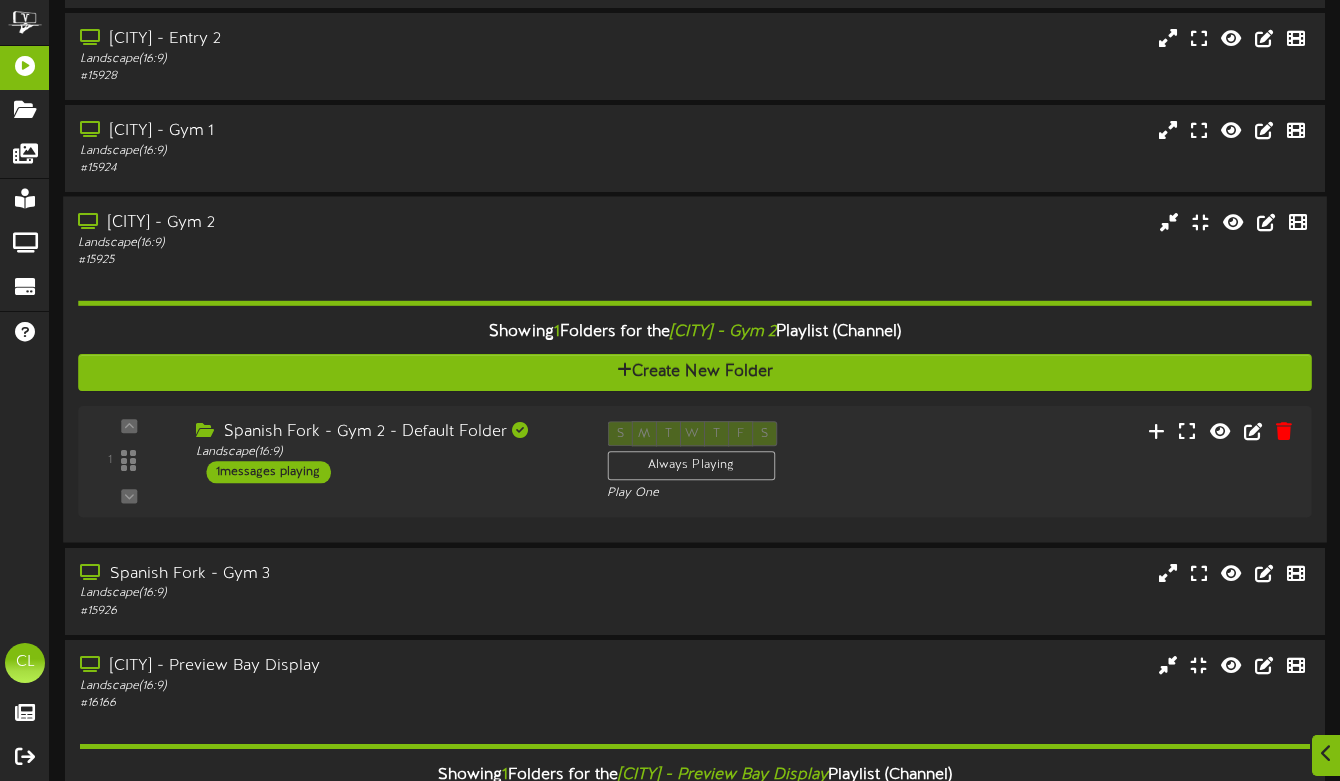 click on "[CITY] - Gym 2
Landscape  ( 16:9 )
# 15925" at bounding box center [695, 240] 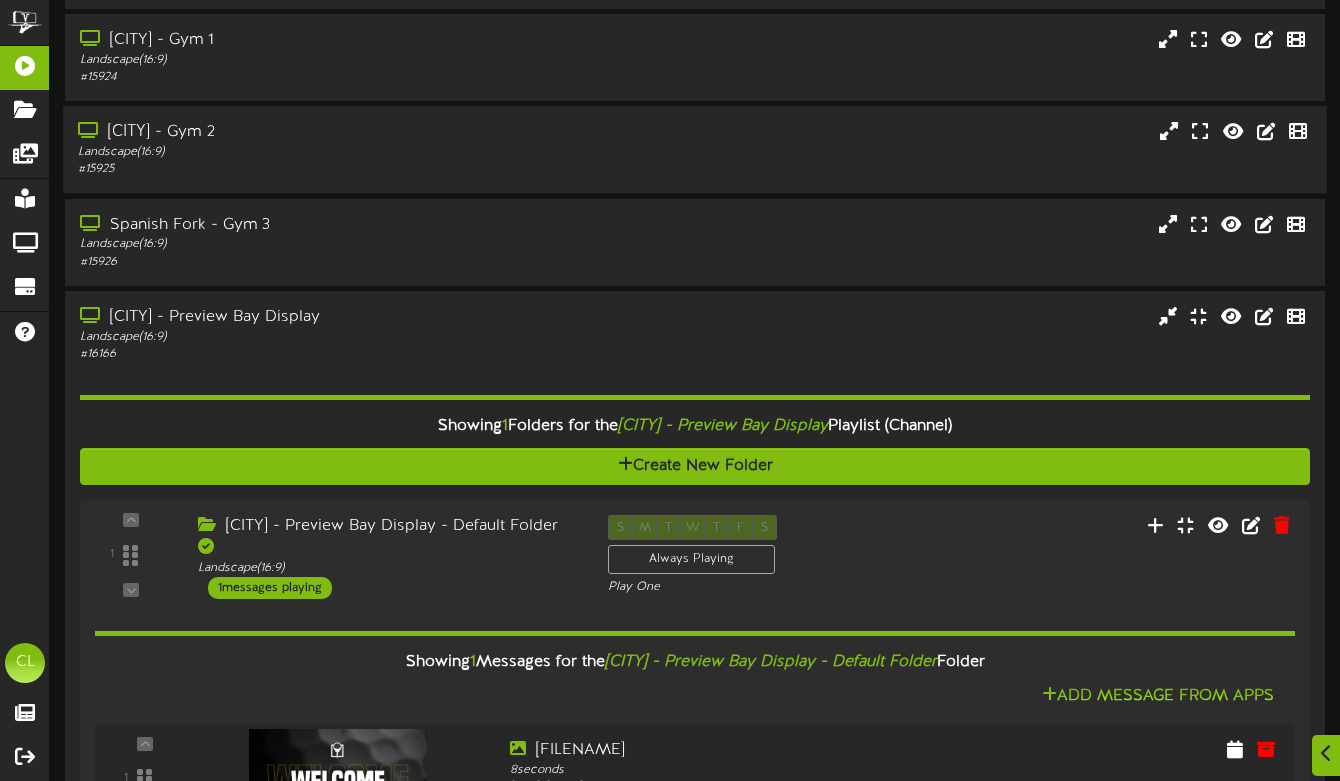 scroll, scrollTop: 471, scrollLeft: 0, axis: vertical 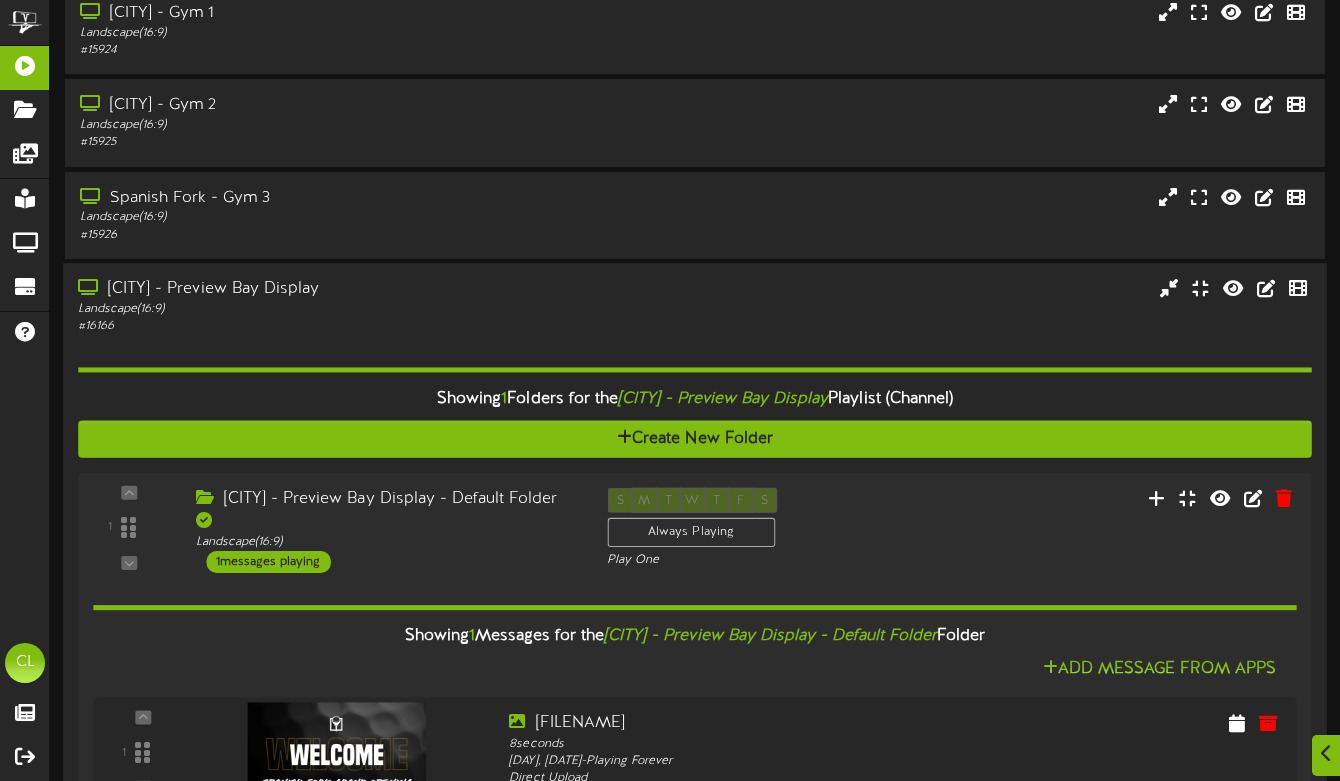 click on "[CITY] - Preview Bay Display
Landscape  ( 16:9 )
# 16166" at bounding box center [695, 306] 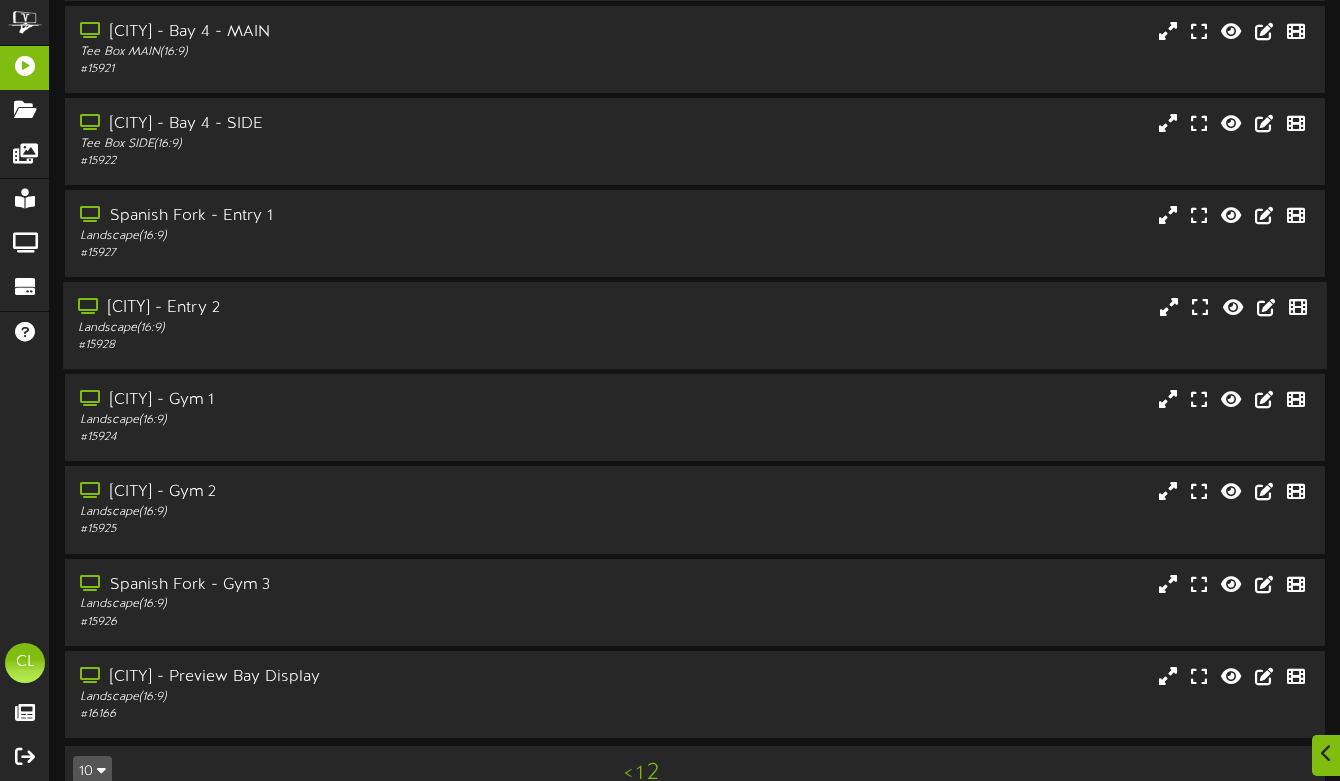 scroll, scrollTop: 103, scrollLeft: 0, axis: vertical 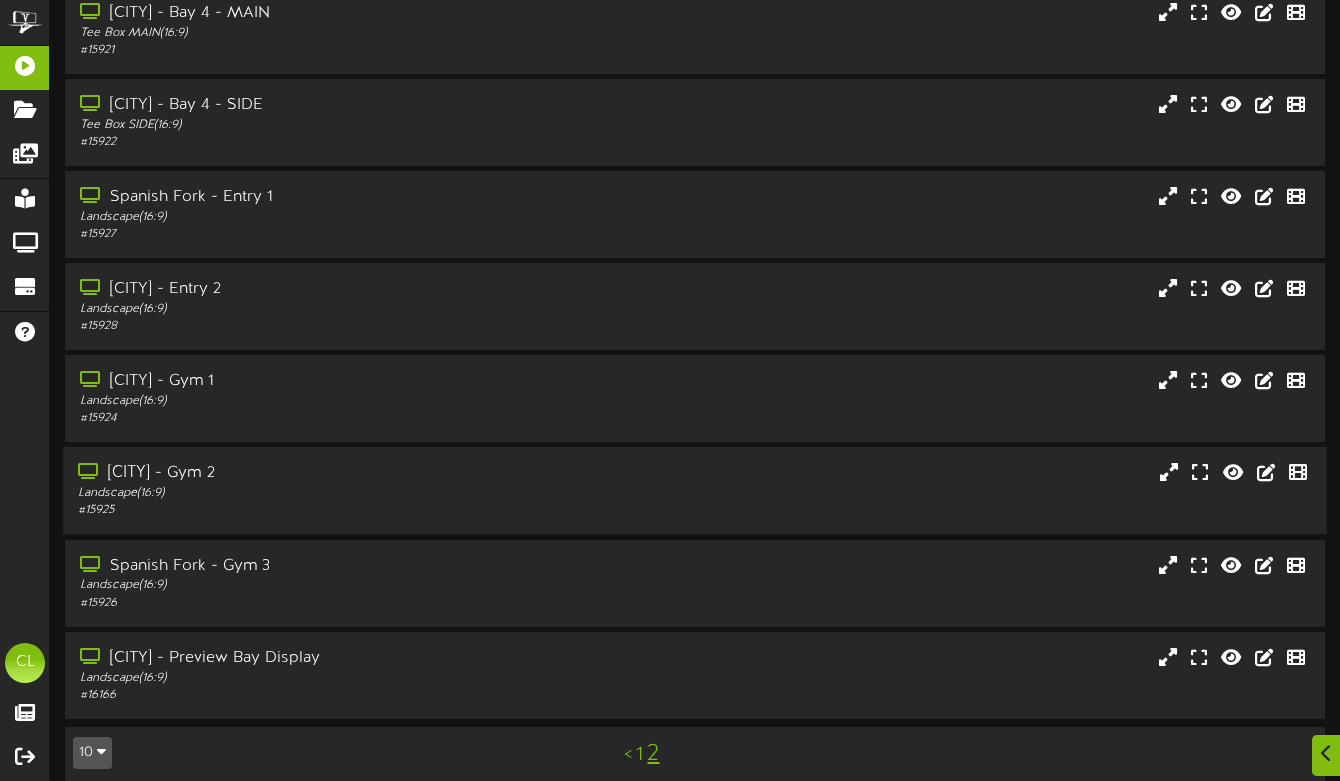 click on "[CITY] - Gym 2
Landscape  ( 16:9 )
# 15925" at bounding box center (695, 490) 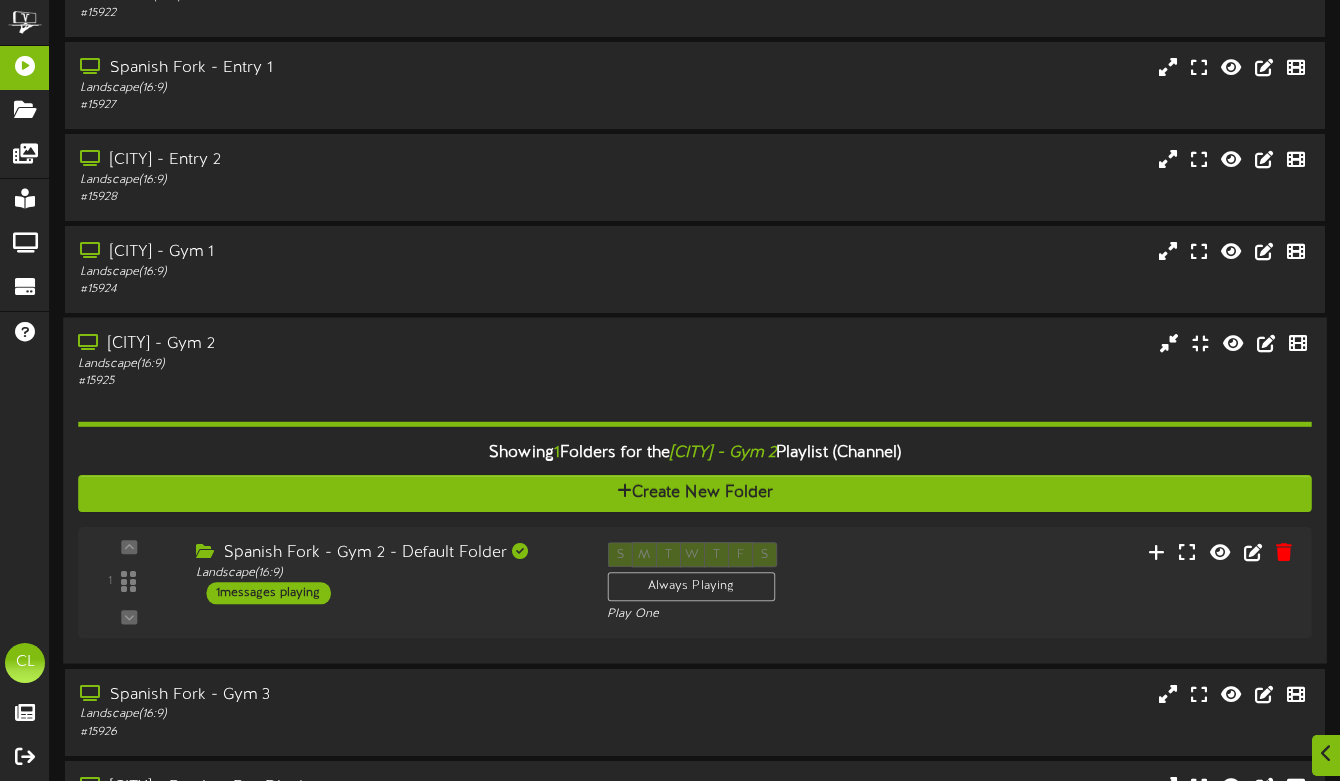 scroll, scrollTop: 350, scrollLeft: 0, axis: vertical 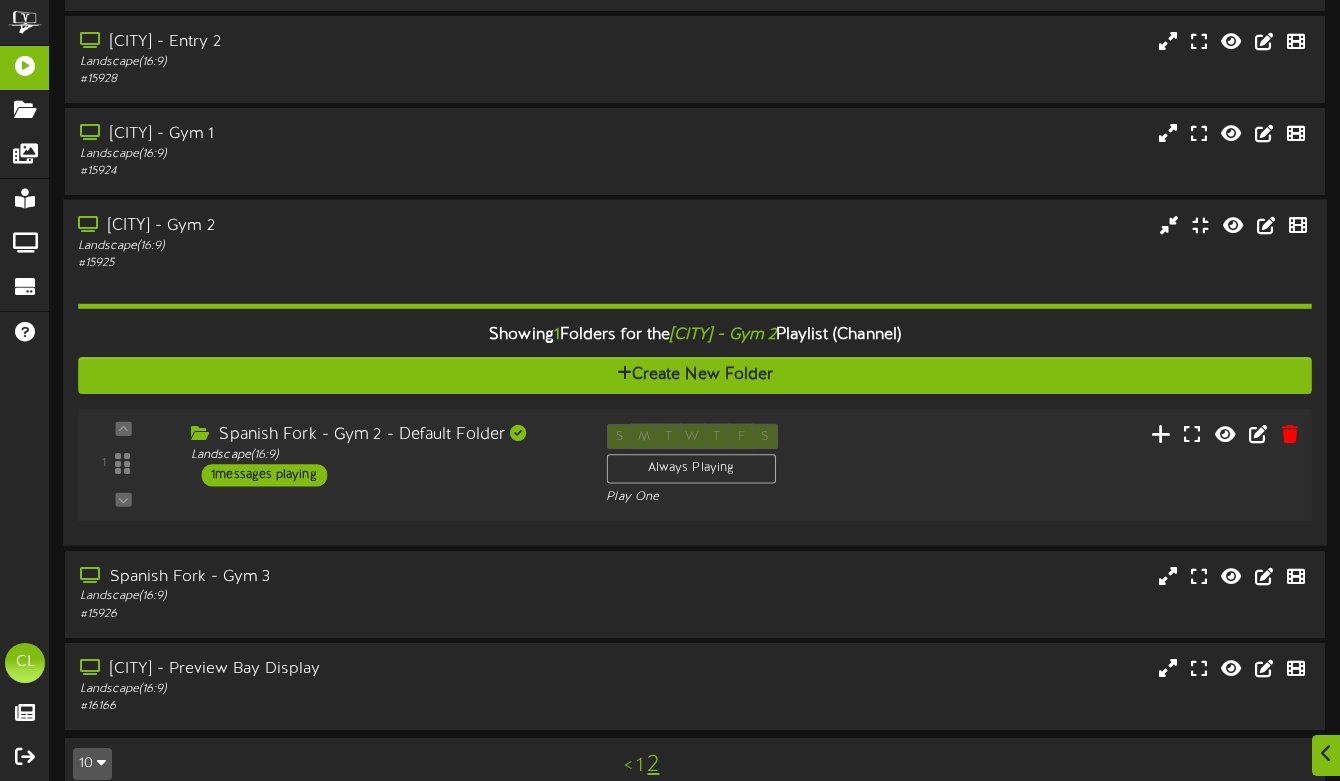 click at bounding box center (1161, 436) 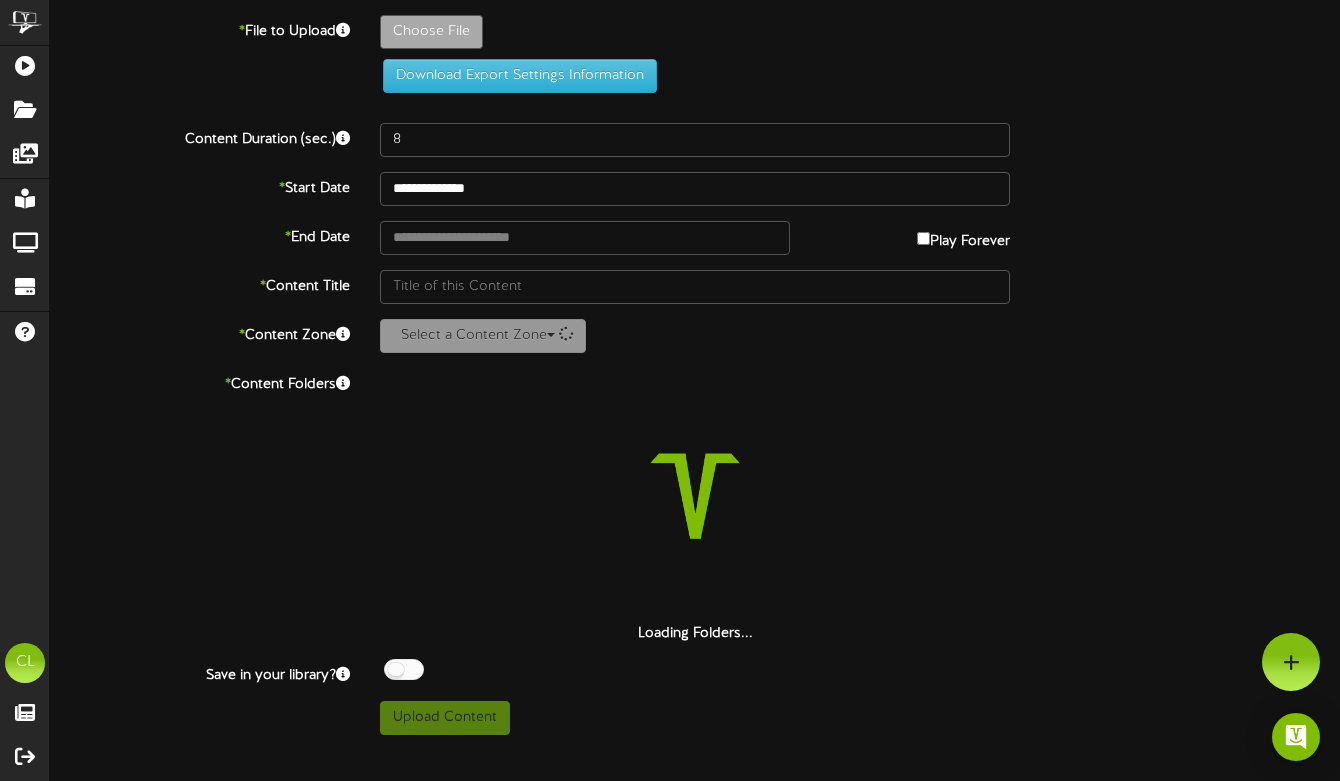 scroll, scrollTop: 0, scrollLeft: 0, axis: both 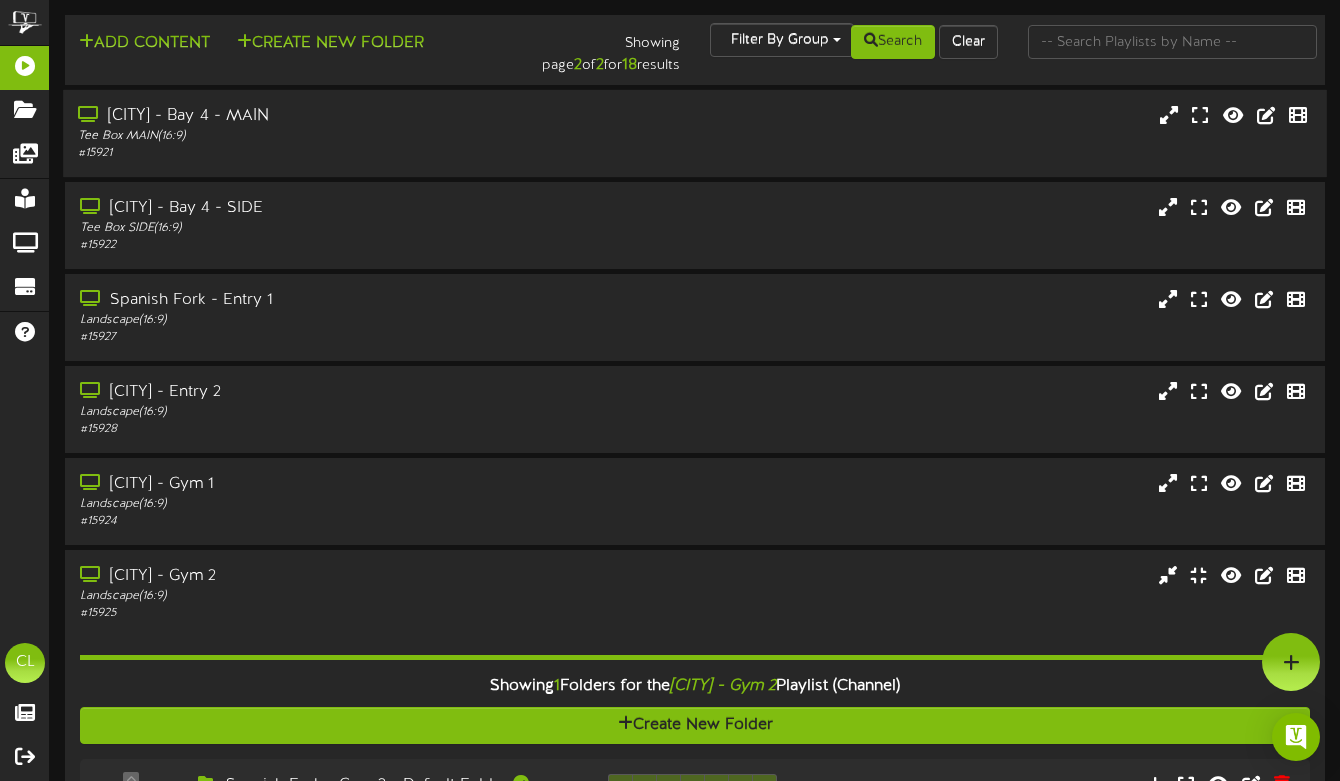 click on "Tee Box MAIN  ( 16:9 )" at bounding box center (326, 136) 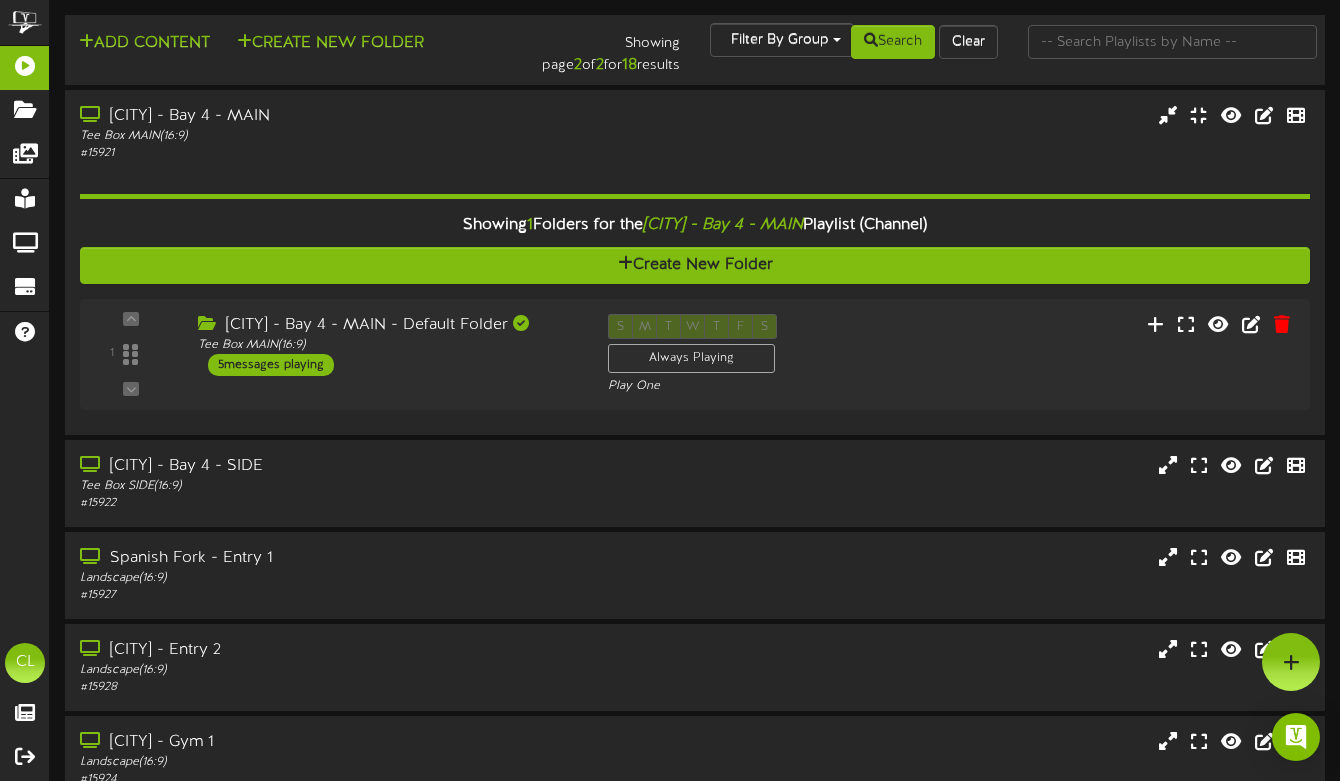 scroll, scrollTop: 5, scrollLeft: 0, axis: vertical 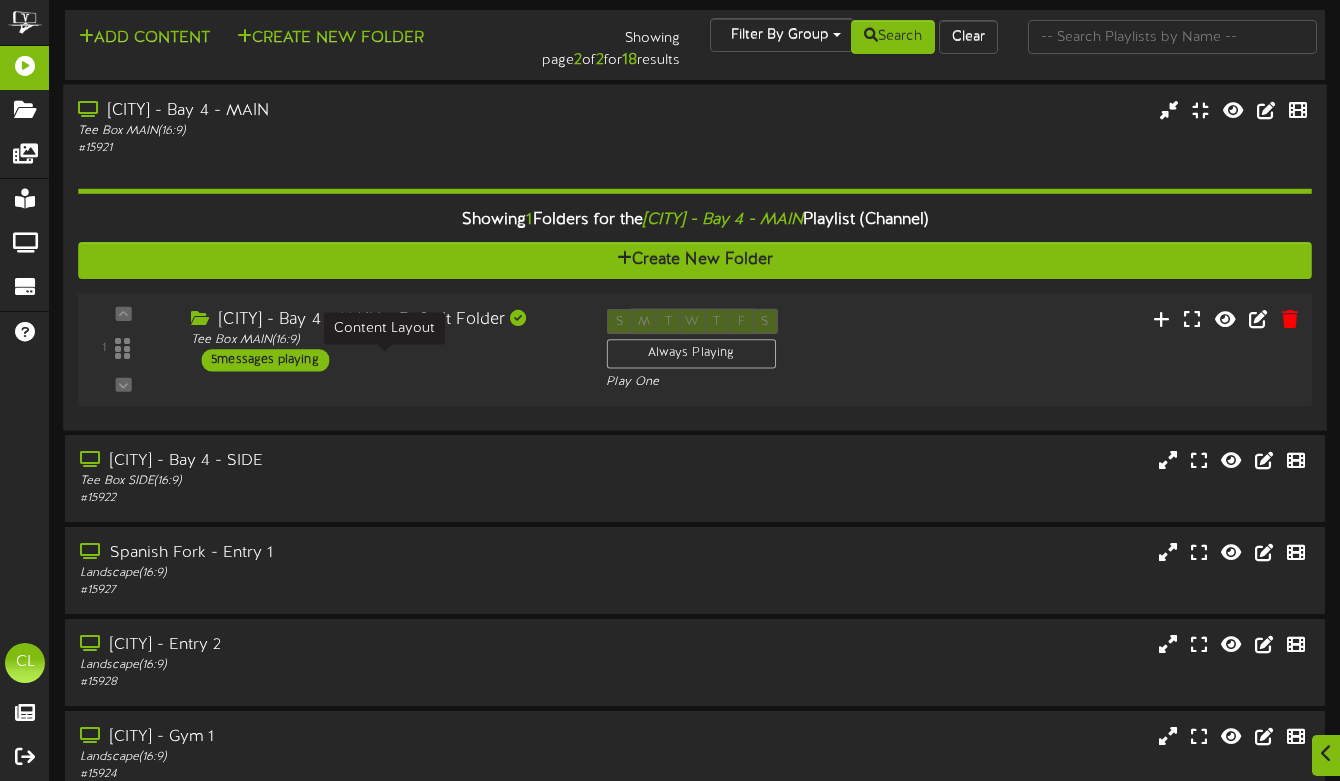click on "1
Tee Box MAIN" at bounding box center [695, 349] 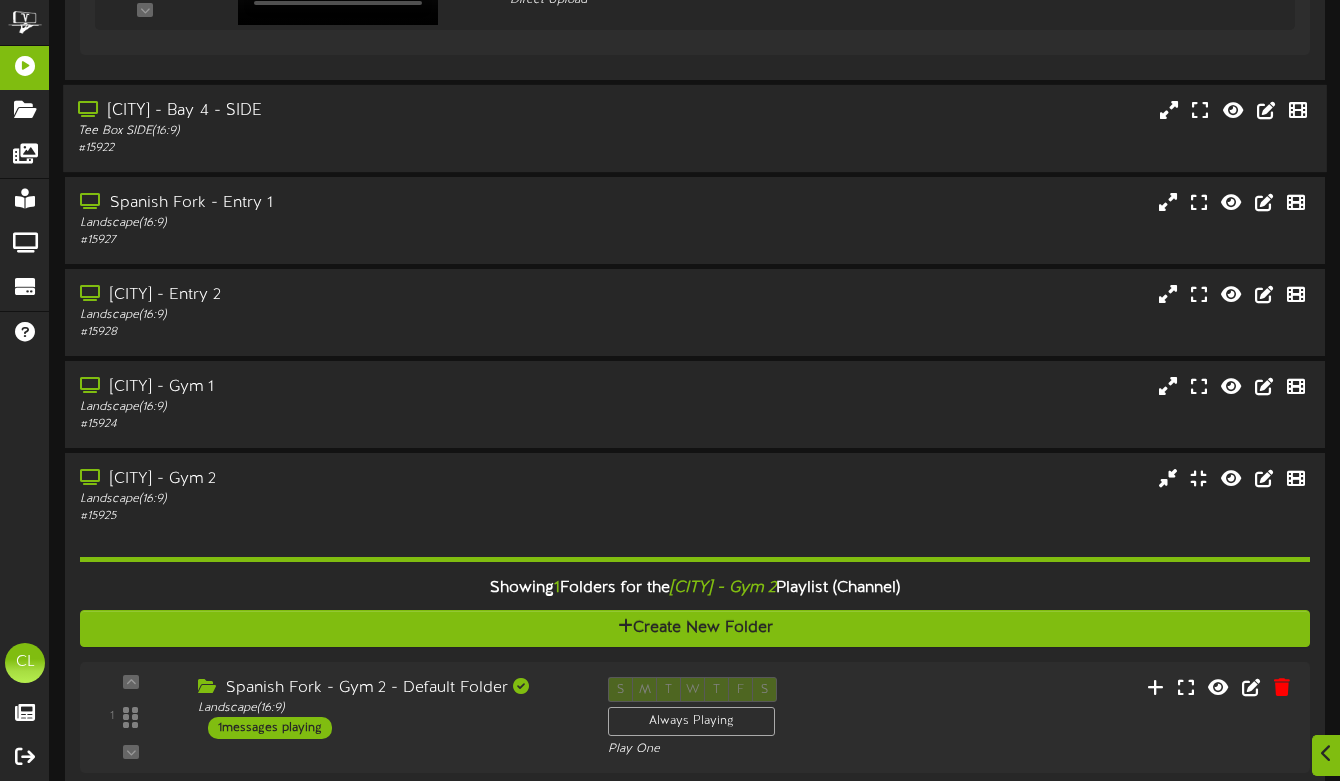 scroll, scrollTop: 1109, scrollLeft: 0, axis: vertical 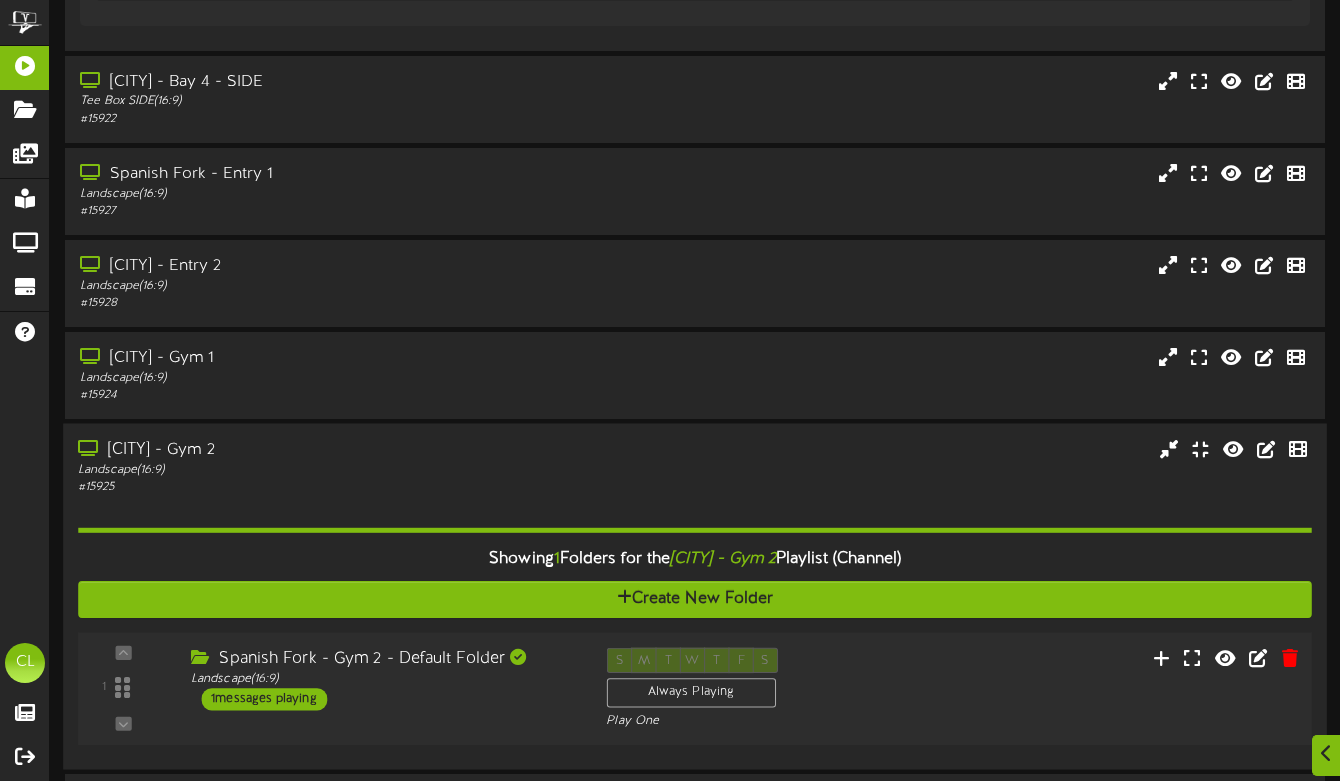 click on "[CITY] - Gym 2 - Default Folder
Landscape  ( 16:9 )
1  messages playing" at bounding box center (383, 679) 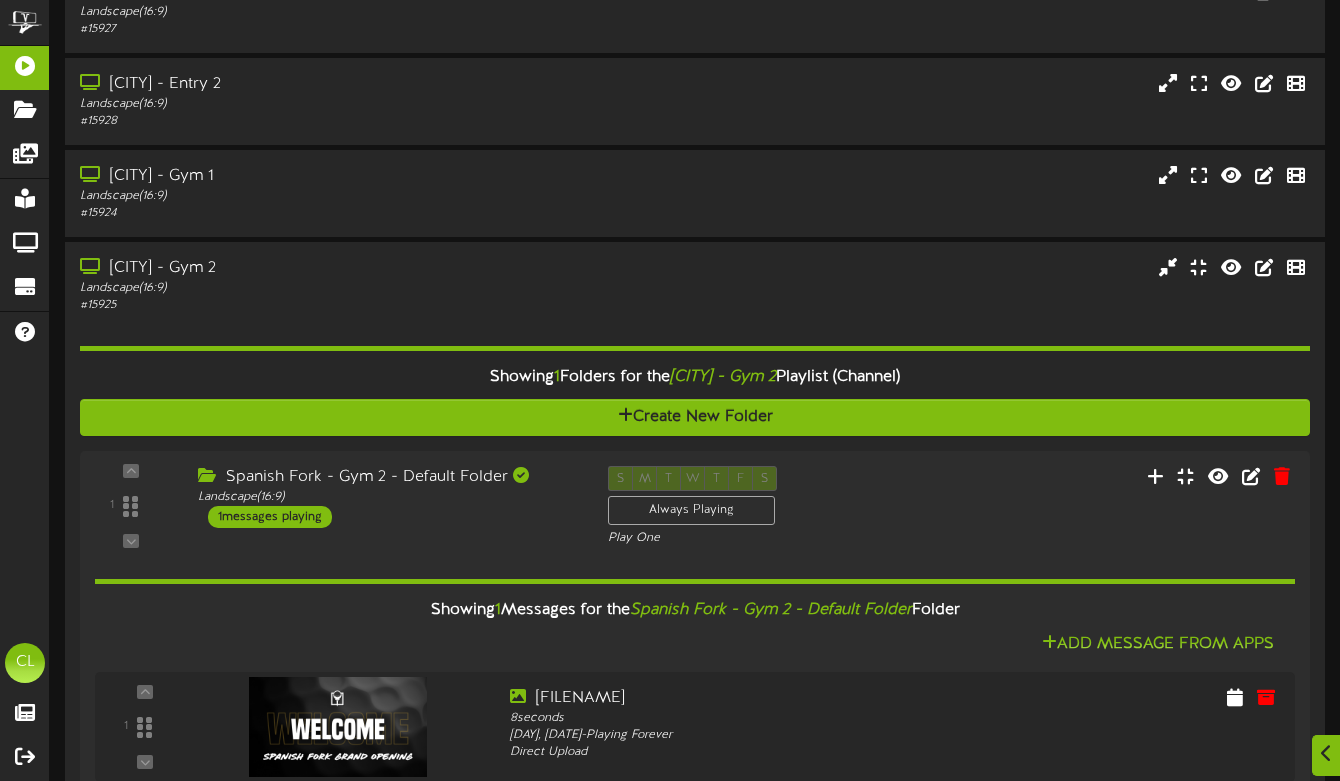 scroll, scrollTop: 1359, scrollLeft: 0, axis: vertical 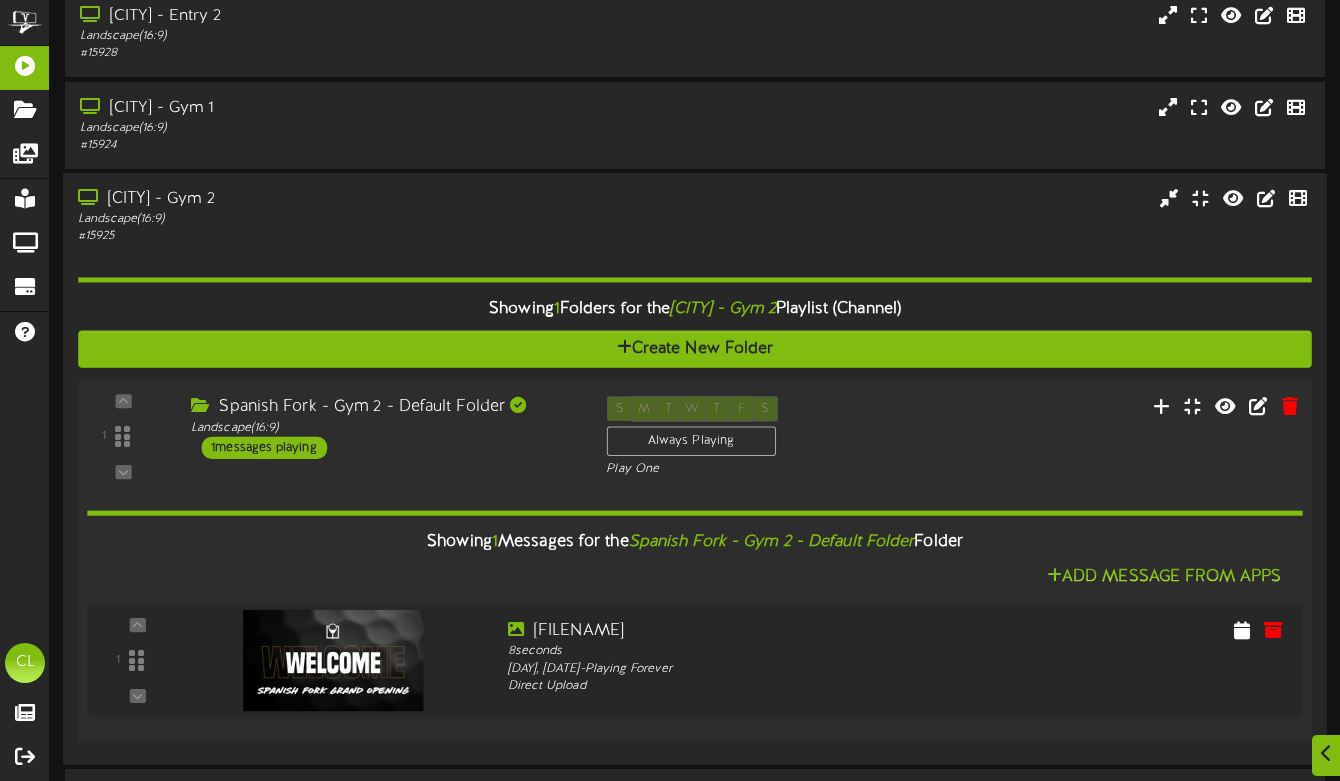 click on "1
( 16:9" at bounding box center [695, 437] 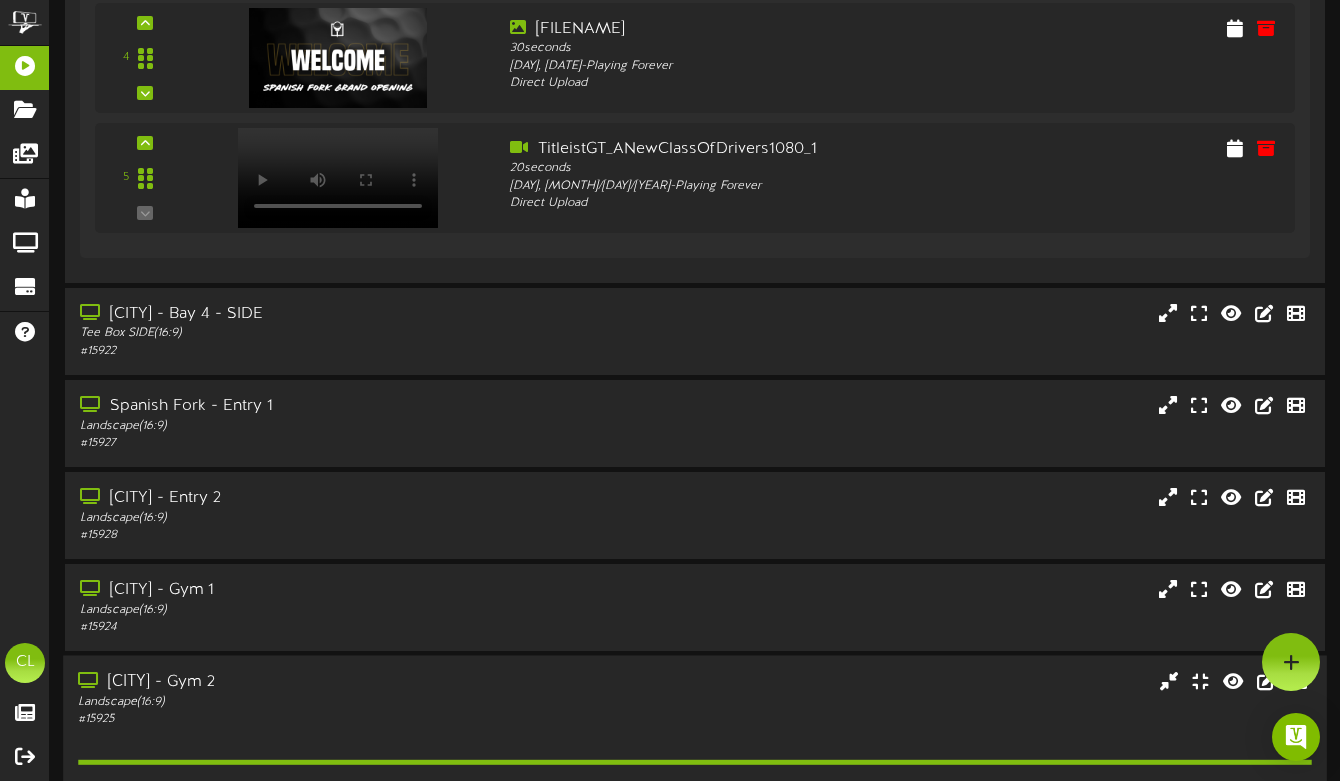 scroll, scrollTop: 0, scrollLeft: 0, axis: both 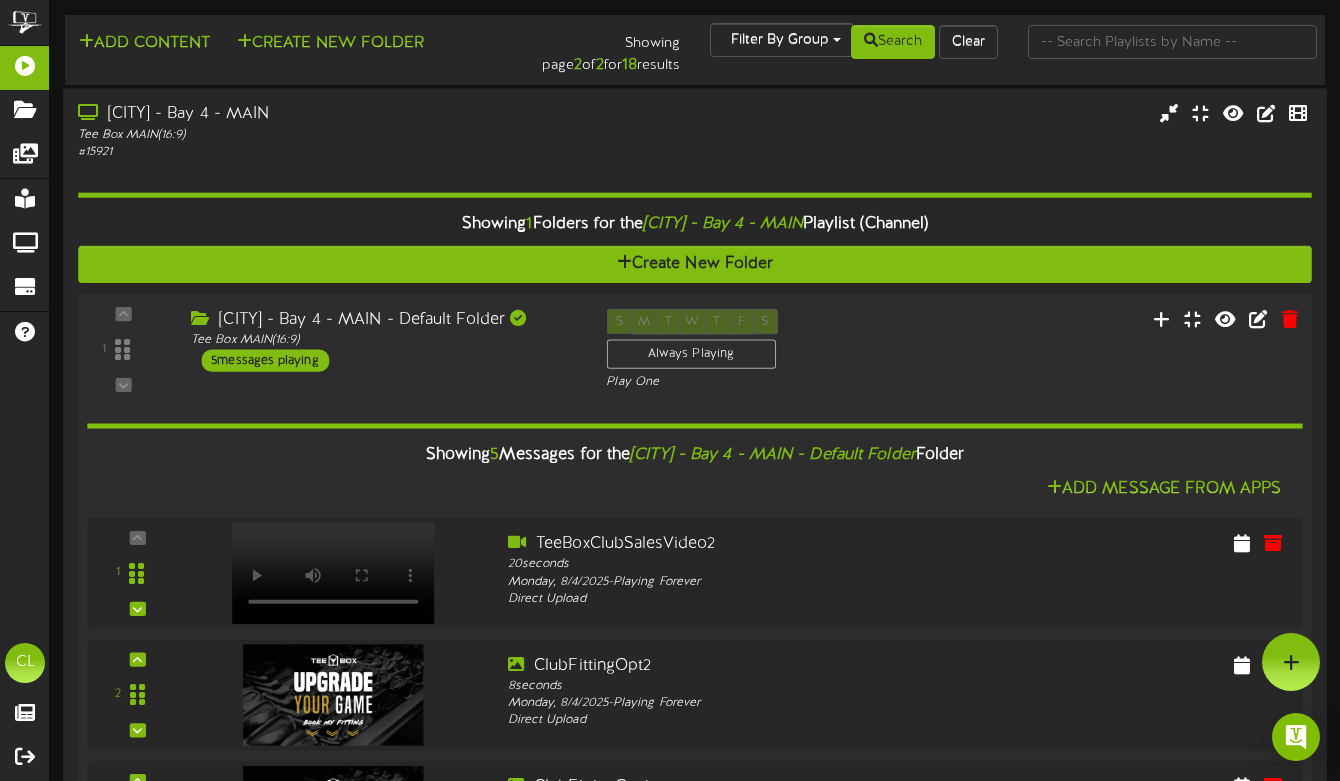 click on "[CITY] - Bay 4 - MAIN - Default Folder
Tee Box MAIN  ( 16:9 )
5  messages playing" at bounding box center [383, 340] 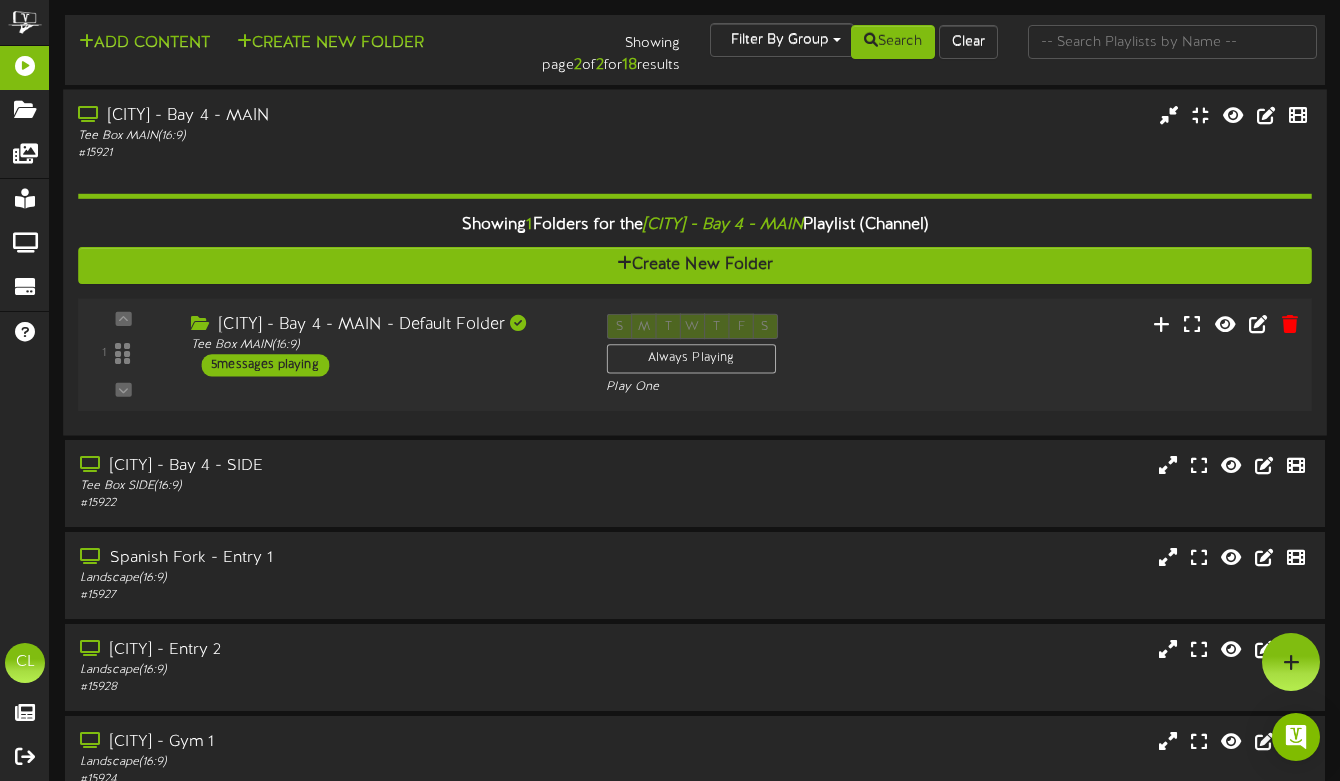 click on "[CITY] - Bay 4 - MAIN - Default Folder
Tee Box MAIN  ( 16:9 )
5  messages playing" at bounding box center [383, 344] 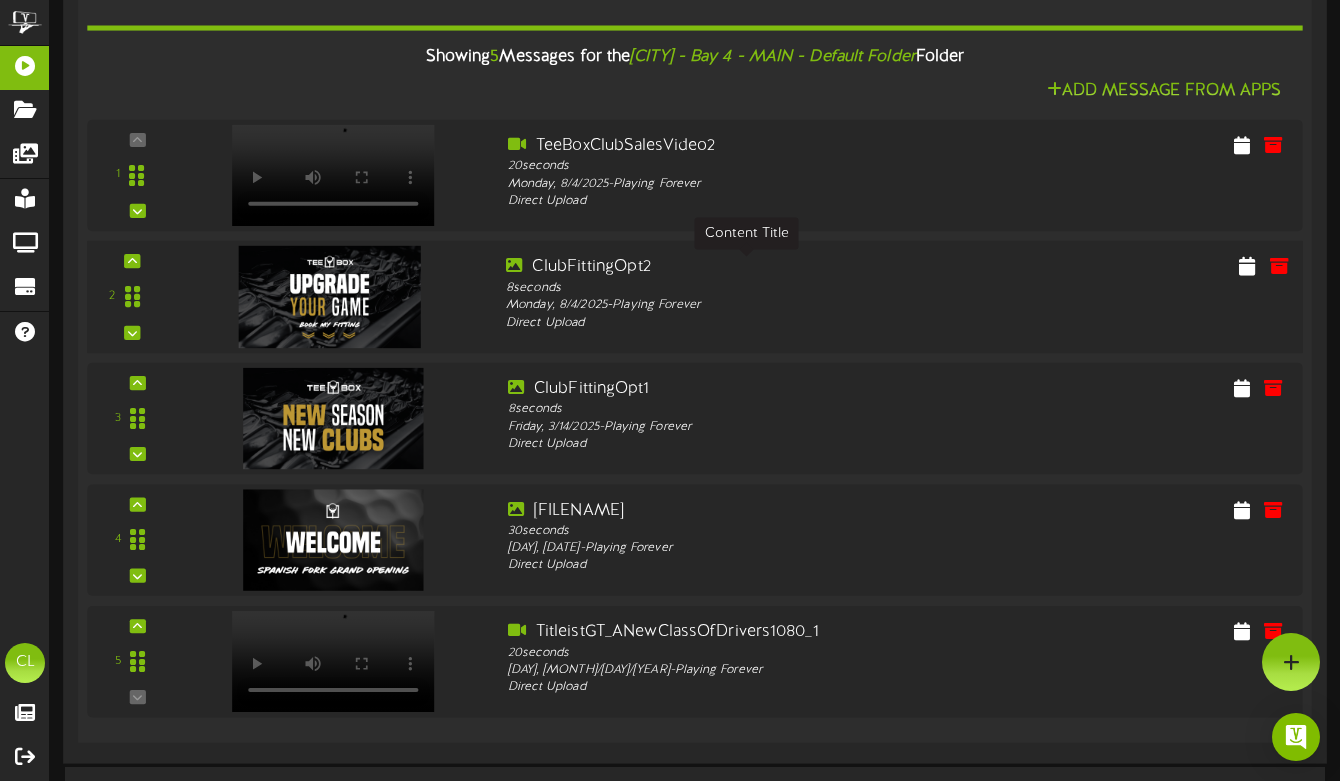 scroll, scrollTop: 397, scrollLeft: 0, axis: vertical 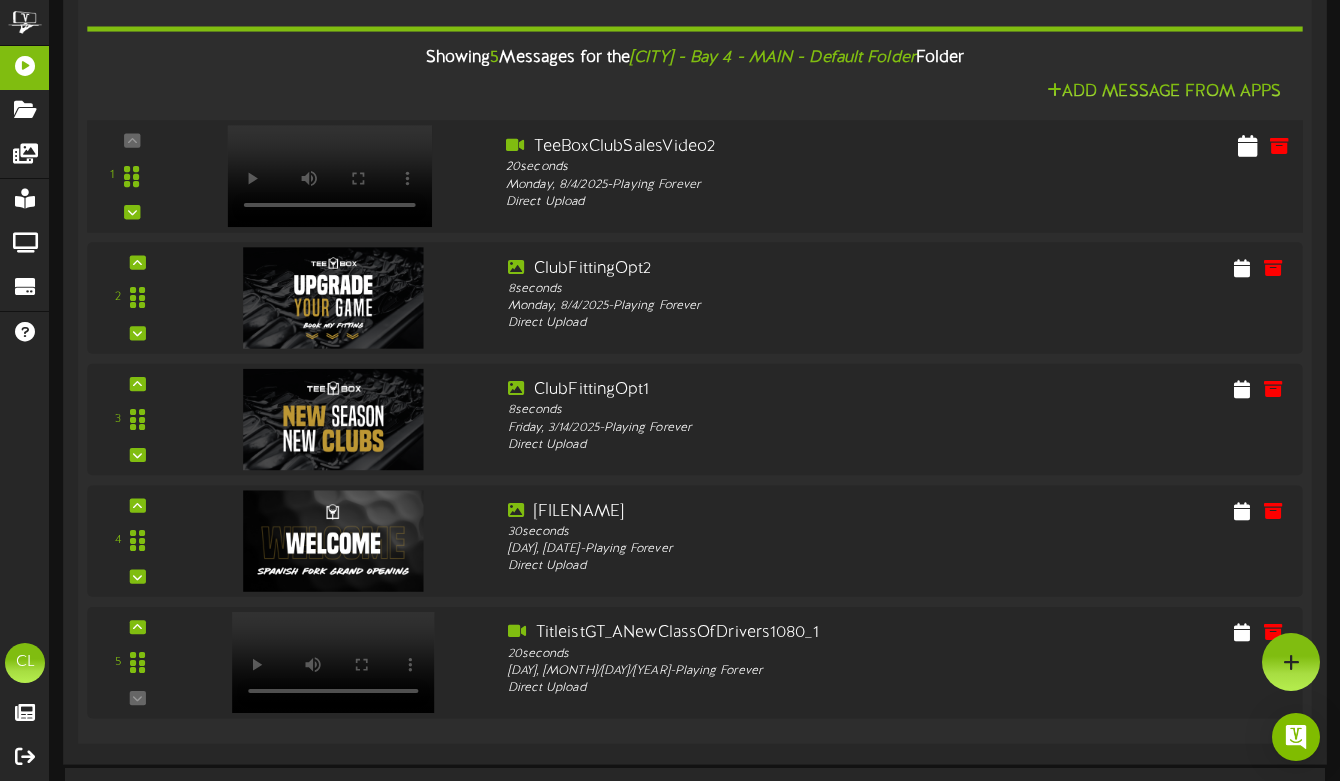 click at bounding box center (1248, 145) 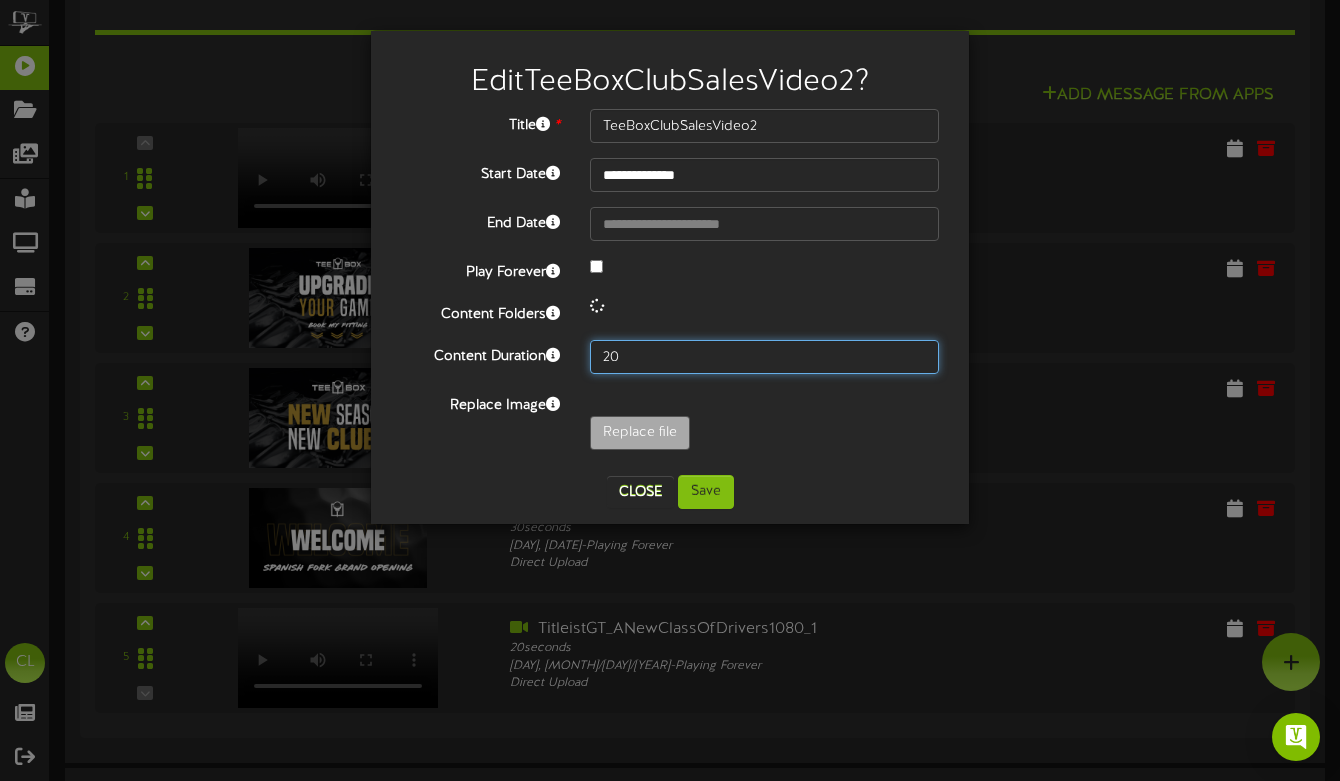 drag, startPoint x: 638, startPoint y: 356, endPoint x: 506, endPoint y: 333, distance: 133.9888 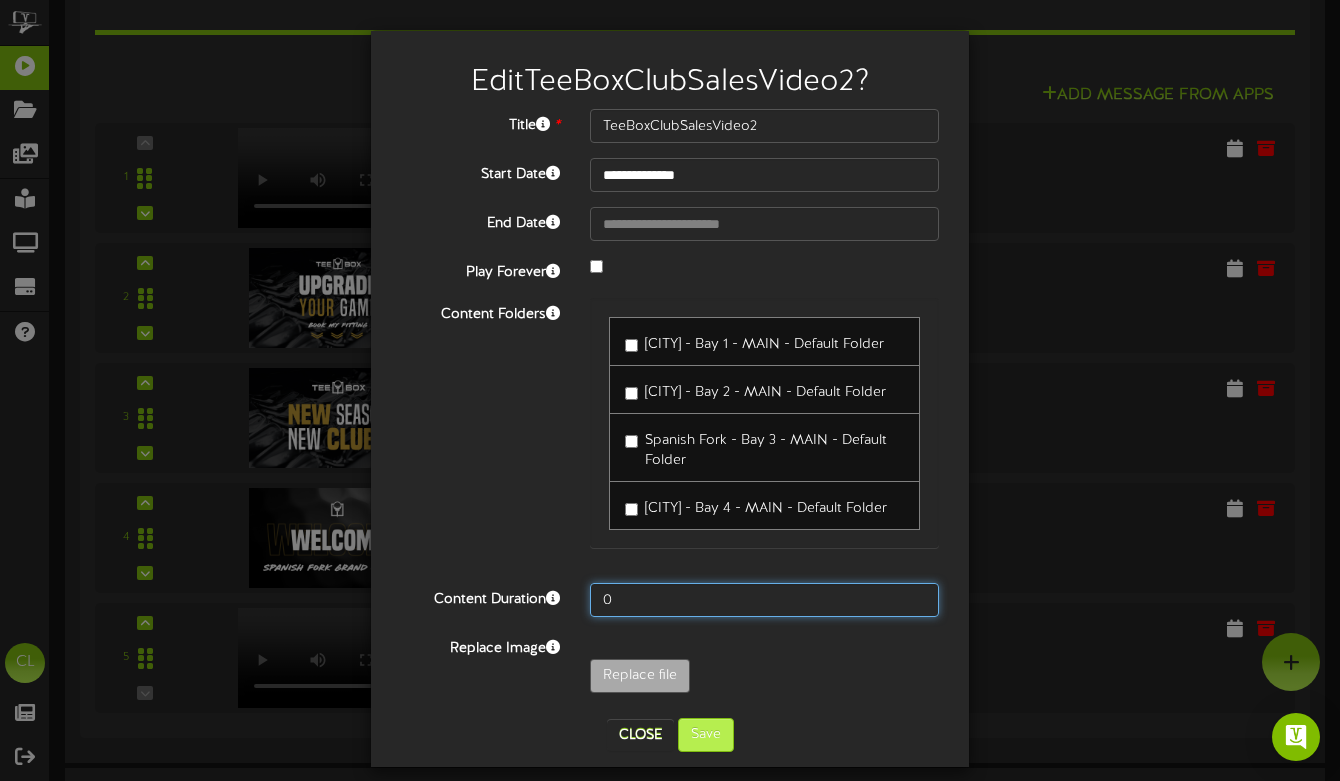 type on "0" 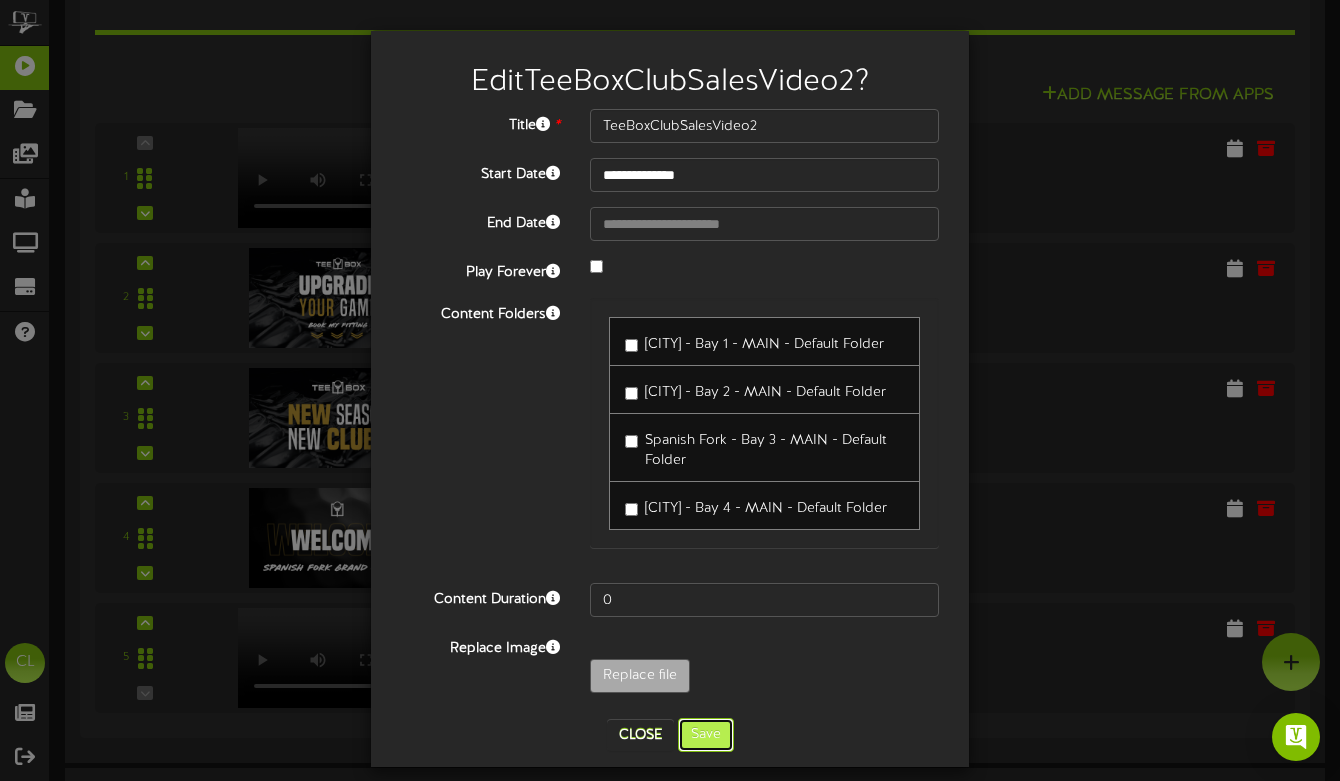 click on "Save" at bounding box center [706, 735] 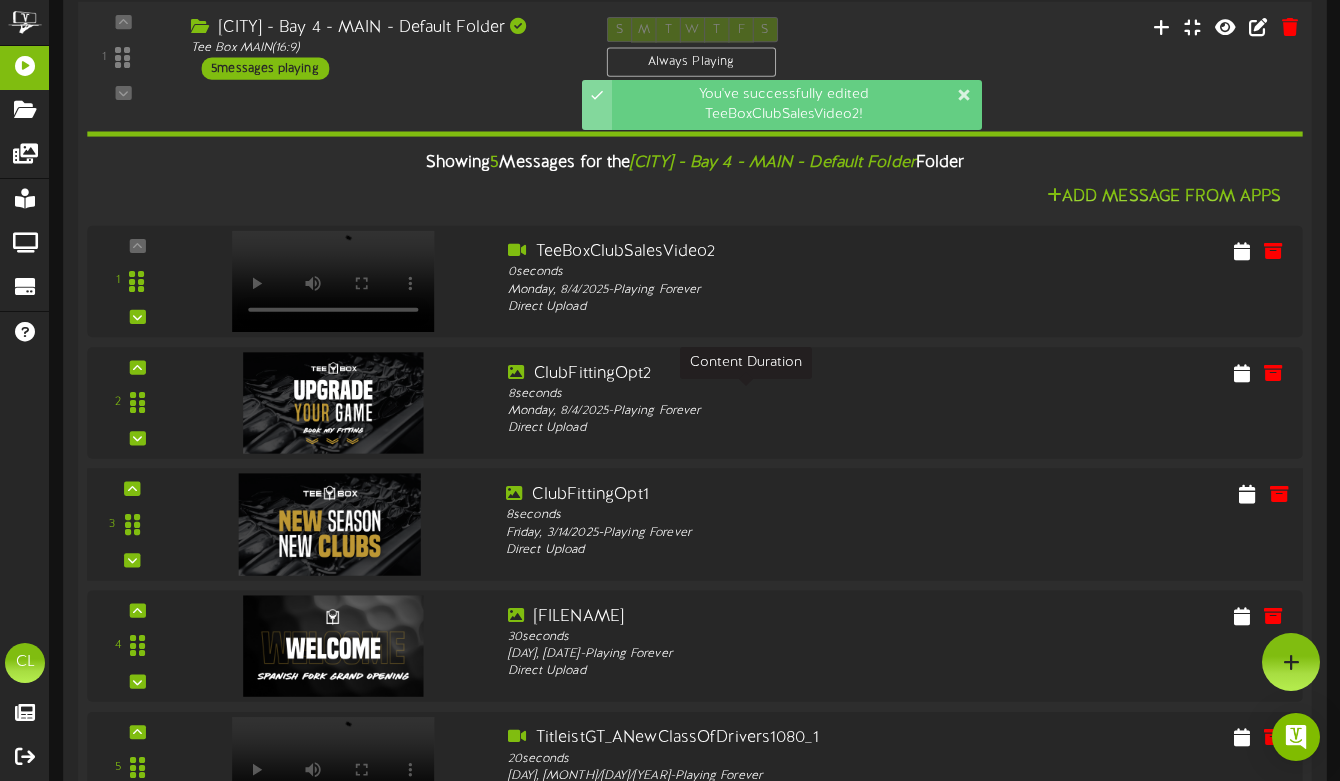 scroll, scrollTop: 291, scrollLeft: 0, axis: vertical 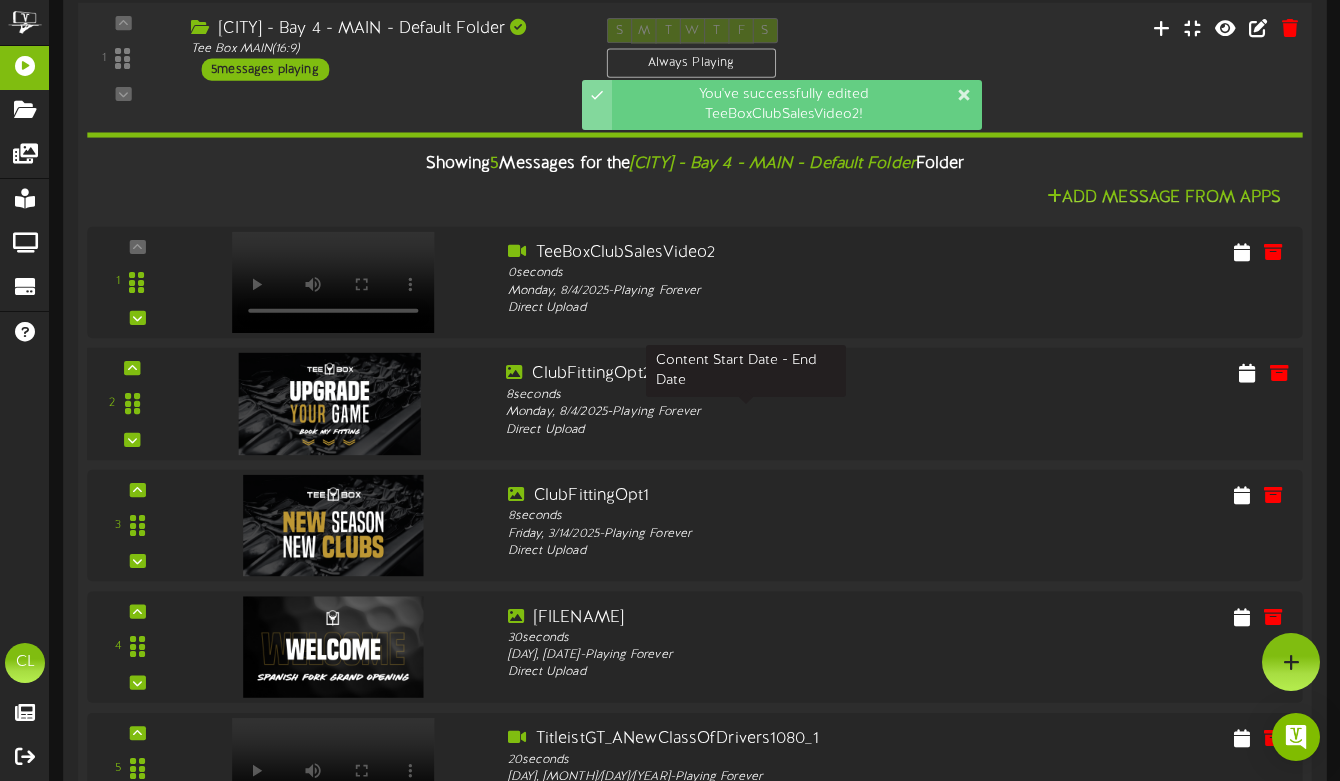 click on "[DAY], [DATE]  -
Playing Forever" at bounding box center (746, 413) 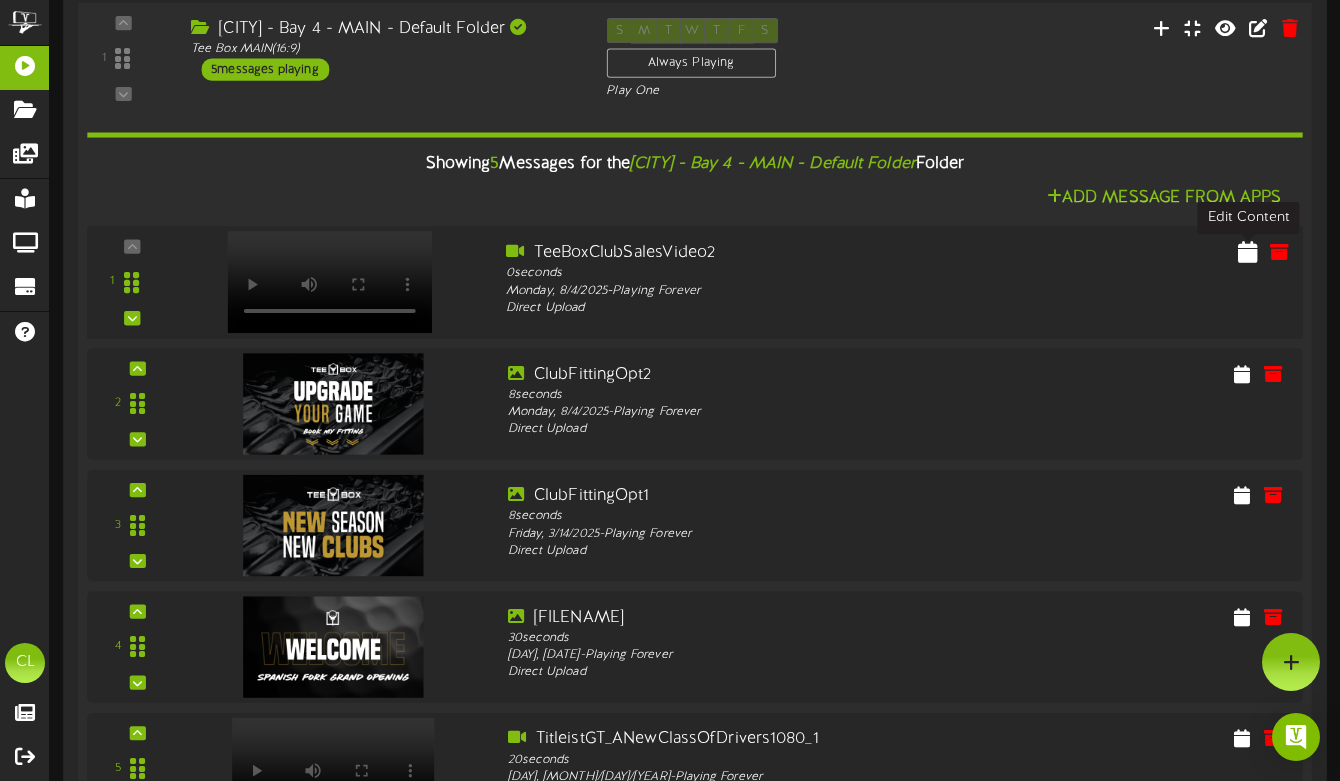 click at bounding box center (1248, 251) 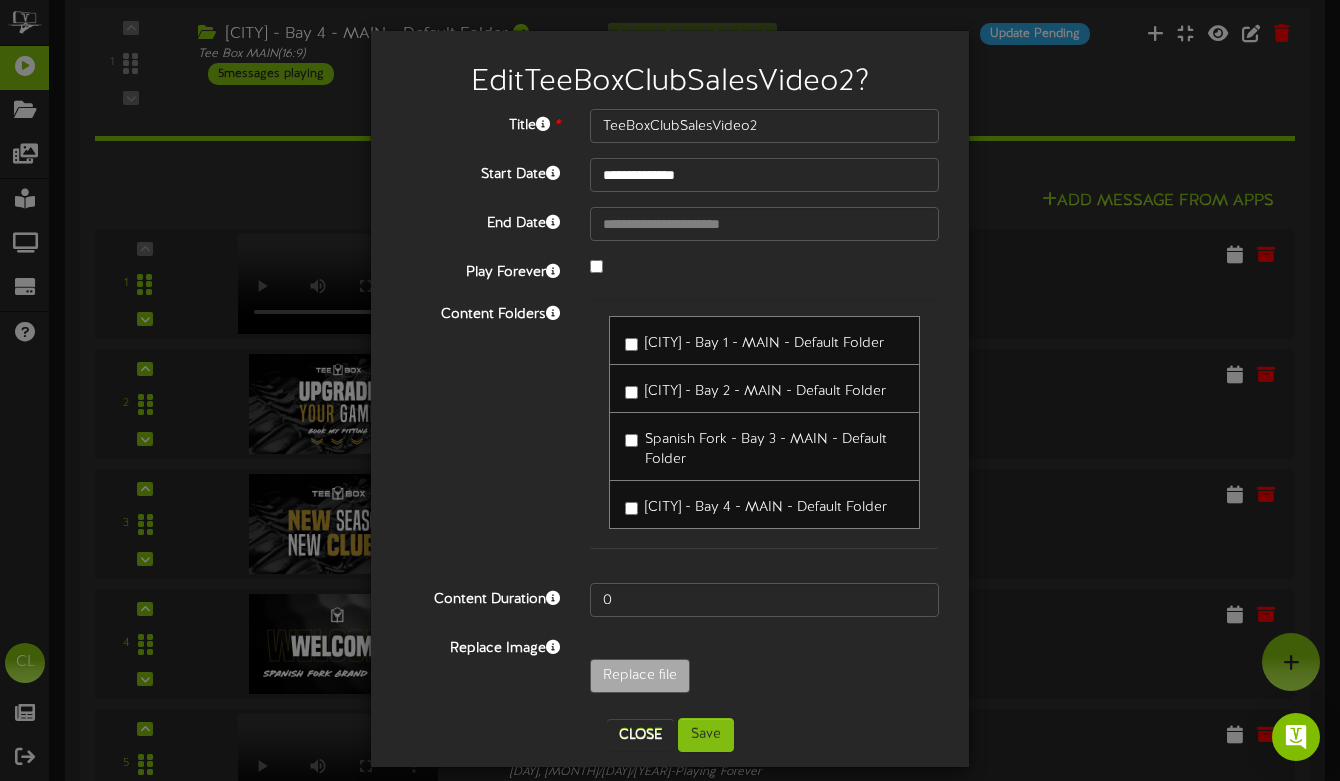 scroll, scrollTop: 6, scrollLeft: 0, axis: vertical 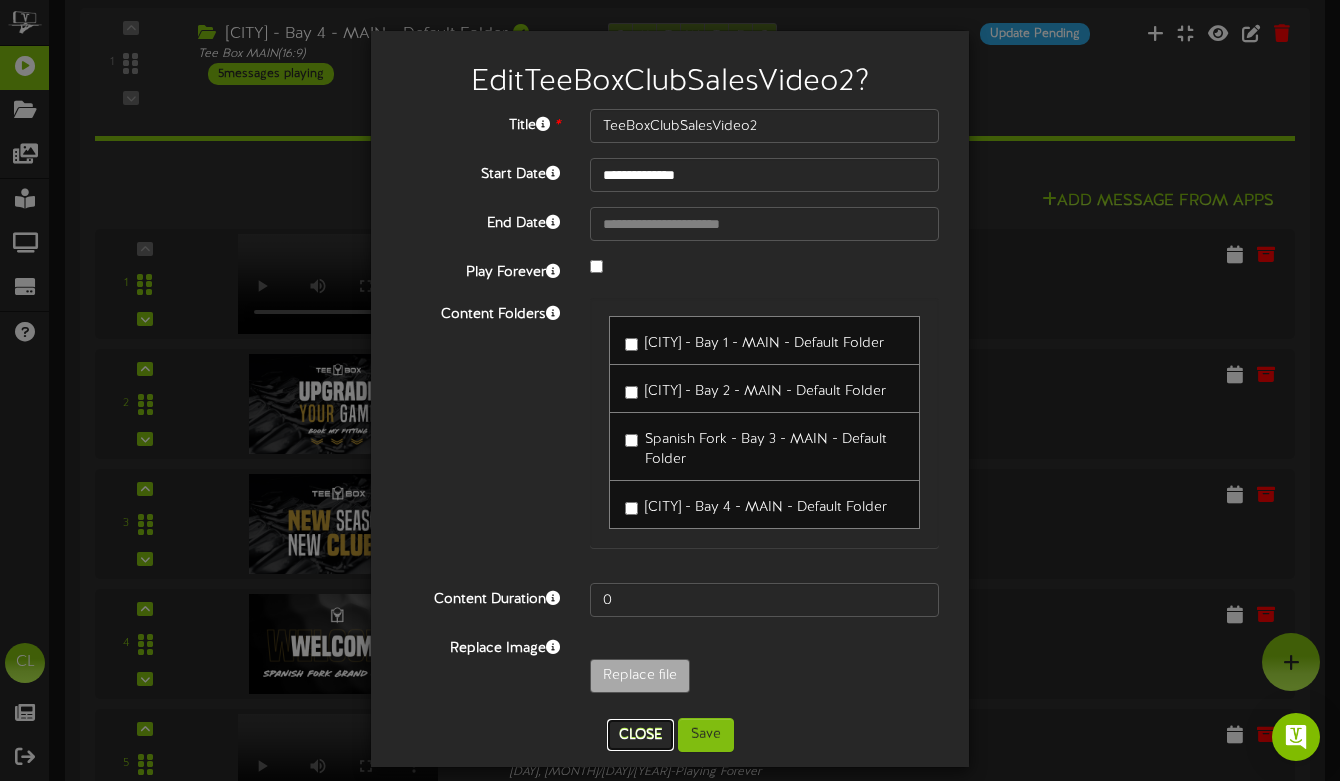 click on "Close" at bounding box center (640, 735) 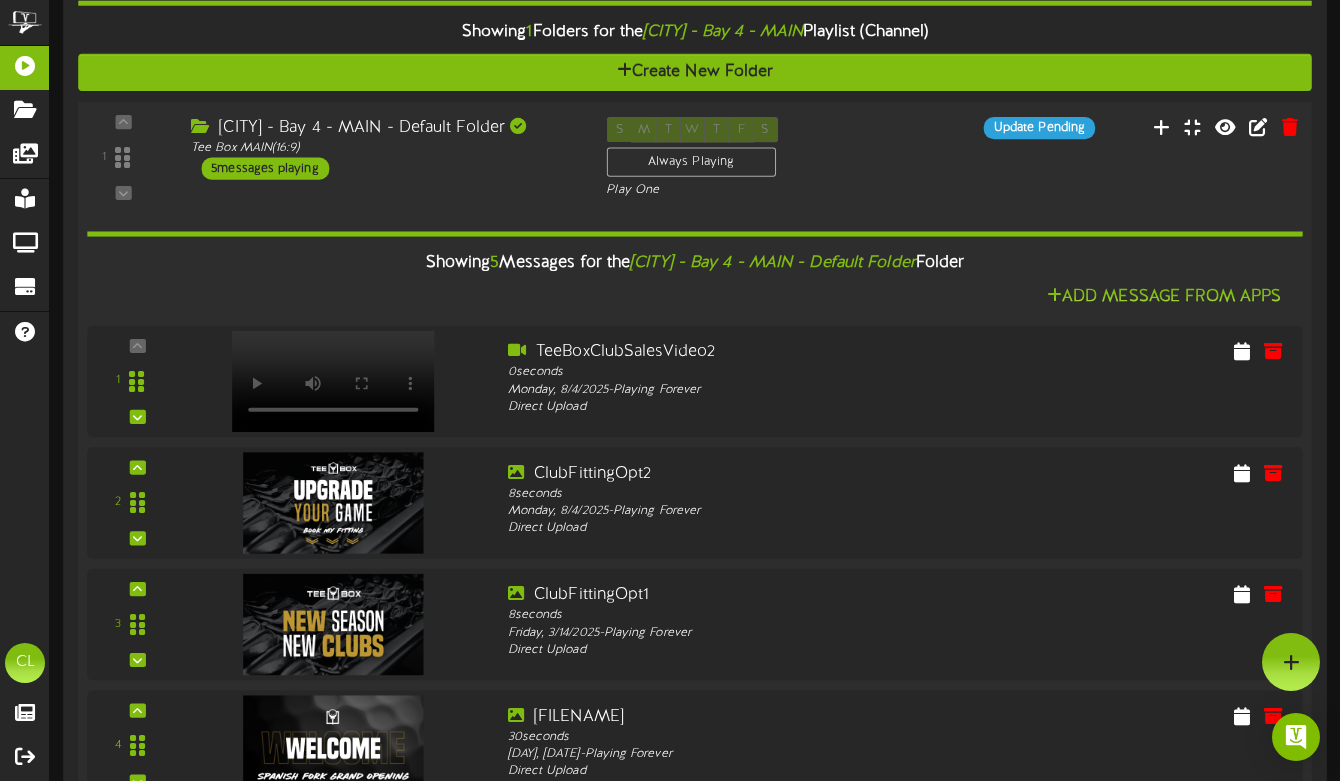 click on "[CITY] - Bay 4 - MAIN - Default Folder" at bounding box center [383, 128] 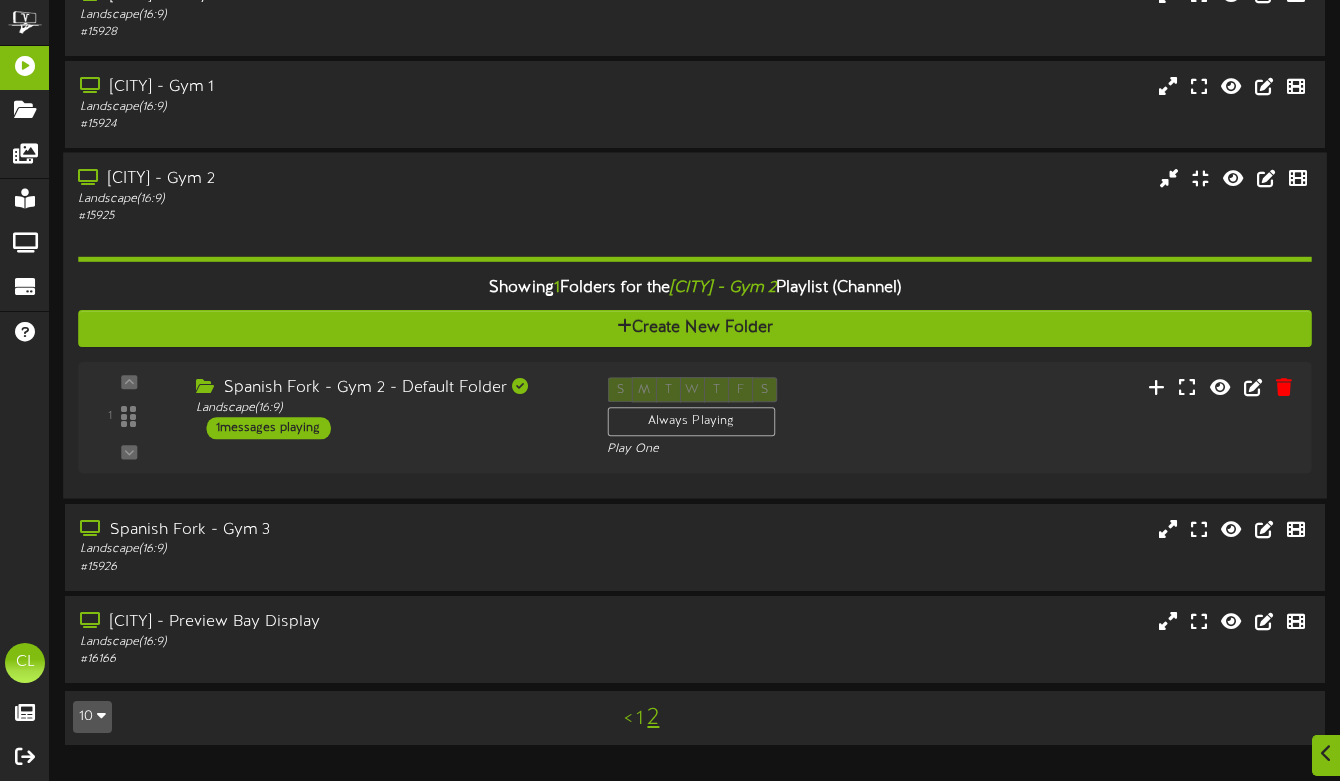 scroll, scrollTop: 642, scrollLeft: 0, axis: vertical 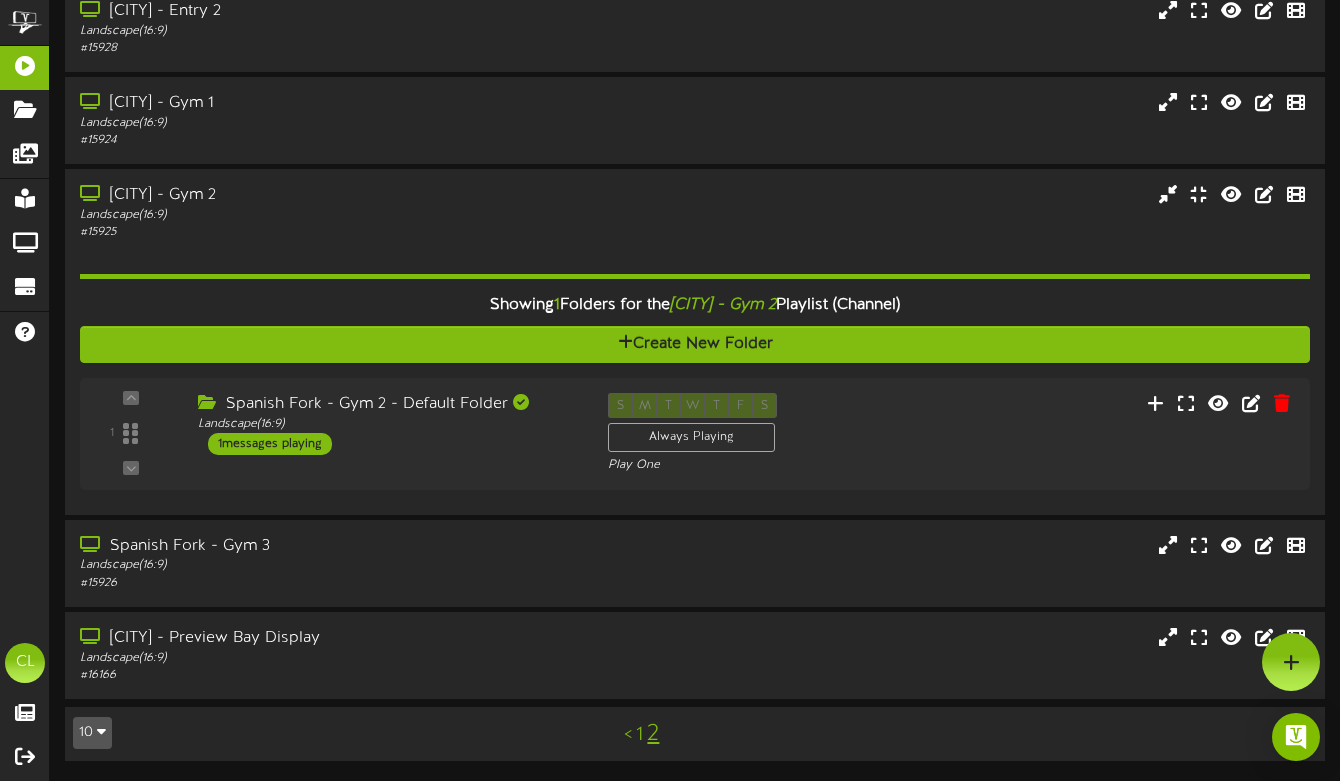 click on "<
1
2" at bounding box center [642, 734] 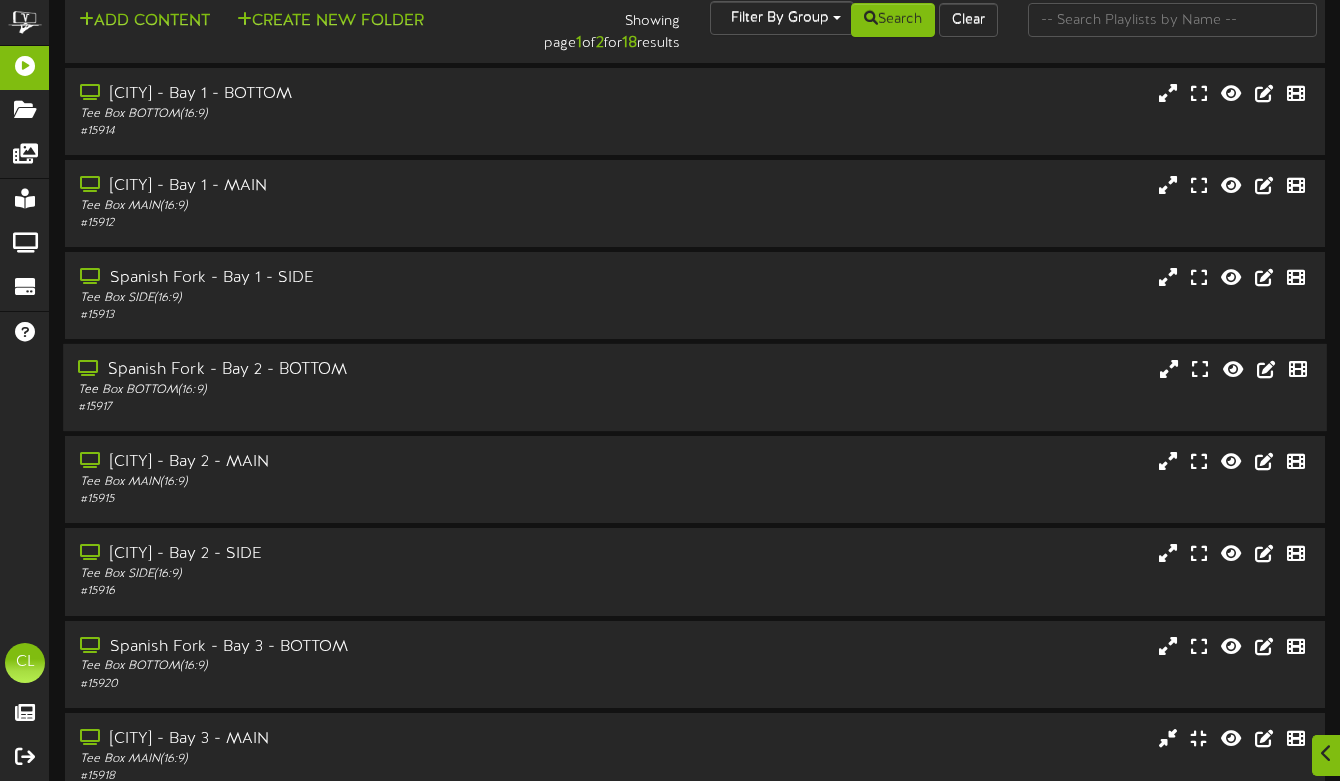 scroll, scrollTop: 32, scrollLeft: 0, axis: vertical 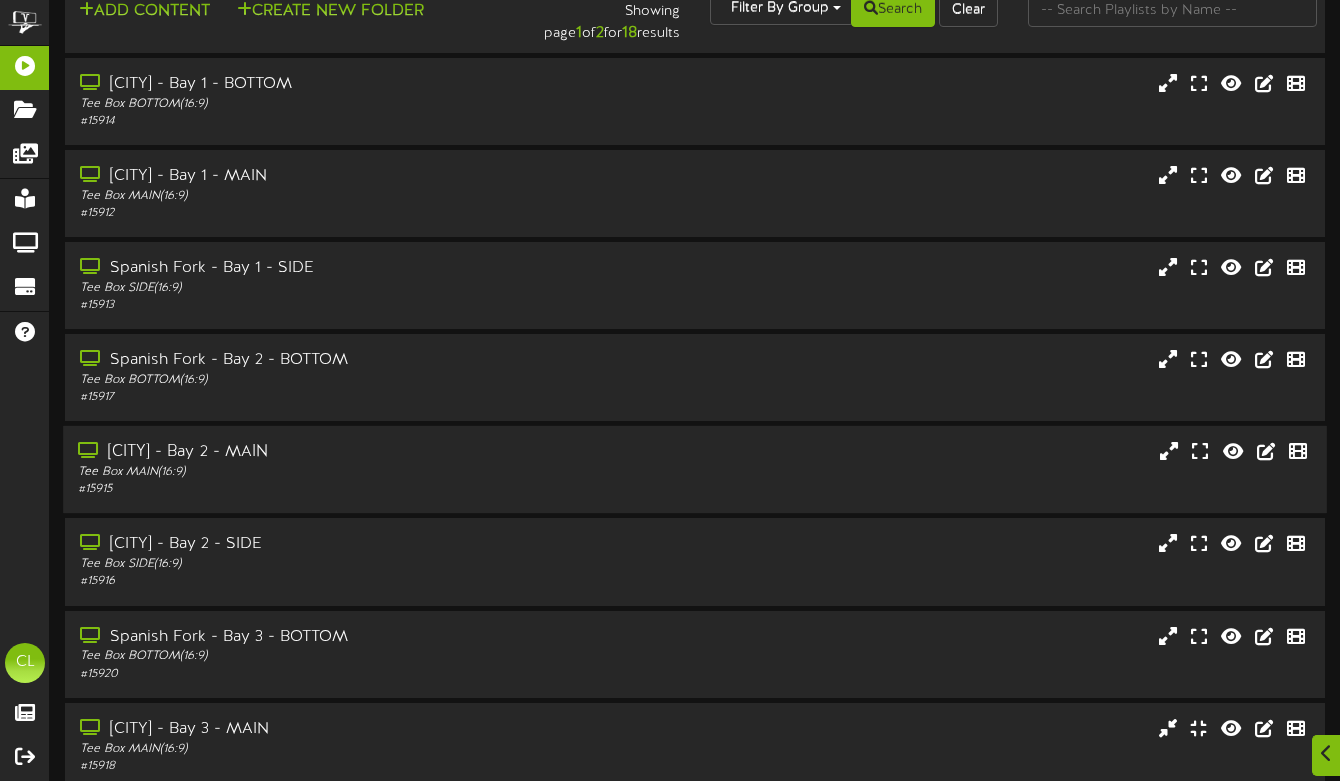 click on "[CITY] - Bay 2 - MAIN" at bounding box center (326, 452) 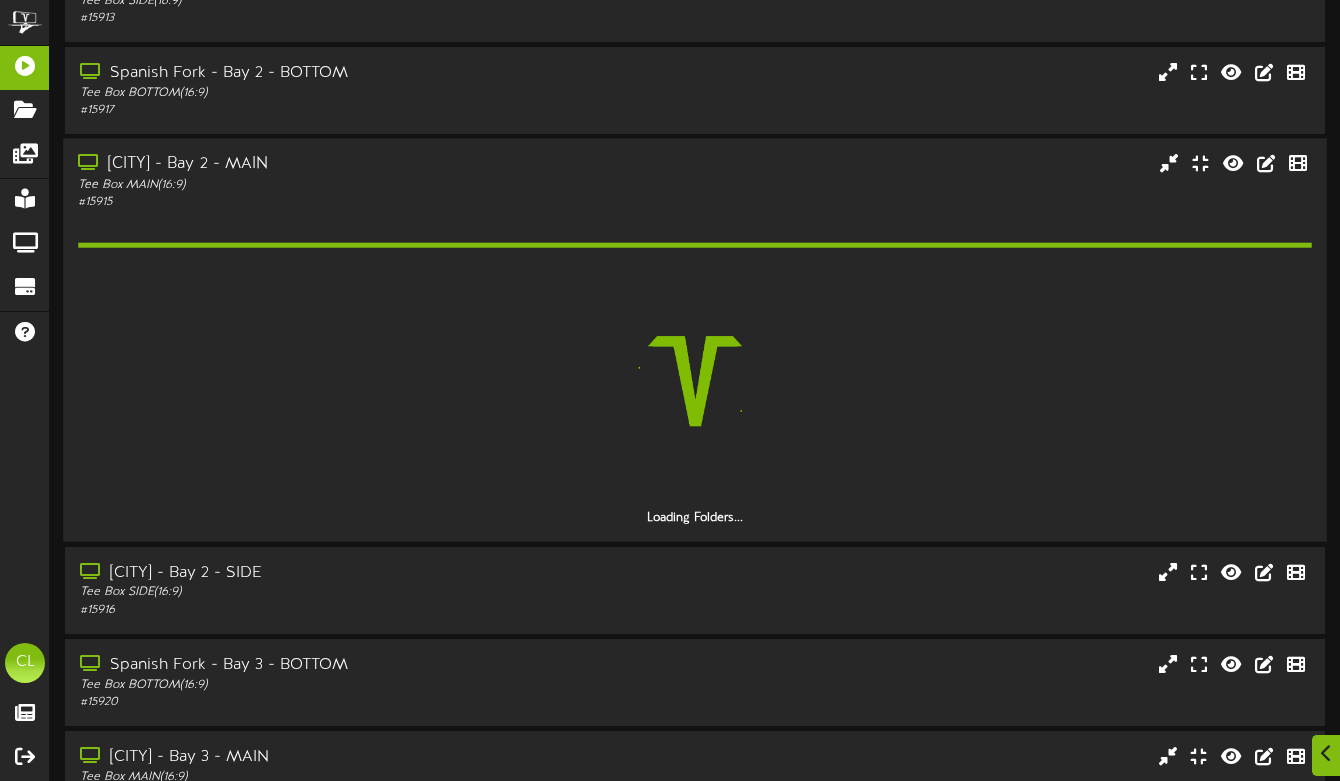 scroll, scrollTop: 327, scrollLeft: 0, axis: vertical 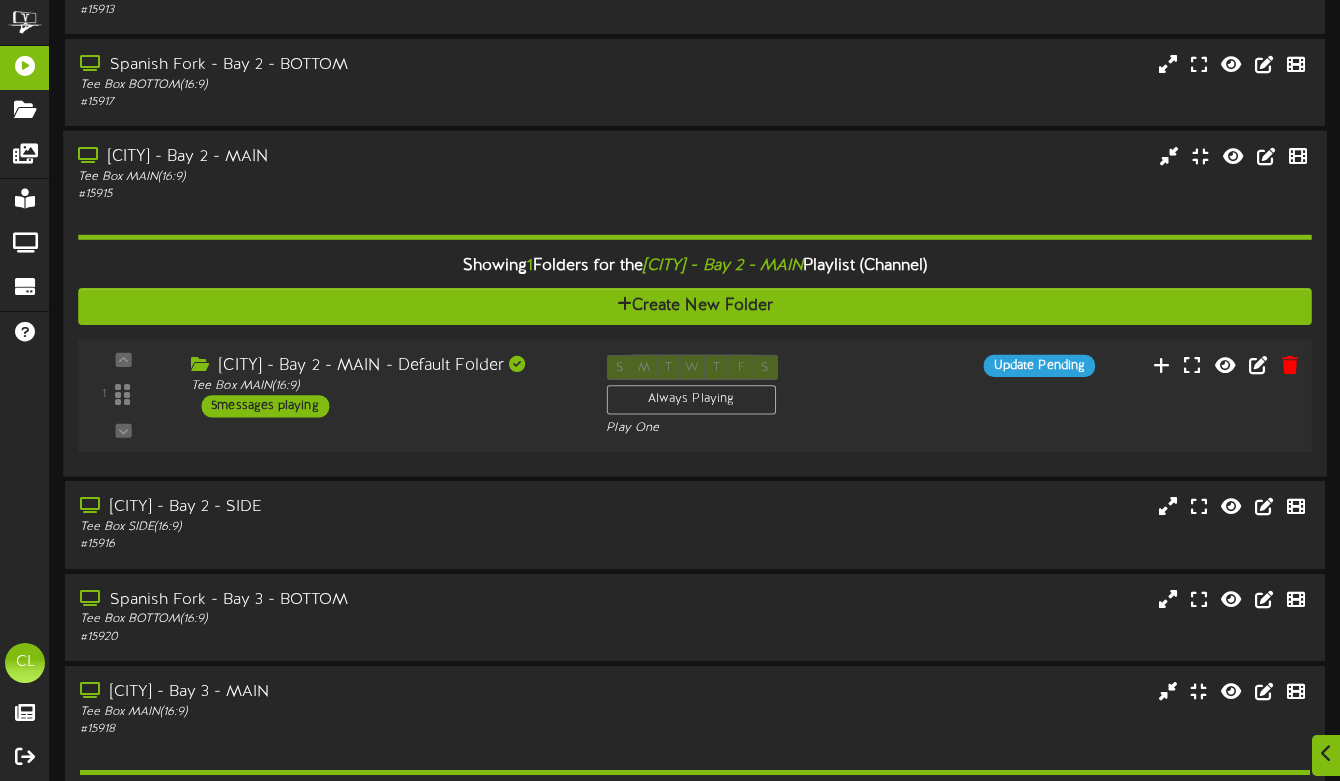 click on "1
( 16:9" at bounding box center (695, 396) 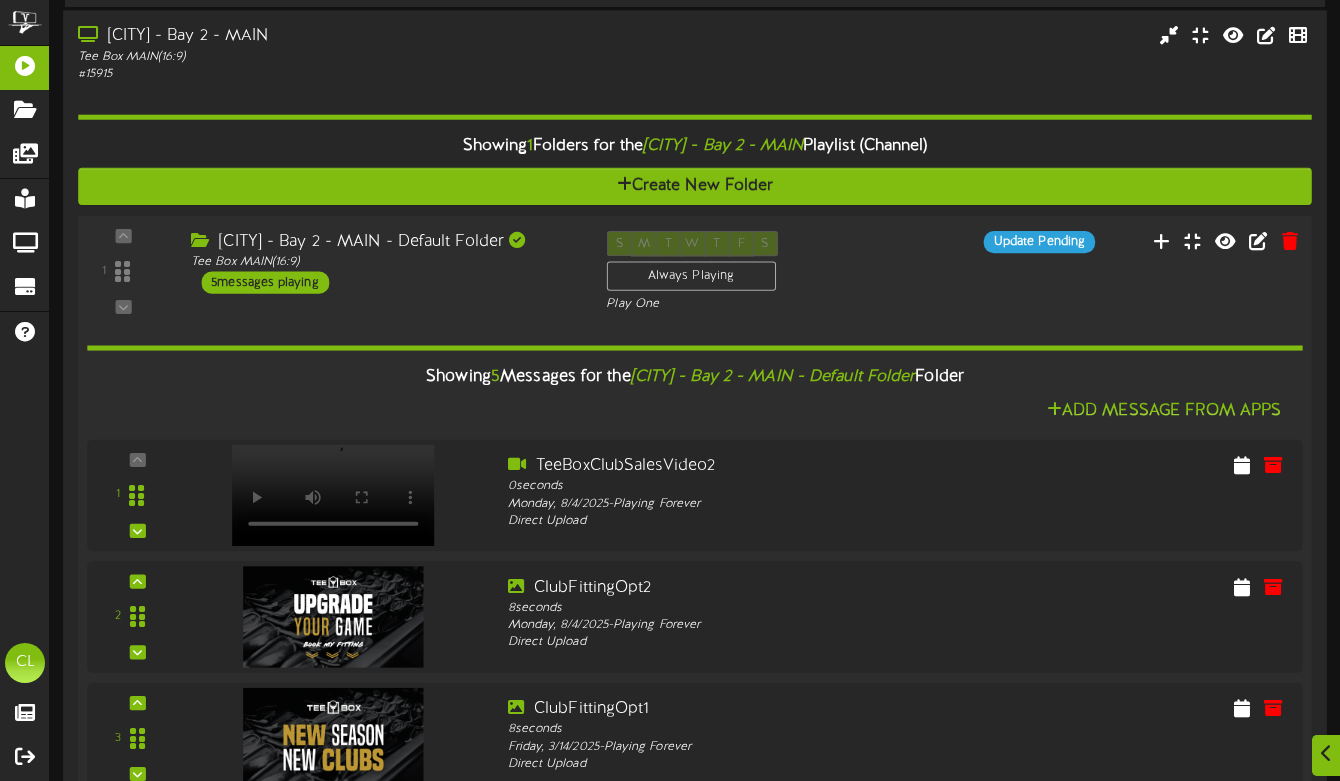 scroll, scrollTop: 445, scrollLeft: 0, axis: vertical 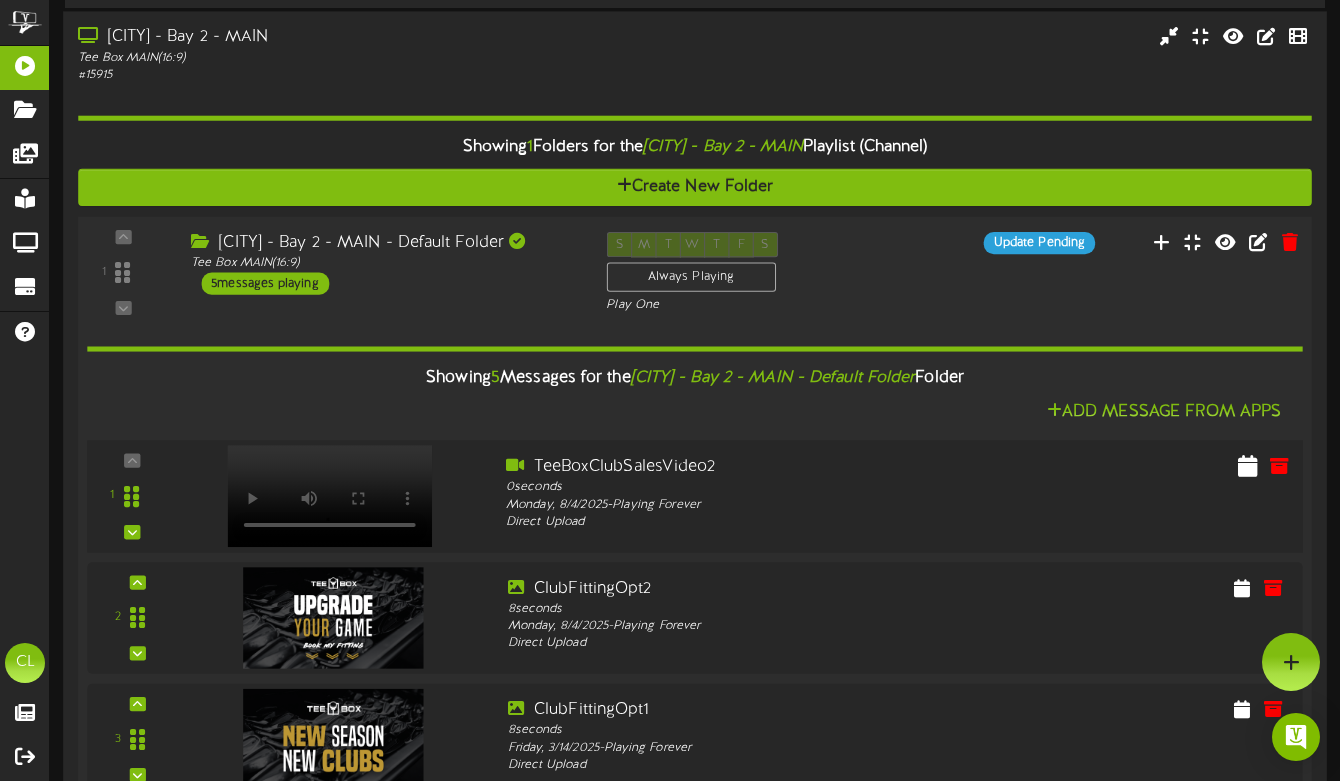 click at bounding box center (1248, 465) 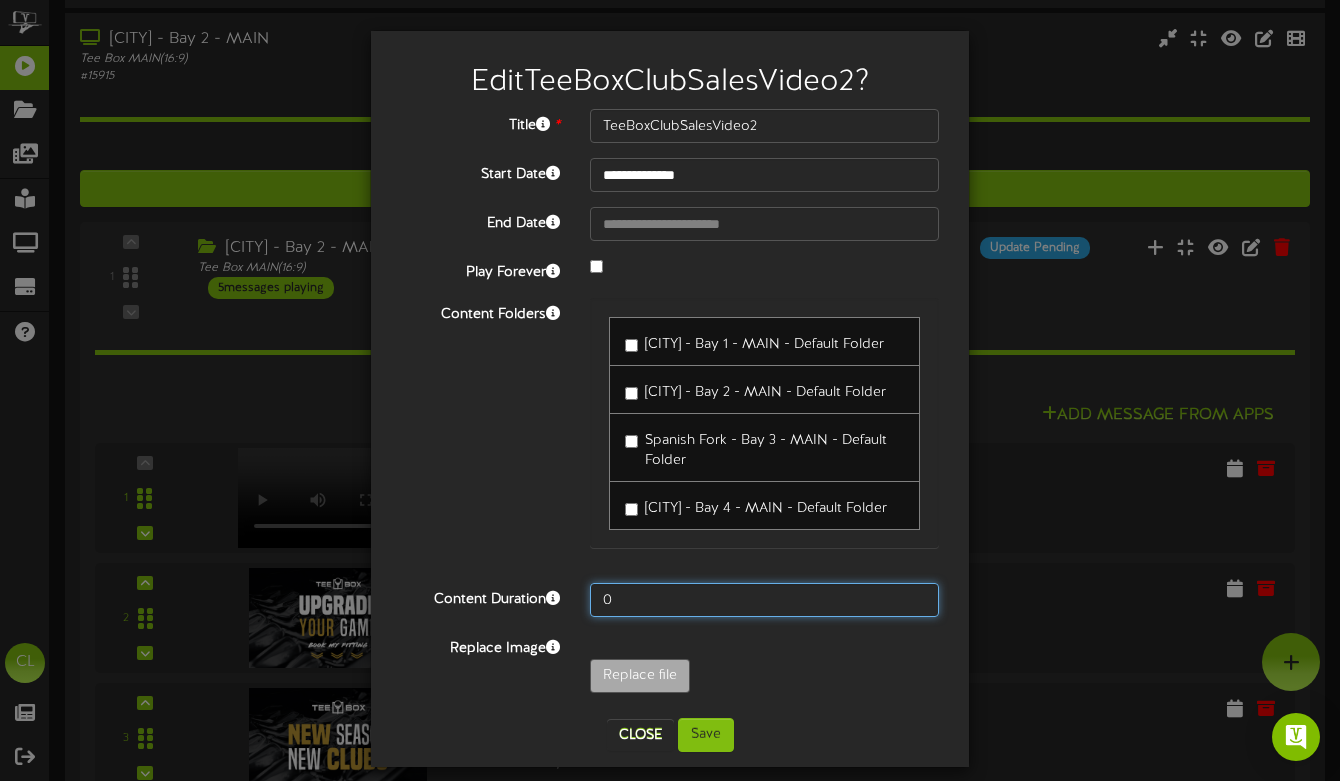 drag, startPoint x: 634, startPoint y: 605, endPoint x: 545, endPoint y: 599, distance: 89.20202 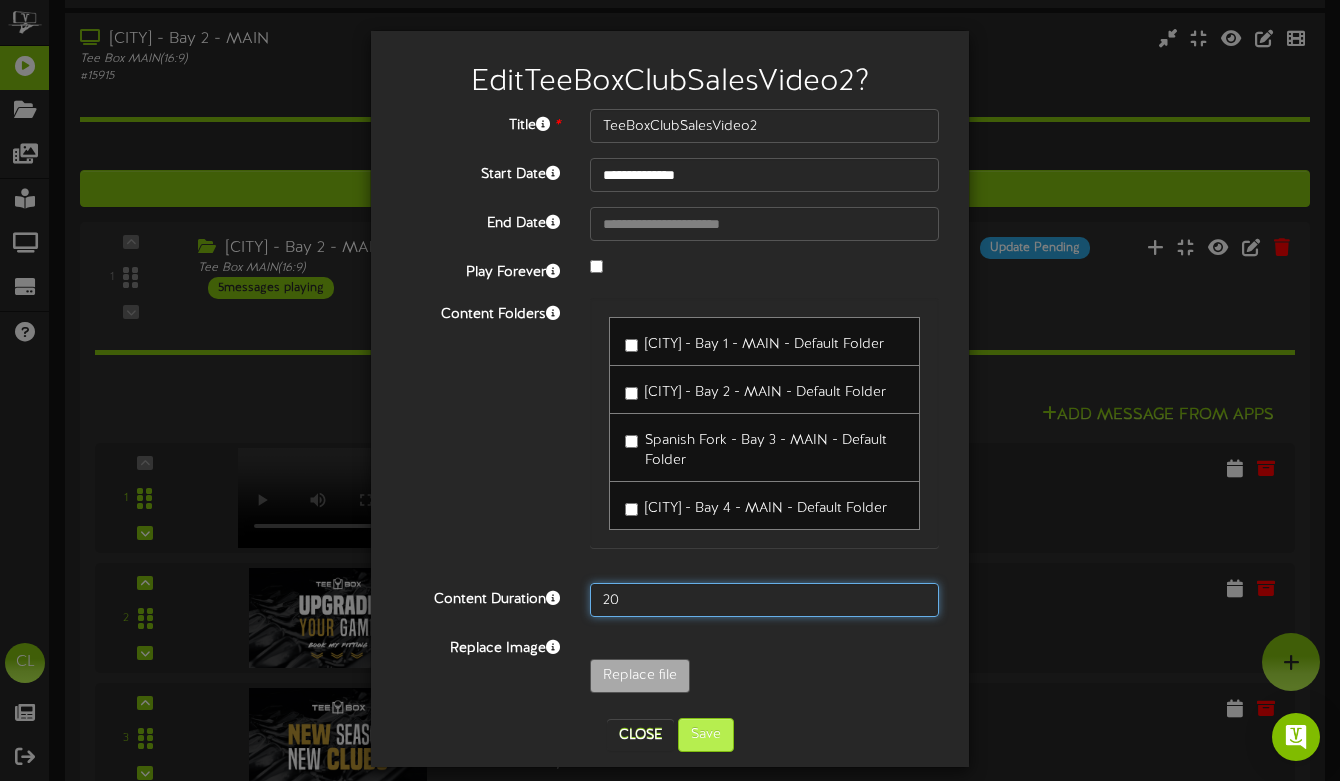 type on "20" 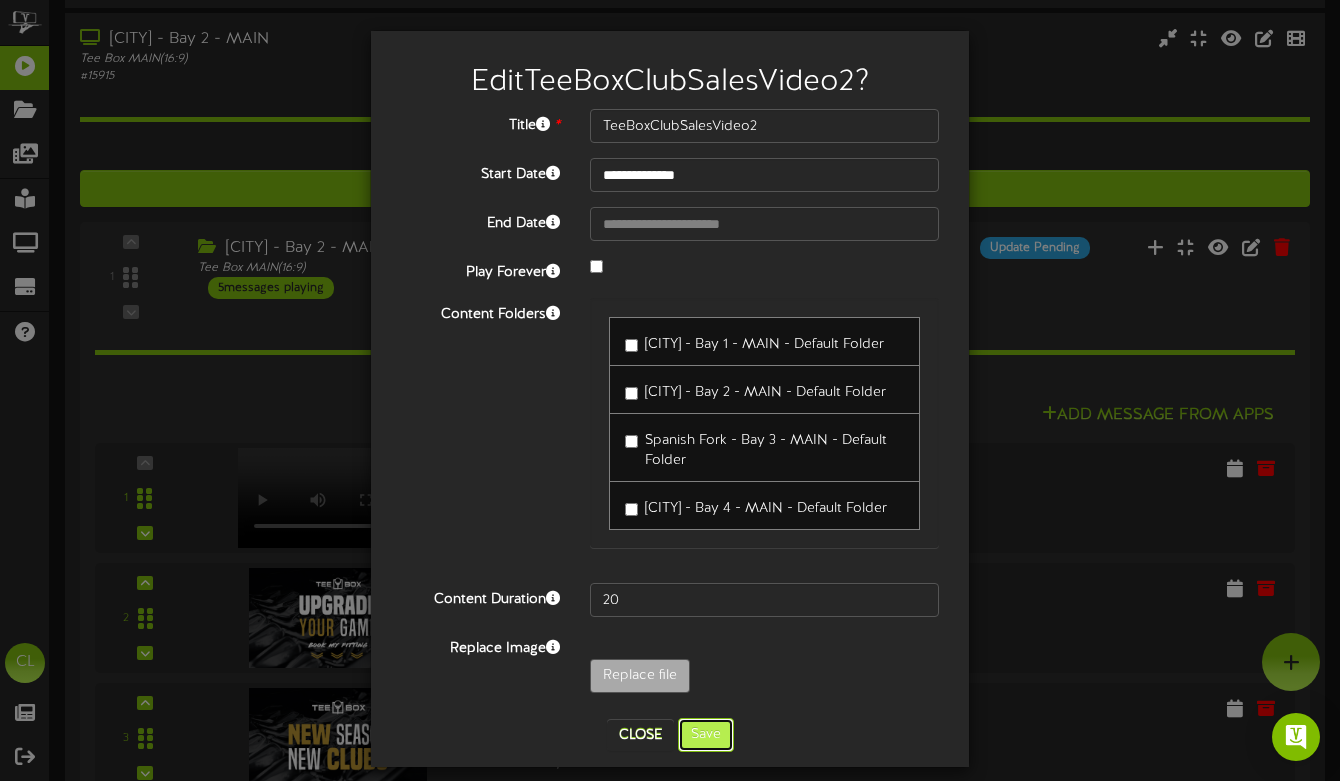click on "Save" at bounding box center (706, 735) 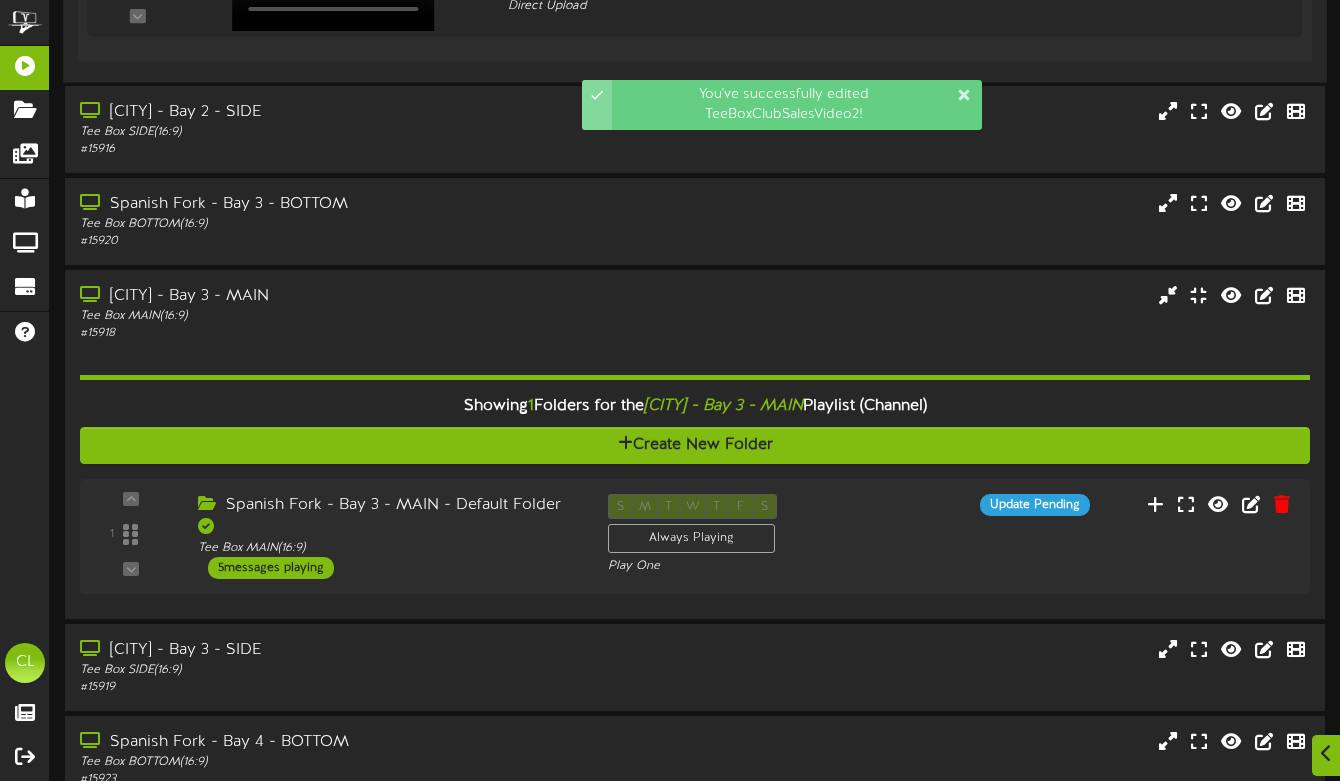 scroll, scrollTop: 1548, scrollLeft: 0, axis: vertical 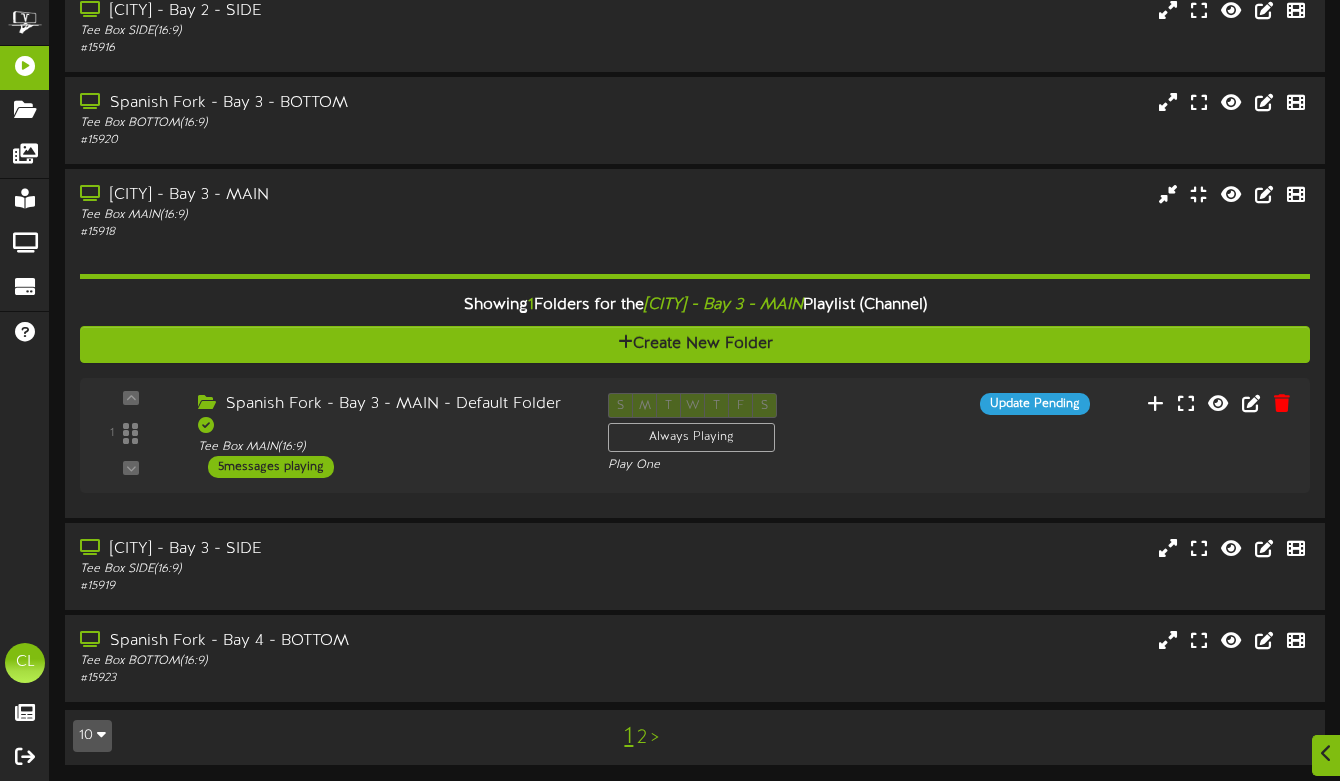 click on "2" at bounding box center [642, 738] 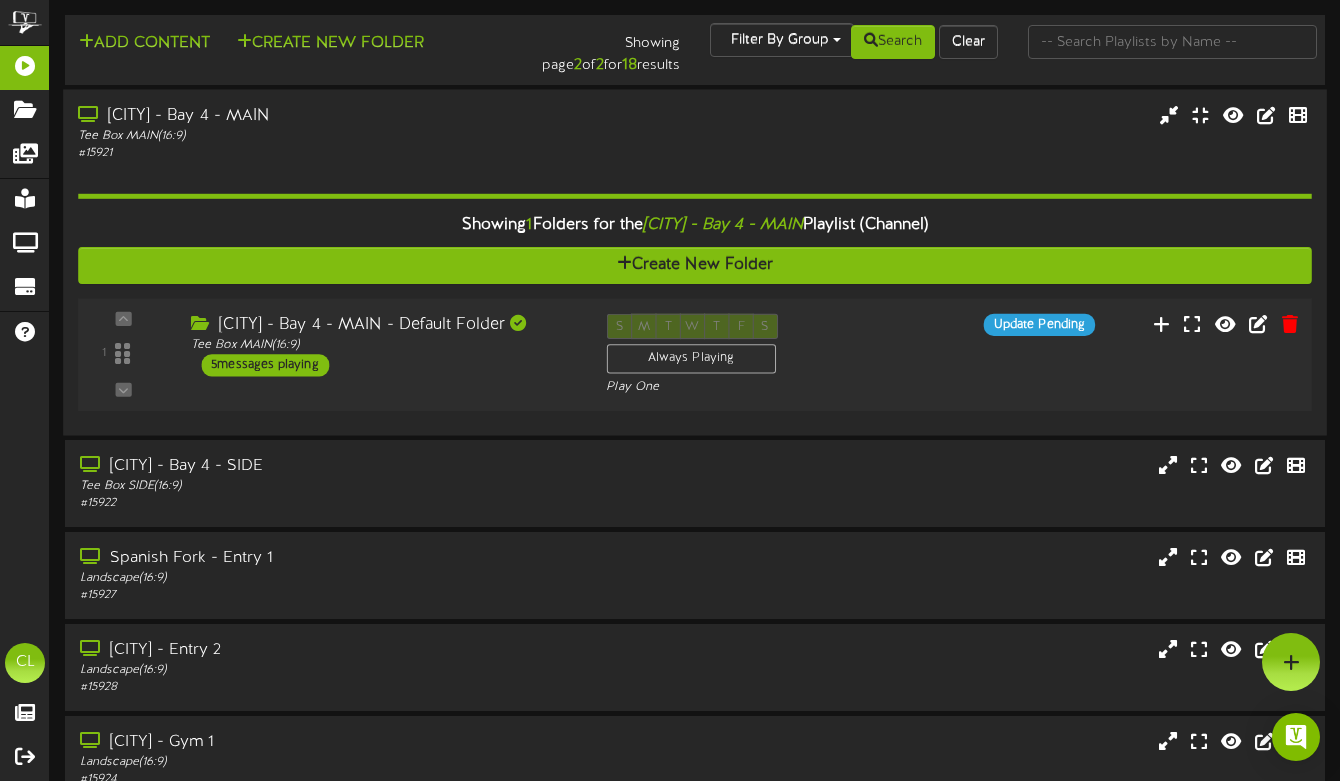 click on "[CITY] - Bay 4 - MAIN - Default Folder" at bounding box center [383, 324] 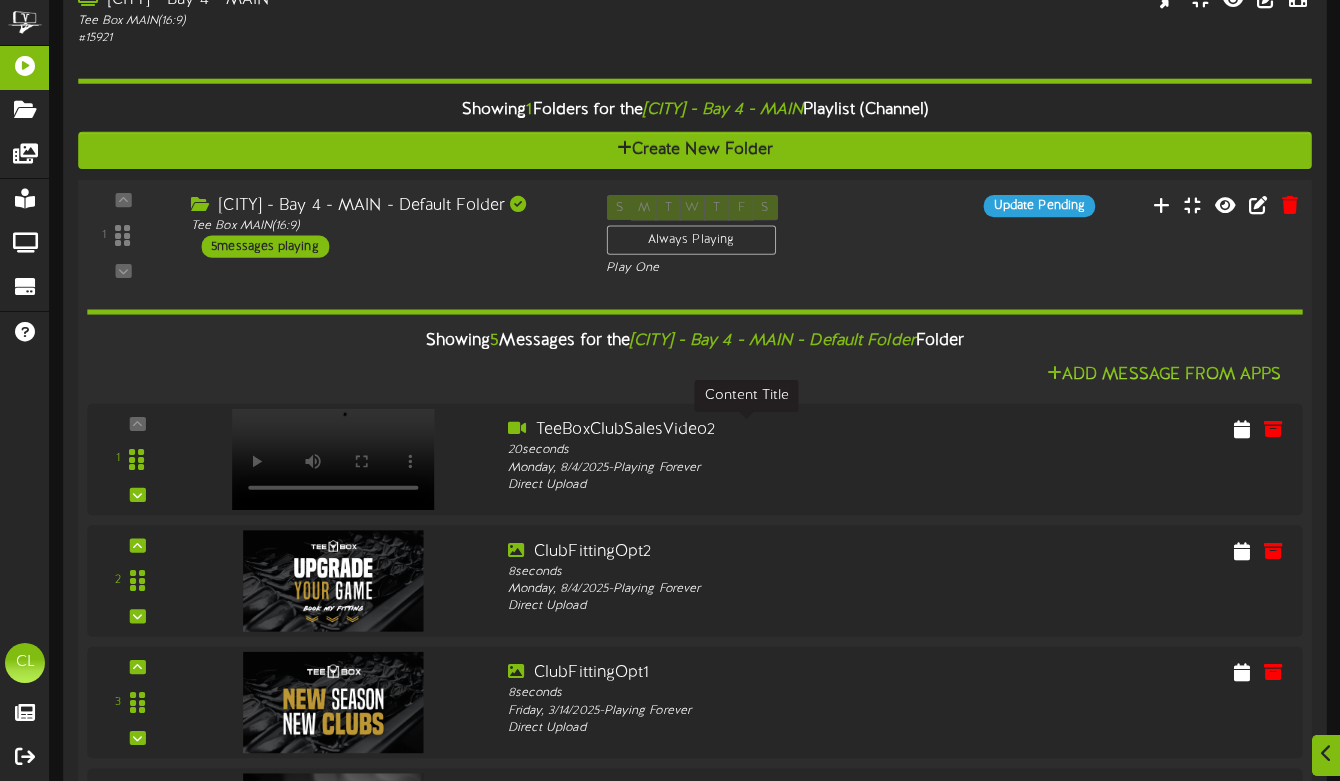 scroll, scrollTop: 124, scrollLeft: 0, axis: vertical 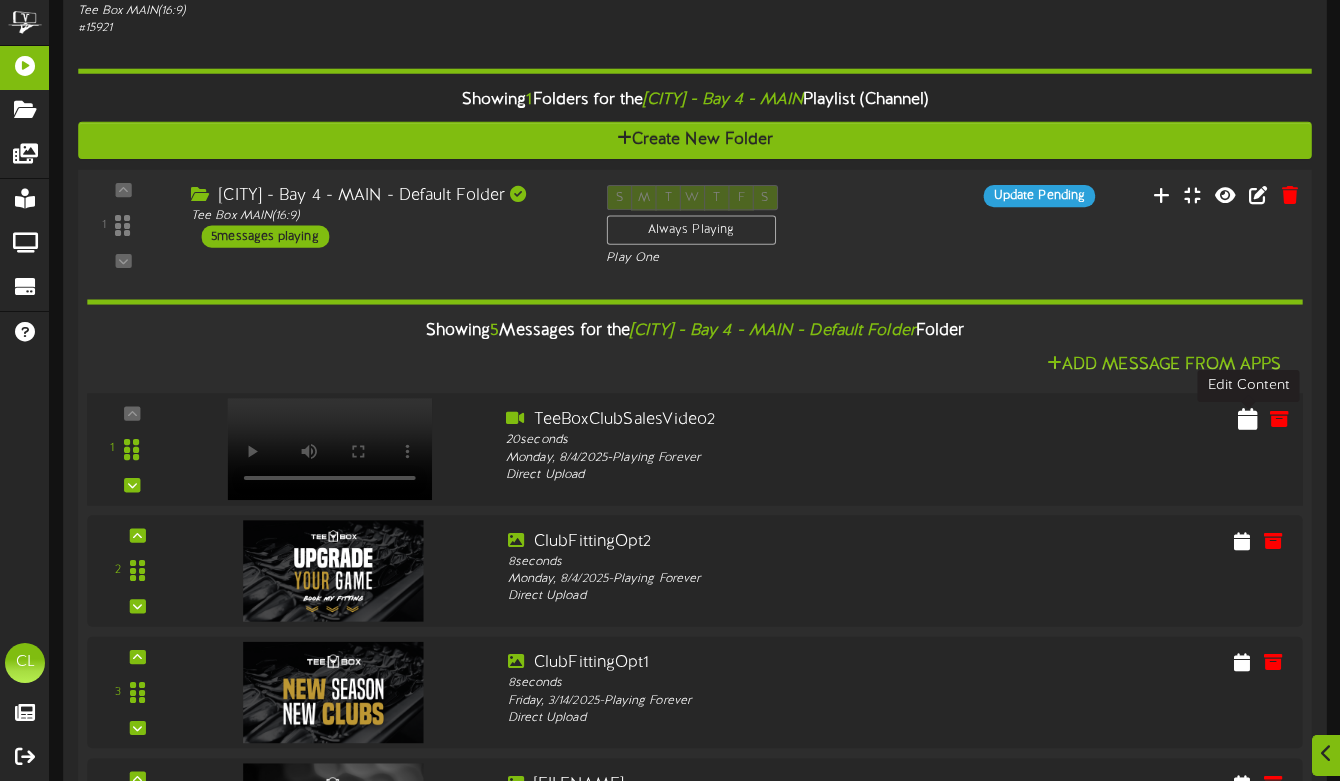 click at bounding box center (1248, 418) 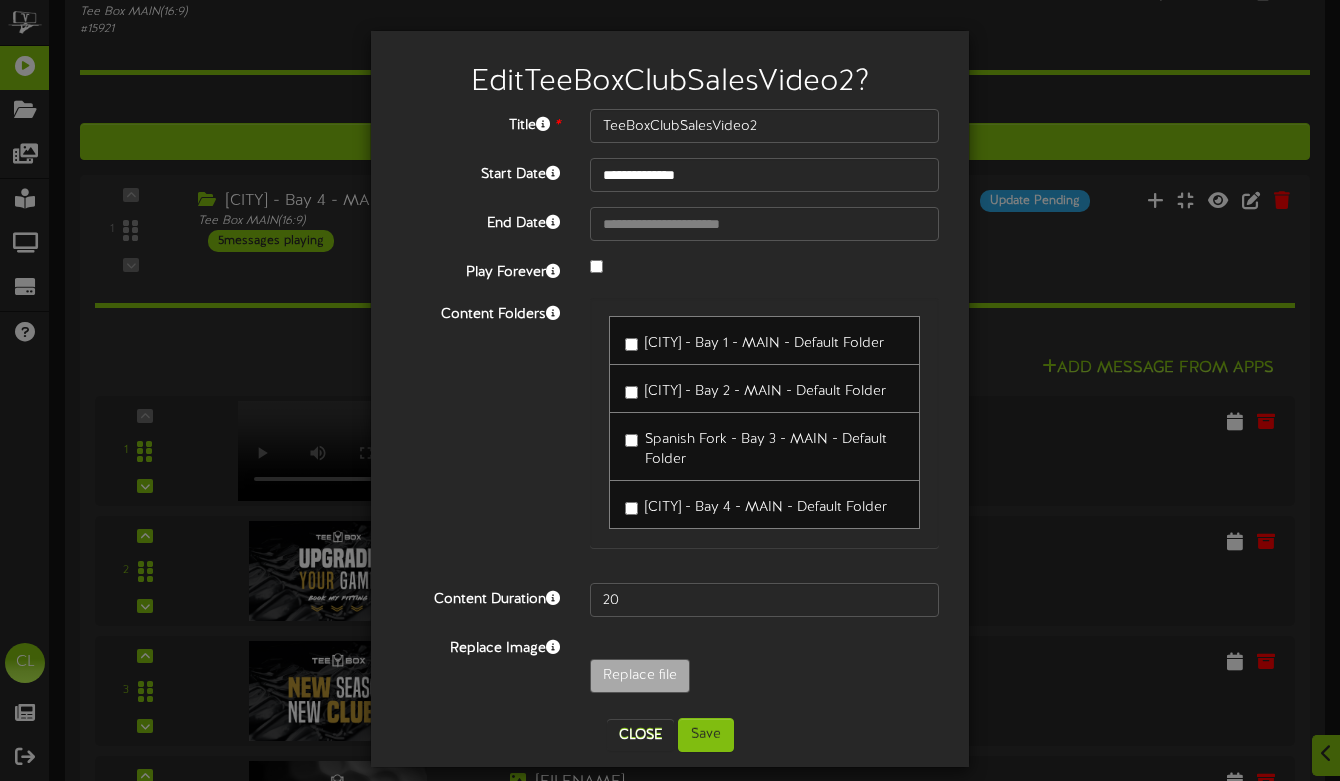 scroll, scrollTop: 61, scrollLeft: 0, axis: vertical 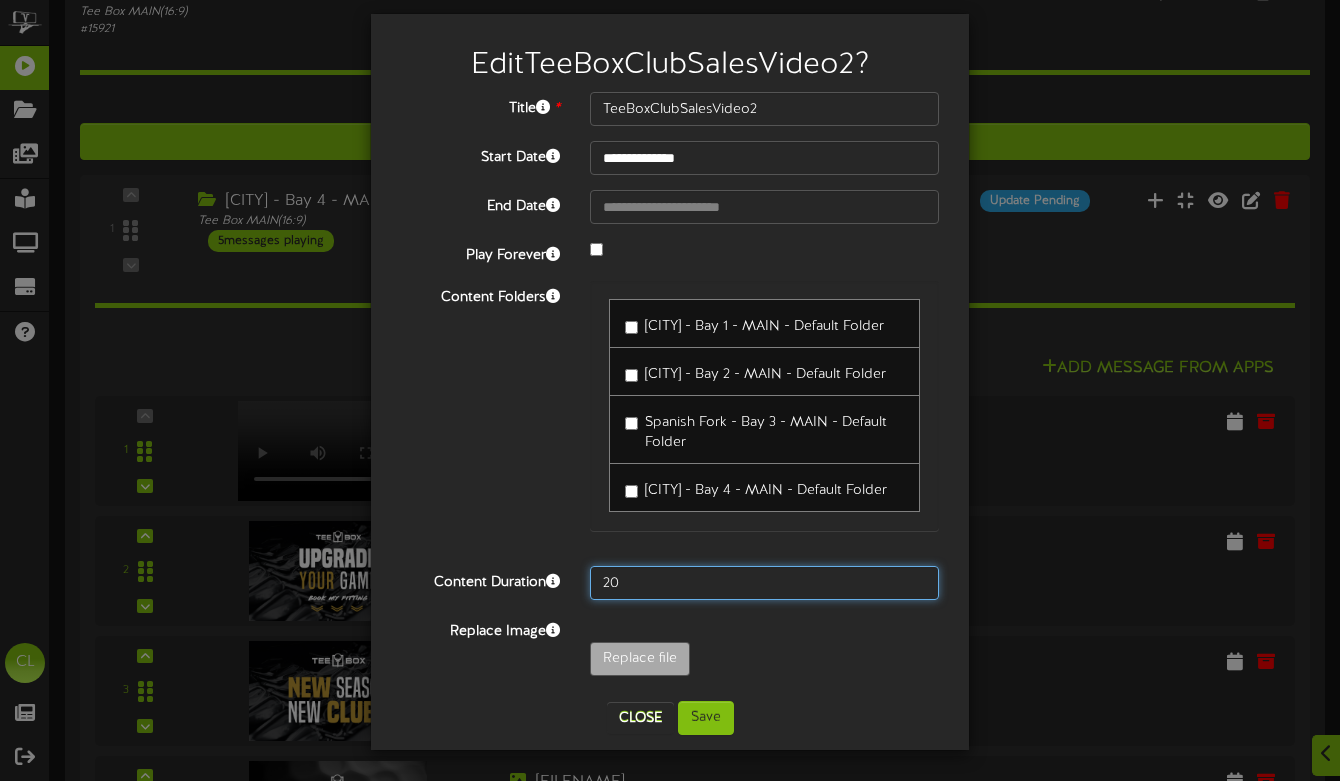 drag, startPoint x: 644, startPoint y: 584, endPoint x: 520, endPoint y: 580, distance: 124.0645 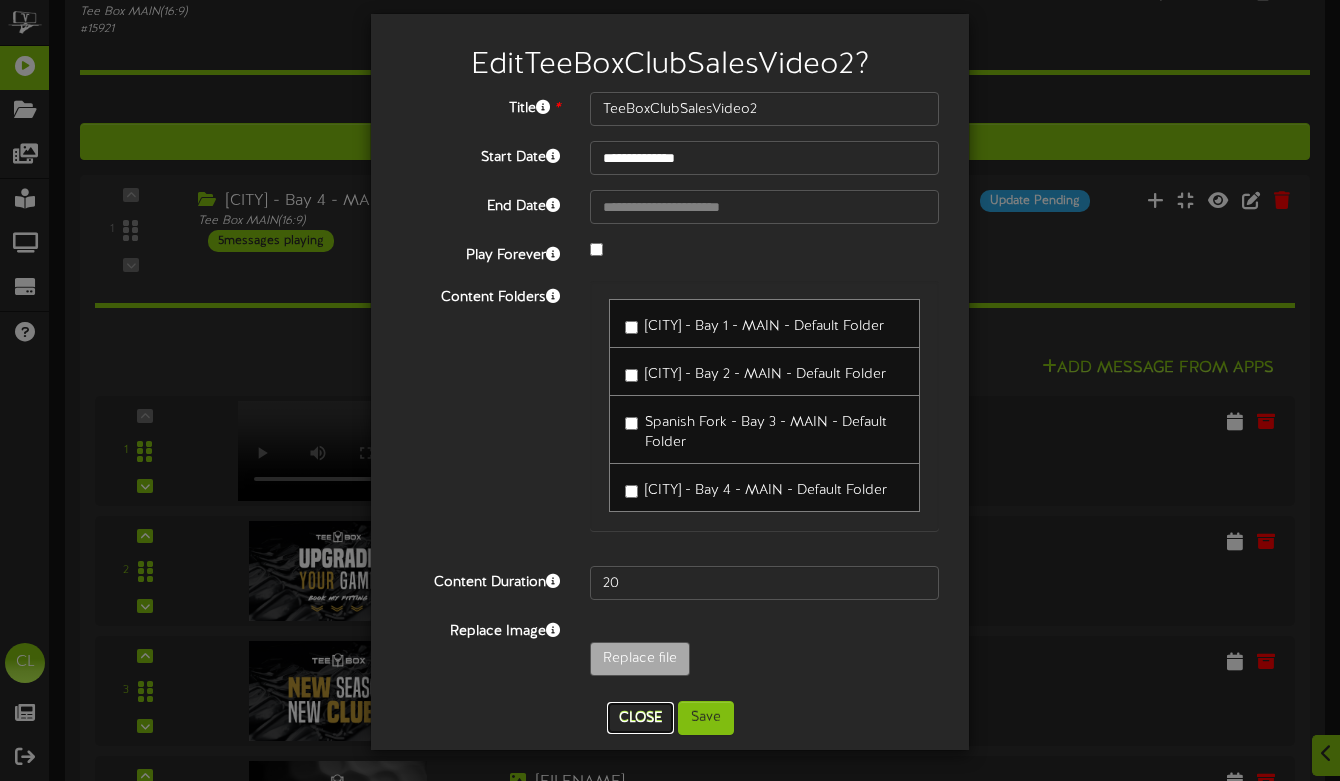 click on "Close" at bounding box center [640, 718] 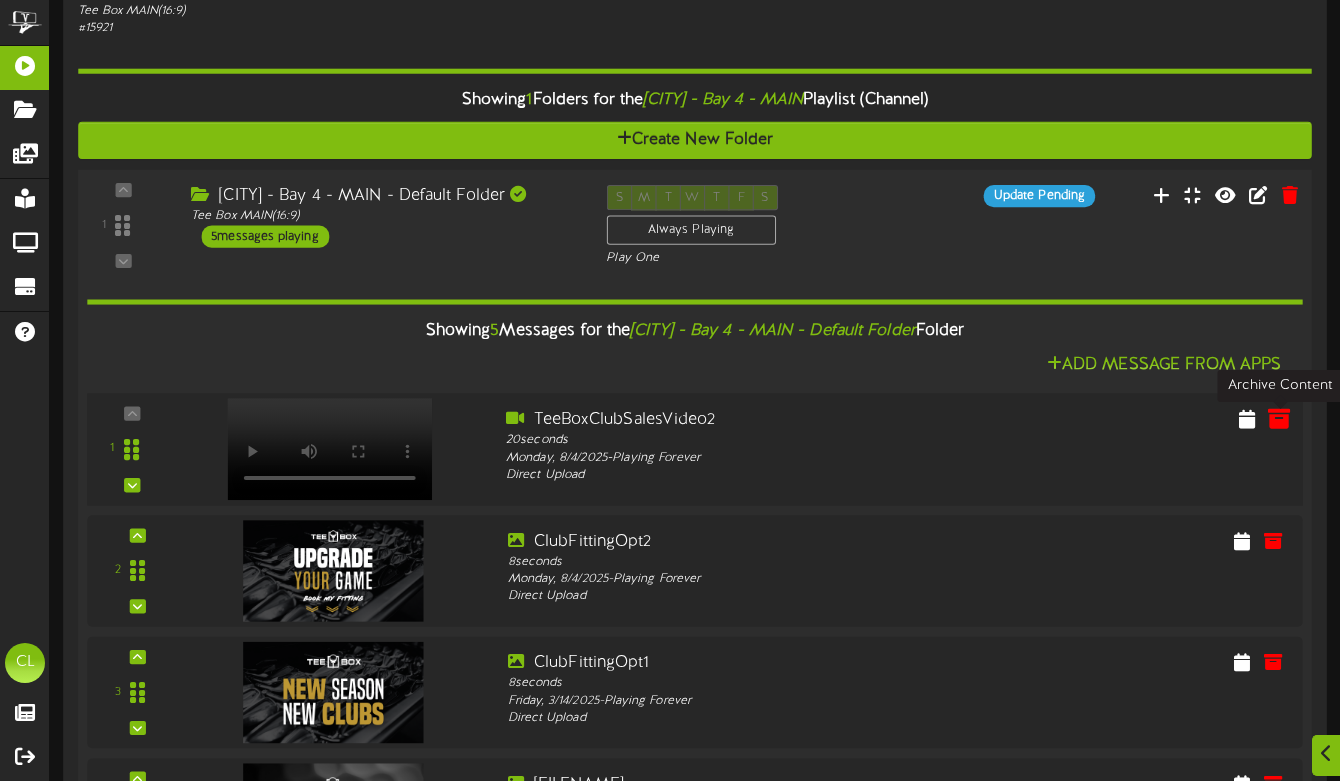 click at bounding box center (1279, 418) 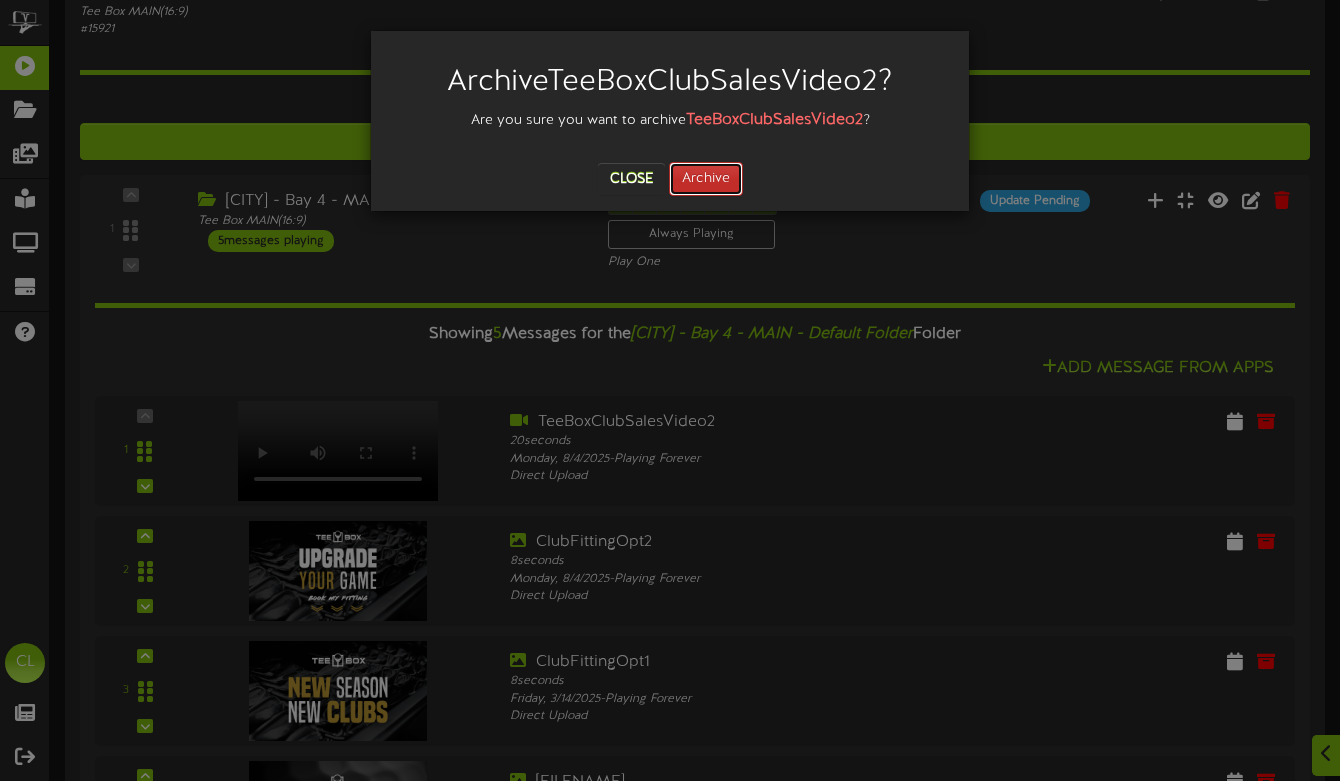 click on "Archive" at bounding box center [706, 179] 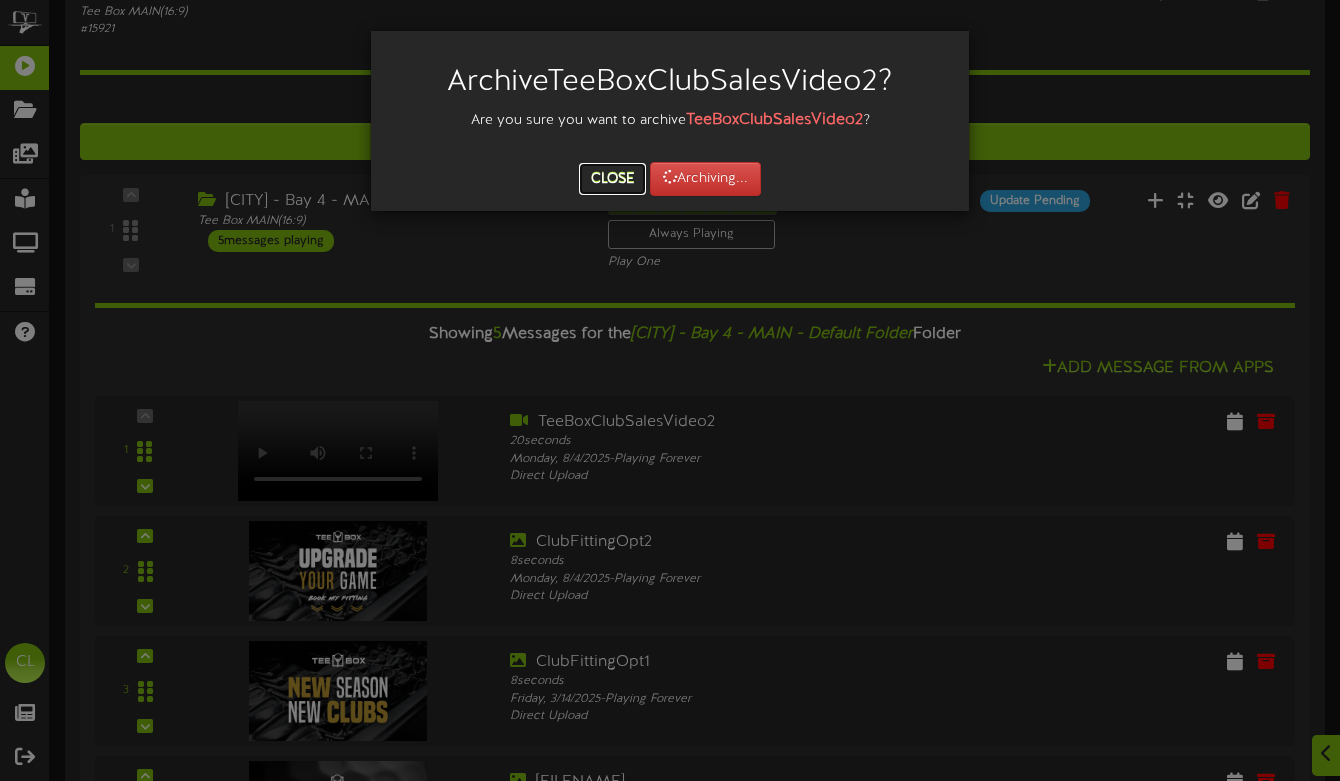 click on "Close" at bounding box center (612, 179) 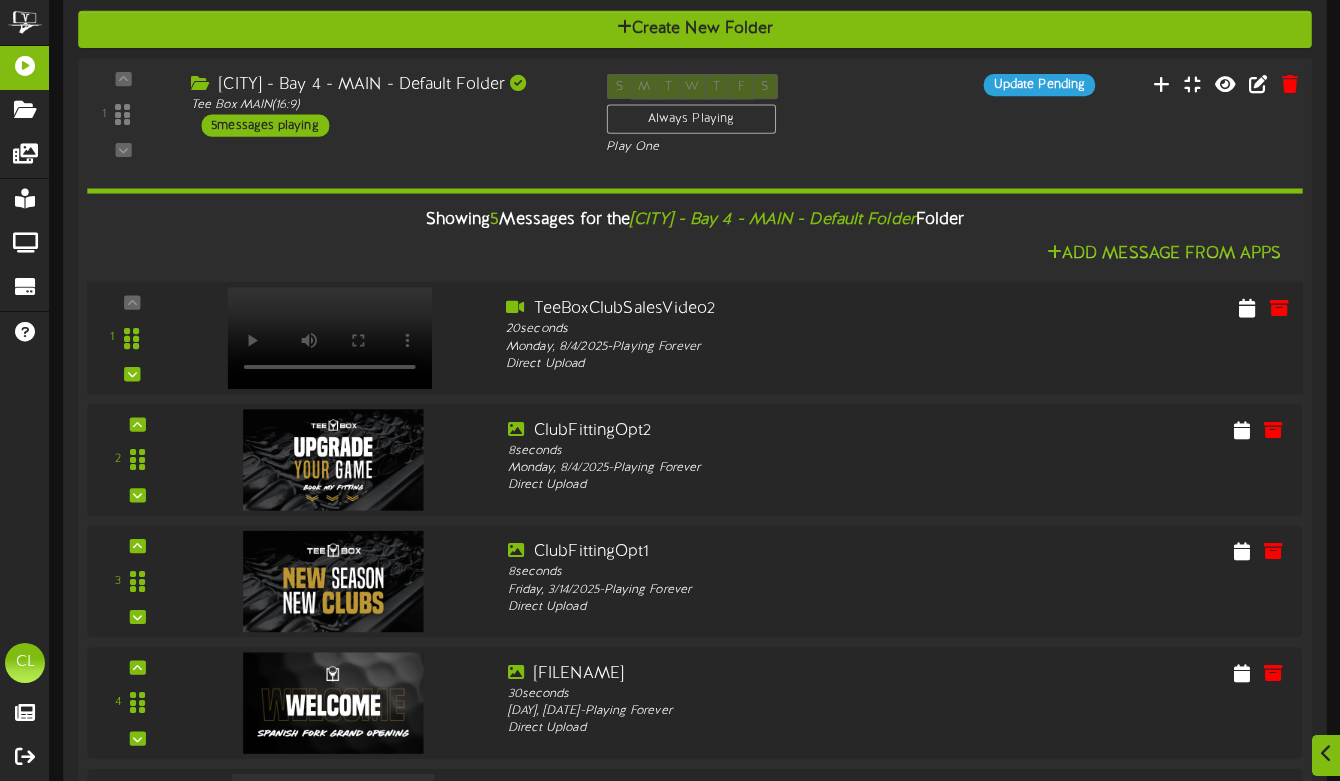 scroll, scrollTop: 232, scrollLeft: 0, axis: vertical 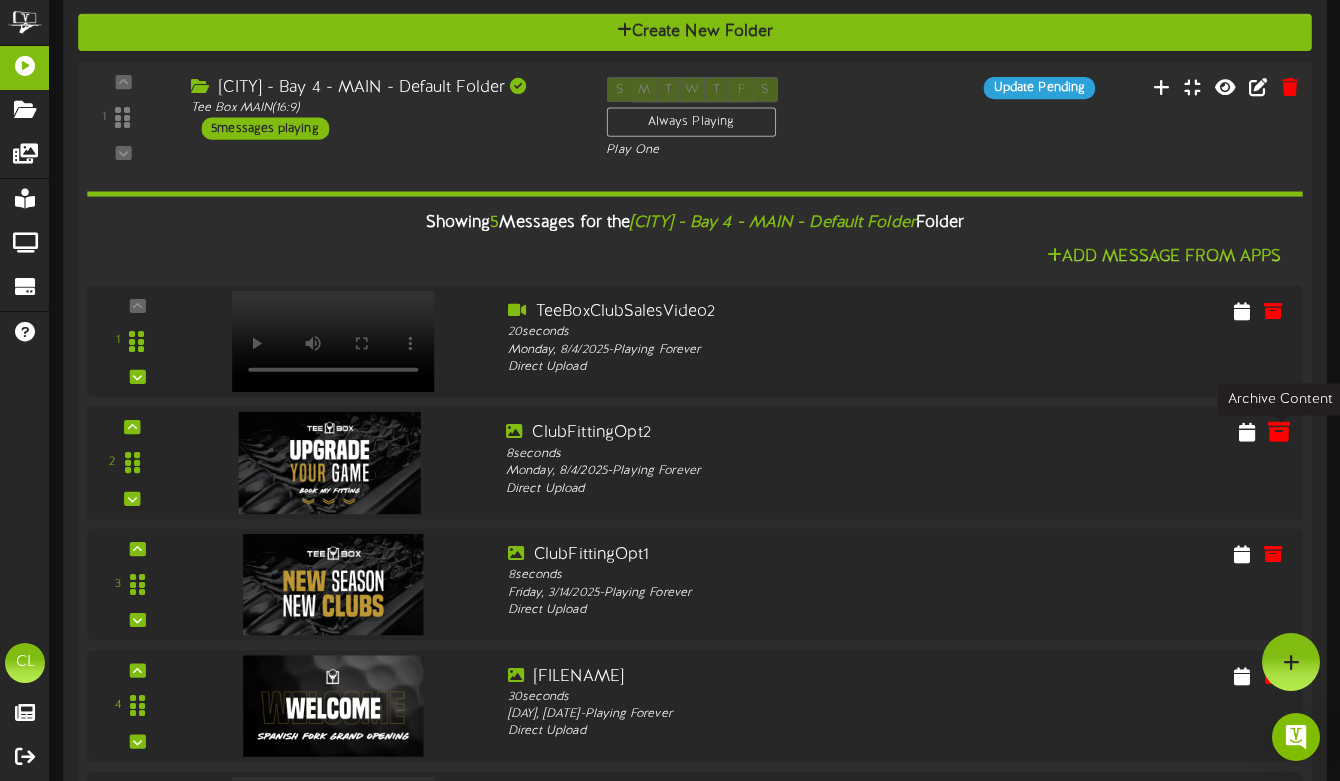 click at bounding box center [1279, 431] 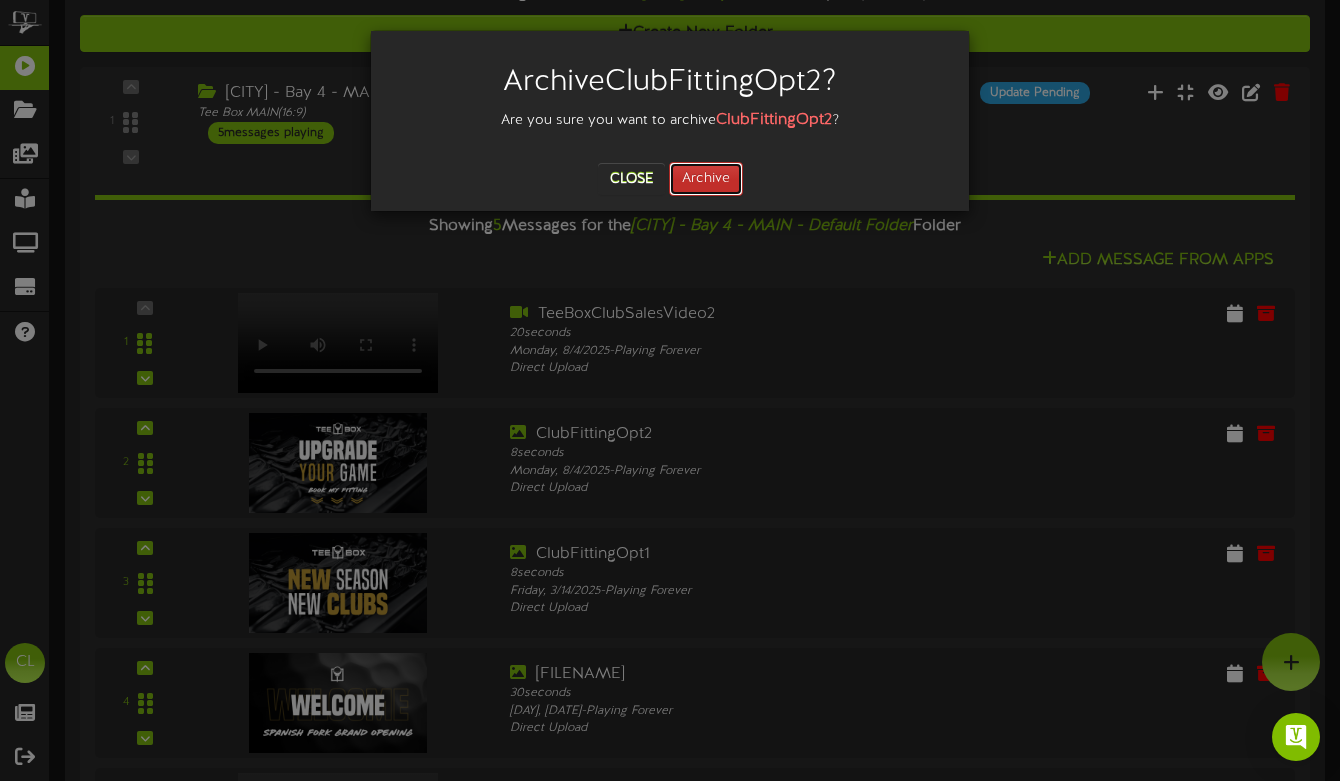 click on "Archive" at bounding box center (706, 179) 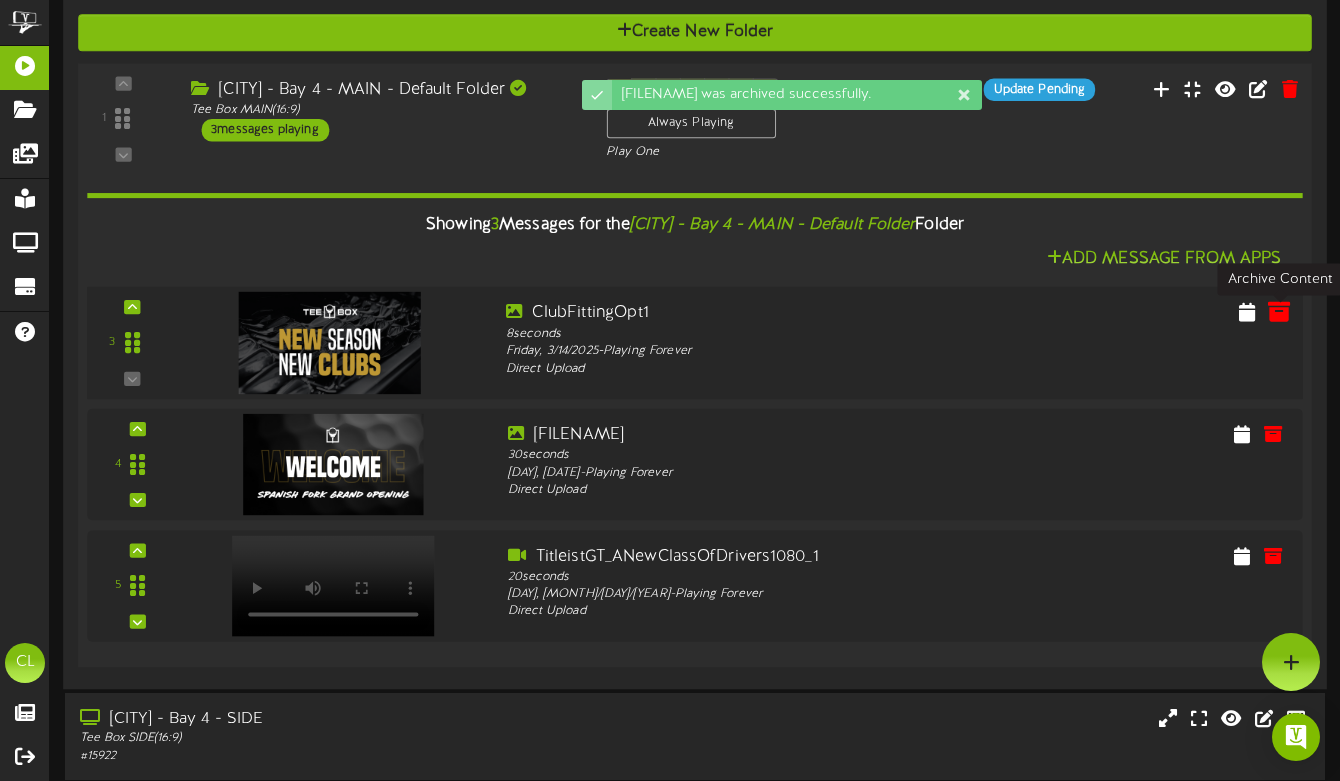 click at bounding box center [1279, 311] 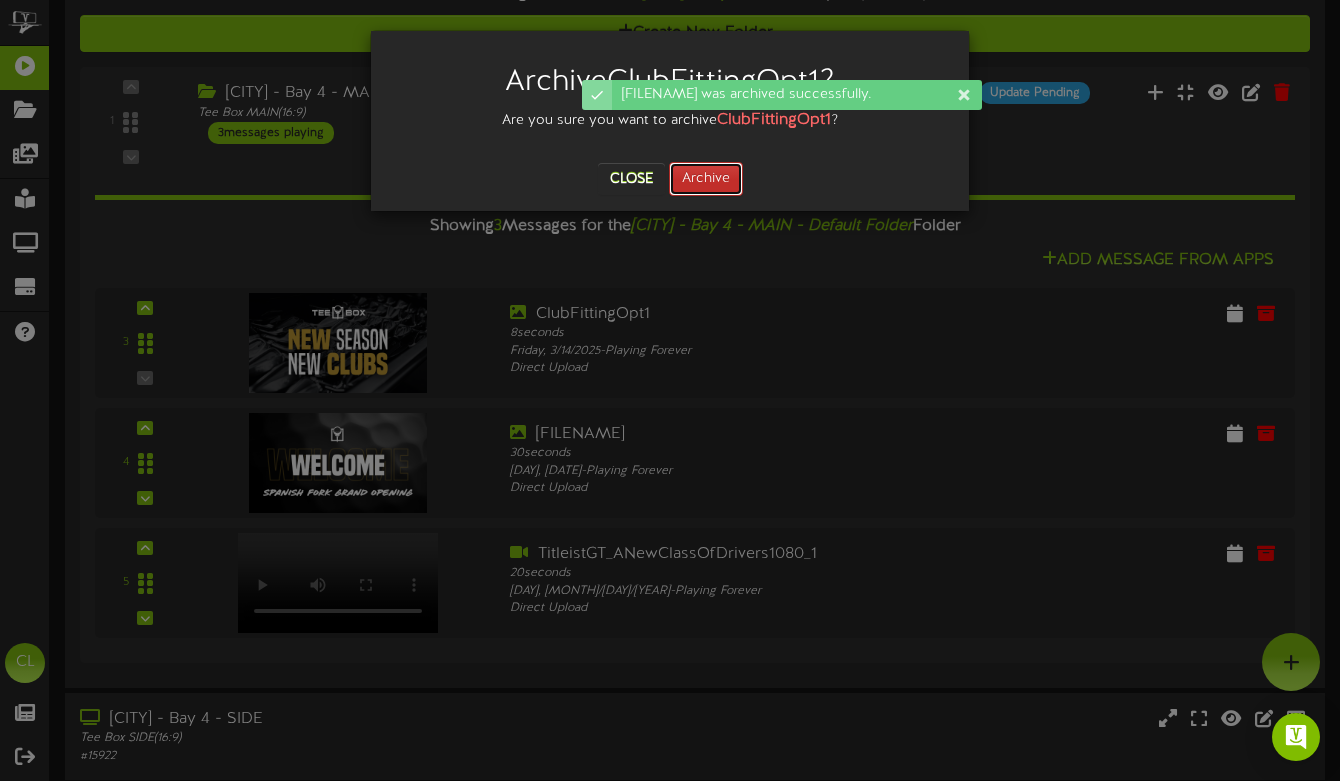 click on "Archive" at bounding box center (706, 179) 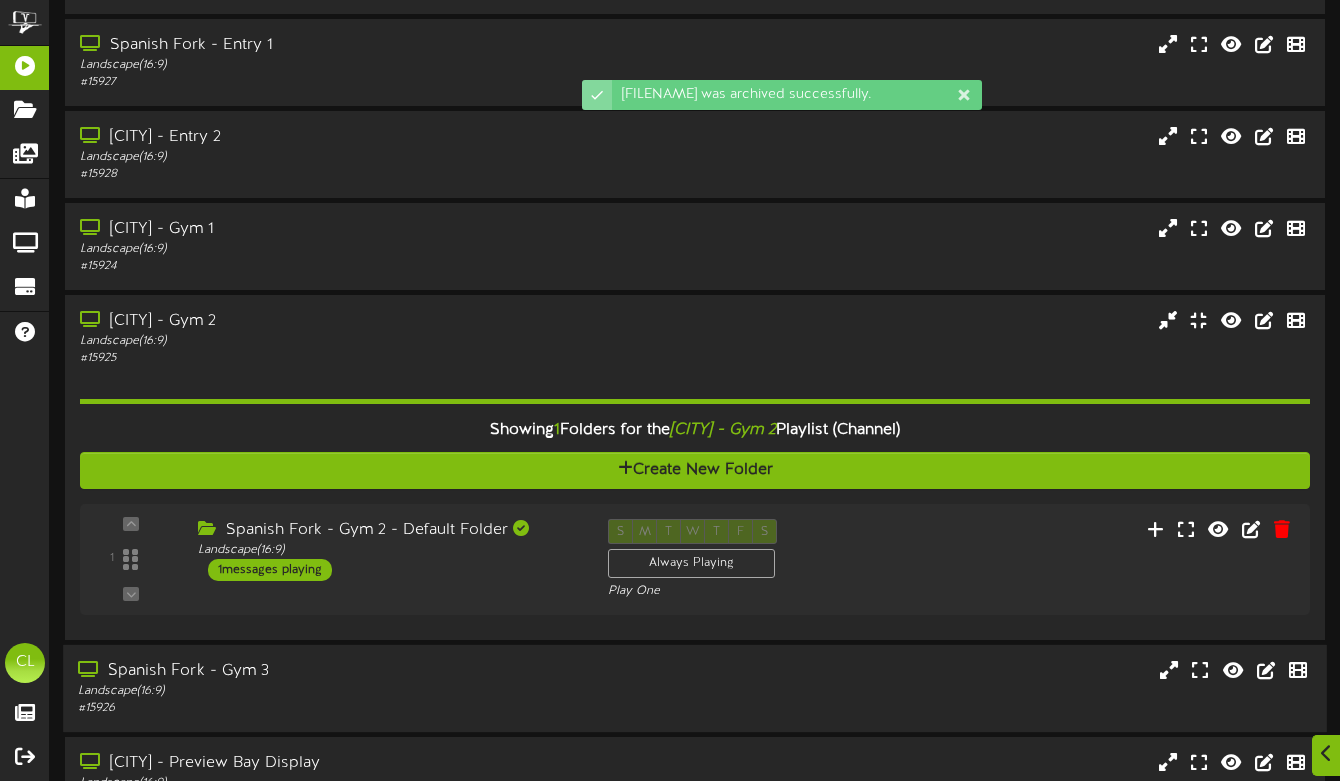 scroll, scrollTop: 1007, scrollLeft: 0, axis: vertical 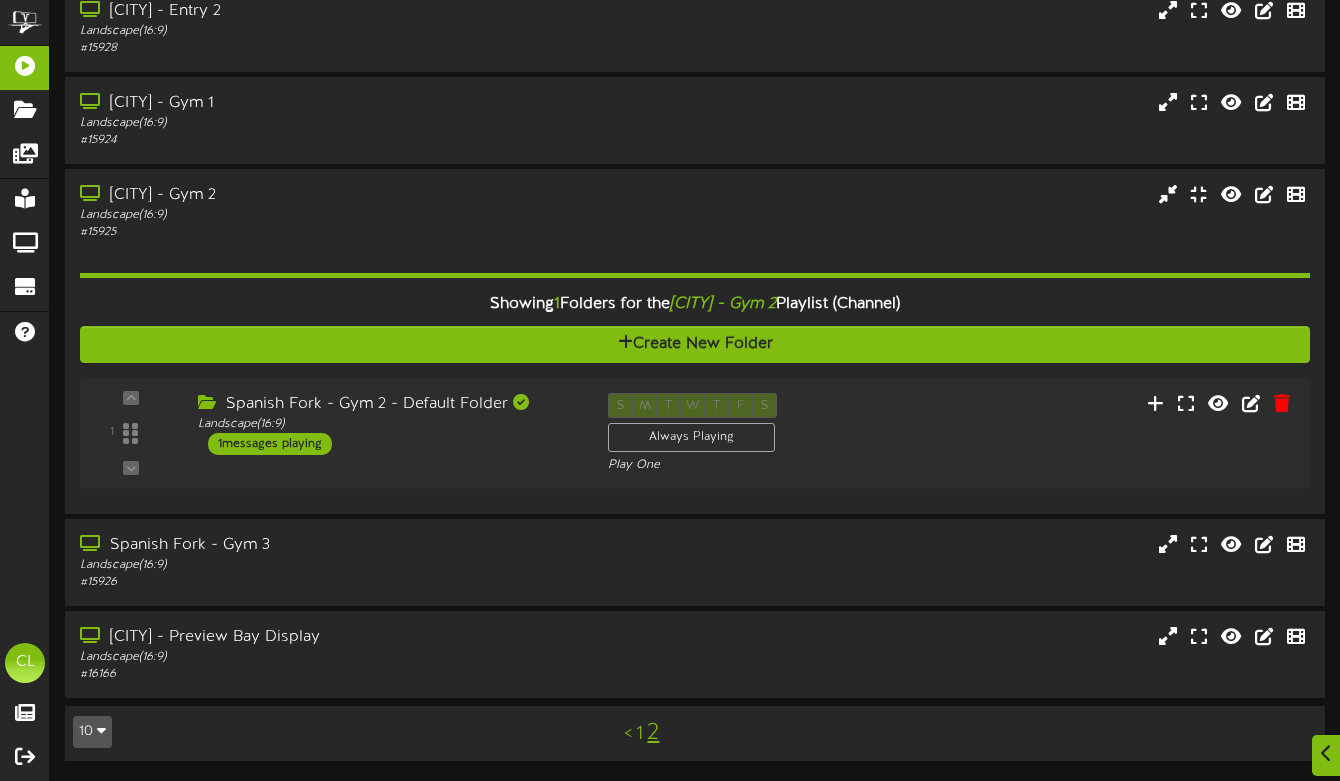 click on "1" at bounding box center (639, 734) 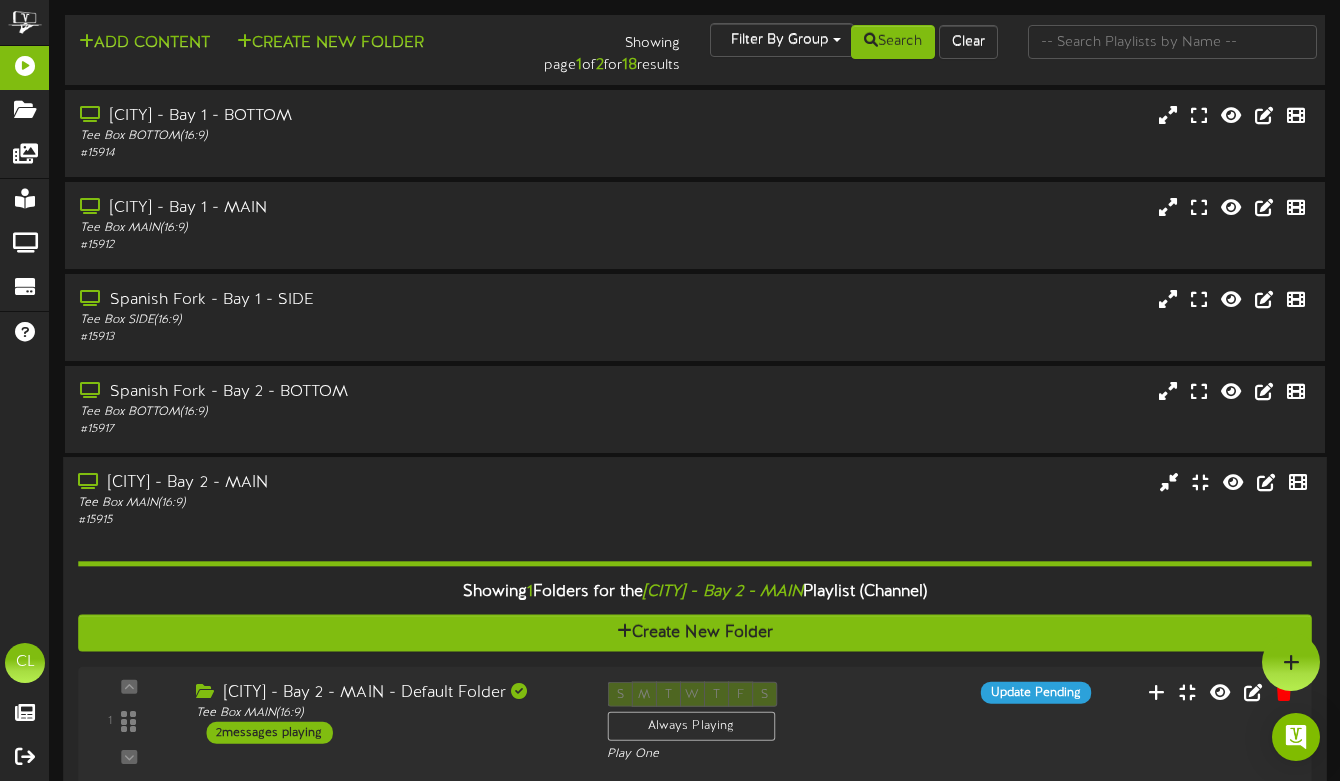 click on "Tee Box MAIN  ( 16:9 )" at bounding box center (326, 503) 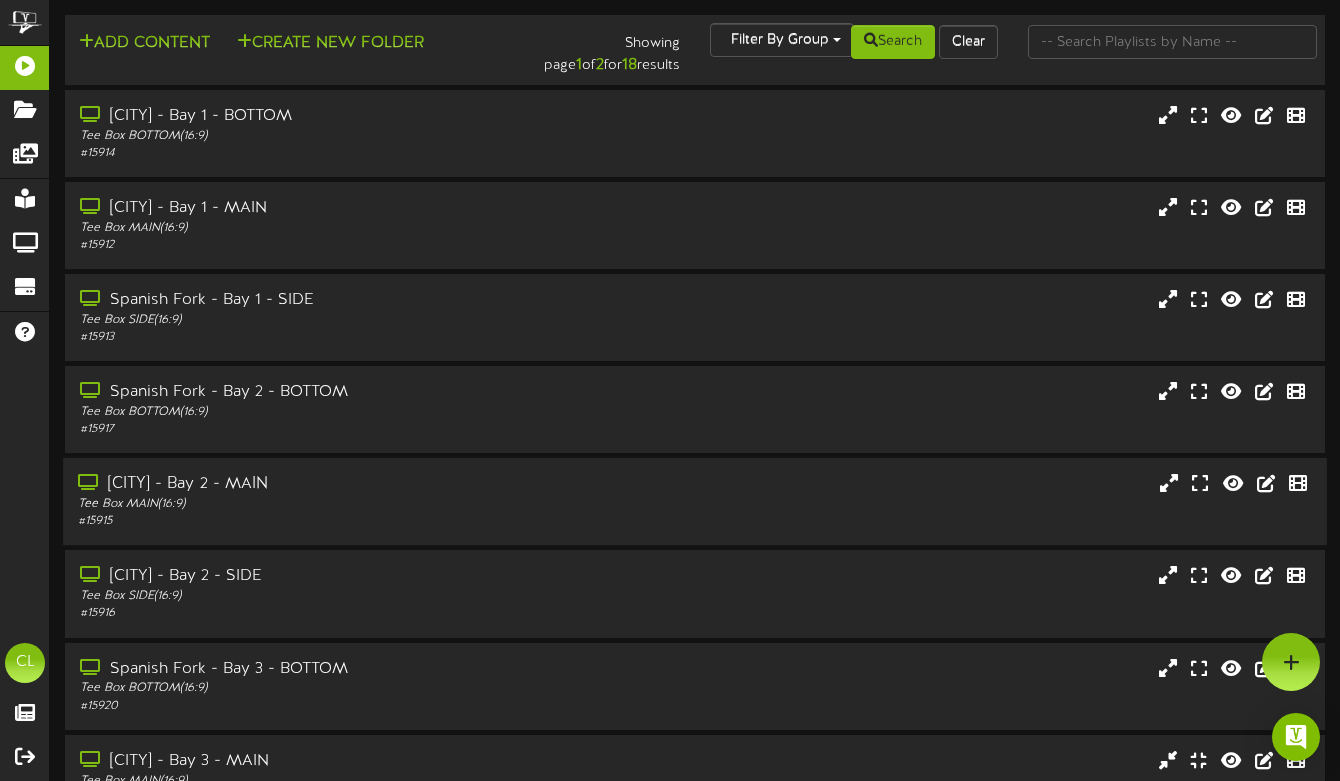 click on "[CITY] - Bay 2 - MAIN" at bounding box center (326, 484) 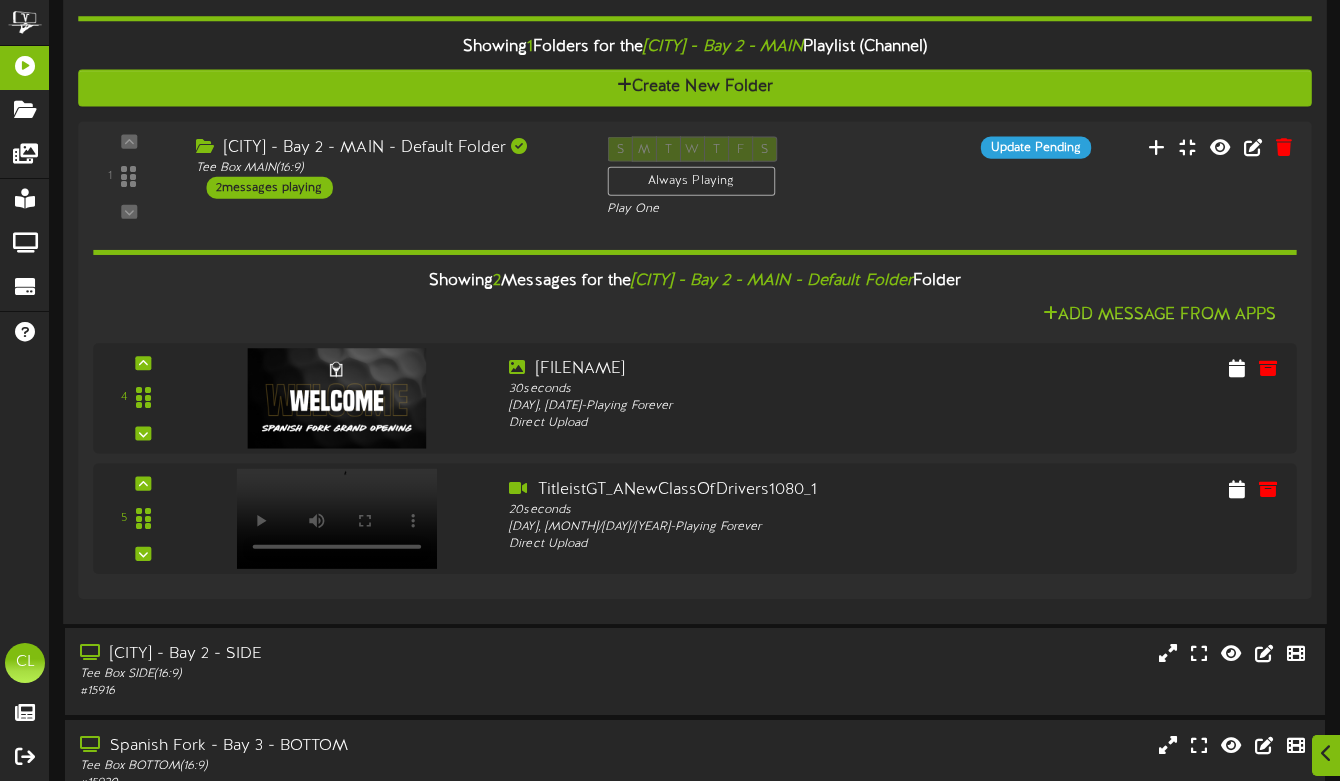 scroll, scrollTop: 547, scrollLeft: 0, axis: vertical 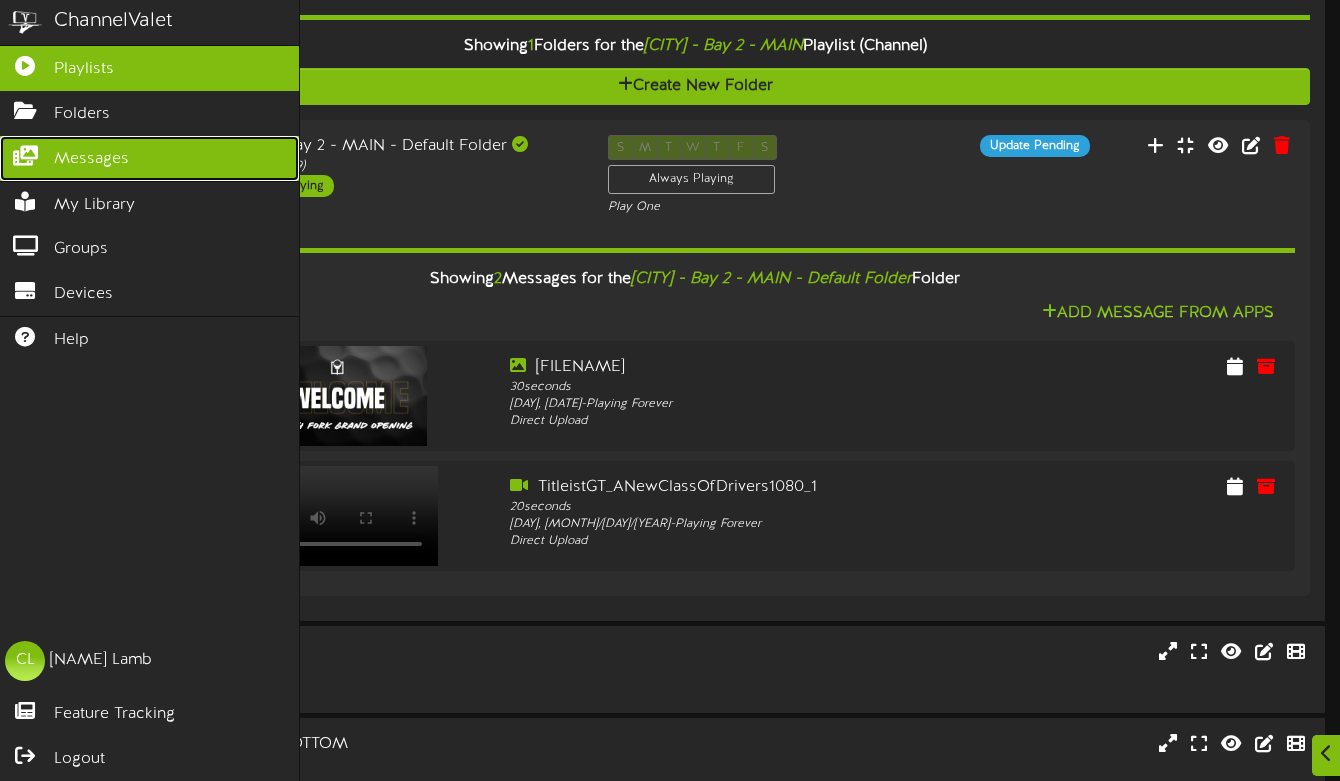 click at bounding box center [25, 153] 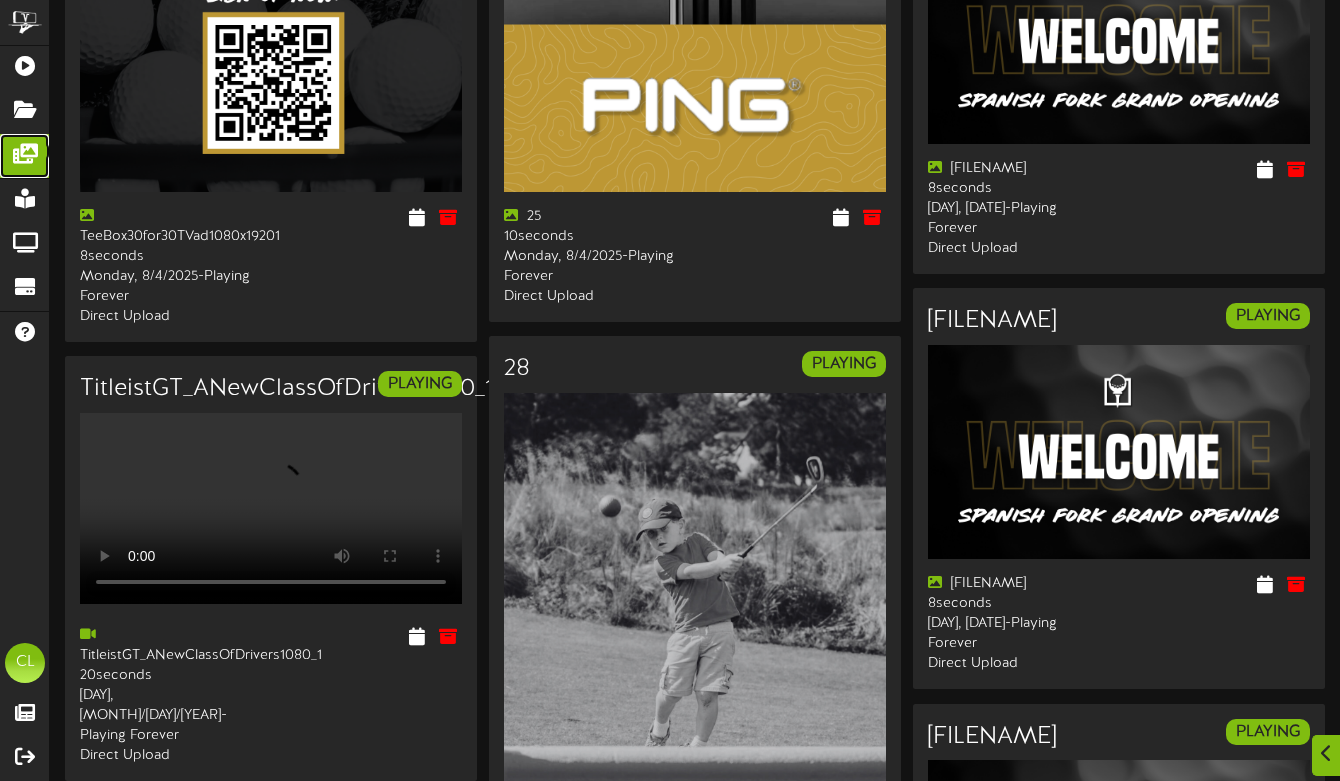 scroll, scrollTop: 826, scrollLeft: 0, axis: vertical 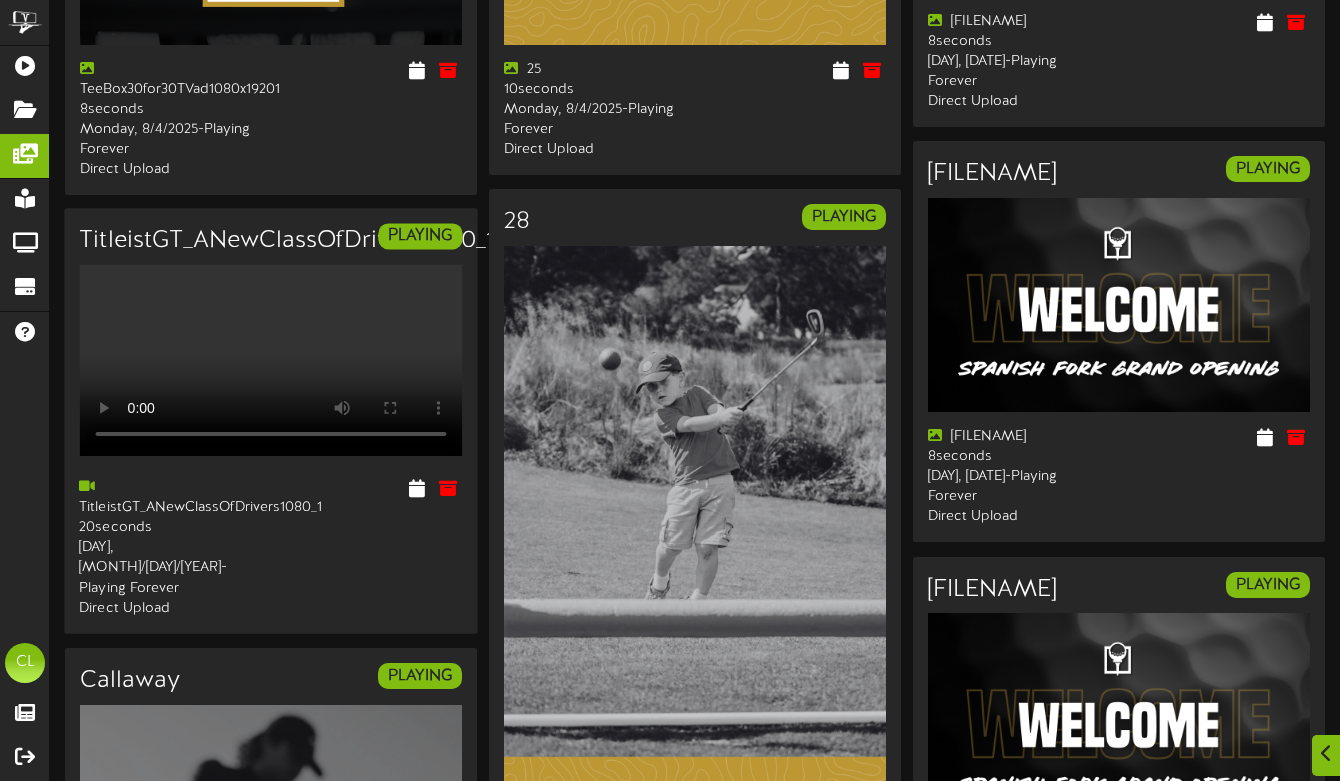 click on "PLAYING" at bounding box center [420, 237] 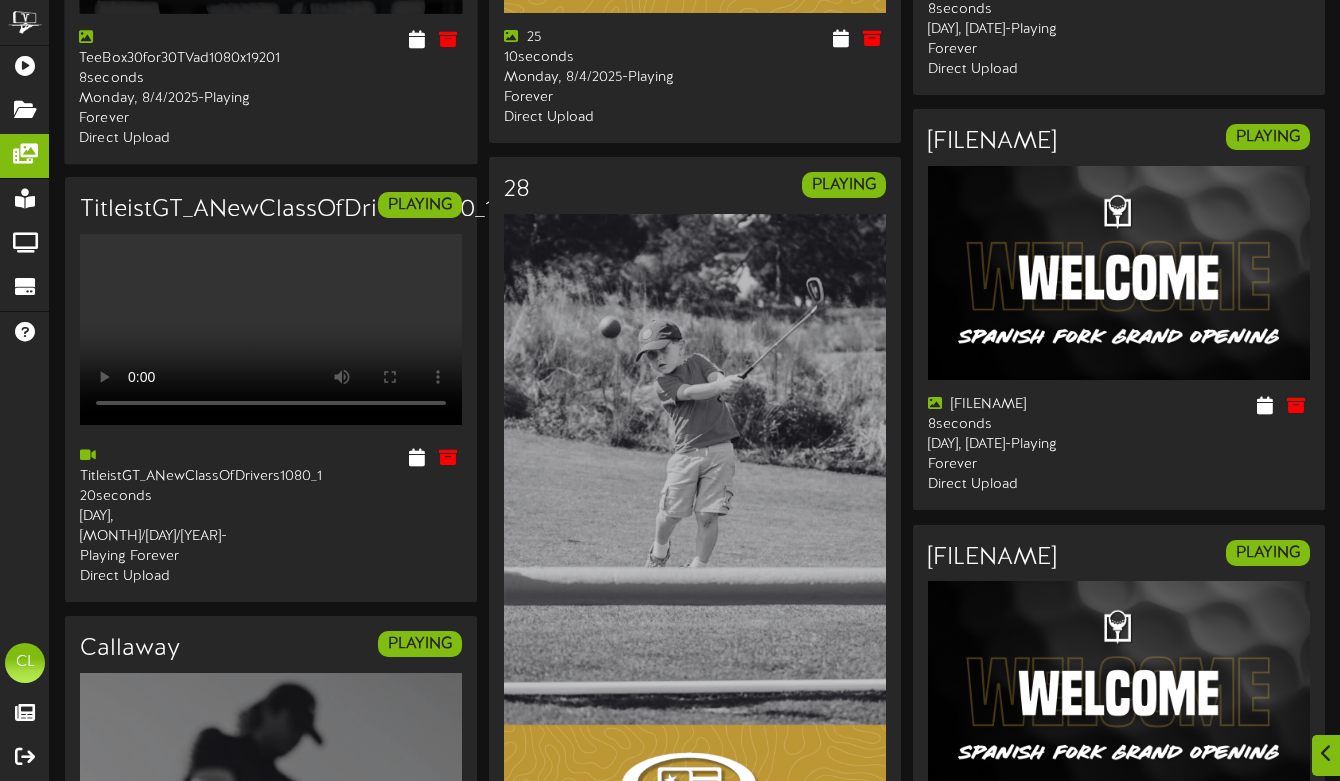 scroll, scrollTop: 859, scrollLeft: 0, axis: vertical 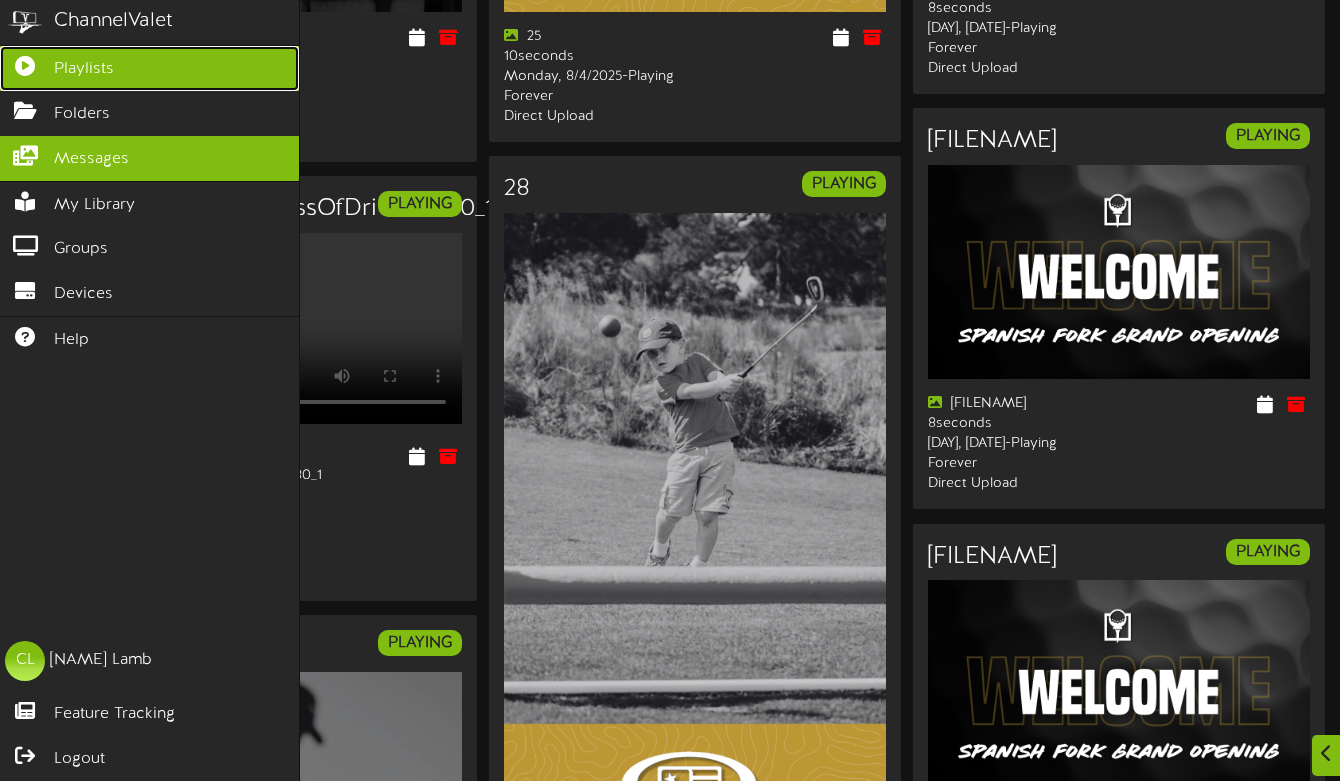 click on "Playlists" at bounding box center [84, 69] 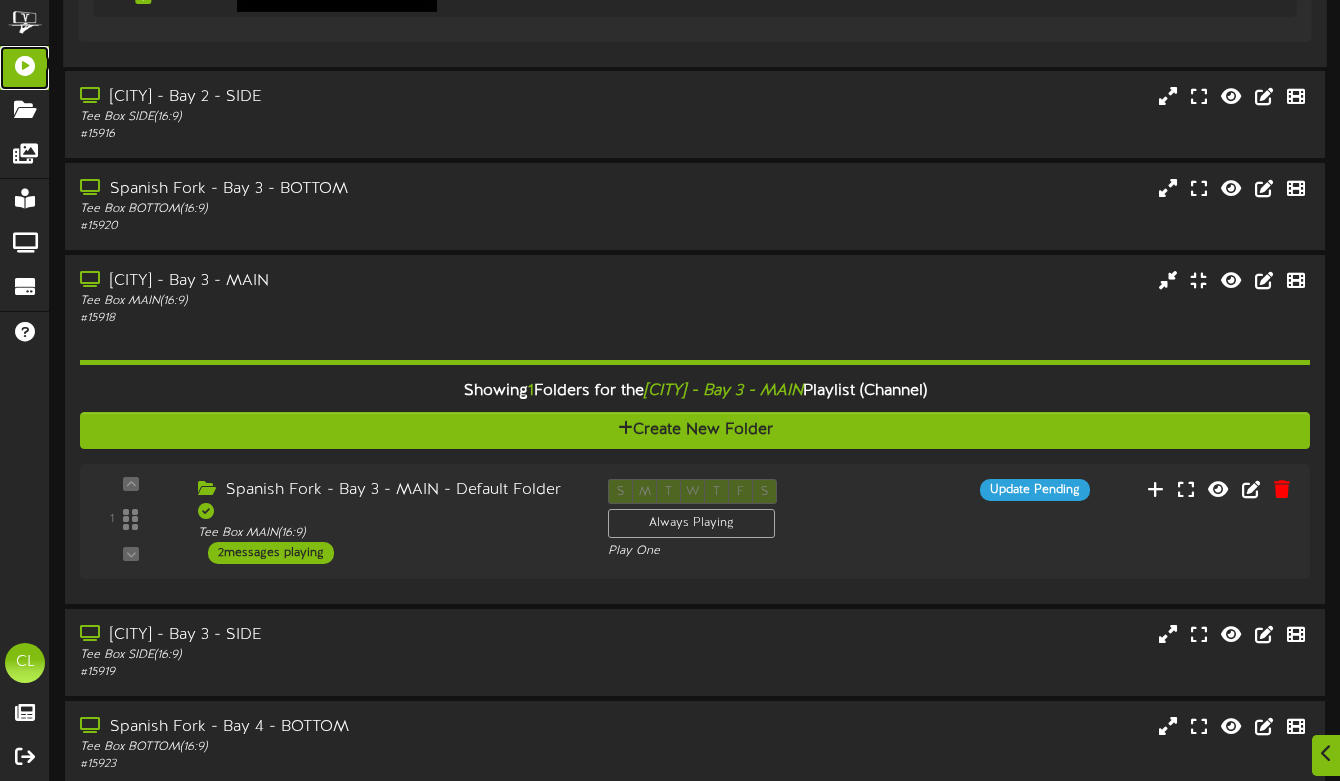 scroll, scrollTop: 1188, scrollLeft: 0, axis: vertical 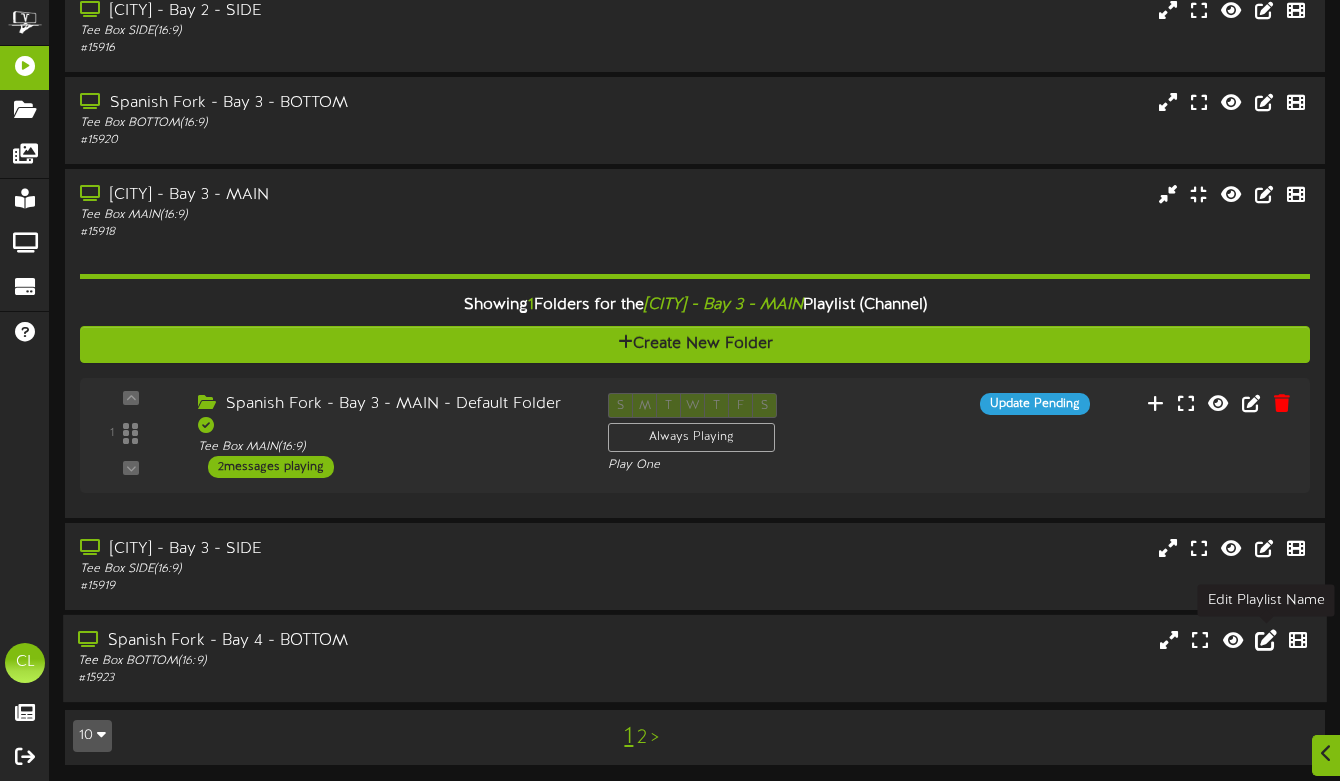 click at bounding box center (1266, 640) 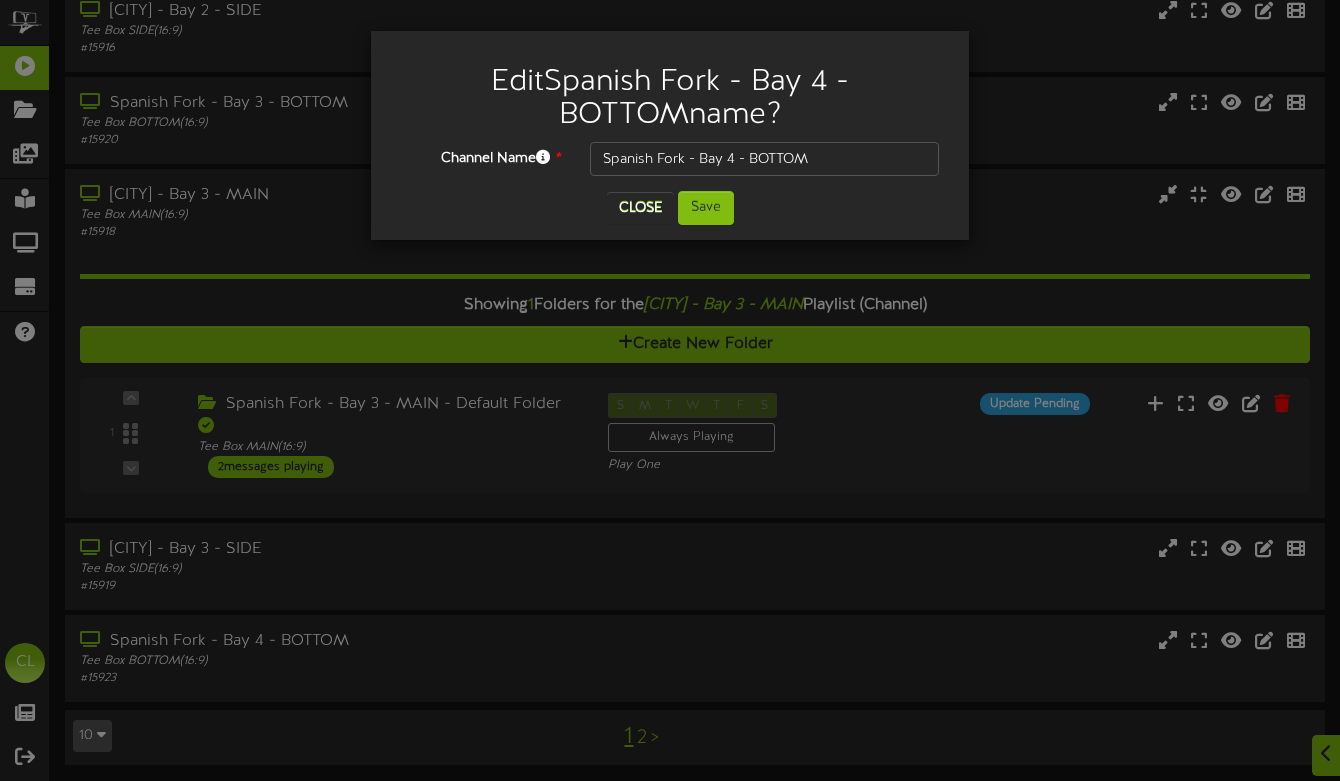 click on "Edit  [LOCATION] - [FOLDER_NAME]  name?
Channel Name
*
[LOCATION] - [FOLDER_NAME]
Close
Save" at bounding box center (670, 390) 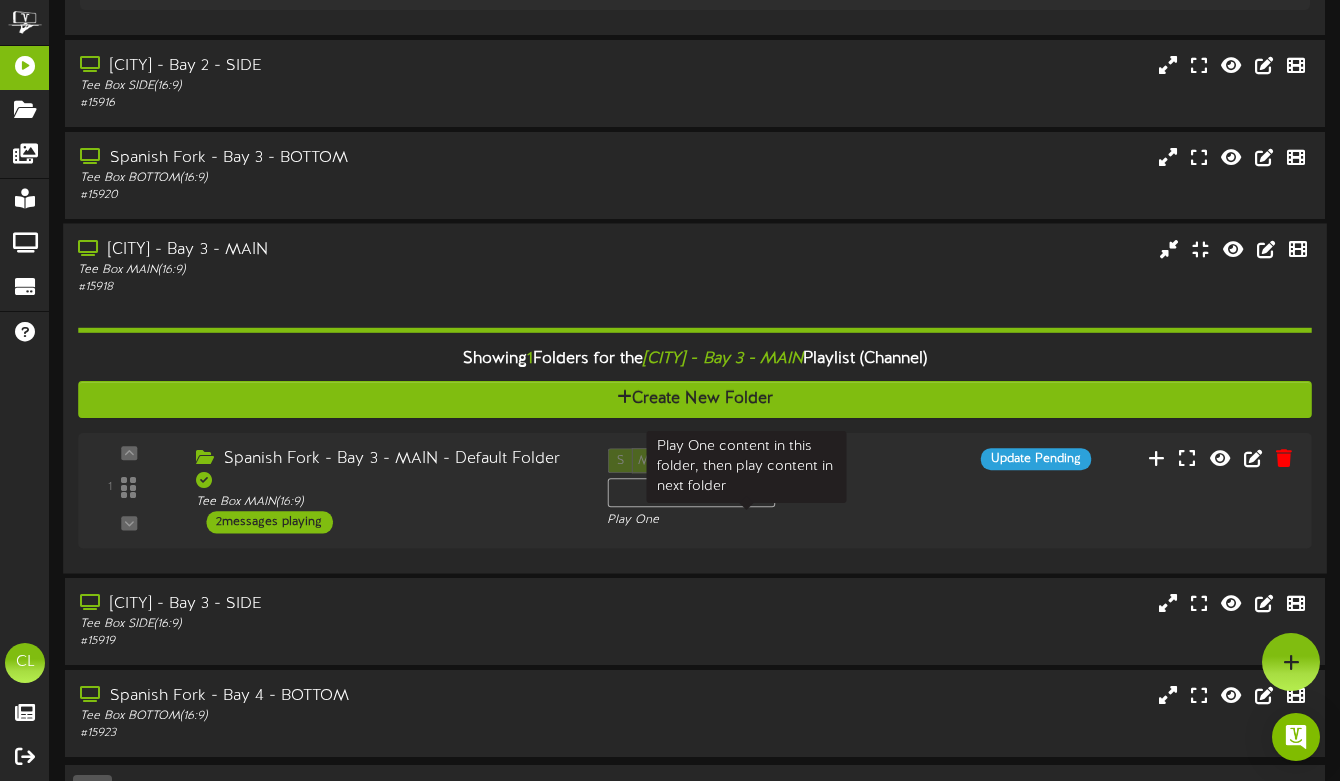 scroll, scrollTop: 1131, scrollLeft: 0, axis: vertical 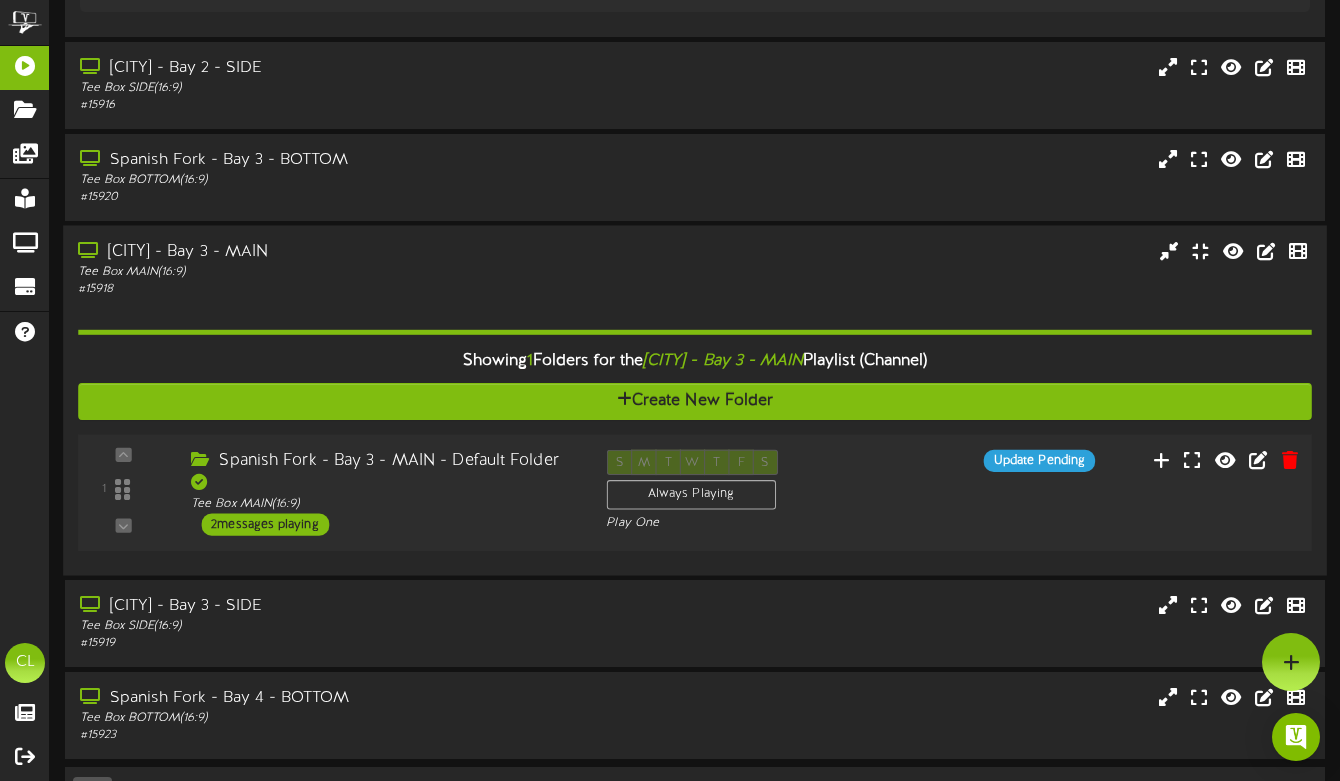 click on "[CITY] - Bay 3 - MAIN - Default Folder
Tee Box MAIN  ( 16:9 )
2  messages playing" at bounding box center (383, 493) 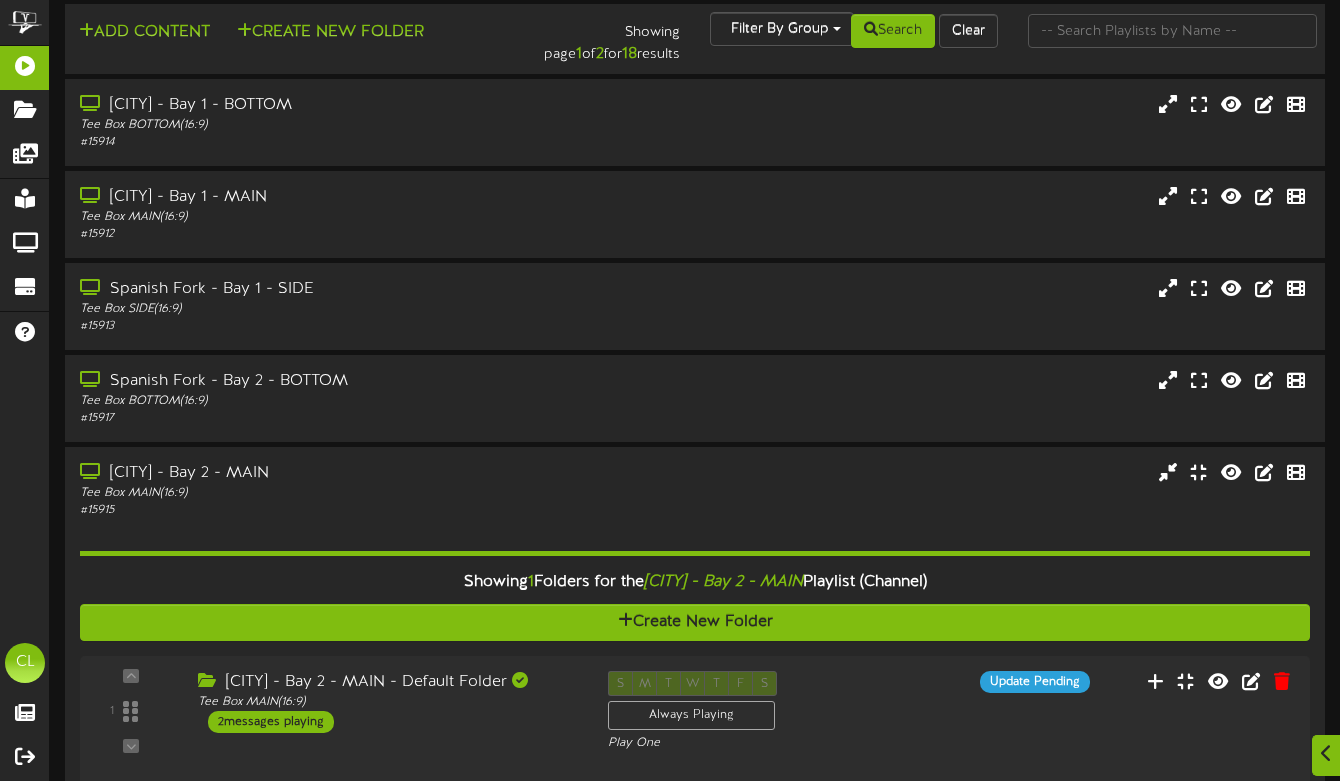 scroll, scrollTop: 16, scrollLeft: 0, axis: vertical 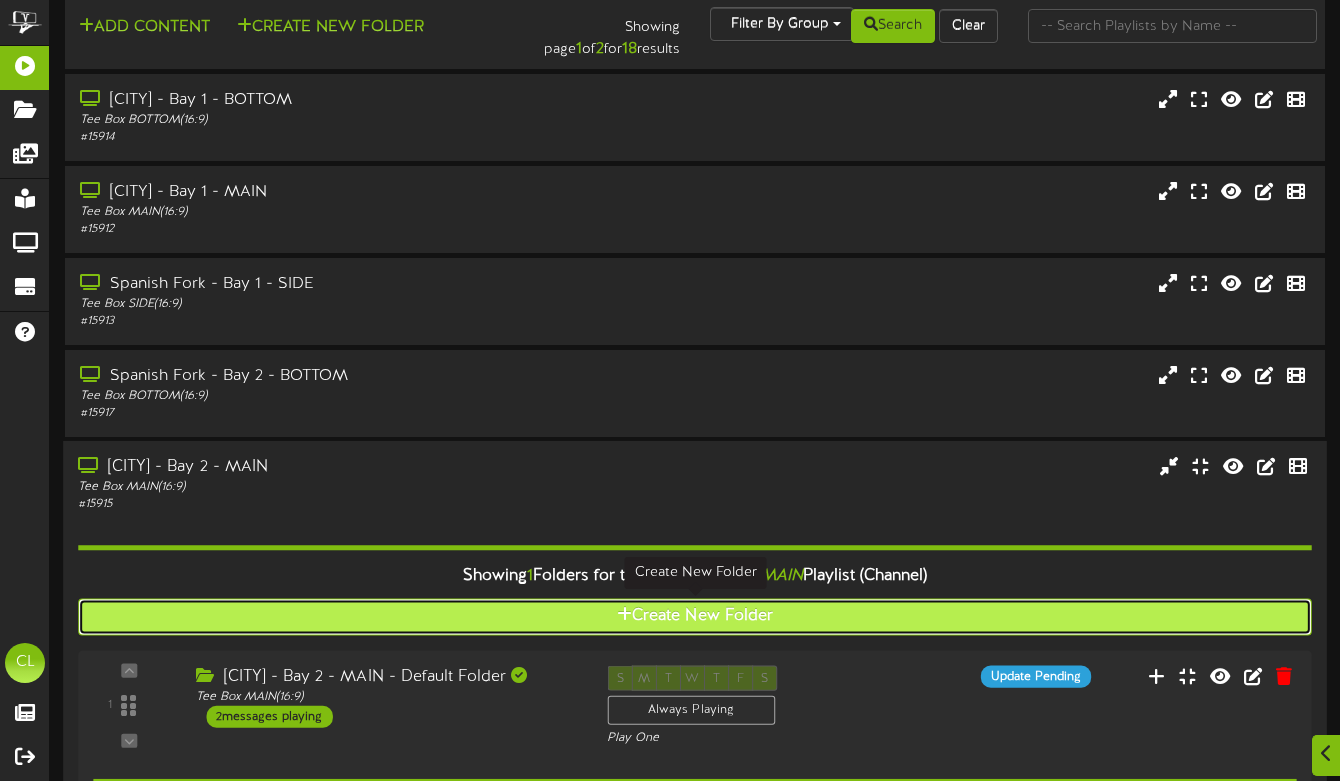 click on "Create New Folder" at bounding box center (695, 617) 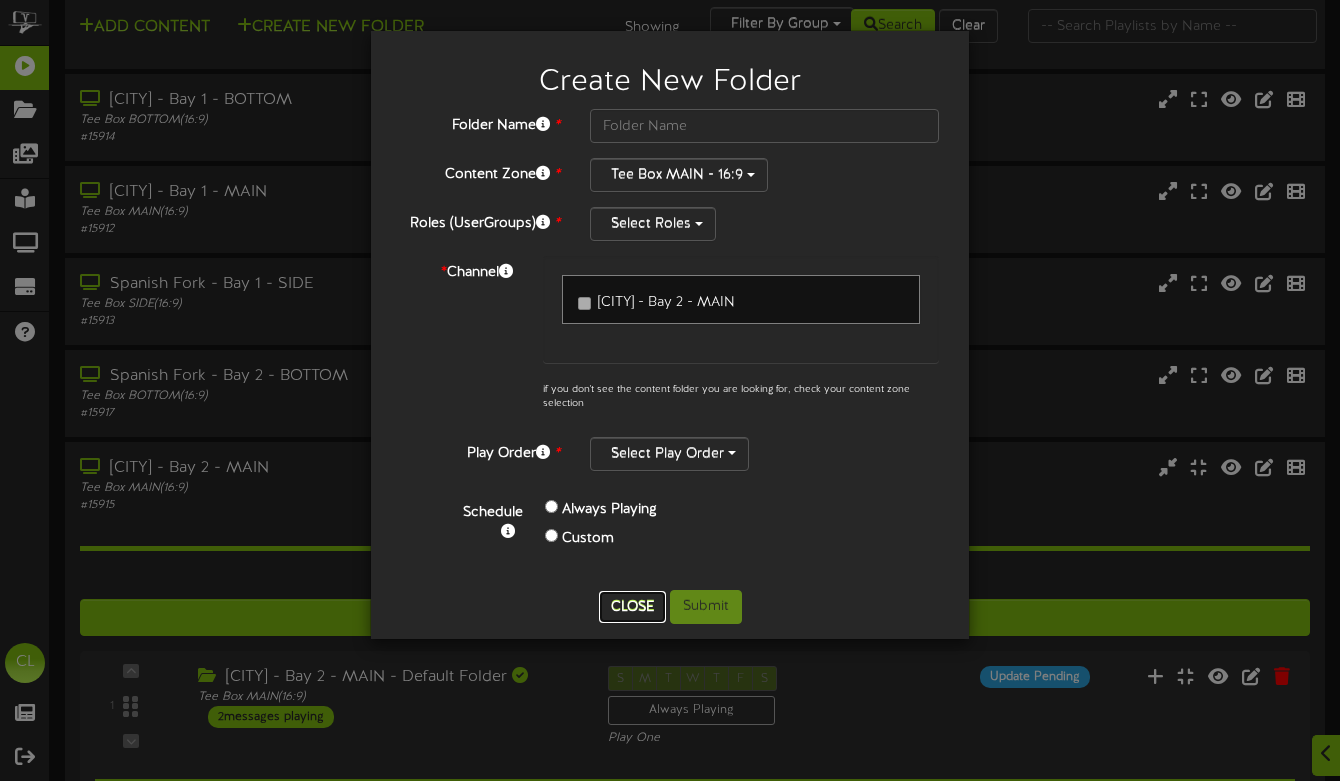 click on "Close" at bounding box center (632, 607) 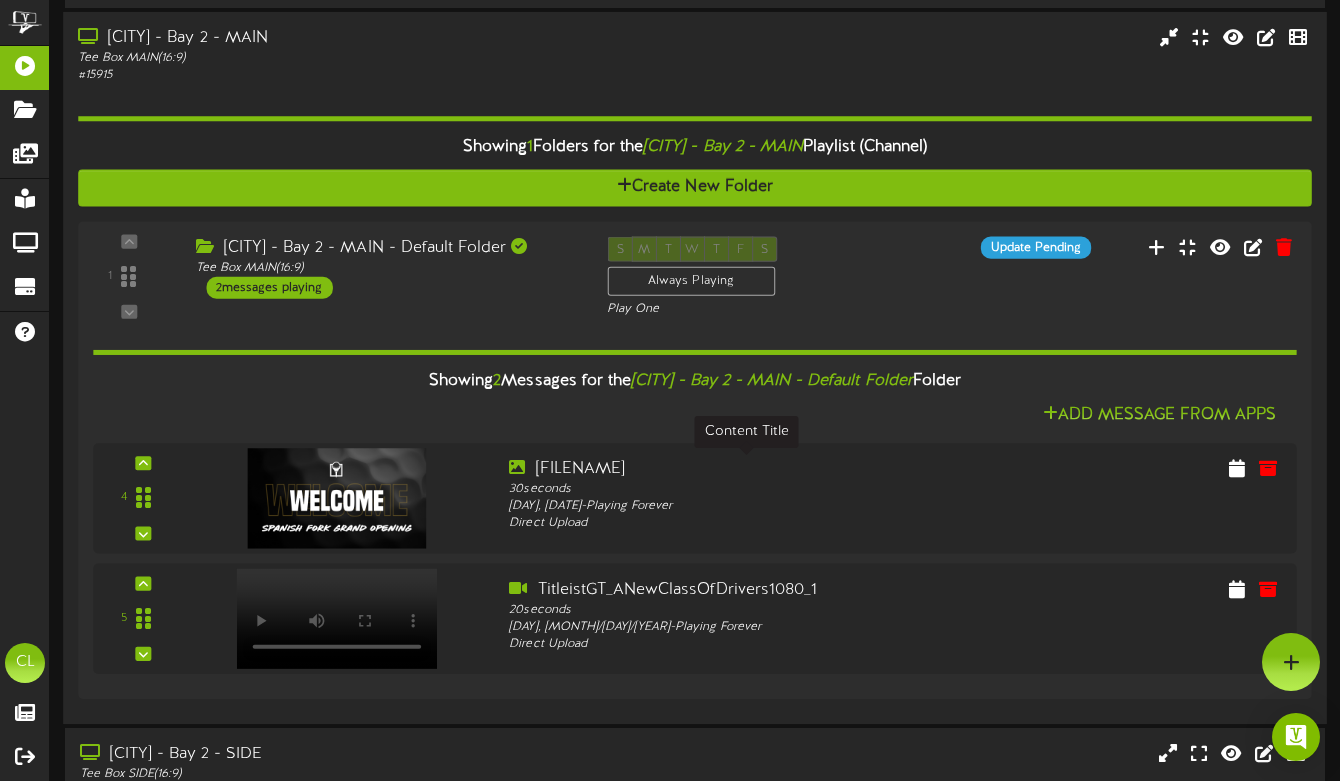 scroll, scrollTop: 441, scrollLeft: 0, axis: vertical 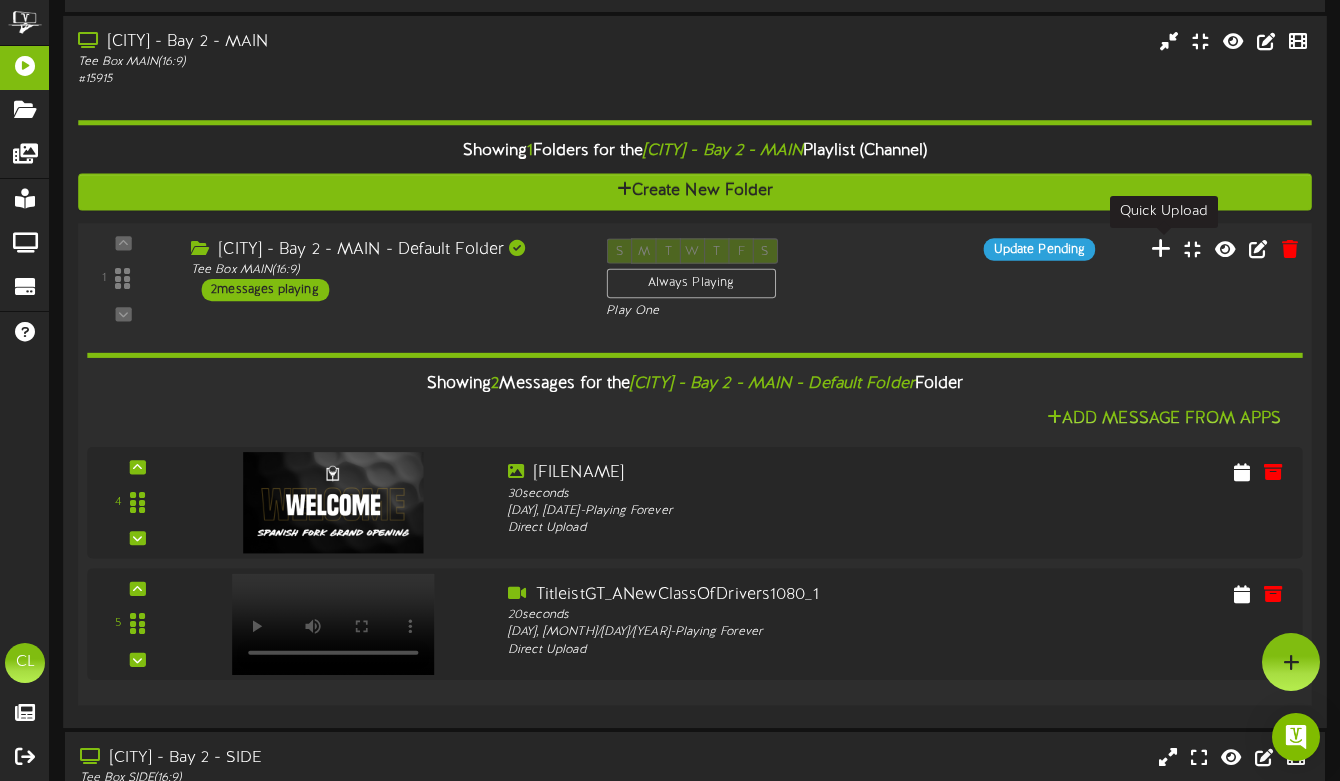 click at bounding box center [1161, 248] 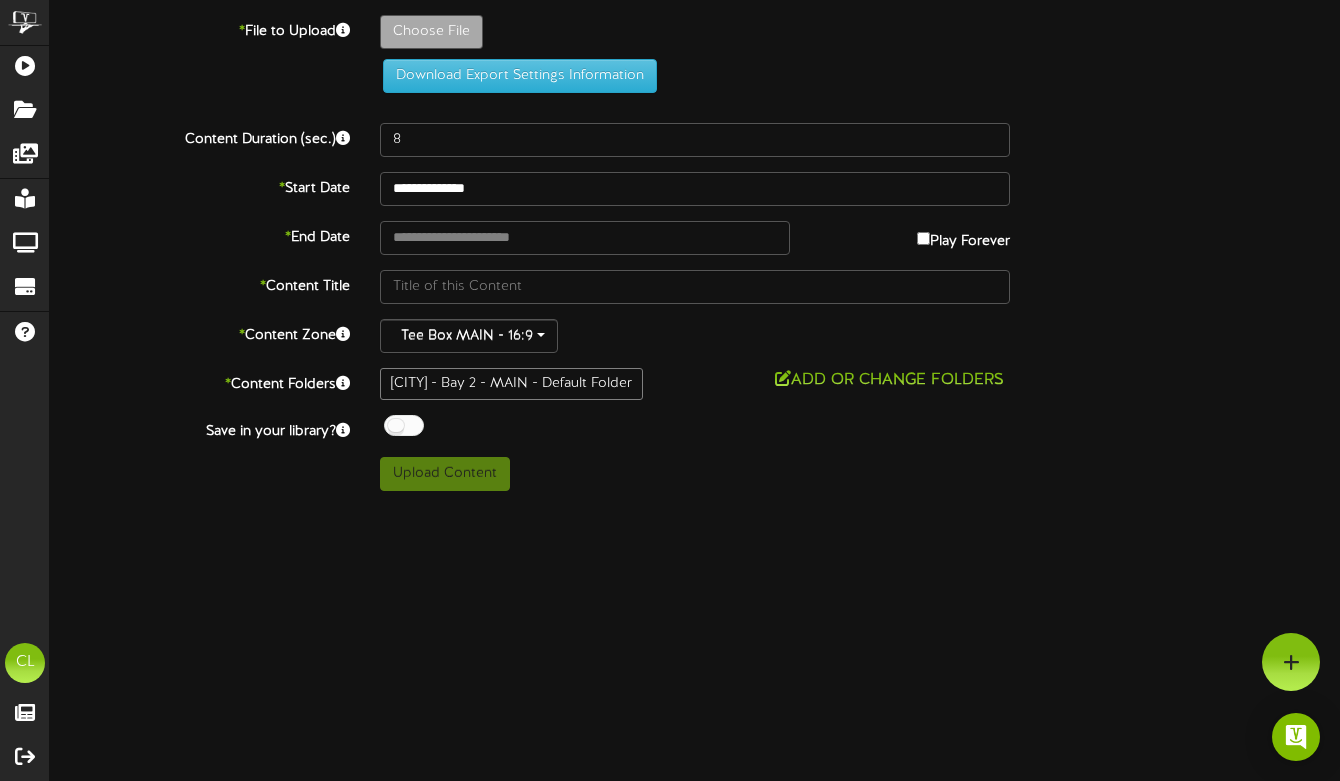 type on "**********" 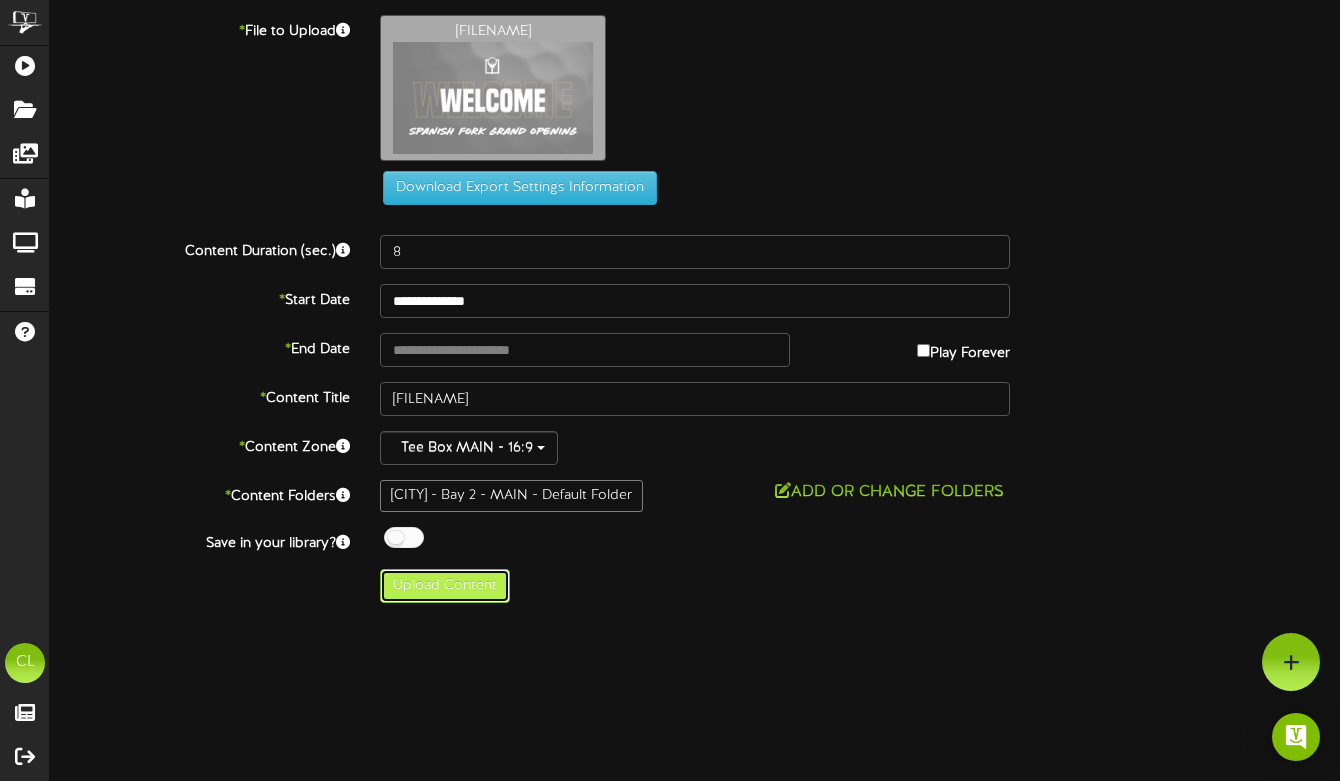 click on "**********" at bounding box center (695, 309) 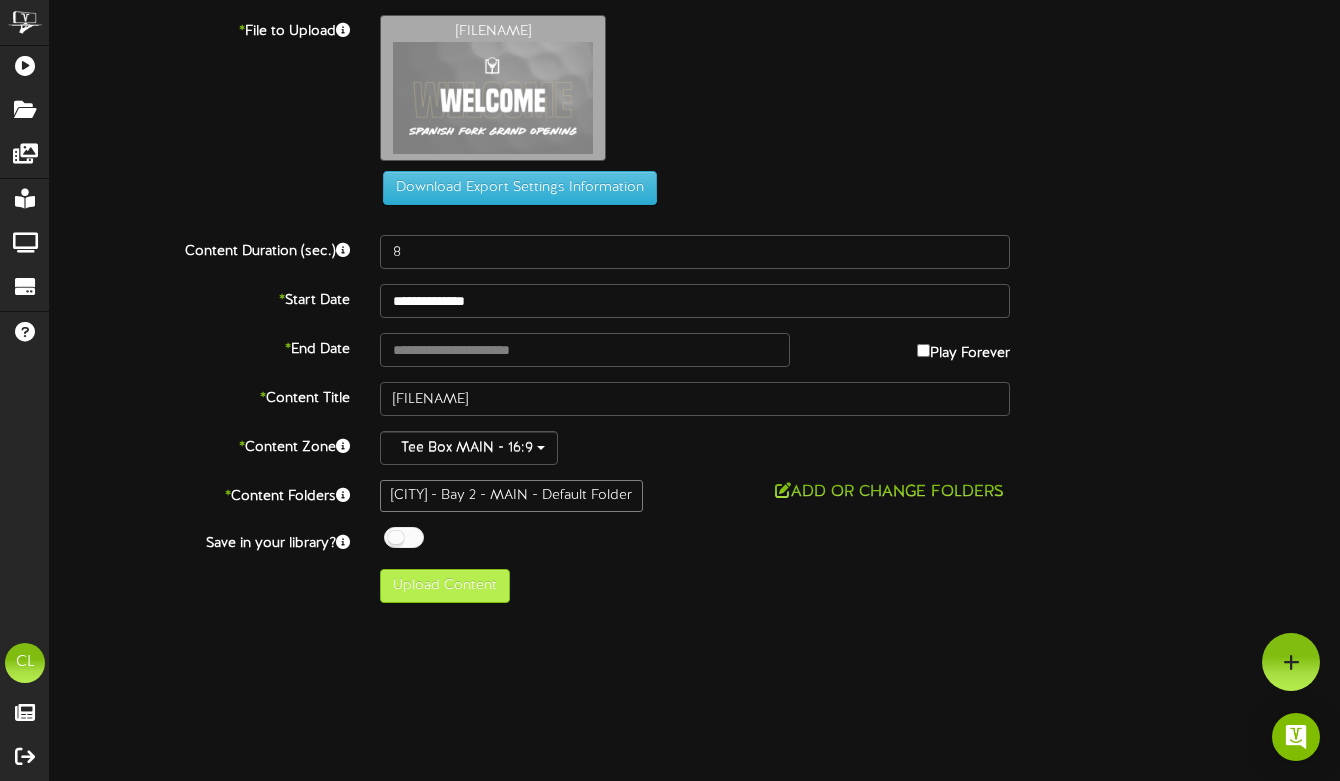 type on "**********" 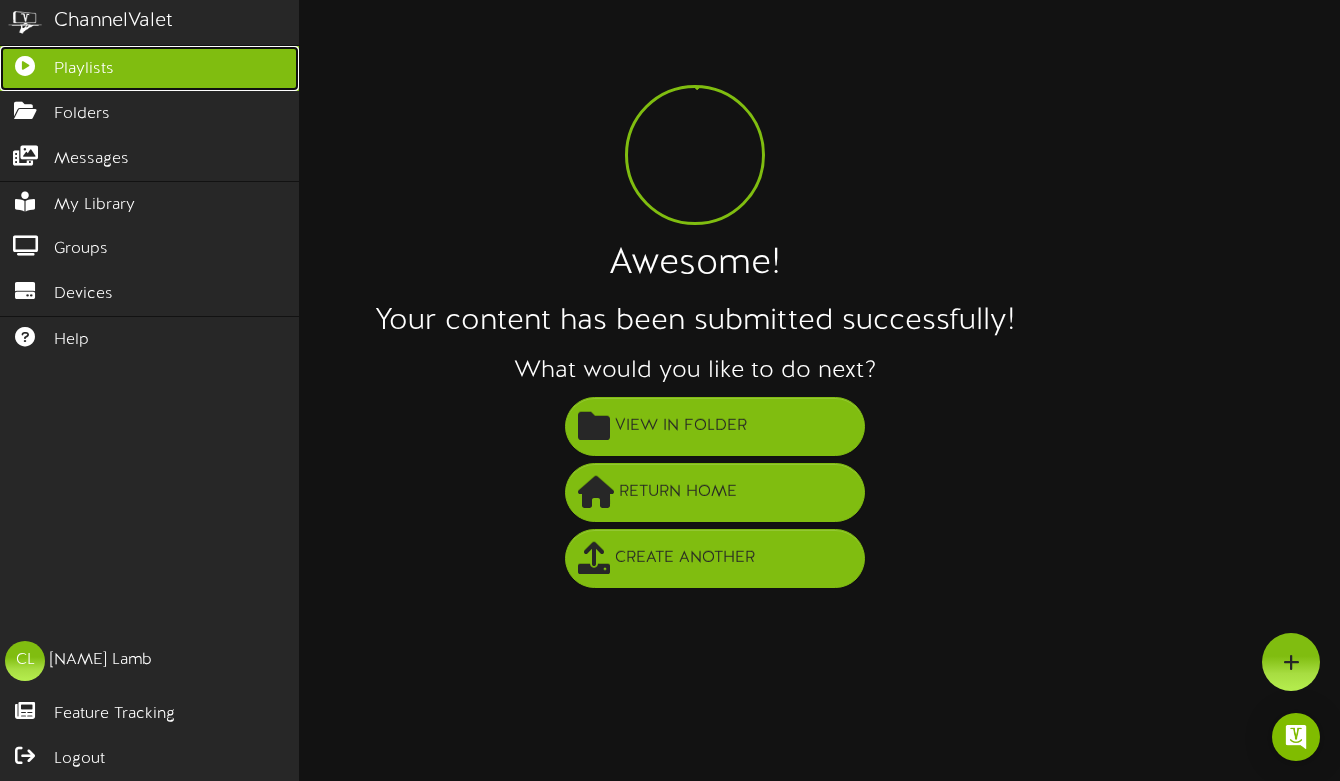 click at bounding box center [25, 63] 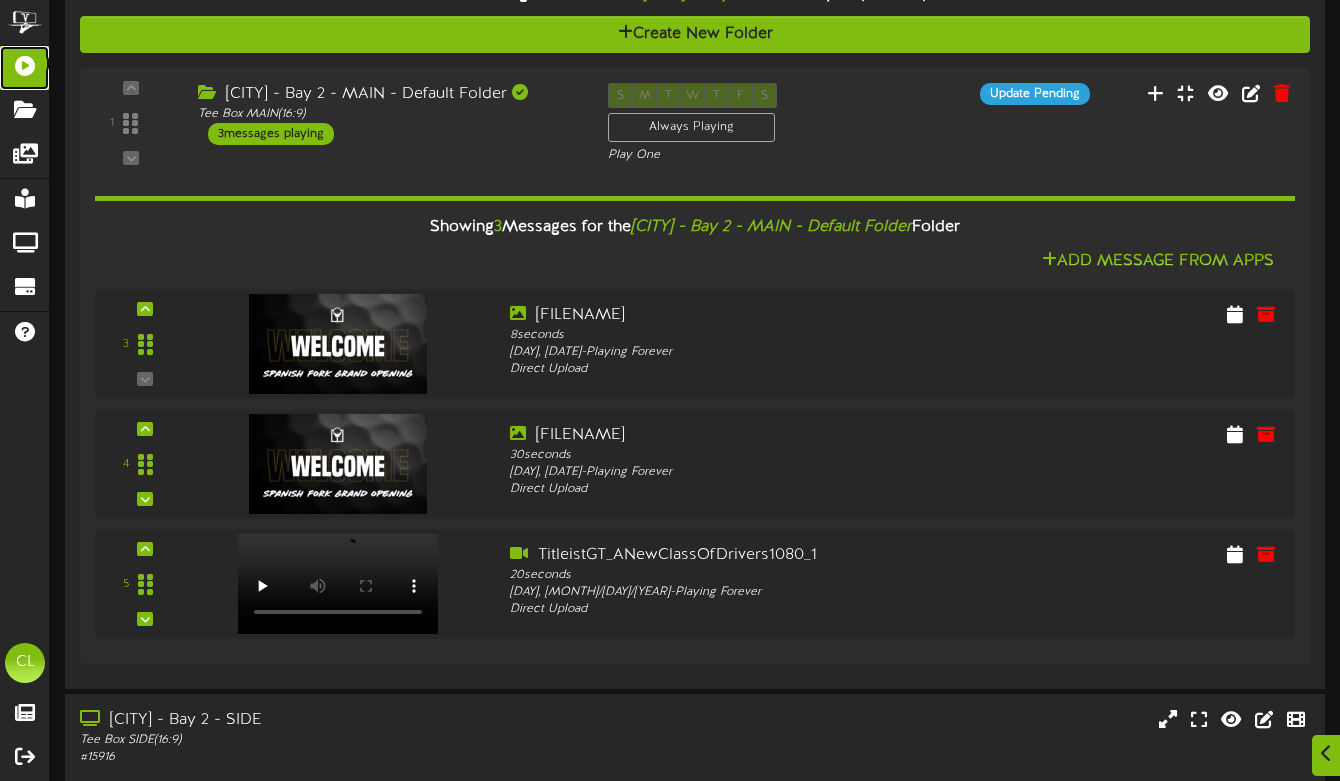 scroll, scrollTop: 660, scrollLeft: 0, axis: vertical 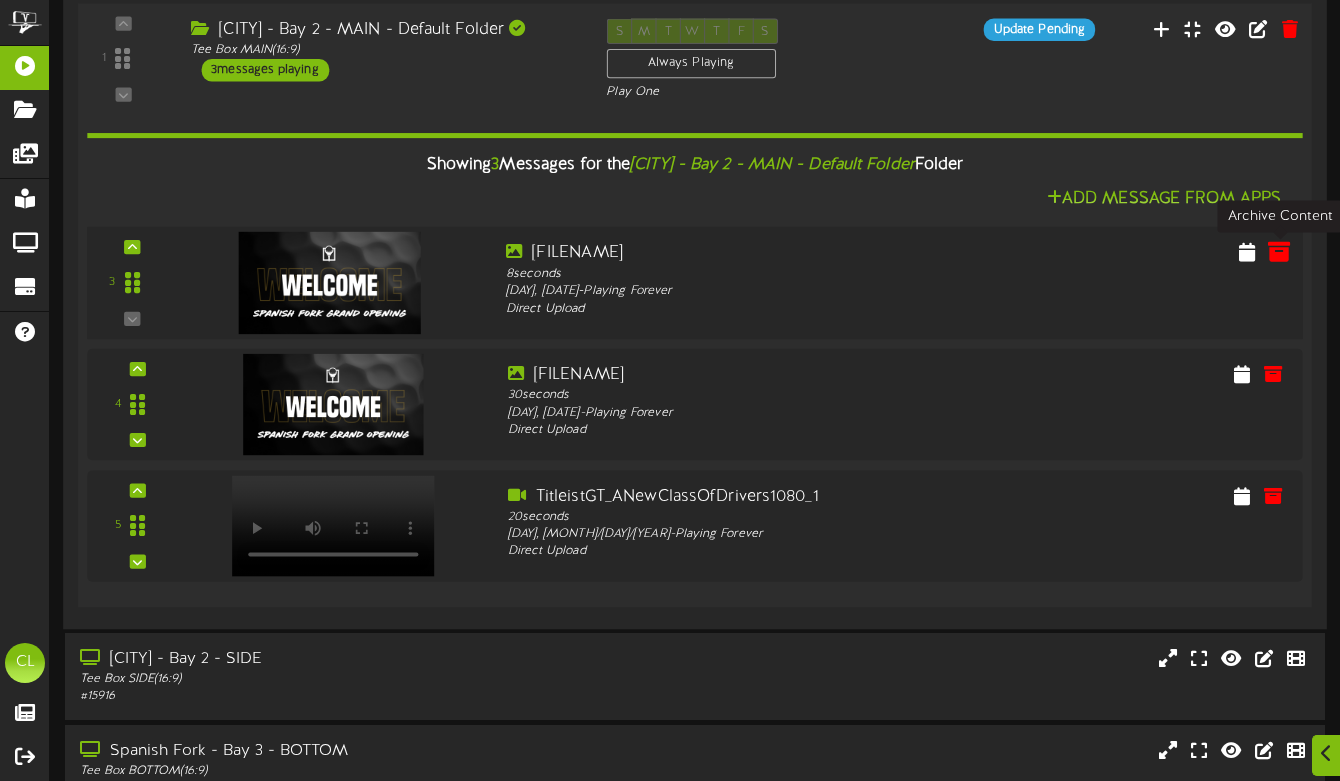 click at bounding box center [1279, 252] 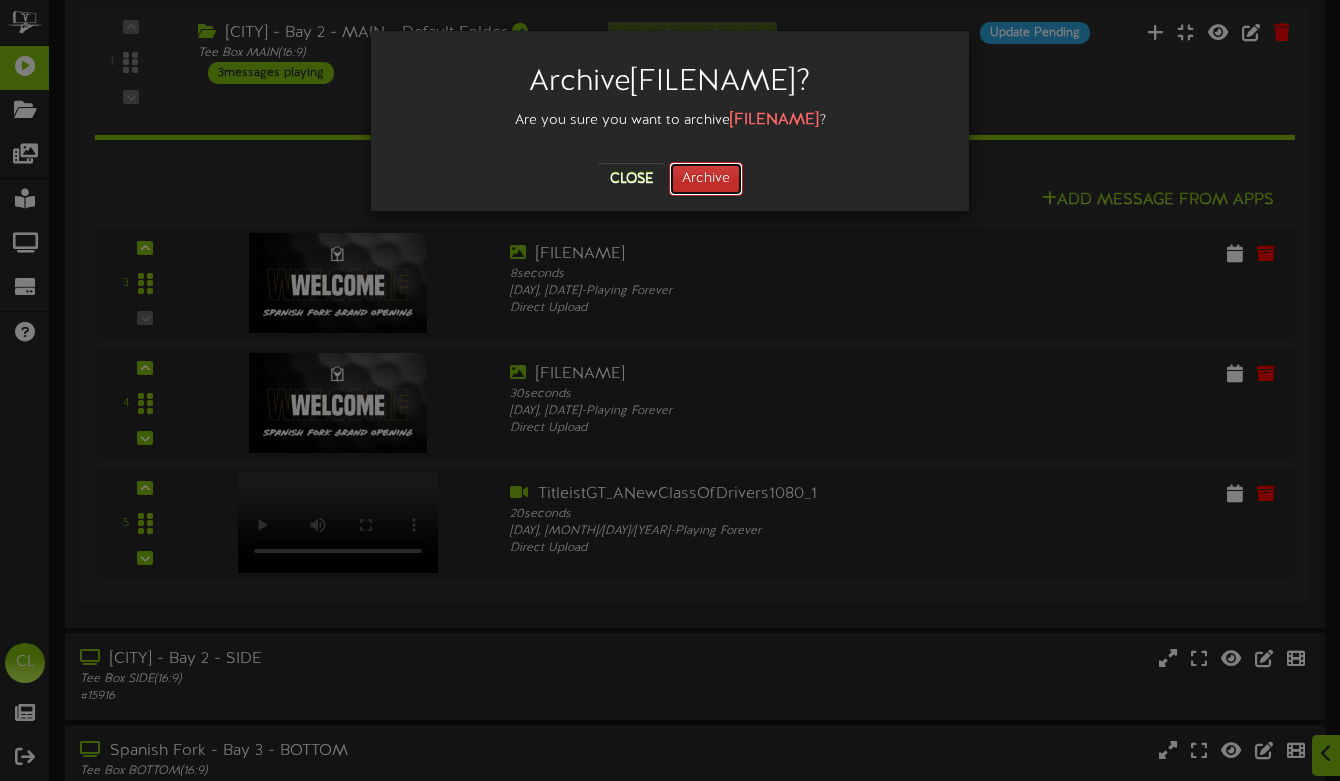 click on "Archive" at bounding box center [706, 179] 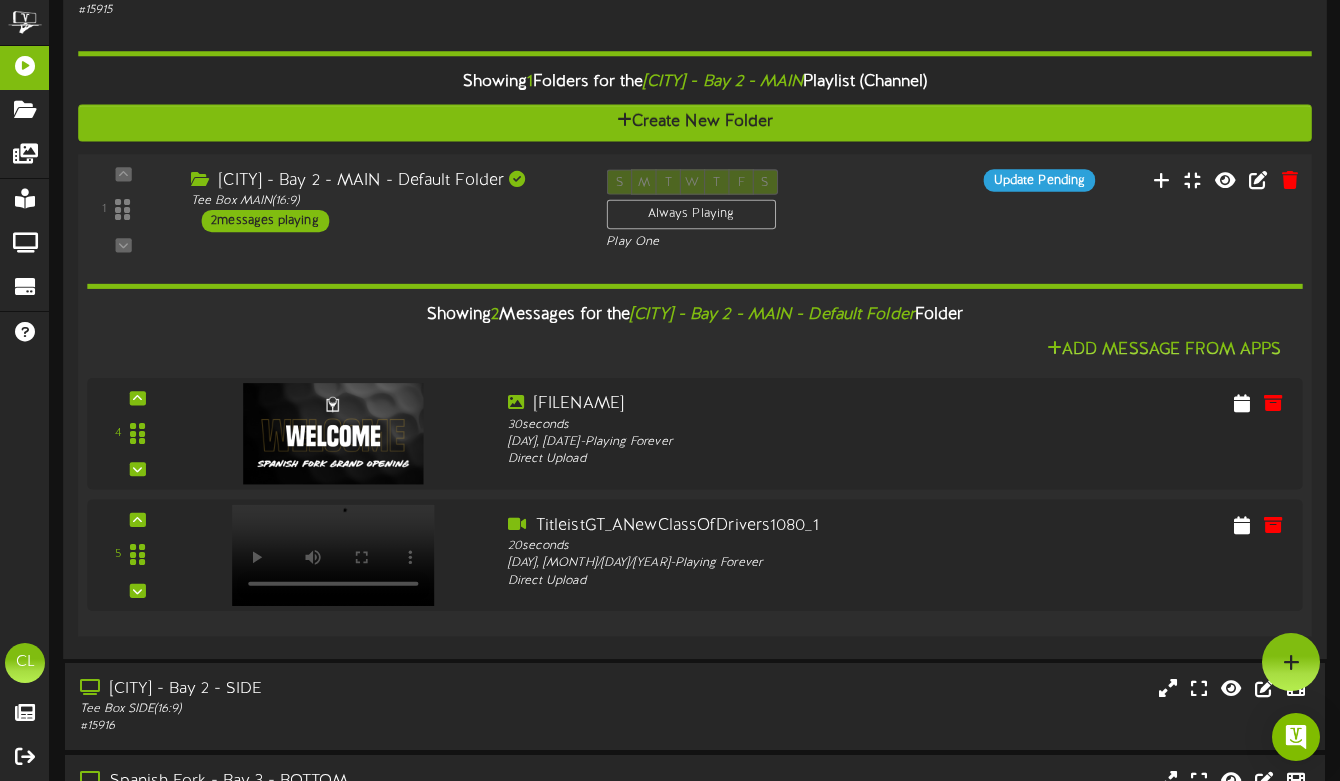 scroll, scrollTop: 502, scrollLeft: 0, axis: vertical 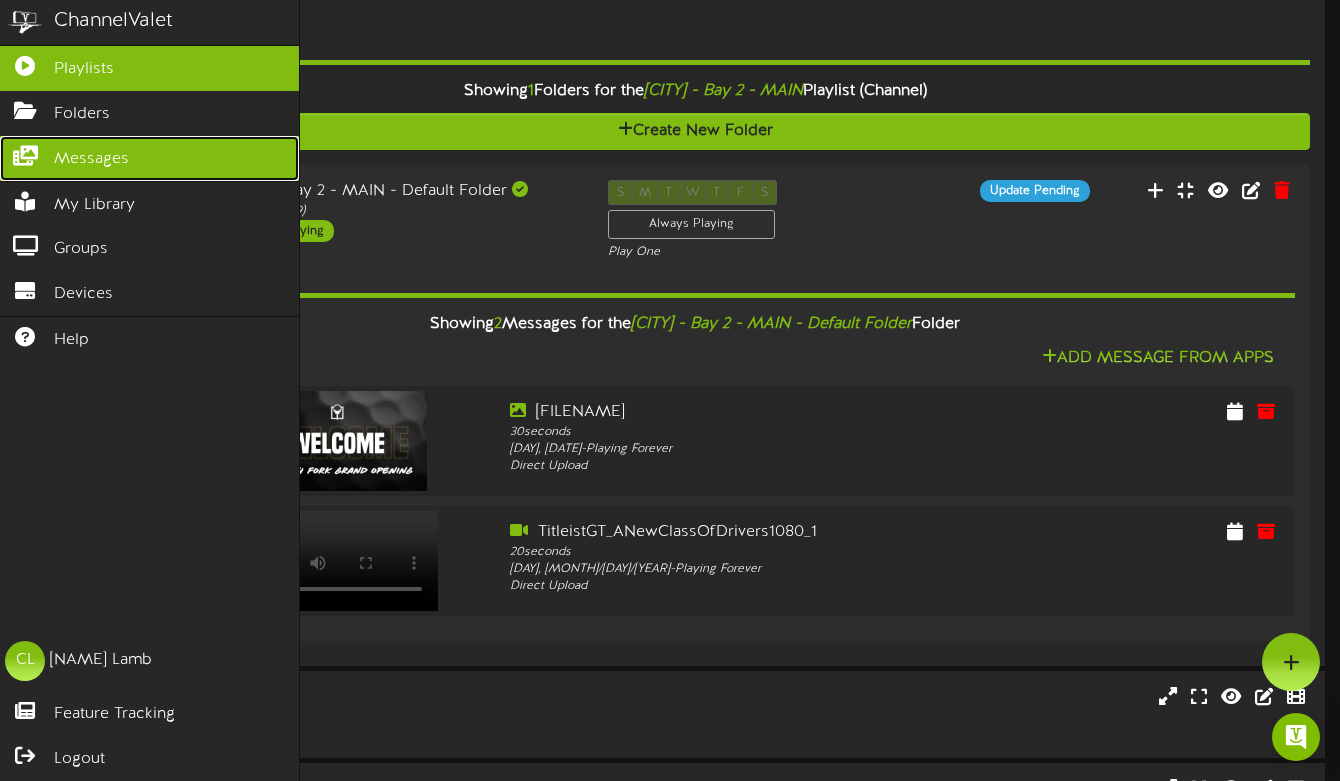 click on "Messages" at bounding box center [149, 158] 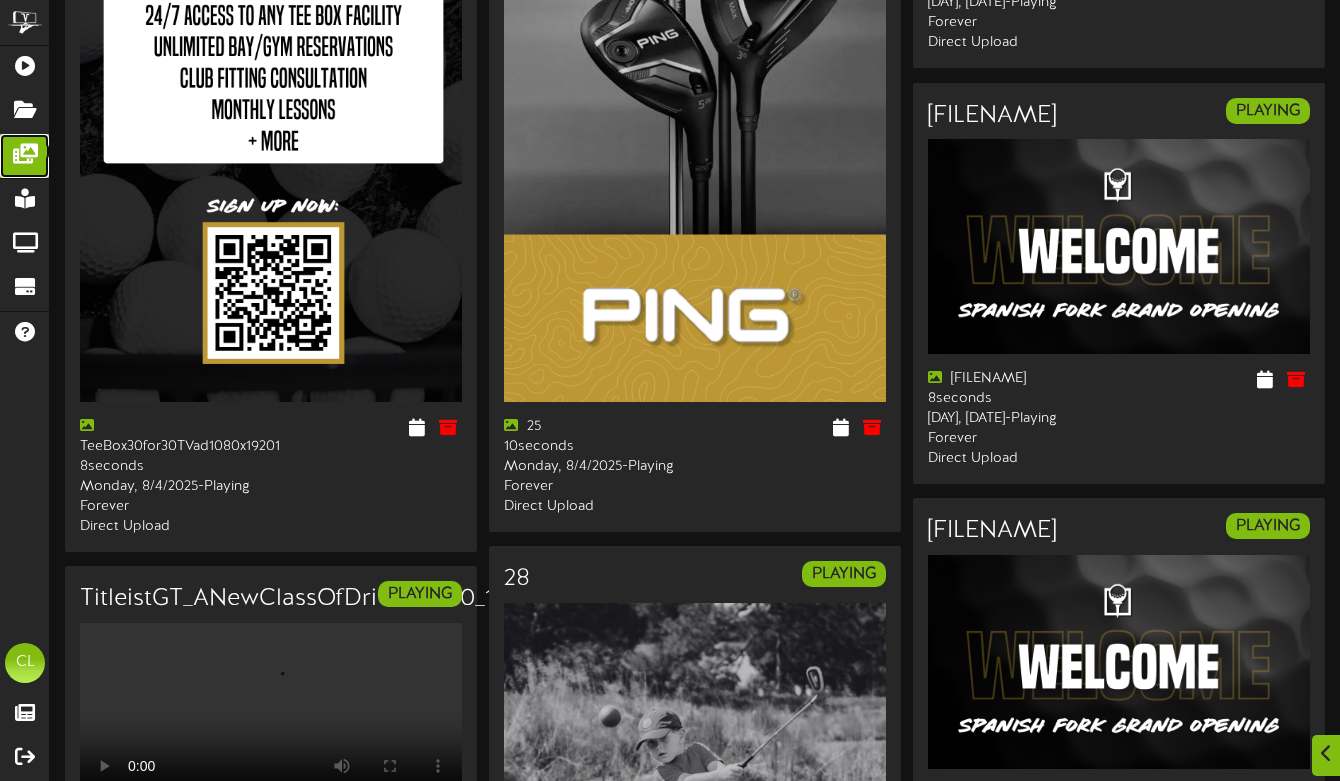 scroll, scrollTop: 491, scrollLeft: 0, axis: vertical 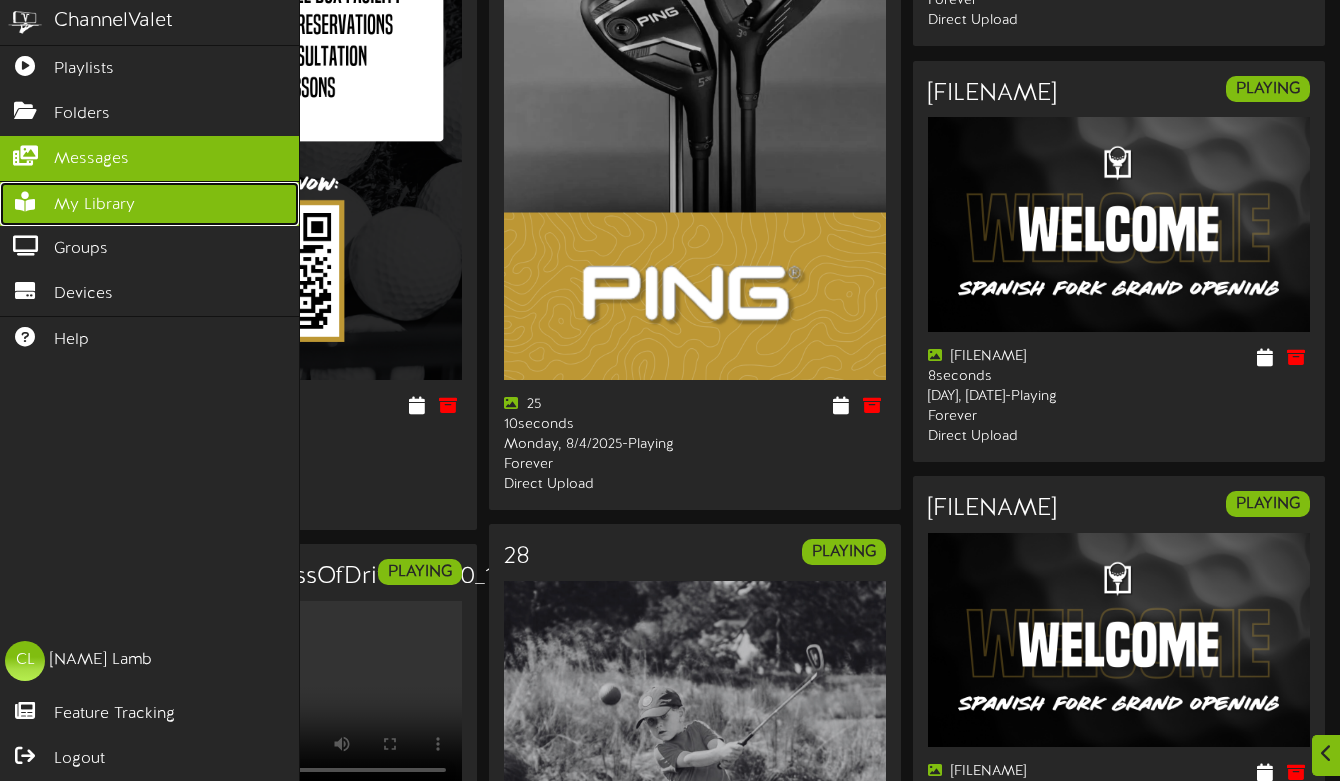 click on "My Library" at bounding box center [94, 205] 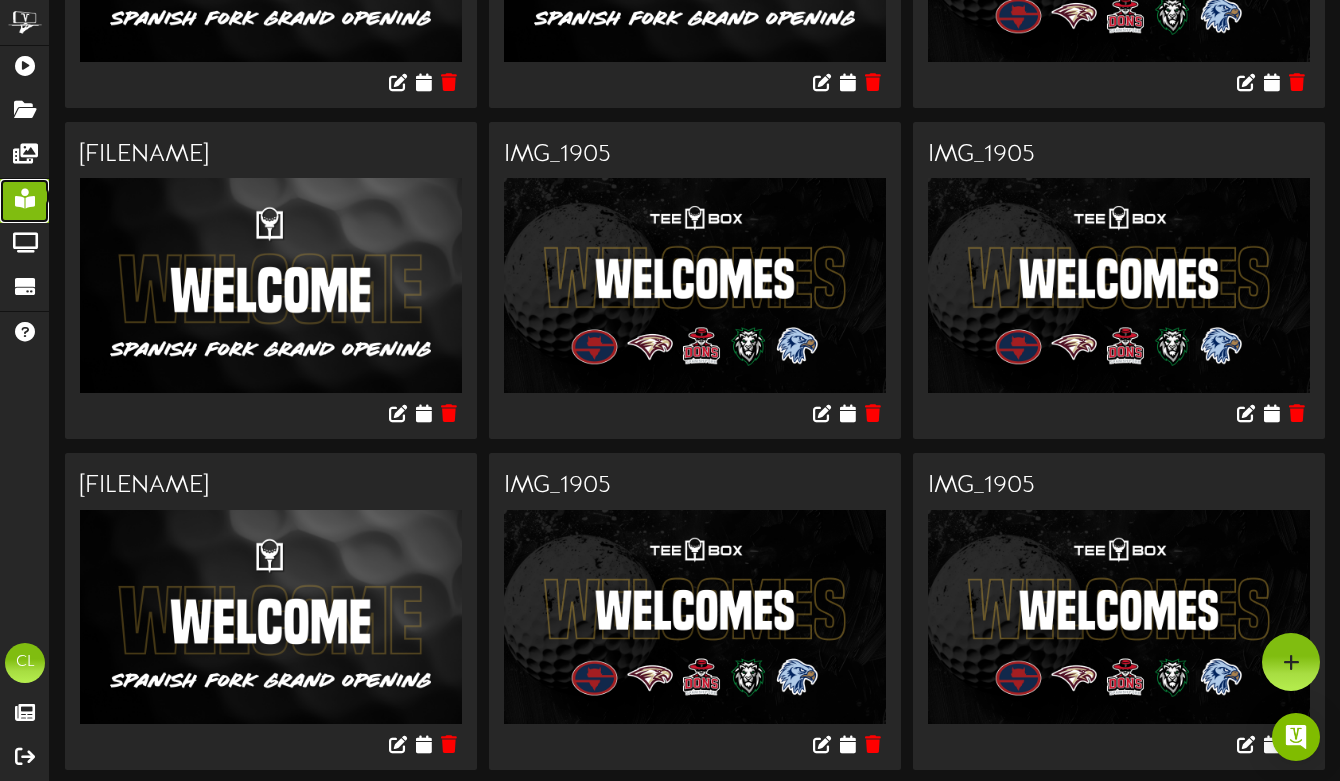 scroll, scrollTop: 0, scrollLeft: 0, axis: both 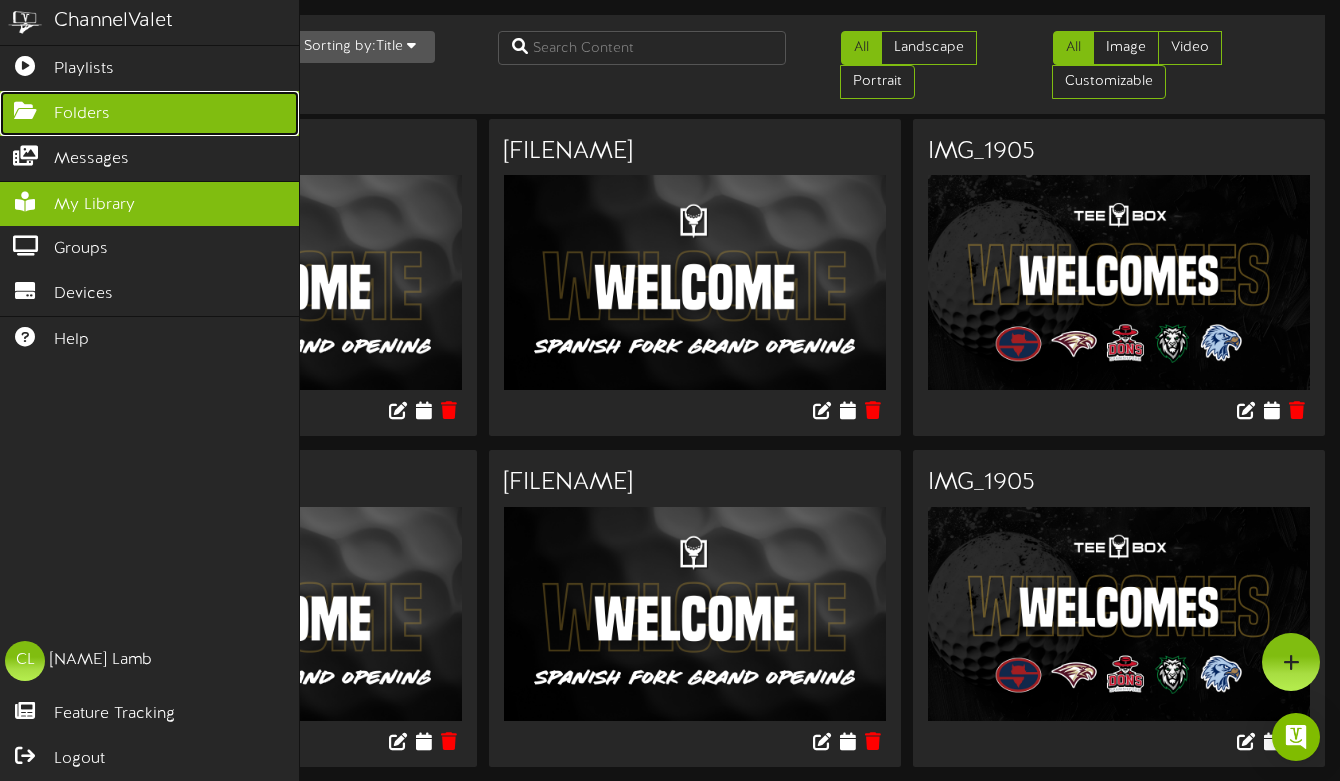 click on "Folders" at bounding box center (149, 113) 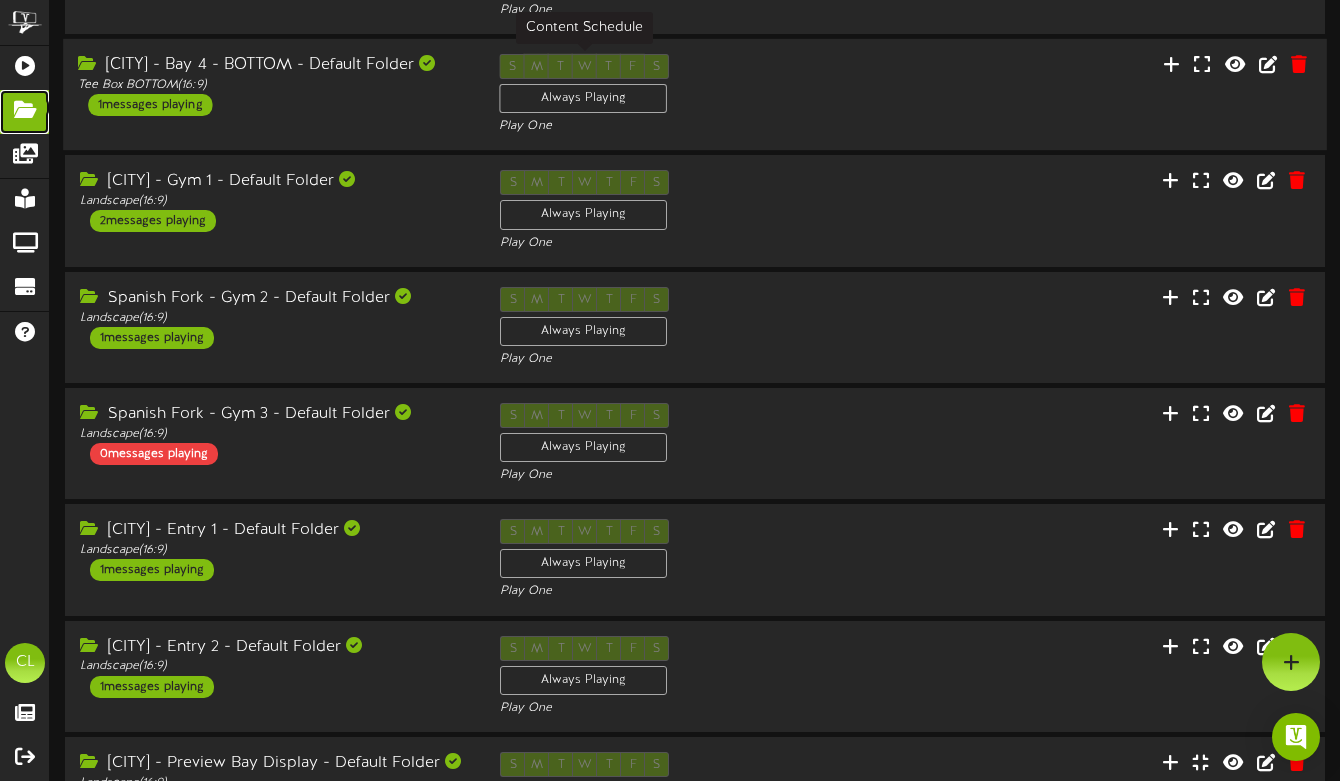 scroll, scrollTop: 0, scrollLeft: 0, axis: both 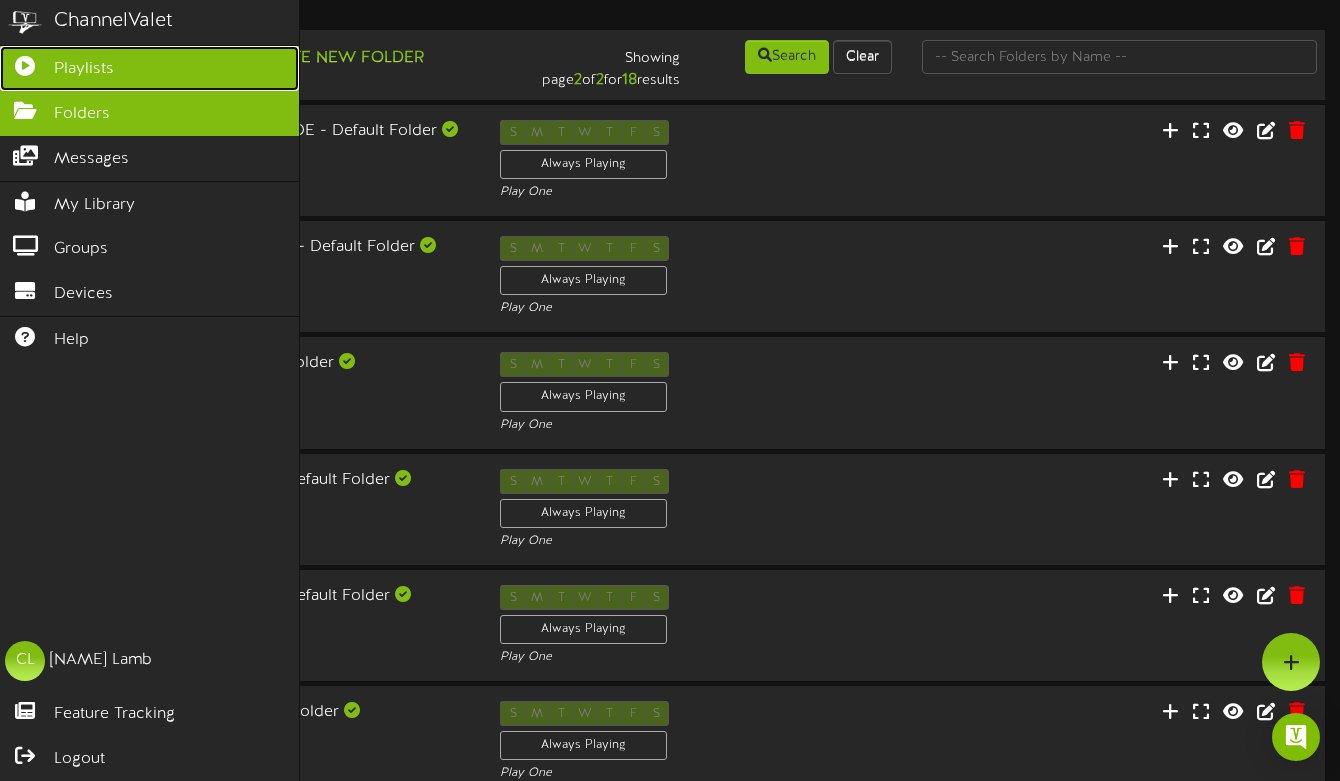 click on "Playlists" at bounding box center (149, 68) 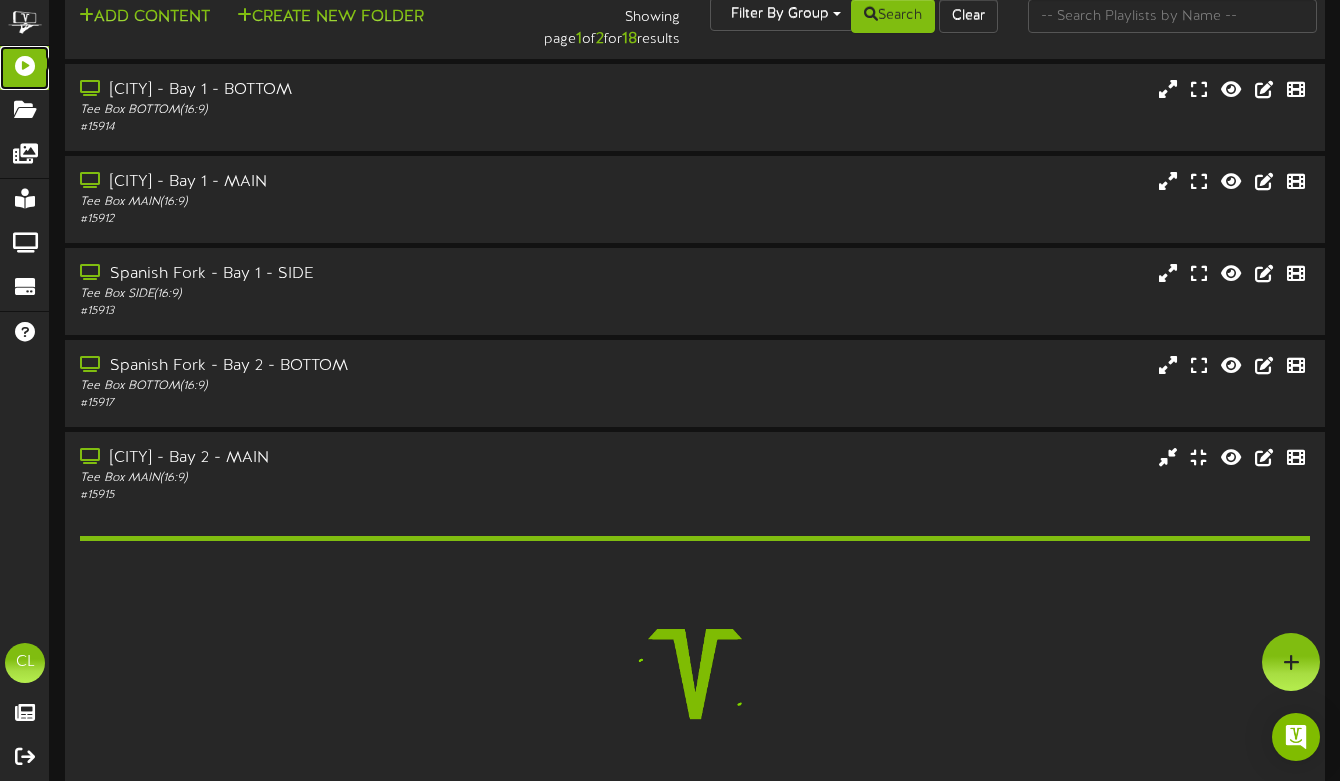 scroll, scrollTop: 0, scrollLeft: 0, axis: both 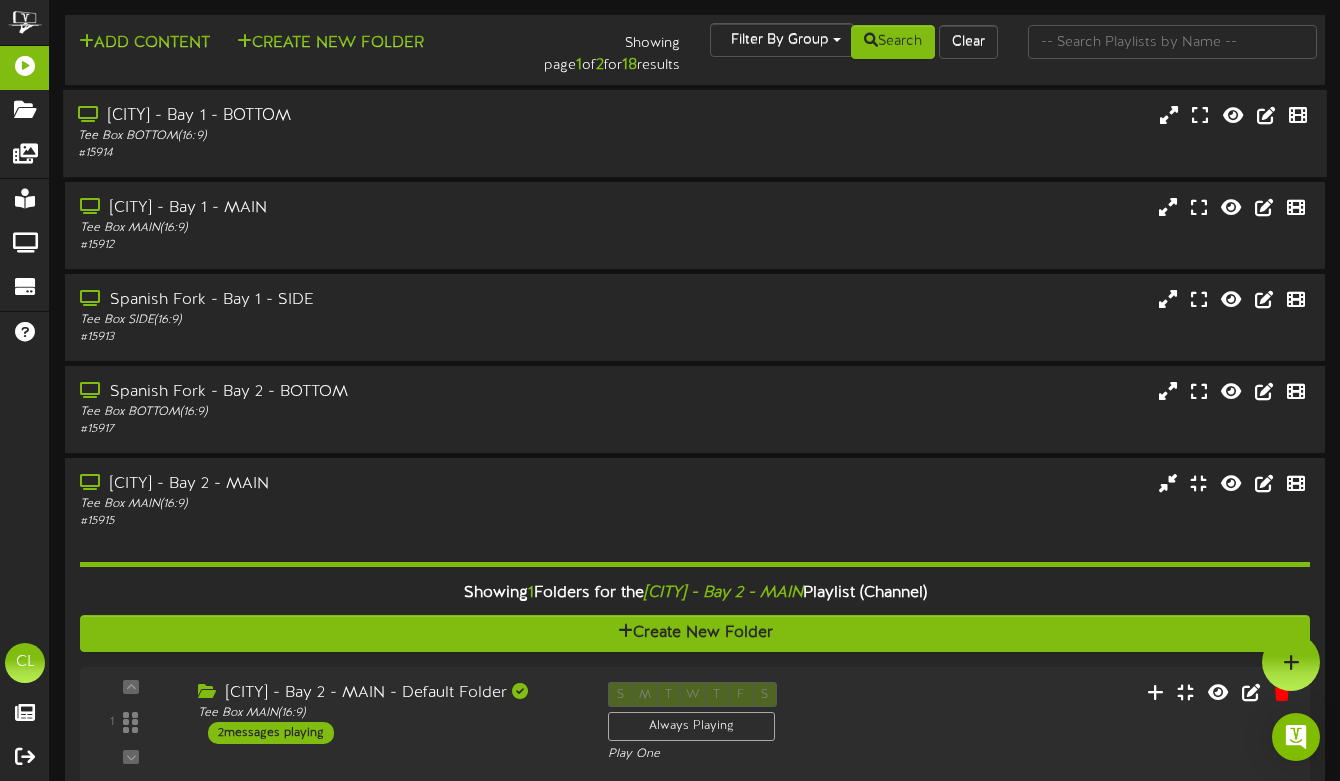 click on "[CITY] - Bay 1 - BOTTOM" at bounding box center (326, 116) 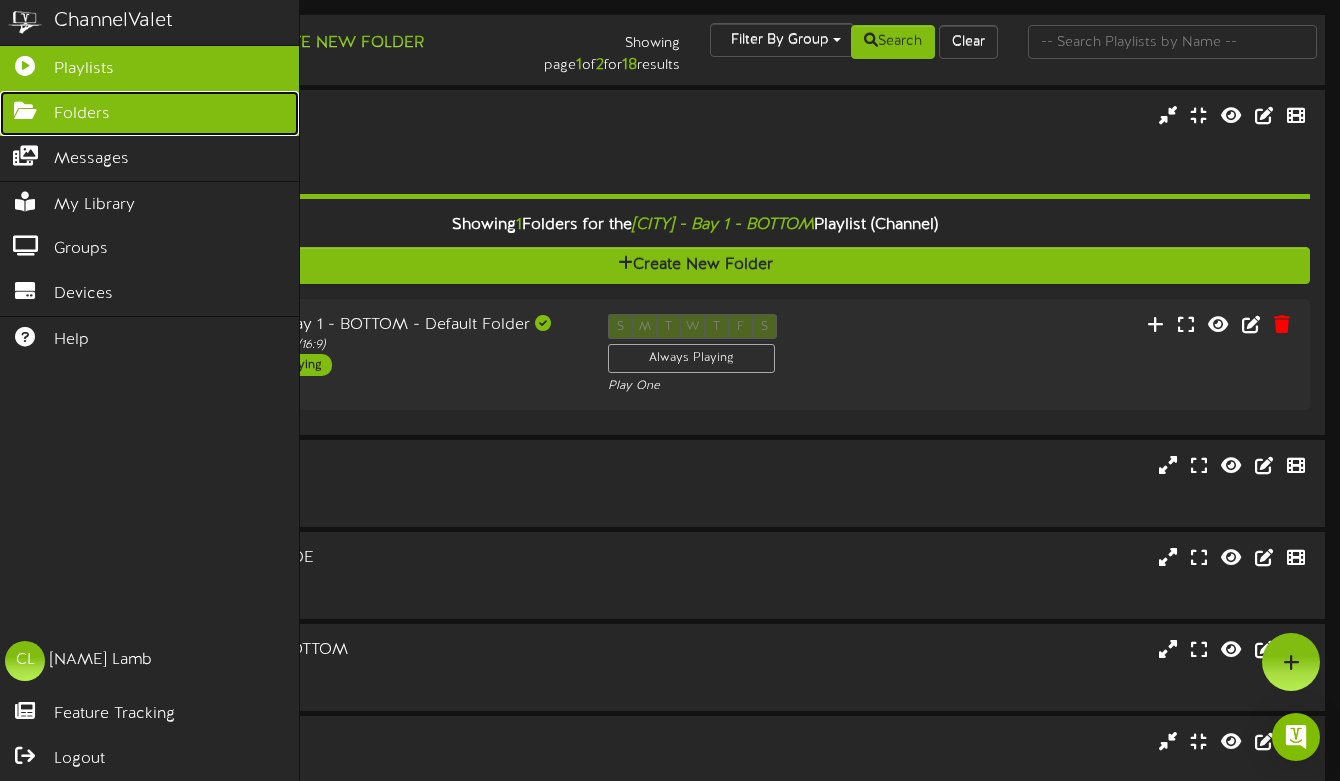 click on "Folders" at bounding box center [149, 113] 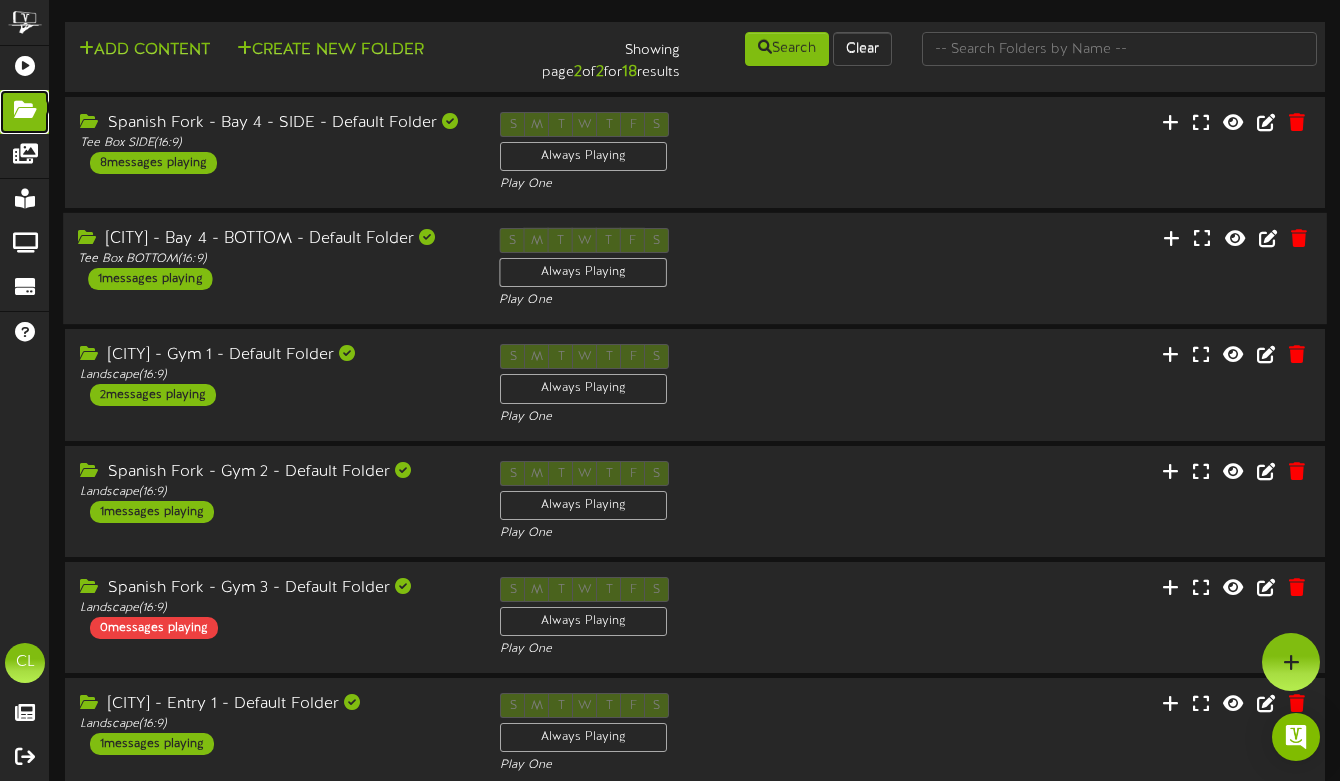 scroll, scrollTop: 0, scrollLeft: 0, axis: both 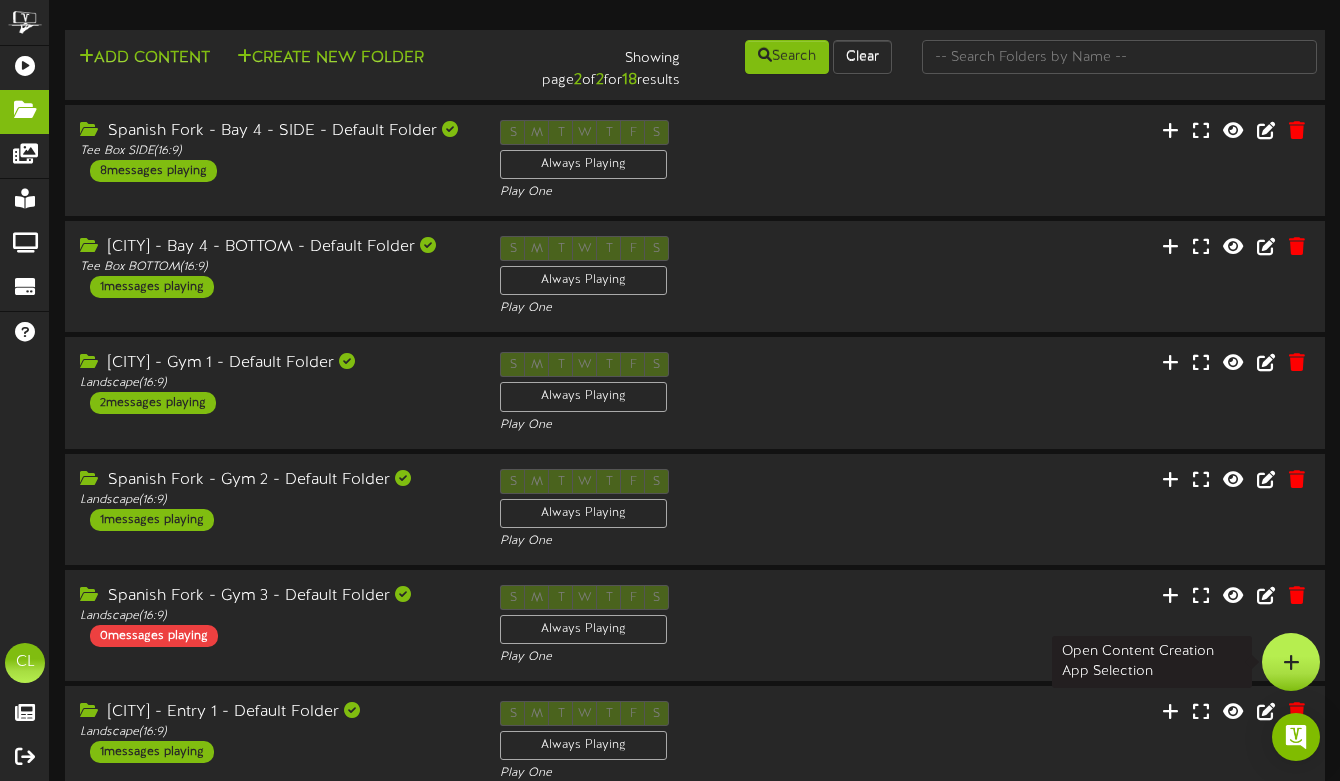 click at bounding box center [1291, 662] 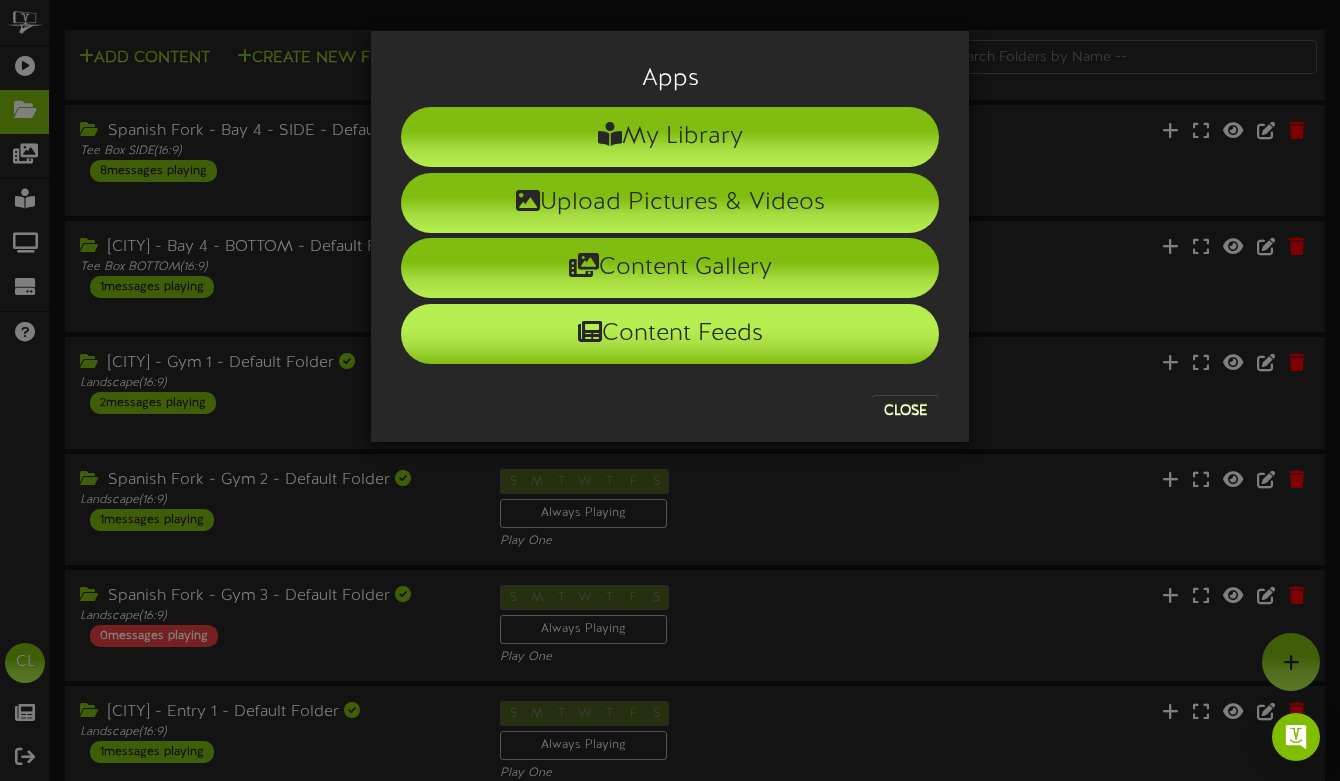 click on "Content Feeds" at bounding box center (670, 334) 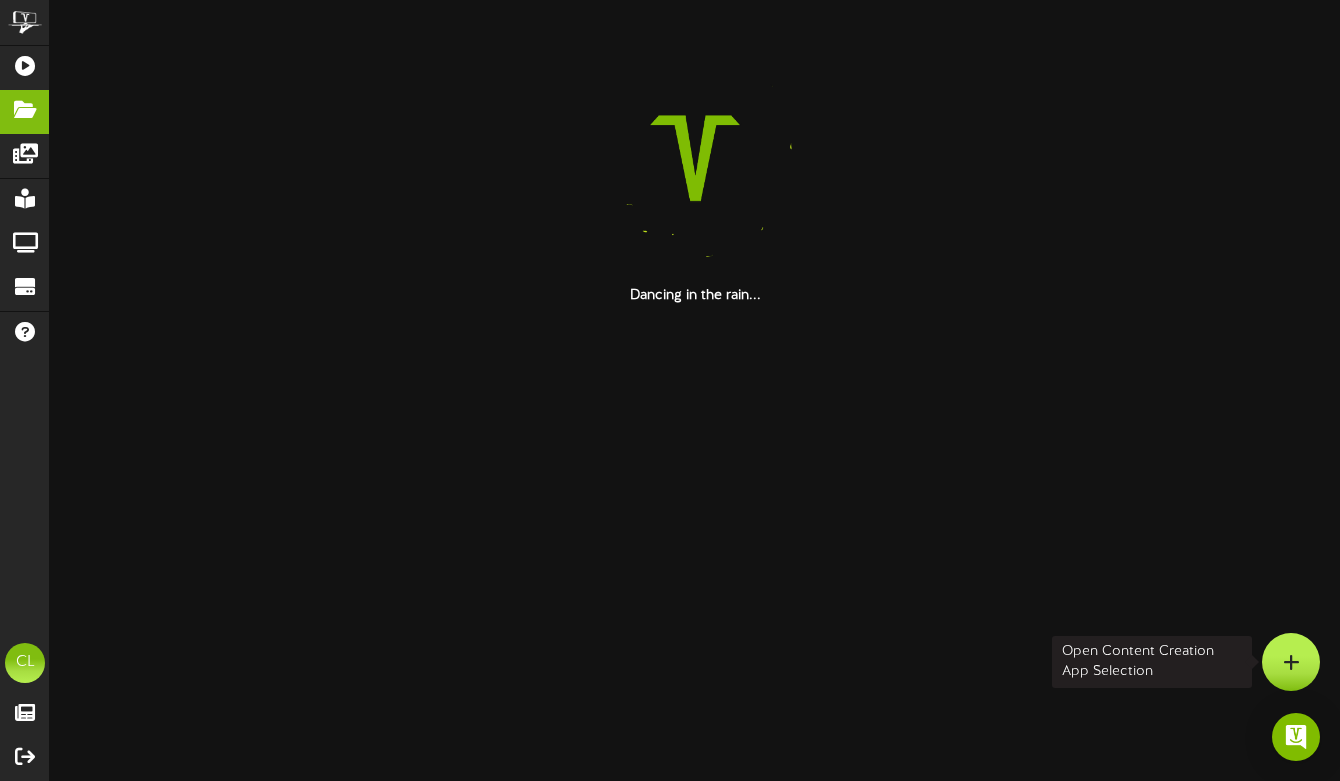 click at bounding box center [1291, 662] 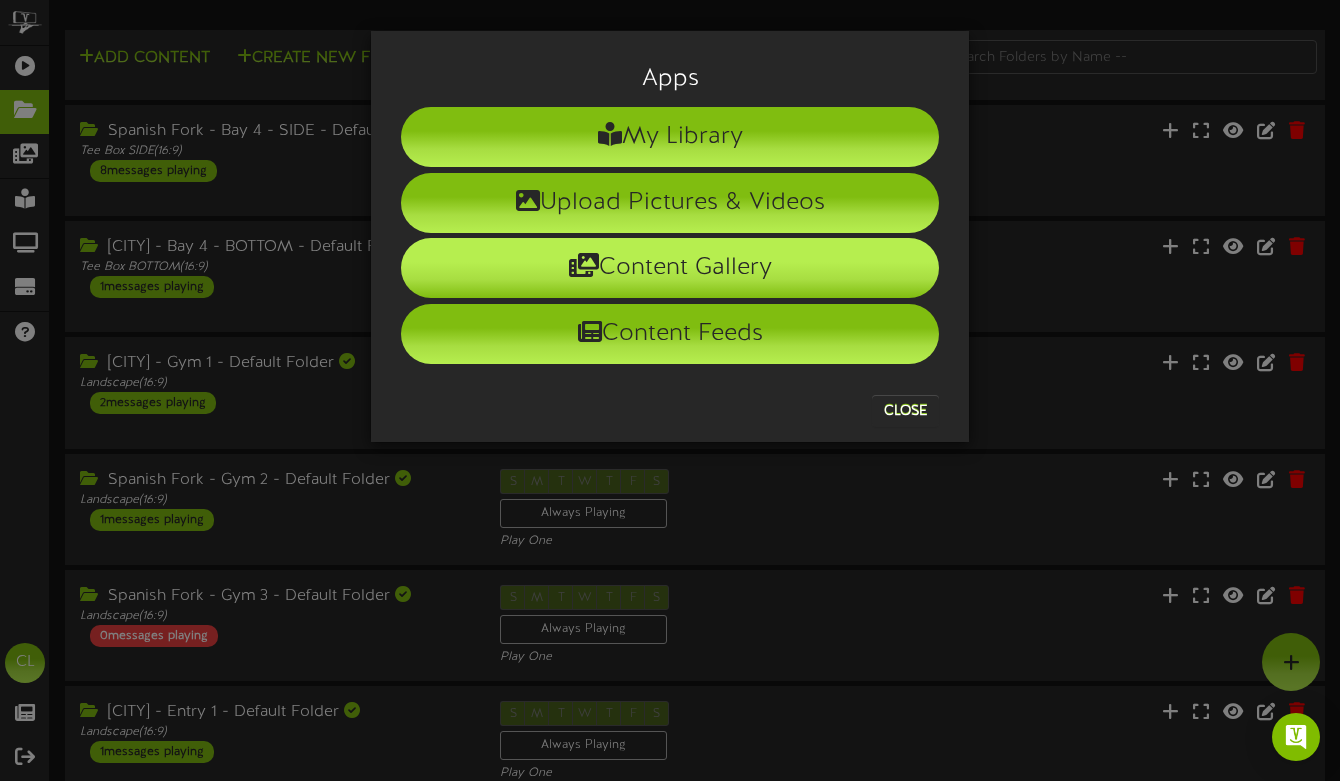 click on "Content Gallery" at bounding box center [670, 268] 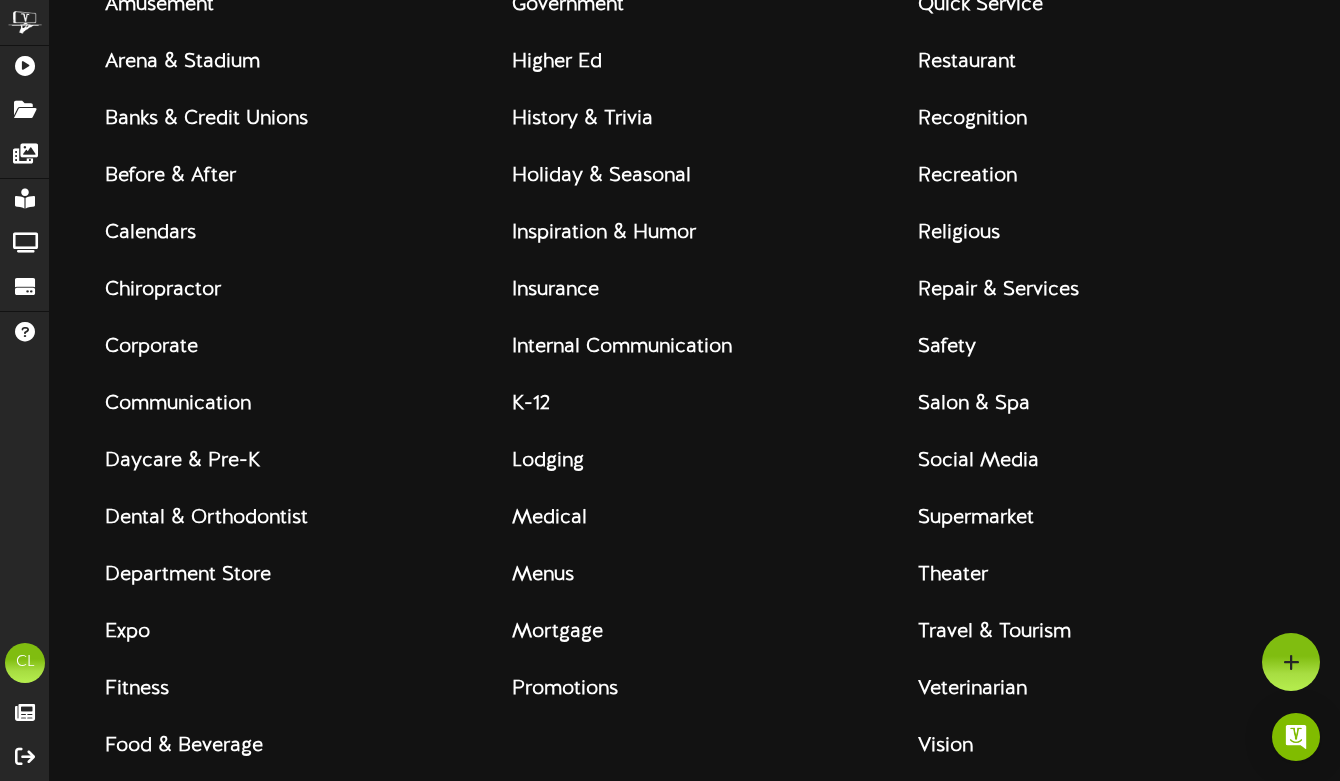 scroll, scrollTop: 0, scrollLeft: 0, axis: both 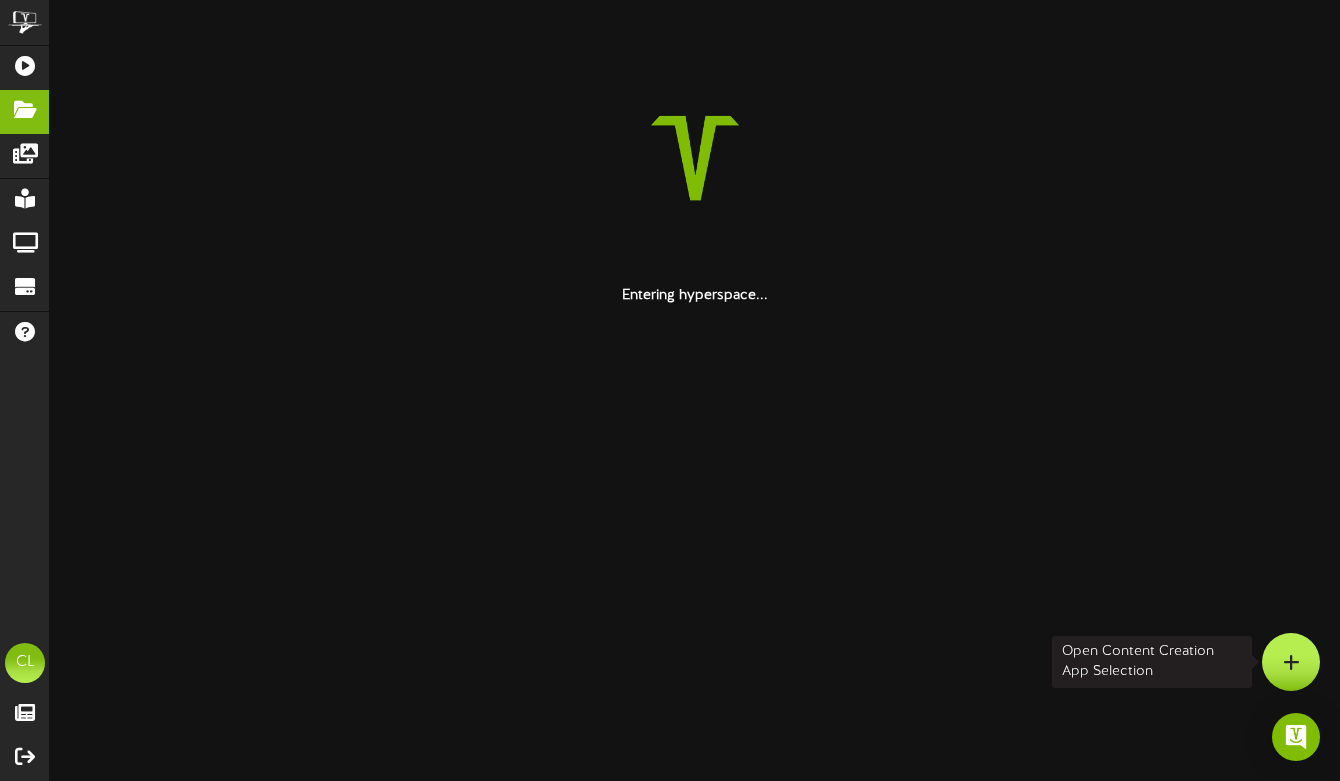 click at bounding box center (1291, 662) 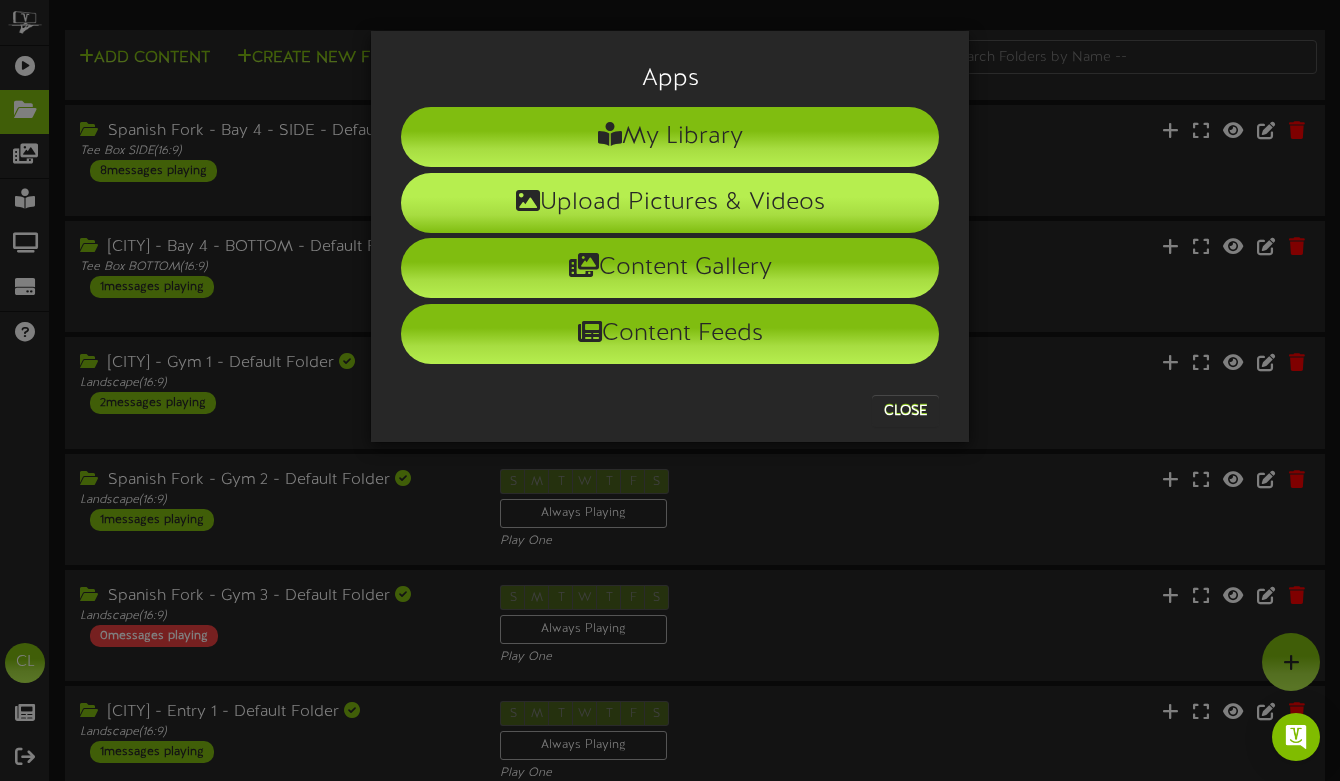 click on "Upload Pictures & Videos" at bounding box center (670, 203) 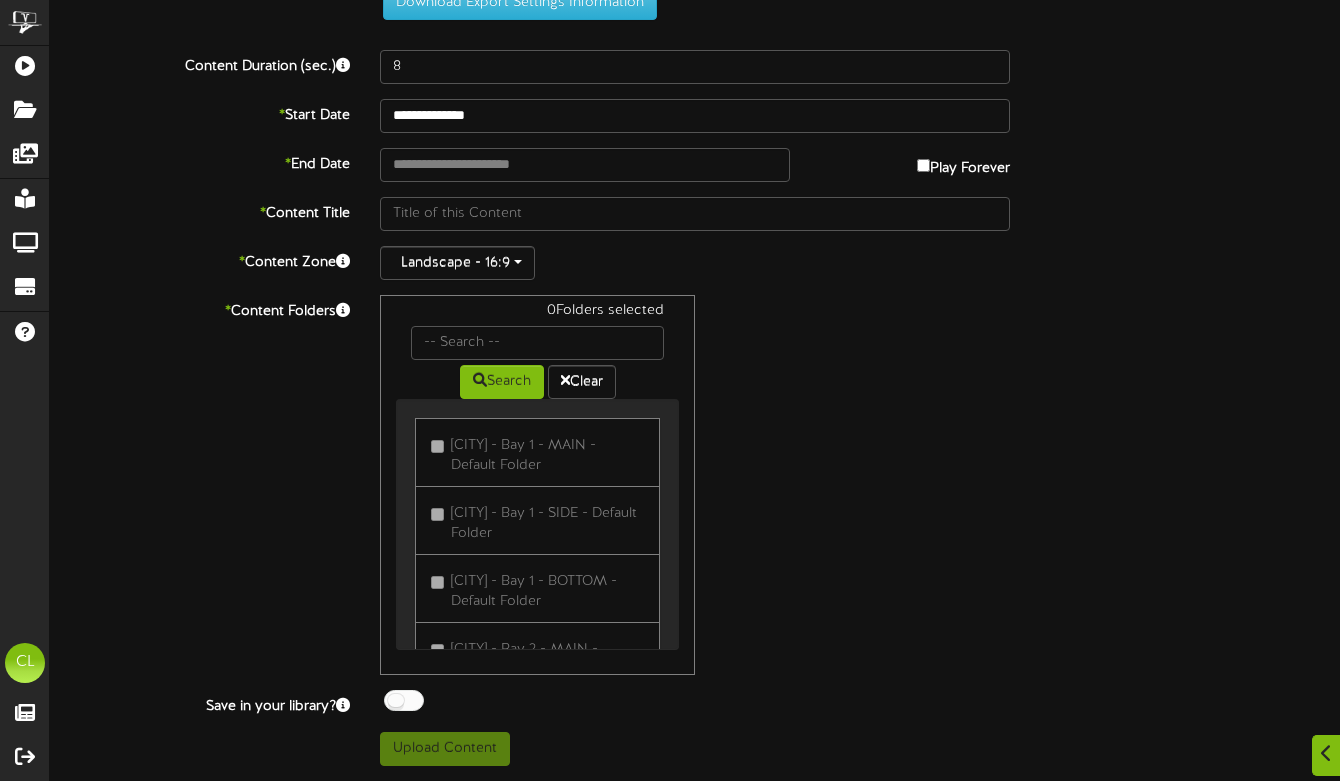 scroll, scrollTop: 71, scrollLeft: 0, axis: vertical 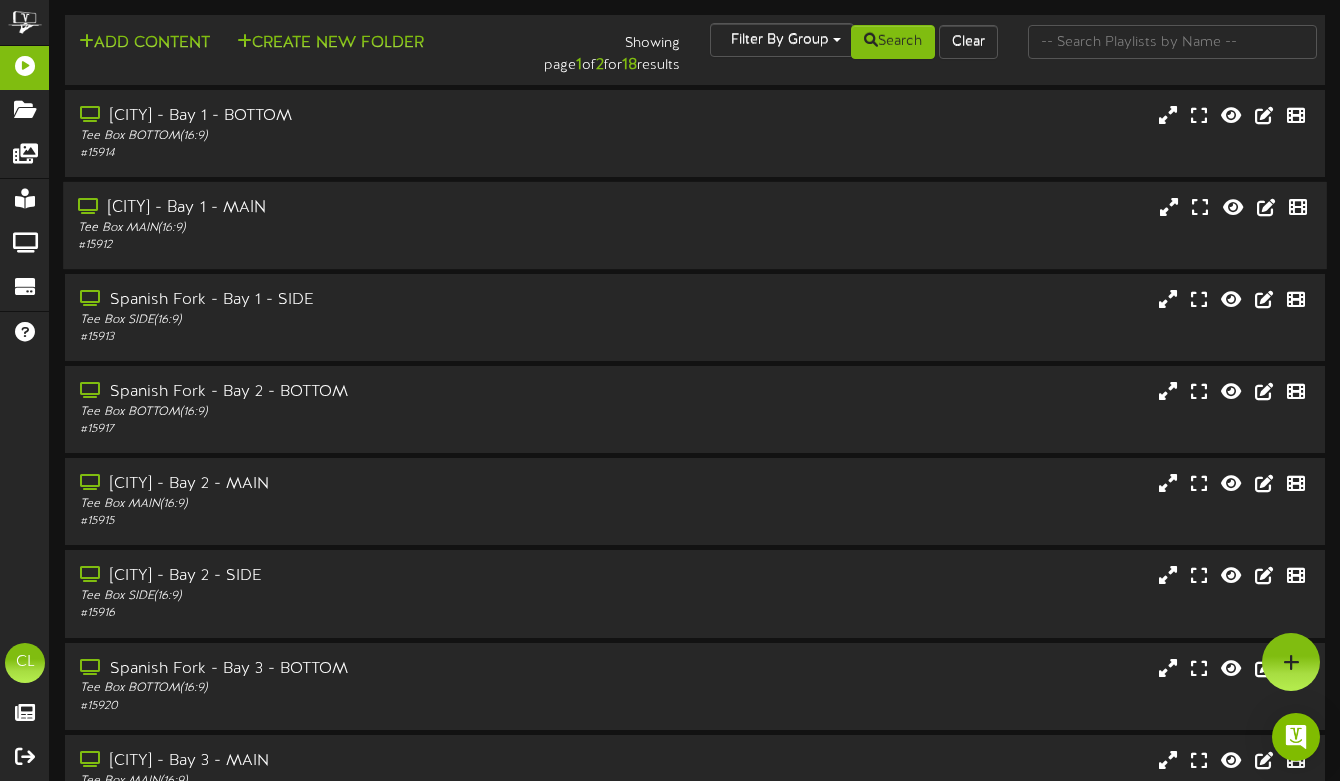 click on "# 15912" at bounding box center (326, 245) 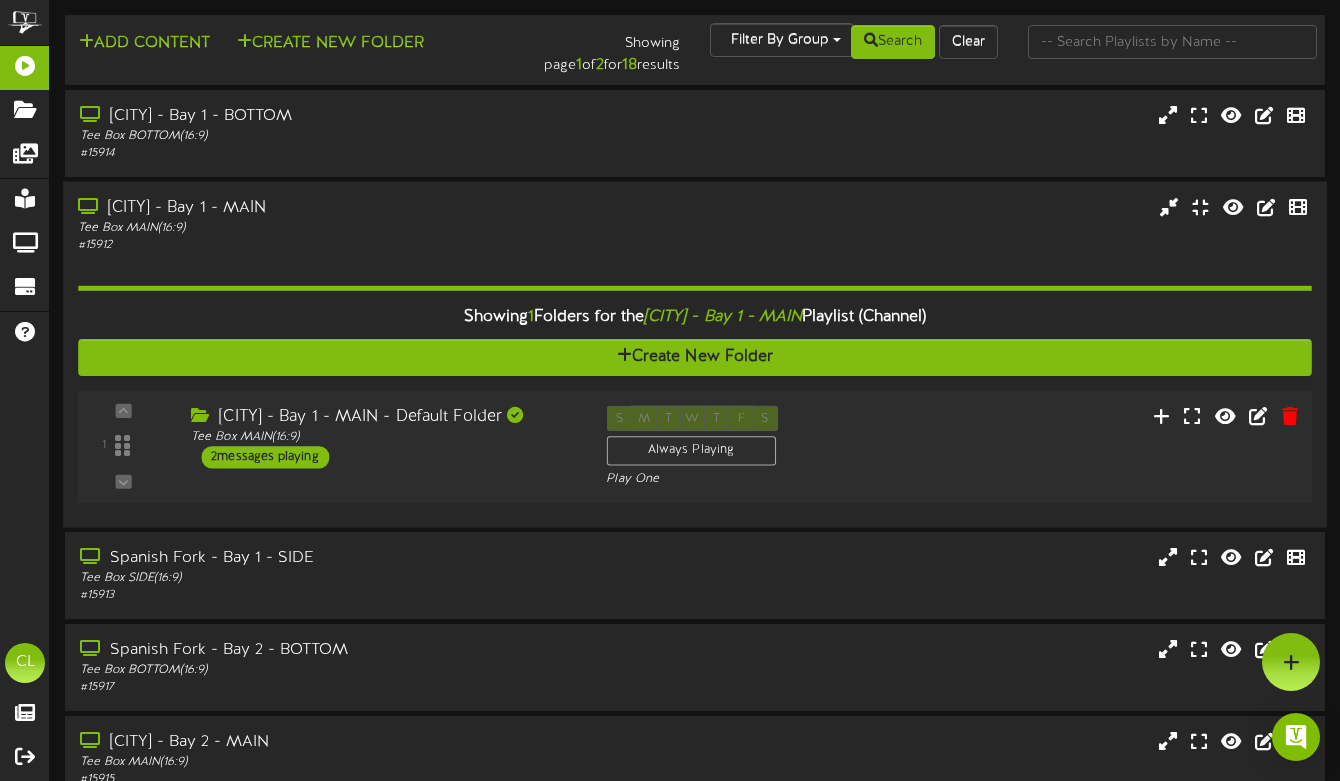 click on "Spanish Fork - Bay 1 - MAIN - Default Folder
Tee Box MAIN  ( 16:9 )
2  messages playing" at bounding box center (383, 437) 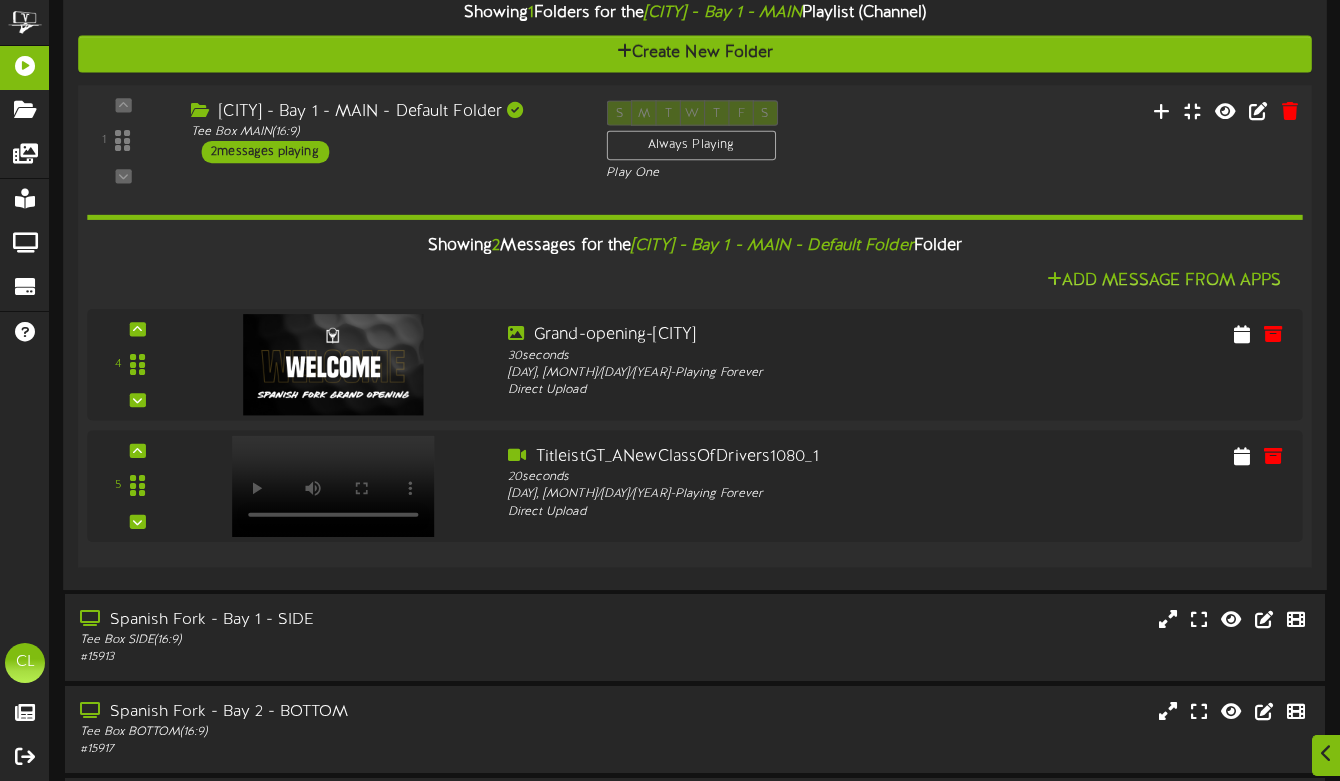 scroll, scrollTop: 432, scrollLeft: 0, axis: vertical 